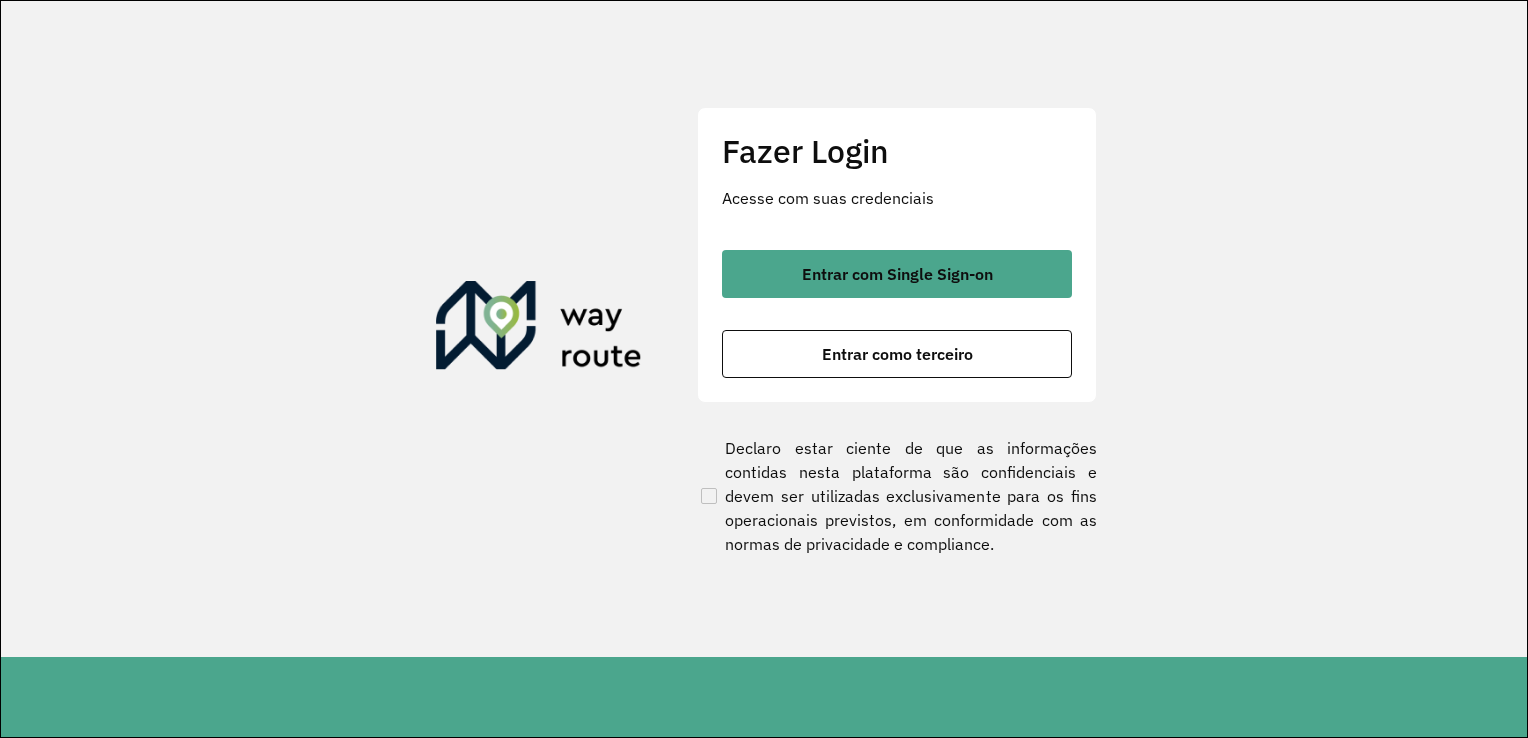 scroll, scrollTop: 0, scrollLeft: 0, axis: both 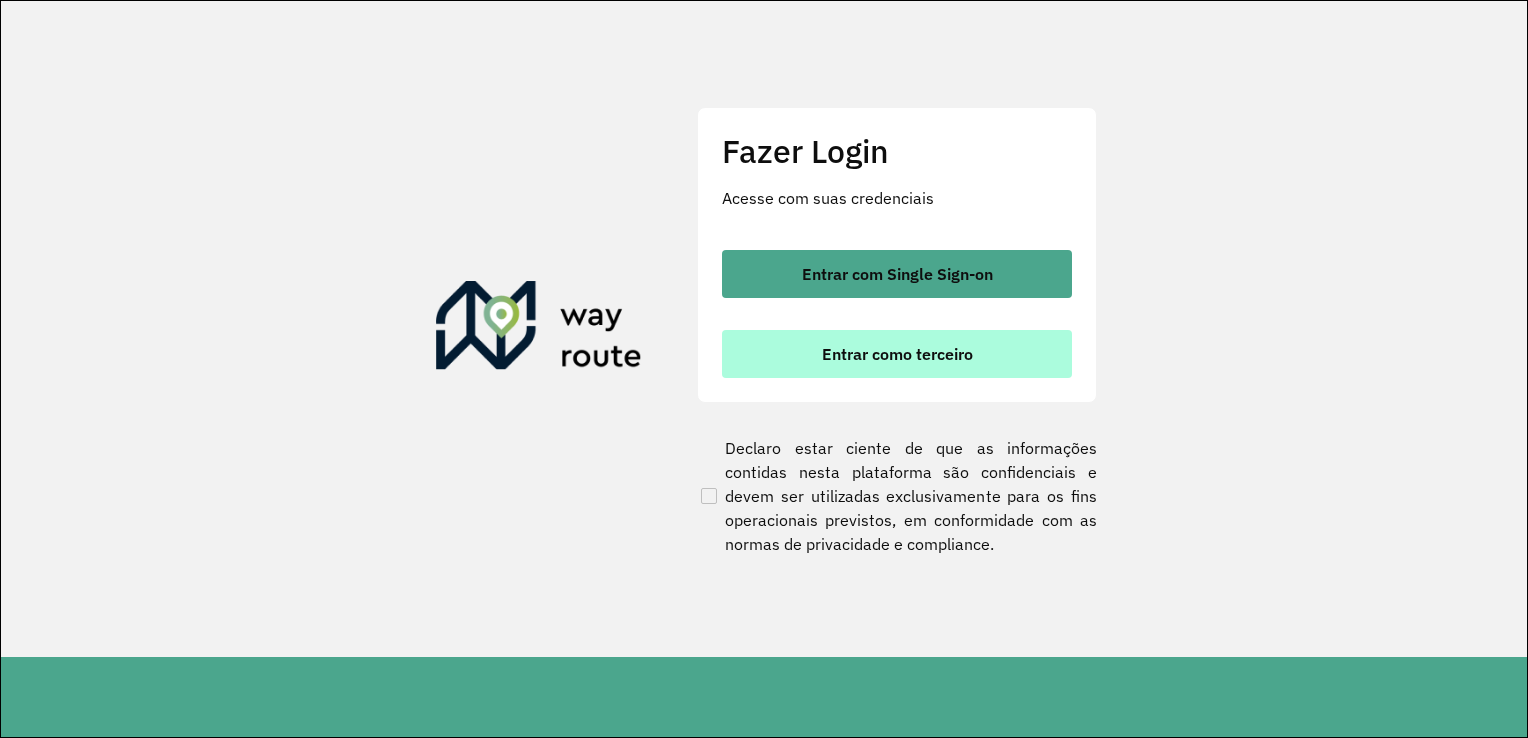 drag, startPoint x: 841, startPoint y: 358, endPoint x: 840, endPoint y: 346, distance: 12.0415945 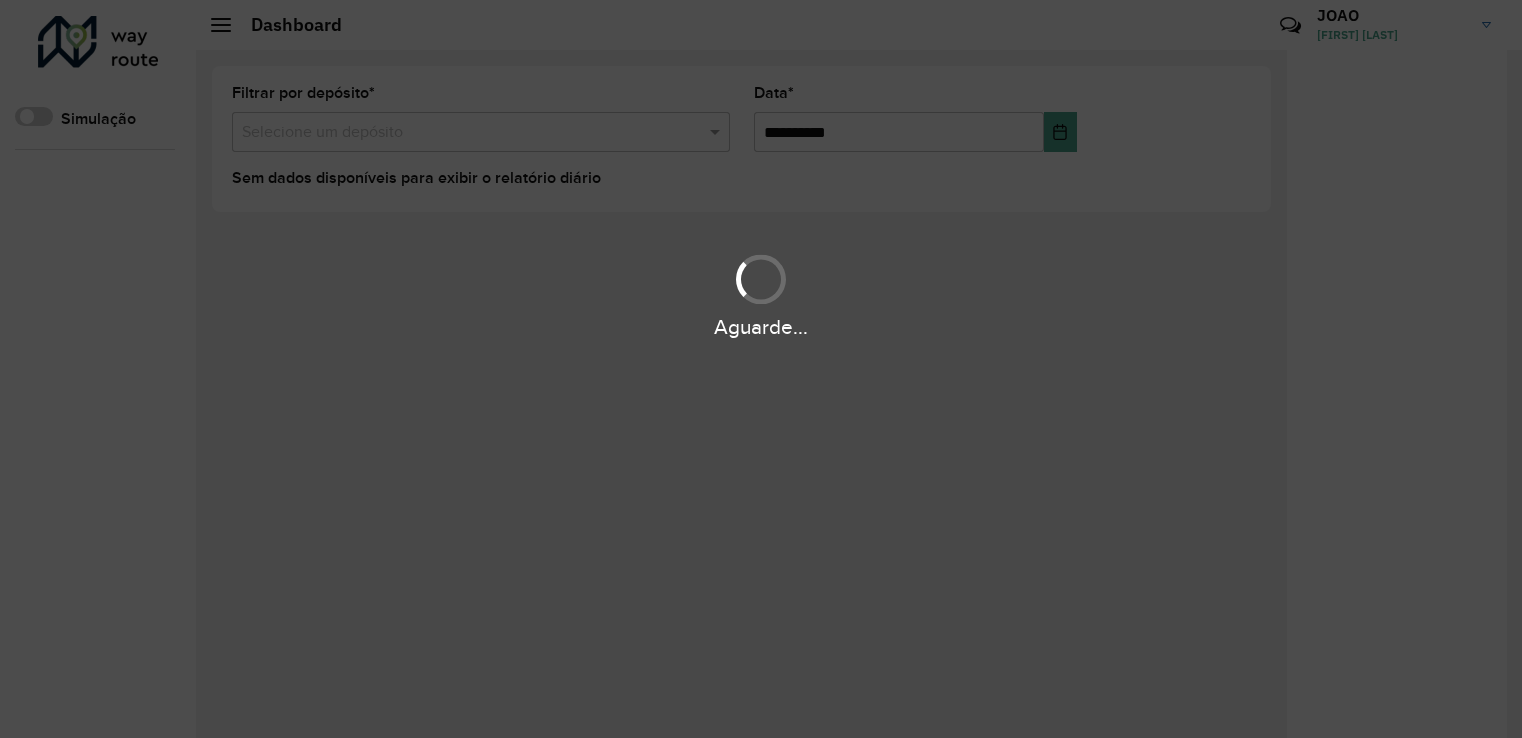 scroll, scrollTop: 0, scrollLeft: 0, axis: both 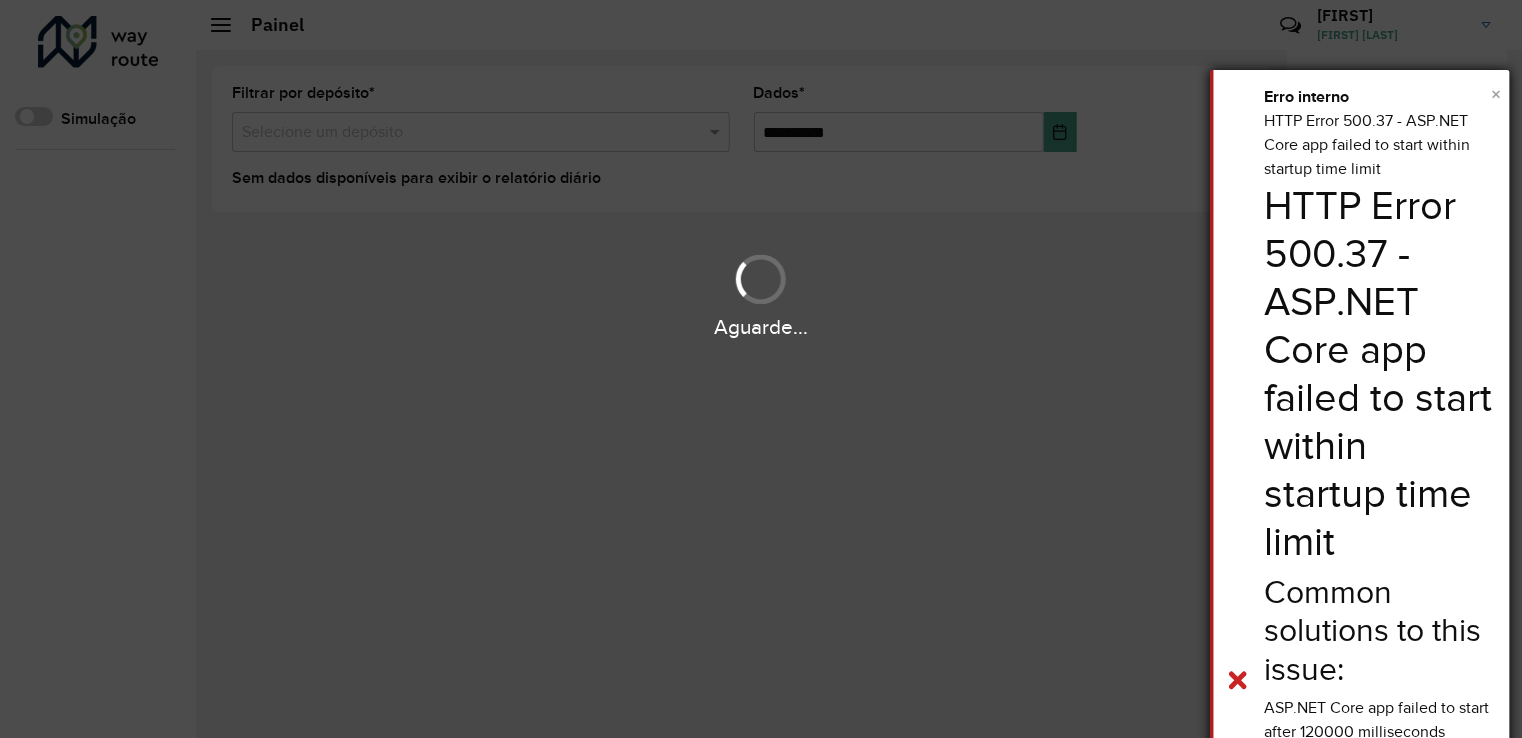 click on "×" at bounding box center (1496, 94) 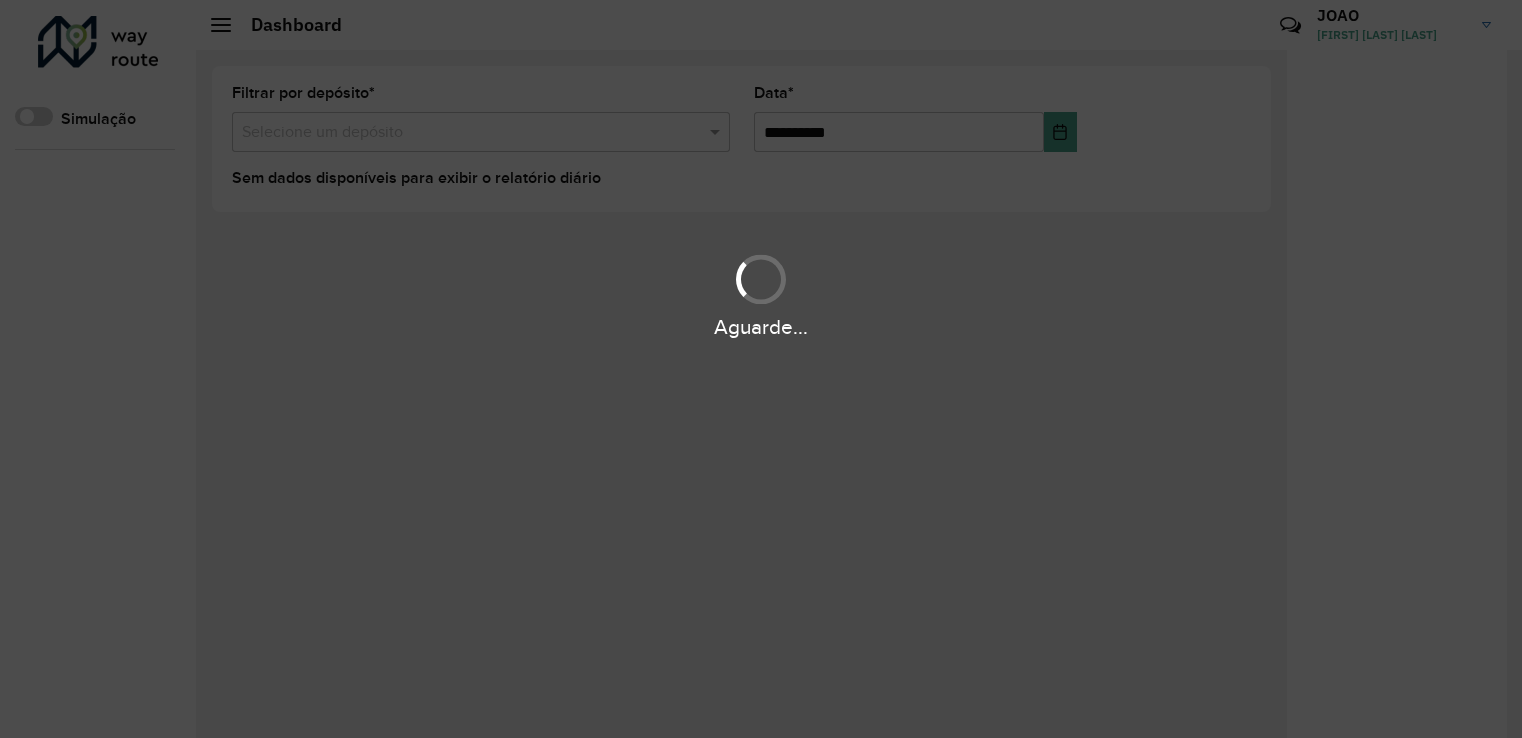 scroll, scrollTop: 0, scrollLeft: 0, axis: both 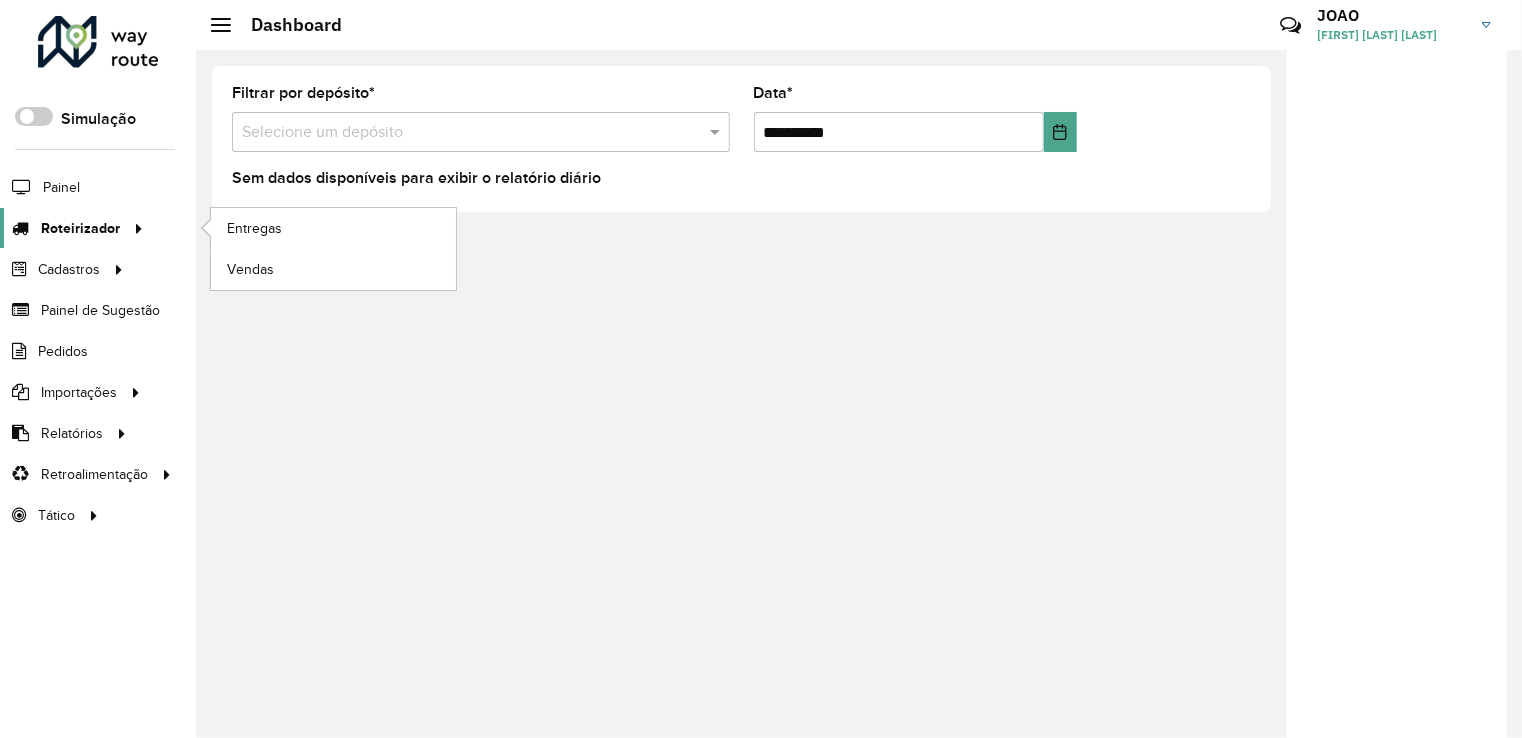 click 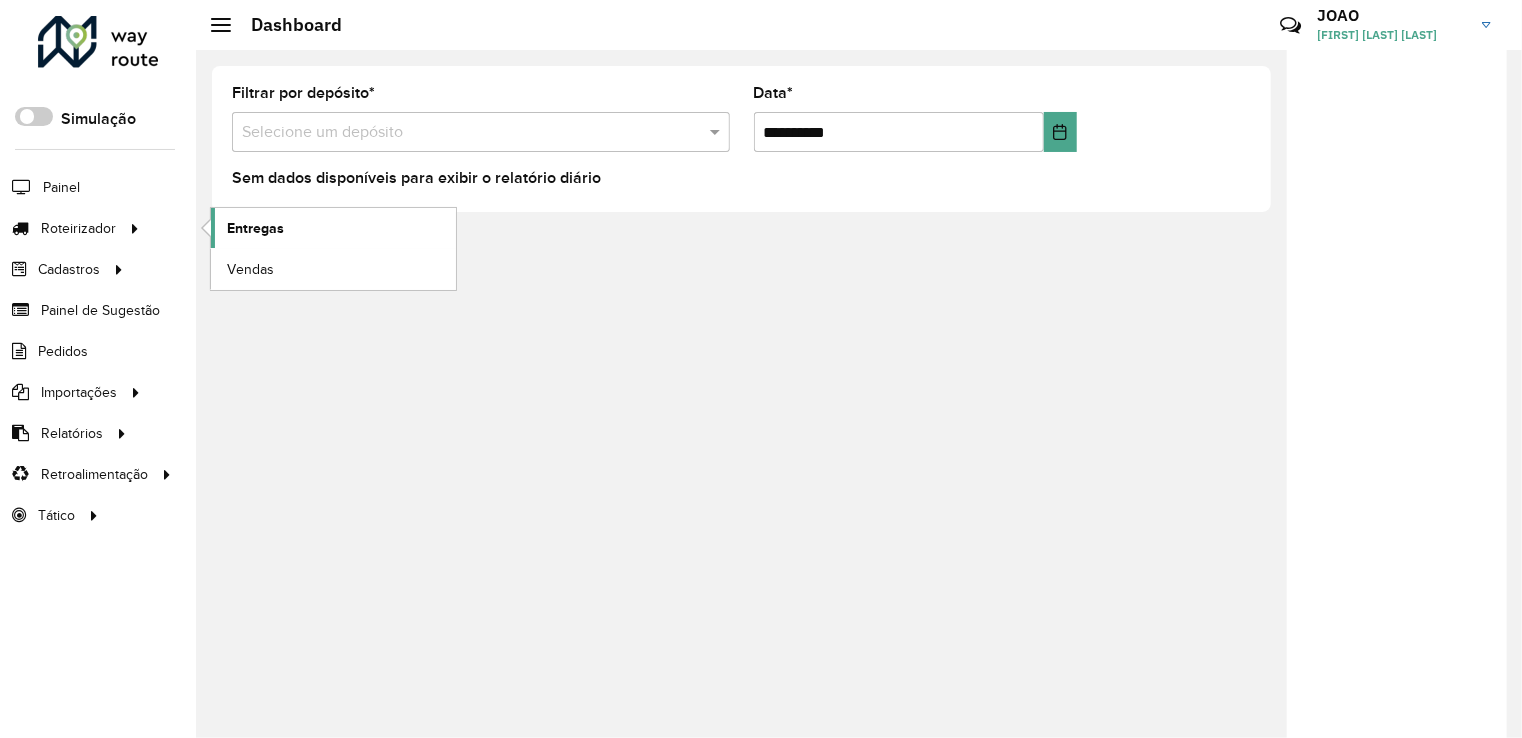click on "Entregas" 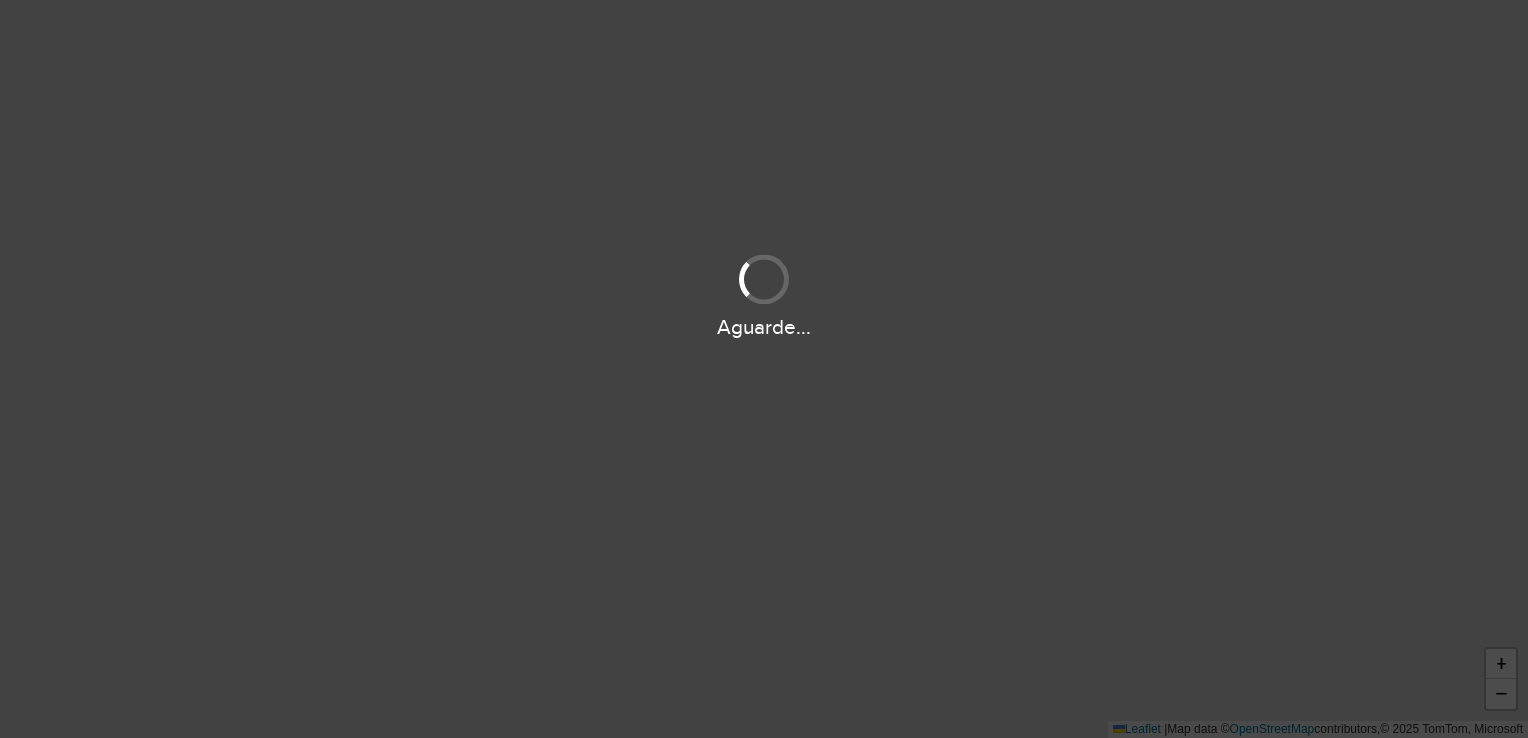 scroll, scrollTop: 0, scrollLeft: 0, axis: both 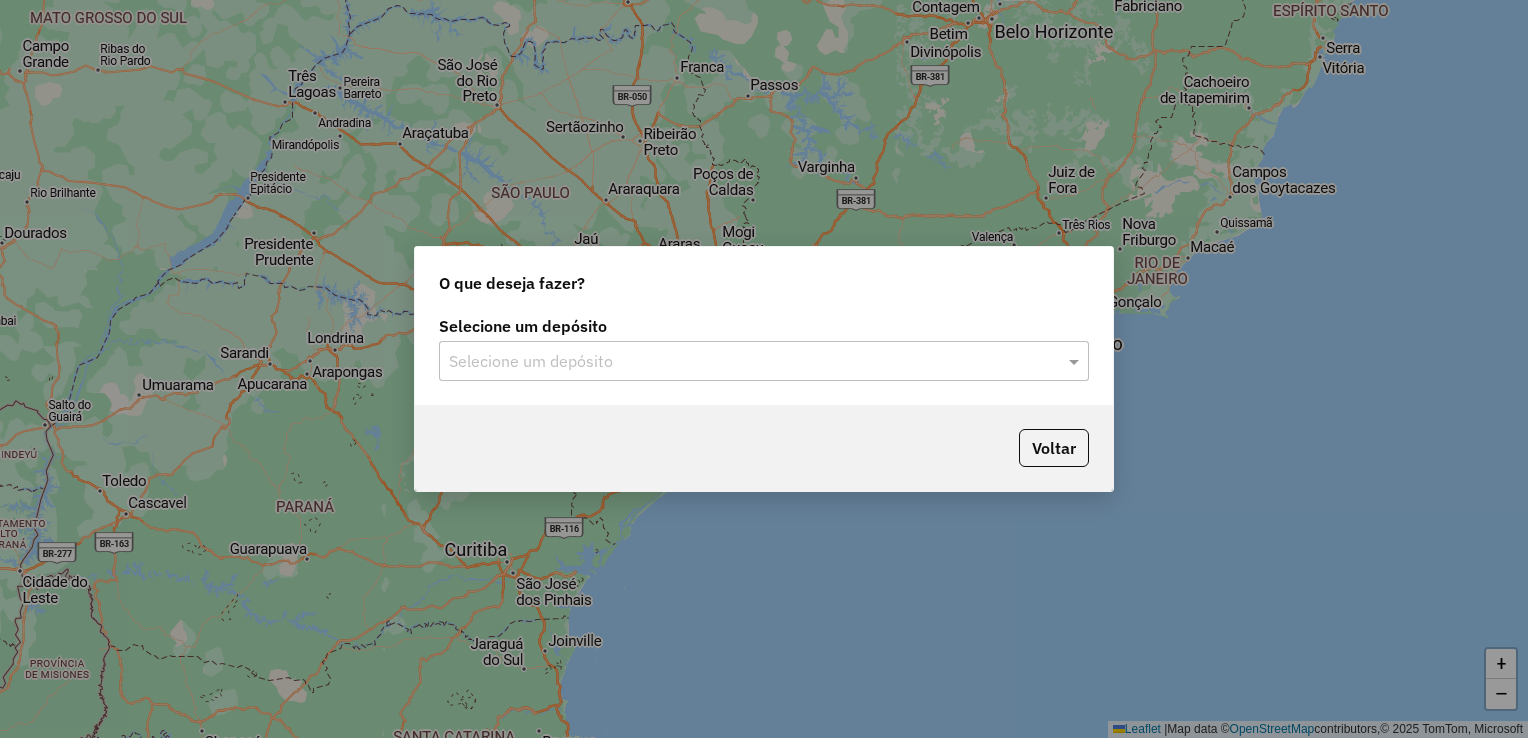 click 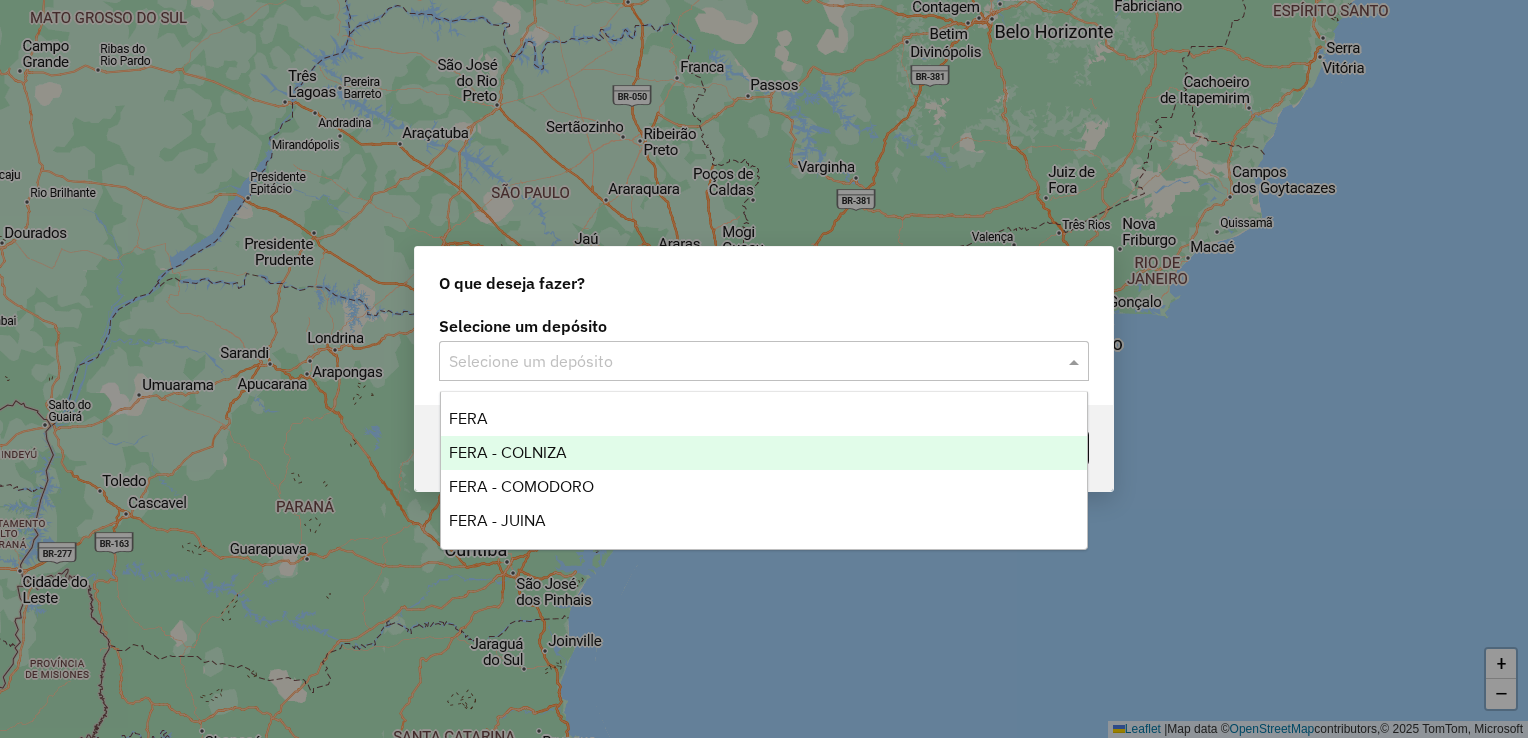 click on "FERA" at bounding box center (764, 419) 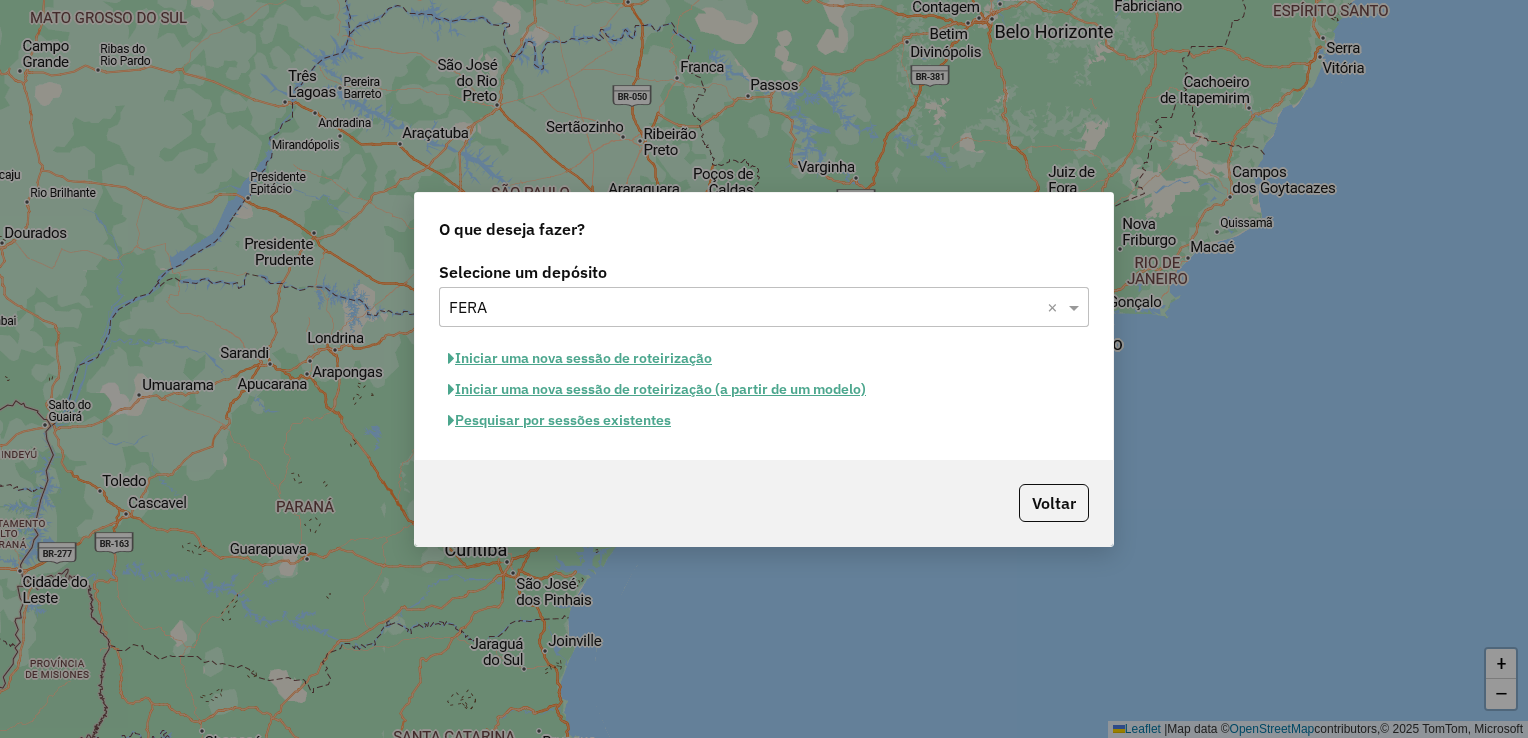 click on "Iniciar uma nova sessão de roteirização" 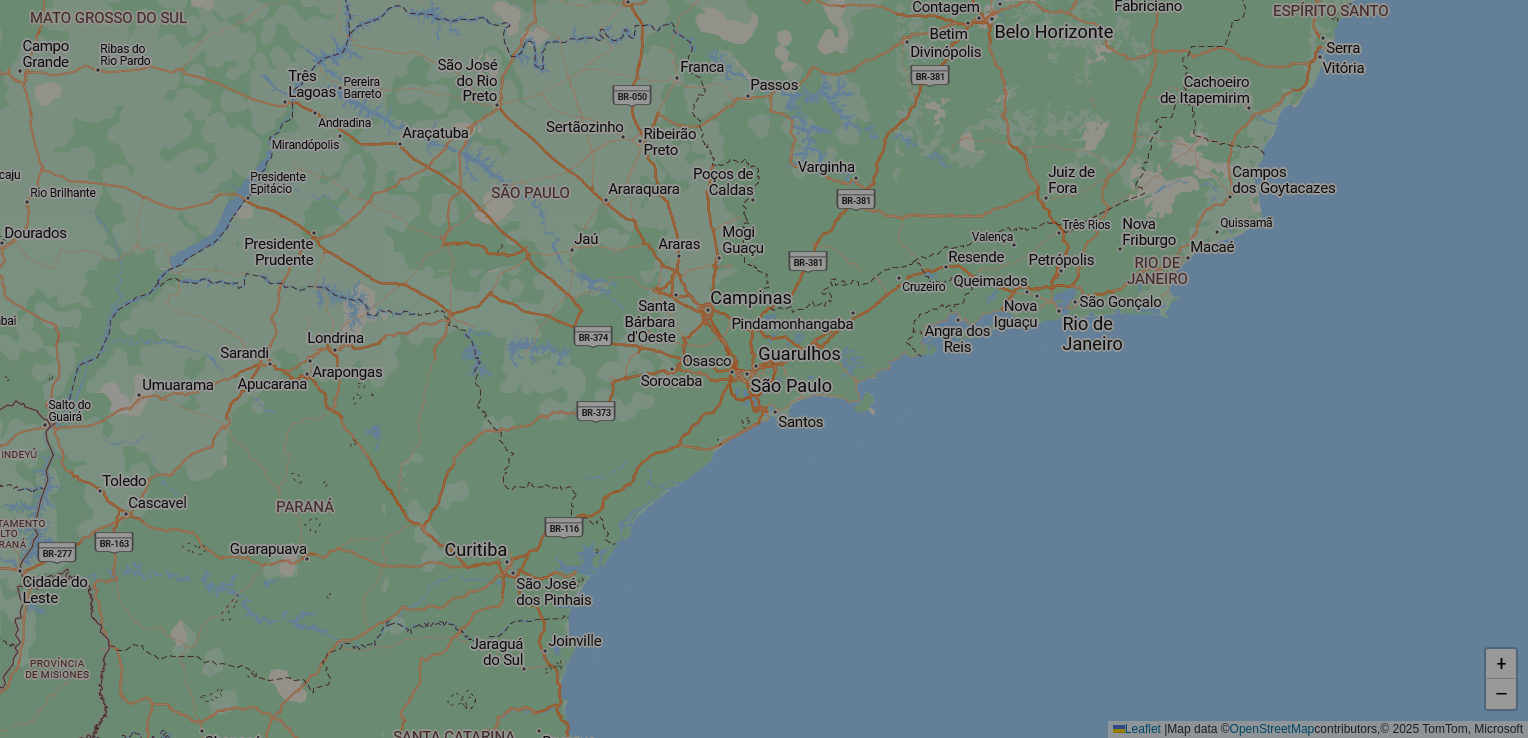select on "*" 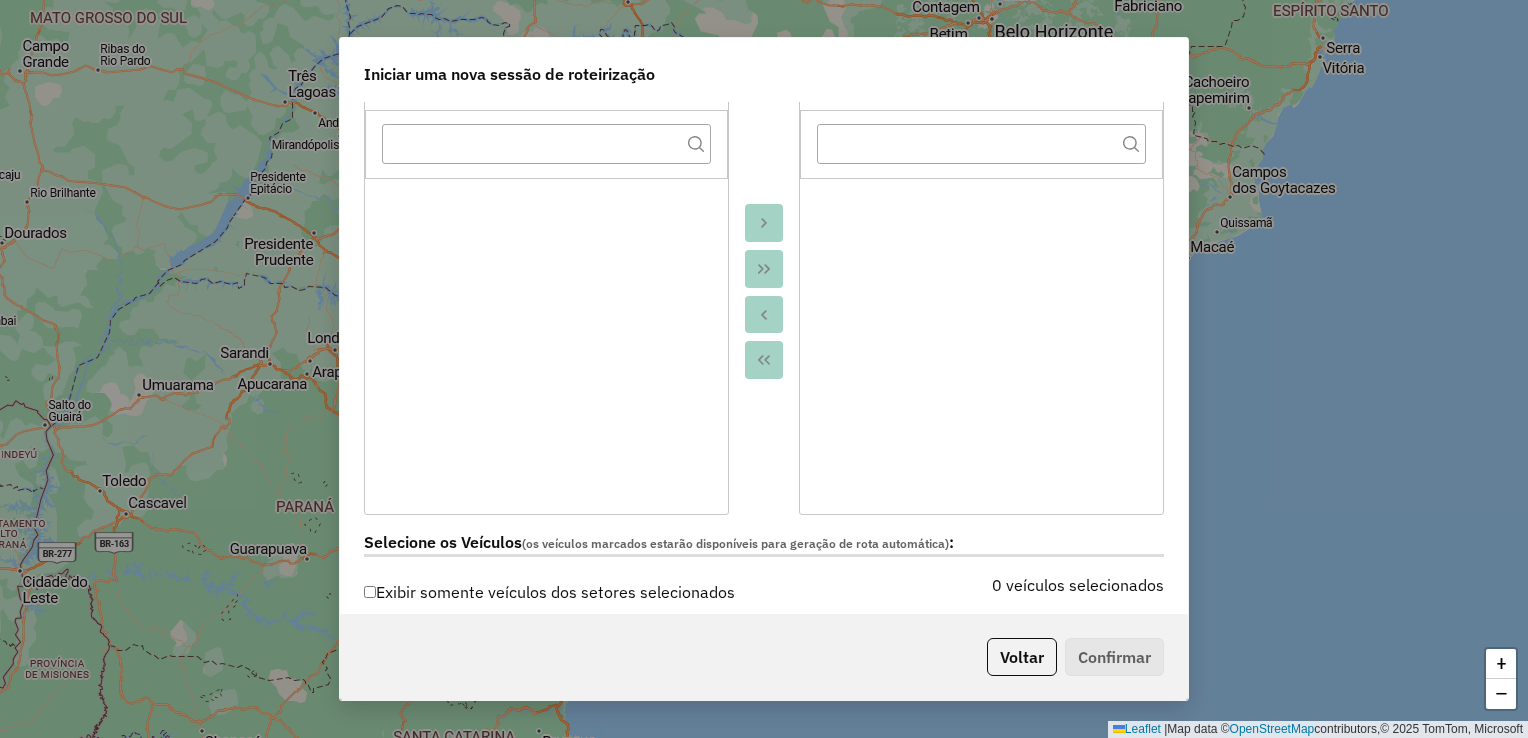 scroll, scrollTop: 400, scrollLeft: 0, axis: vertical 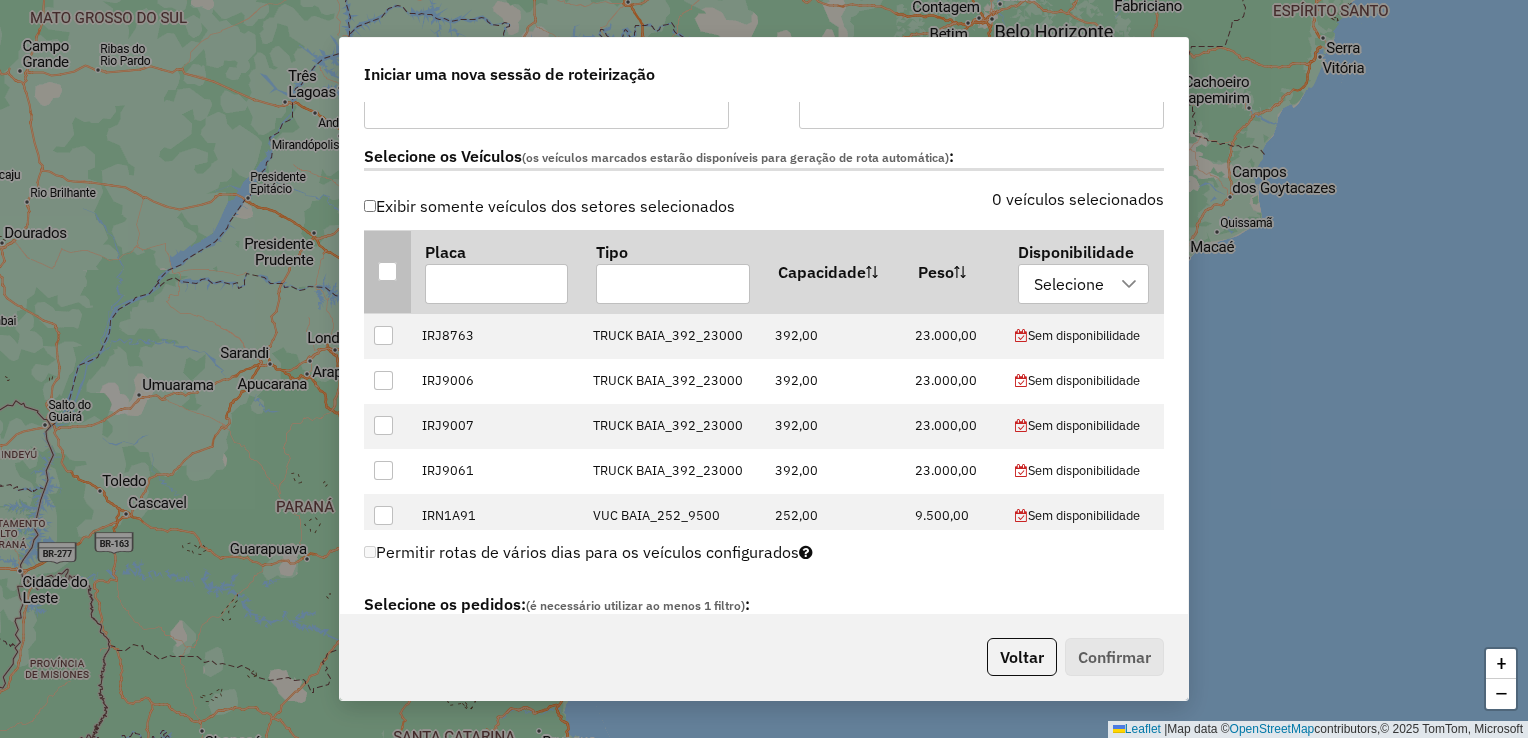 click at bounding box center [387, 271] 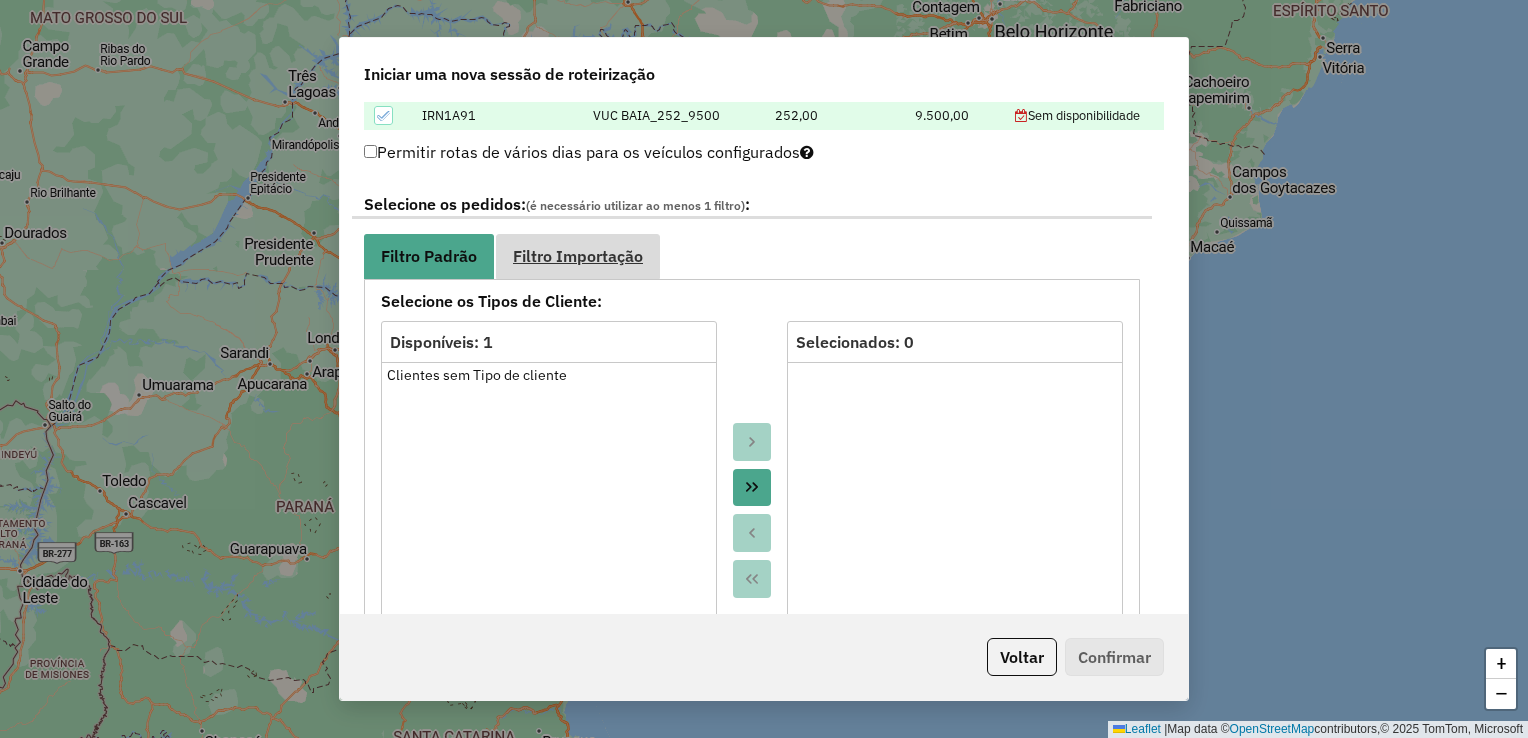 click on "Filtro Importação" at bounding box center [578, 256] 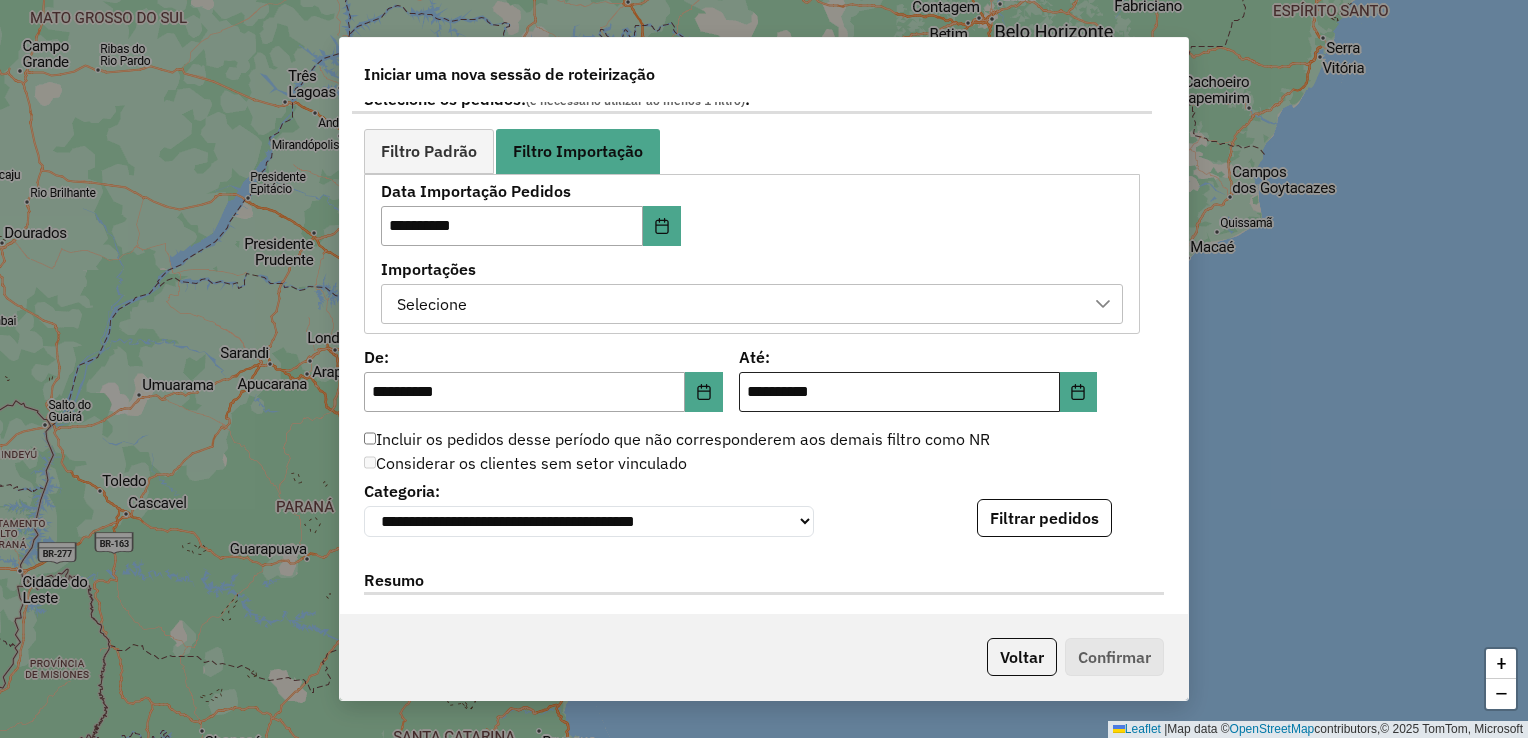 scroll, scrollTop: 1200, scrollLeft: 0, axis: vertical 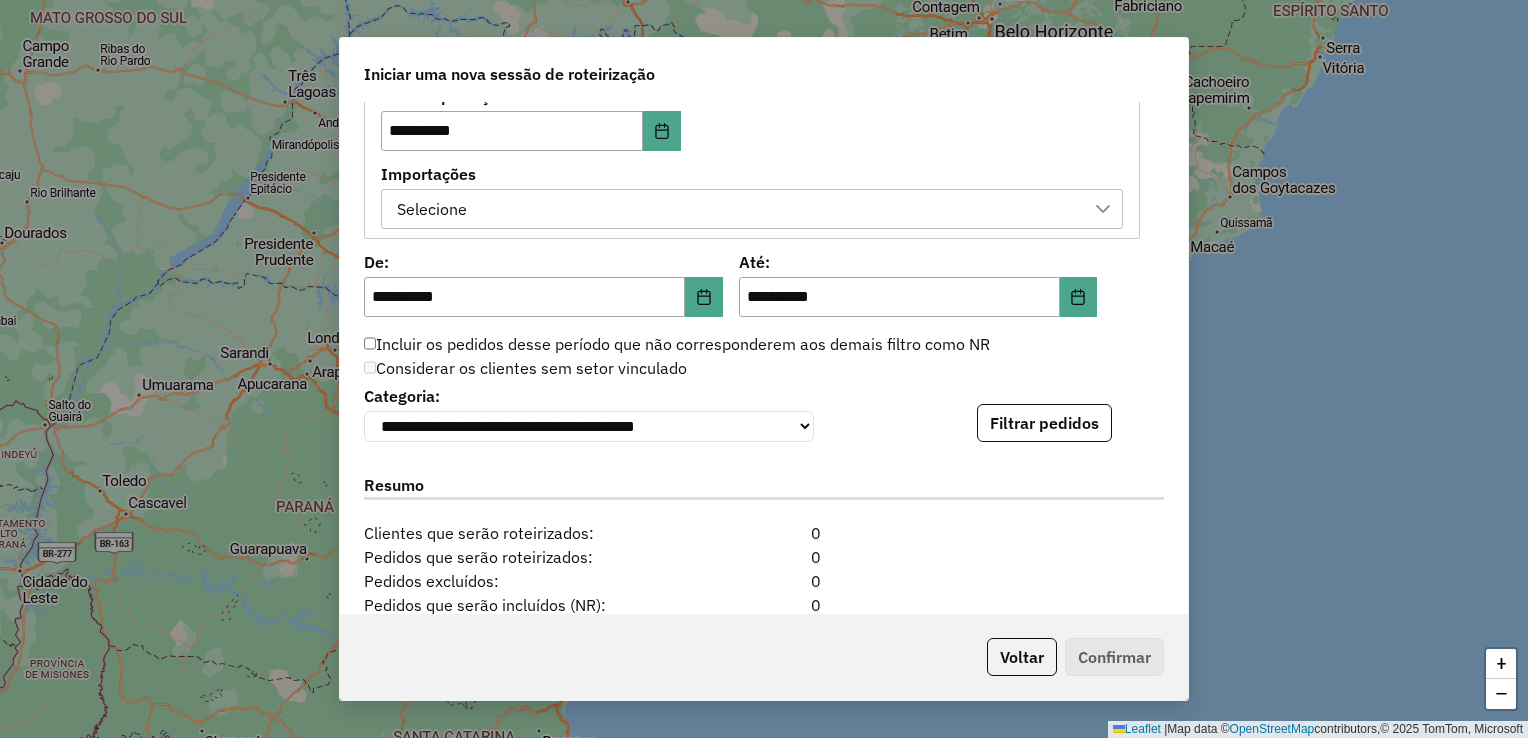 click on "Importações" at bounding box center [752, 174] 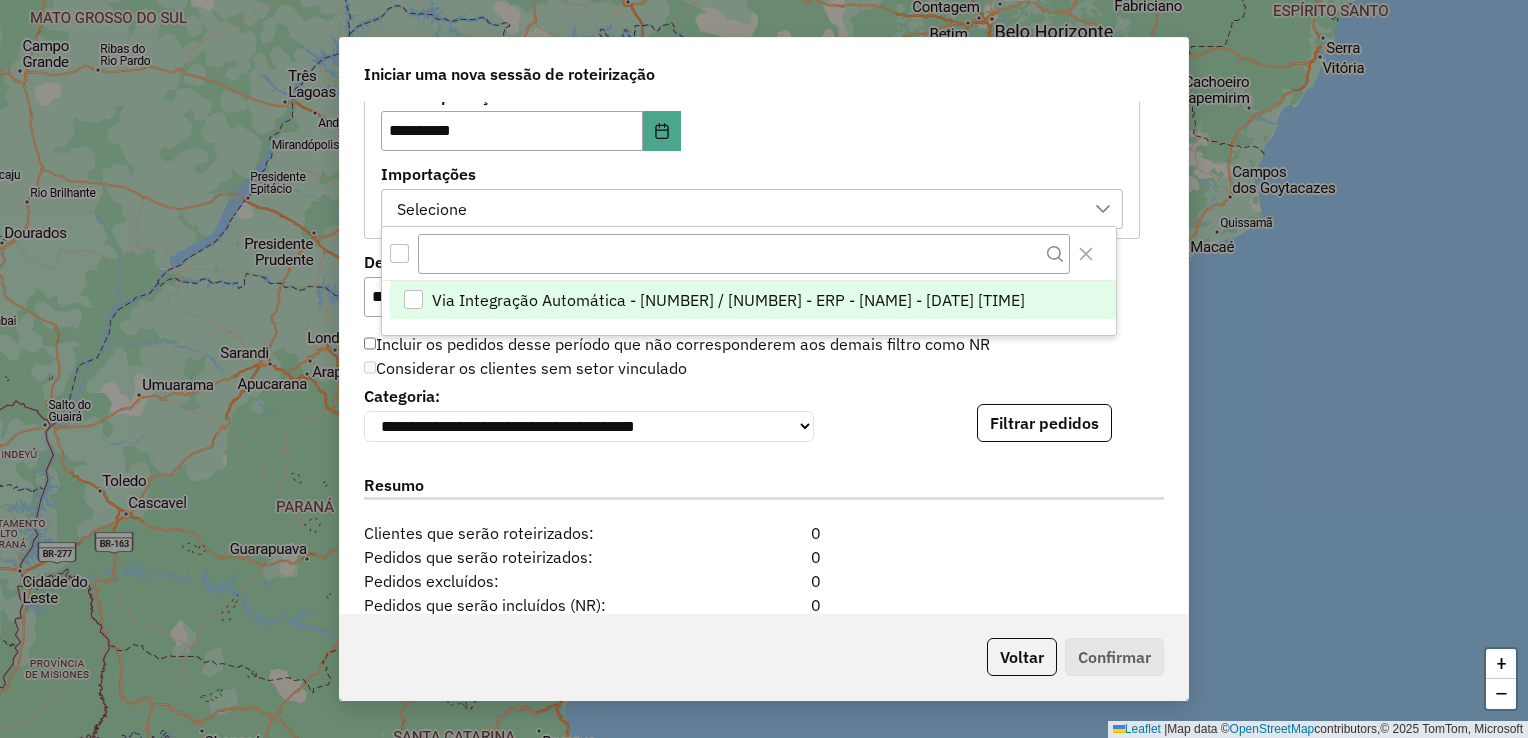 scroll, scrollTop: 14, scrollLeft: 90, axis: both 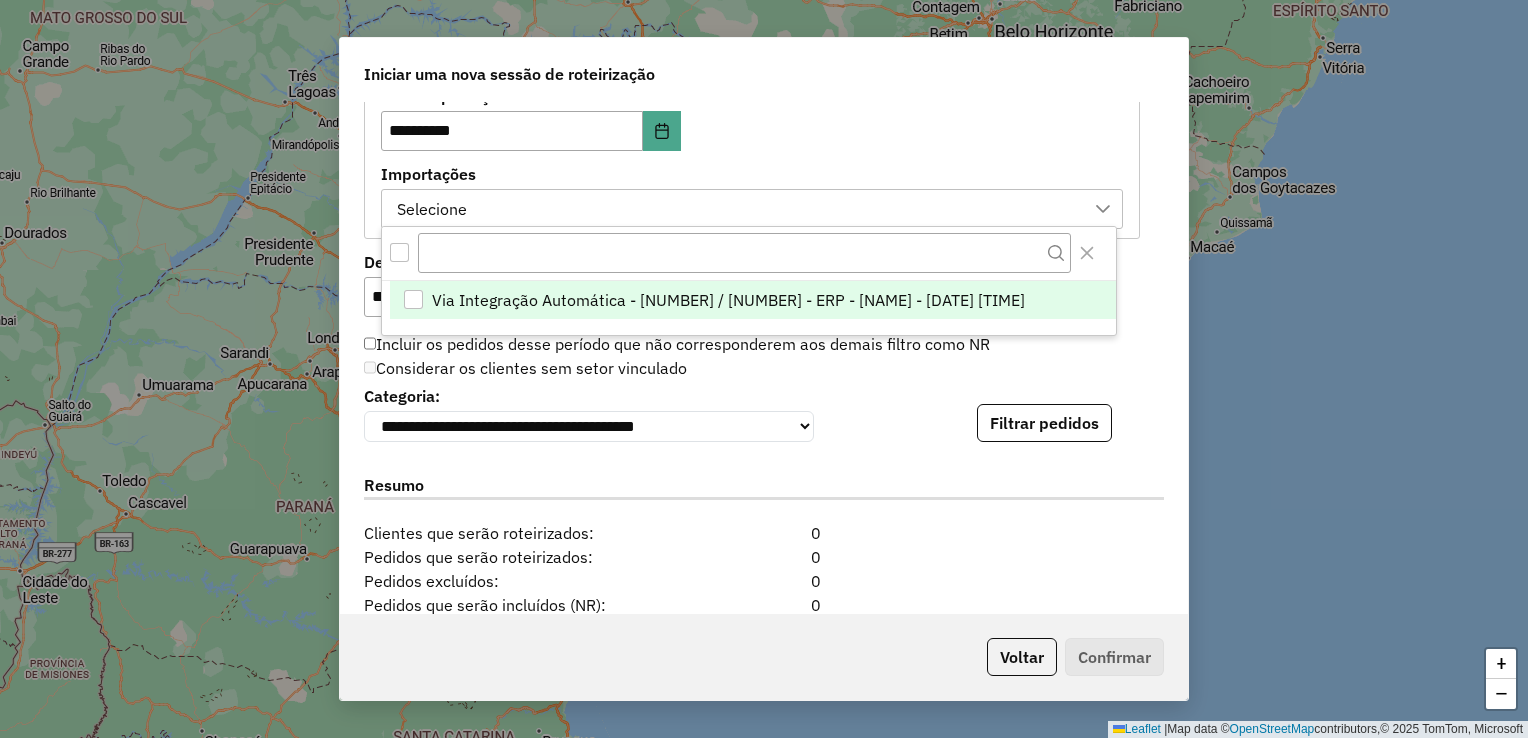 drag, startPoint x: 784, startPoint y: 296, endPoint x: 853, endPoint y: 315, distance: 71.568146 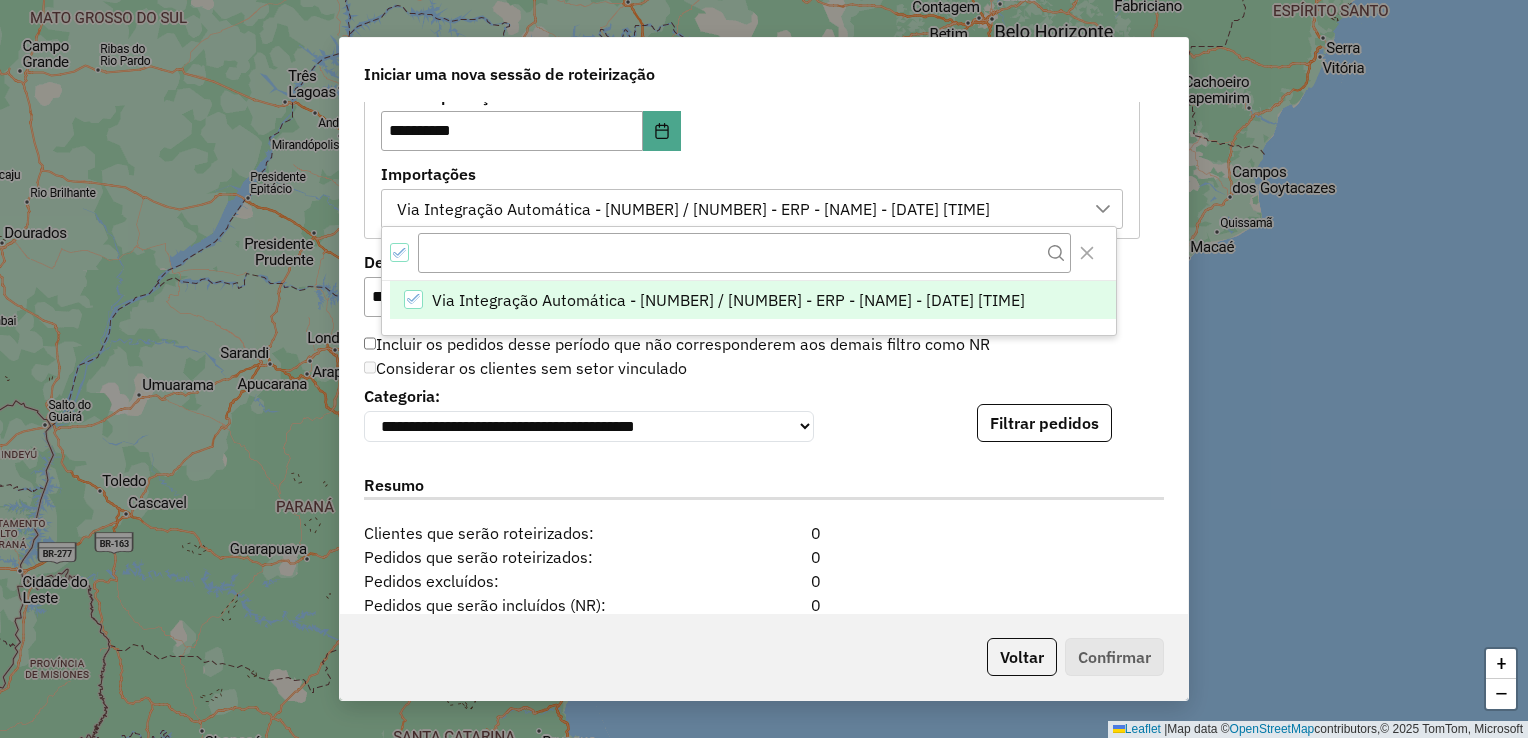 click on "Considerar os clientes sem setor vinculado" 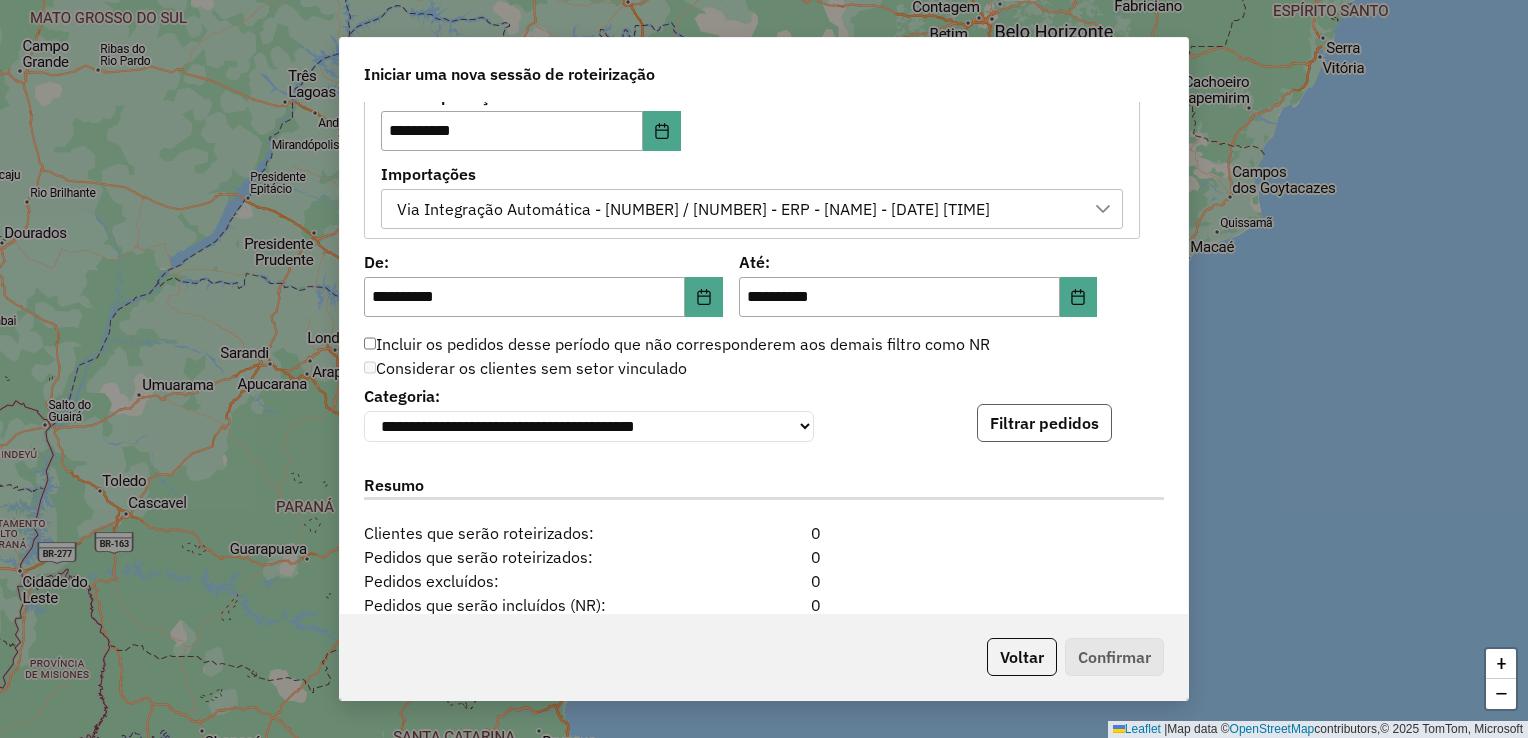 click on "Filtrar pedidos" 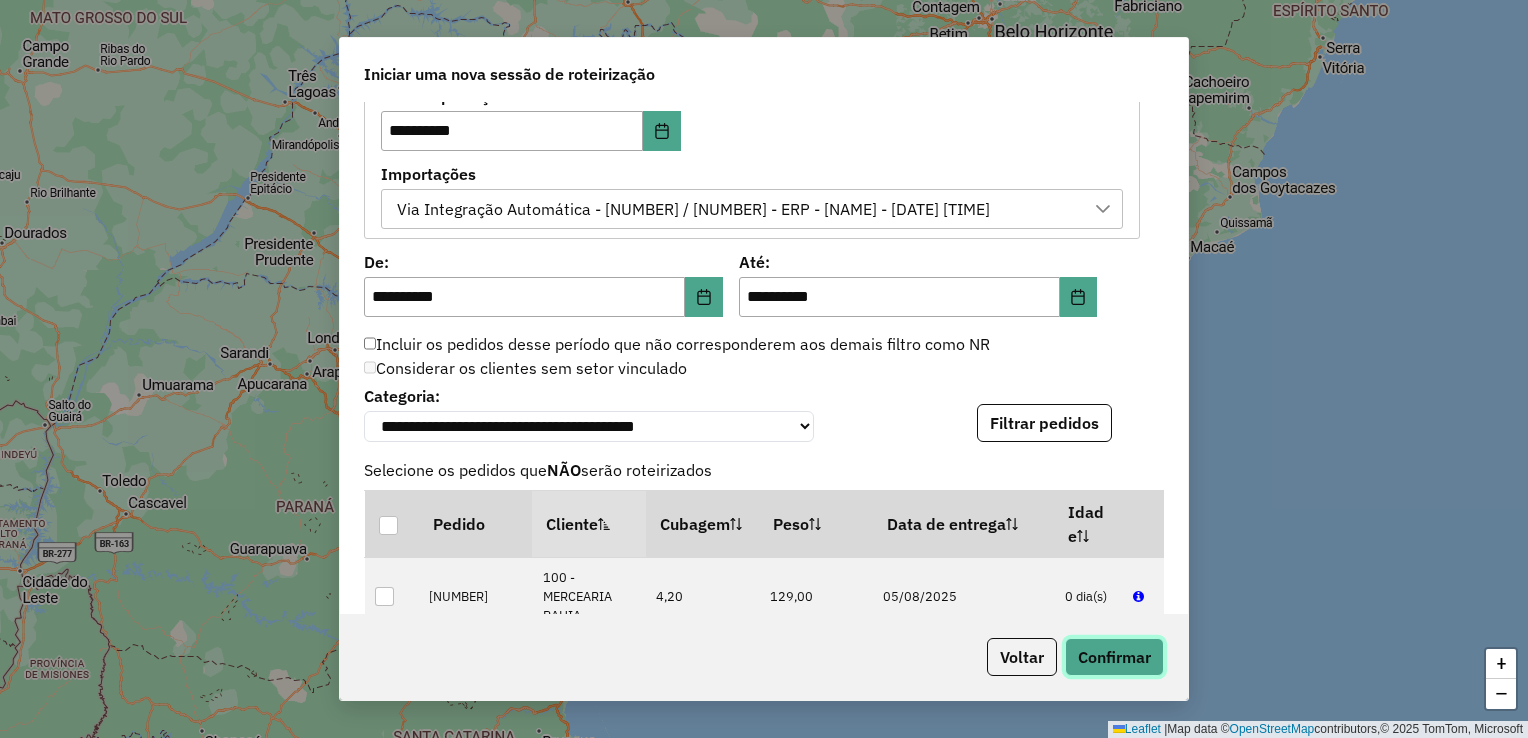 click on "Confirmar" 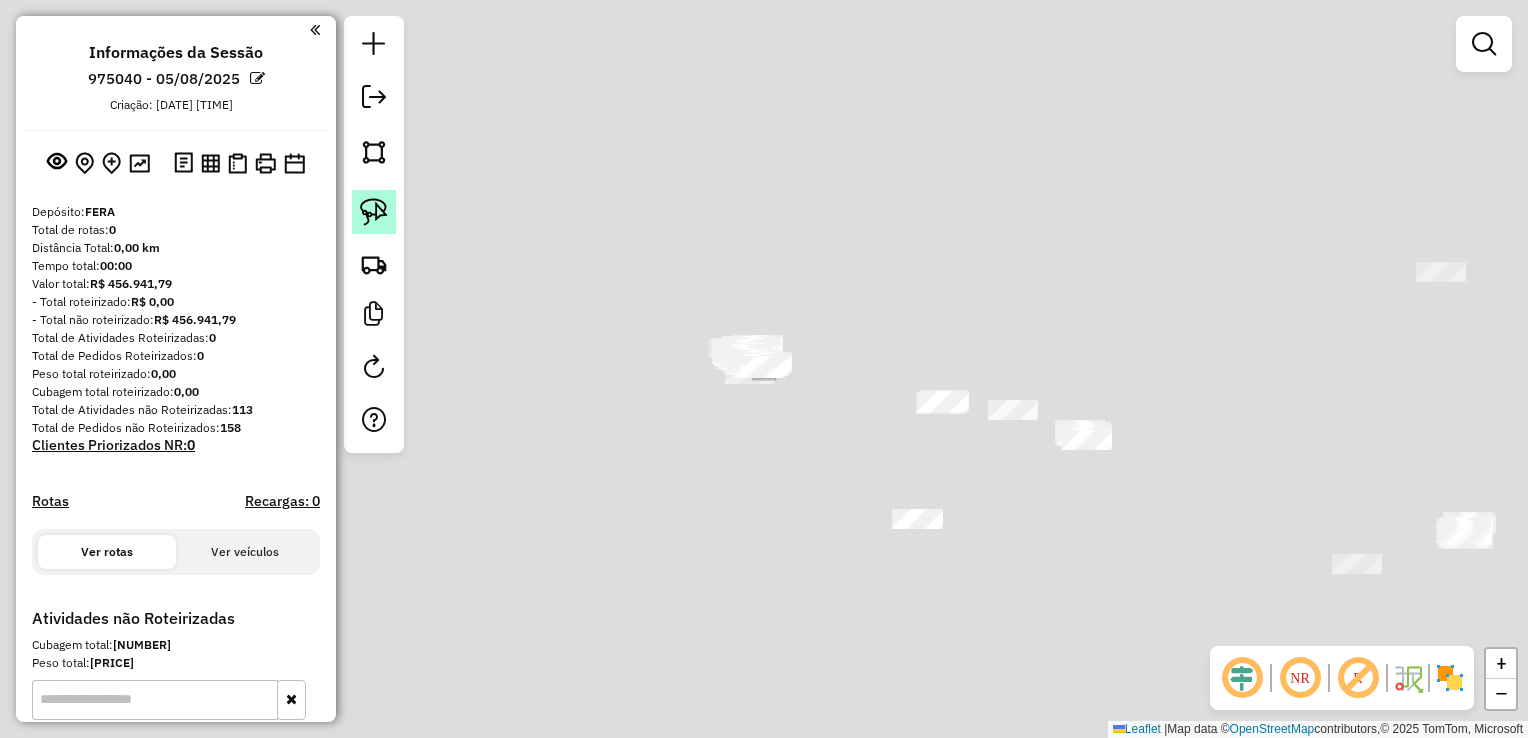 click 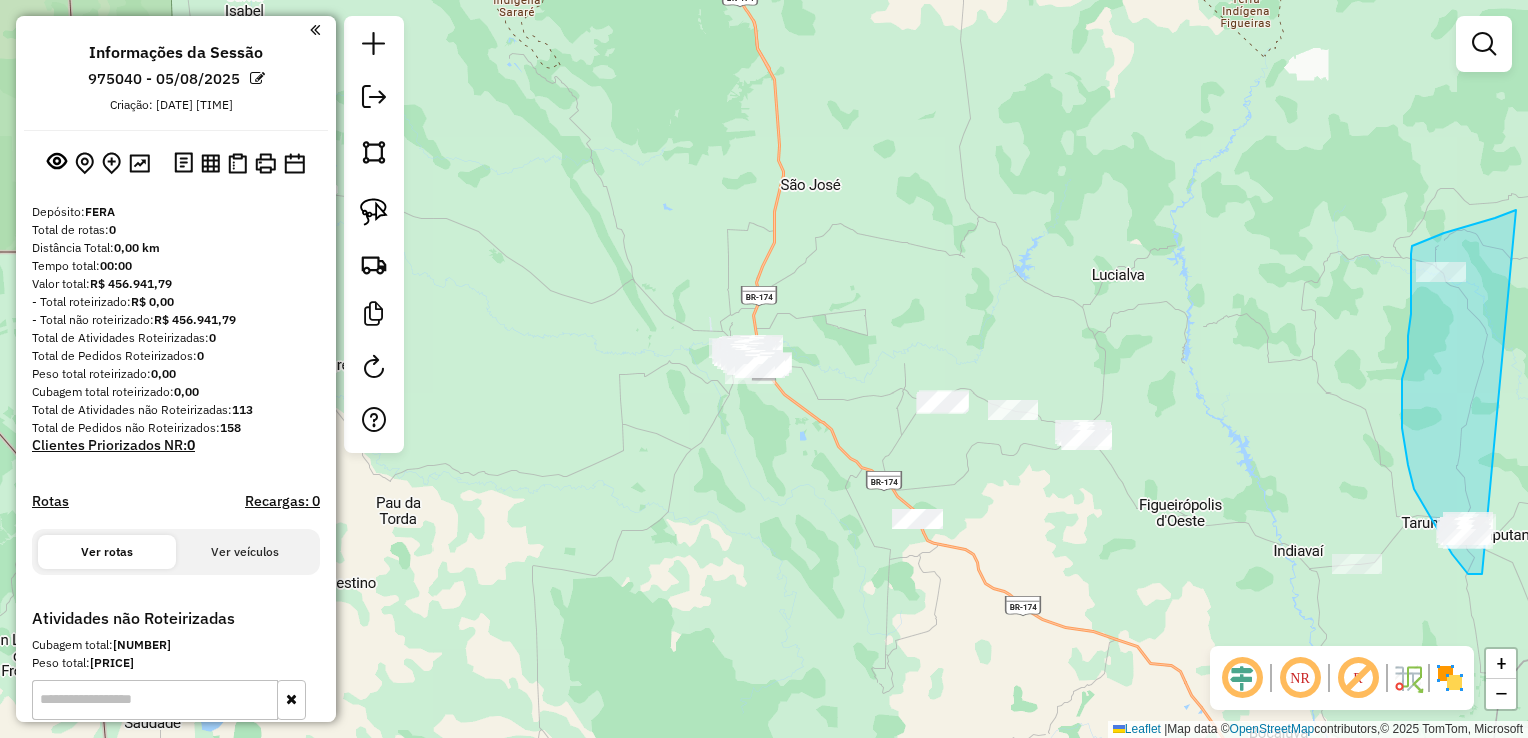 drag, startPoint x: 1471, startPoint y: 574, endPoint x: 1531, endPoint y: 390, distance: 193.53552 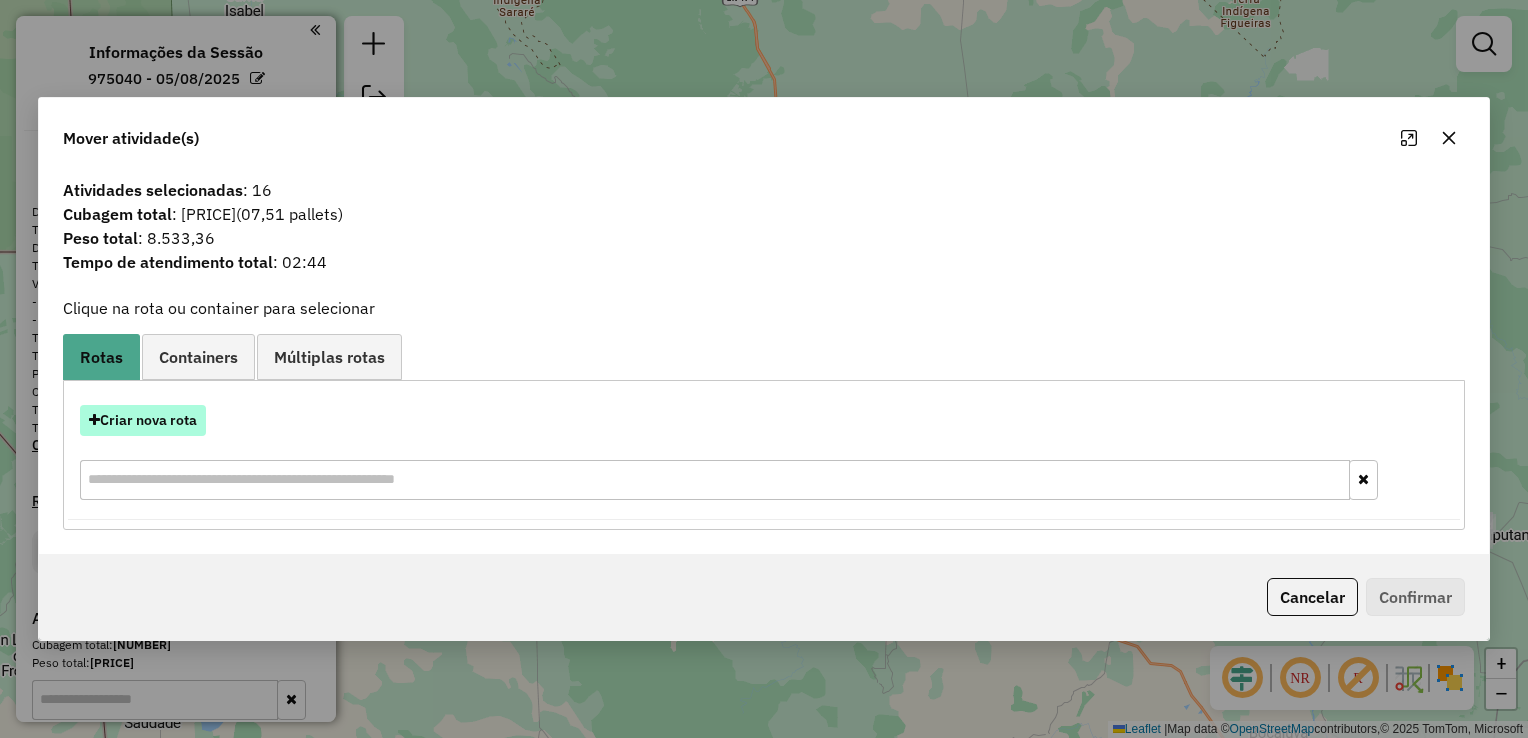 click on "Criar nova rota" at bounding box center [143, 420] 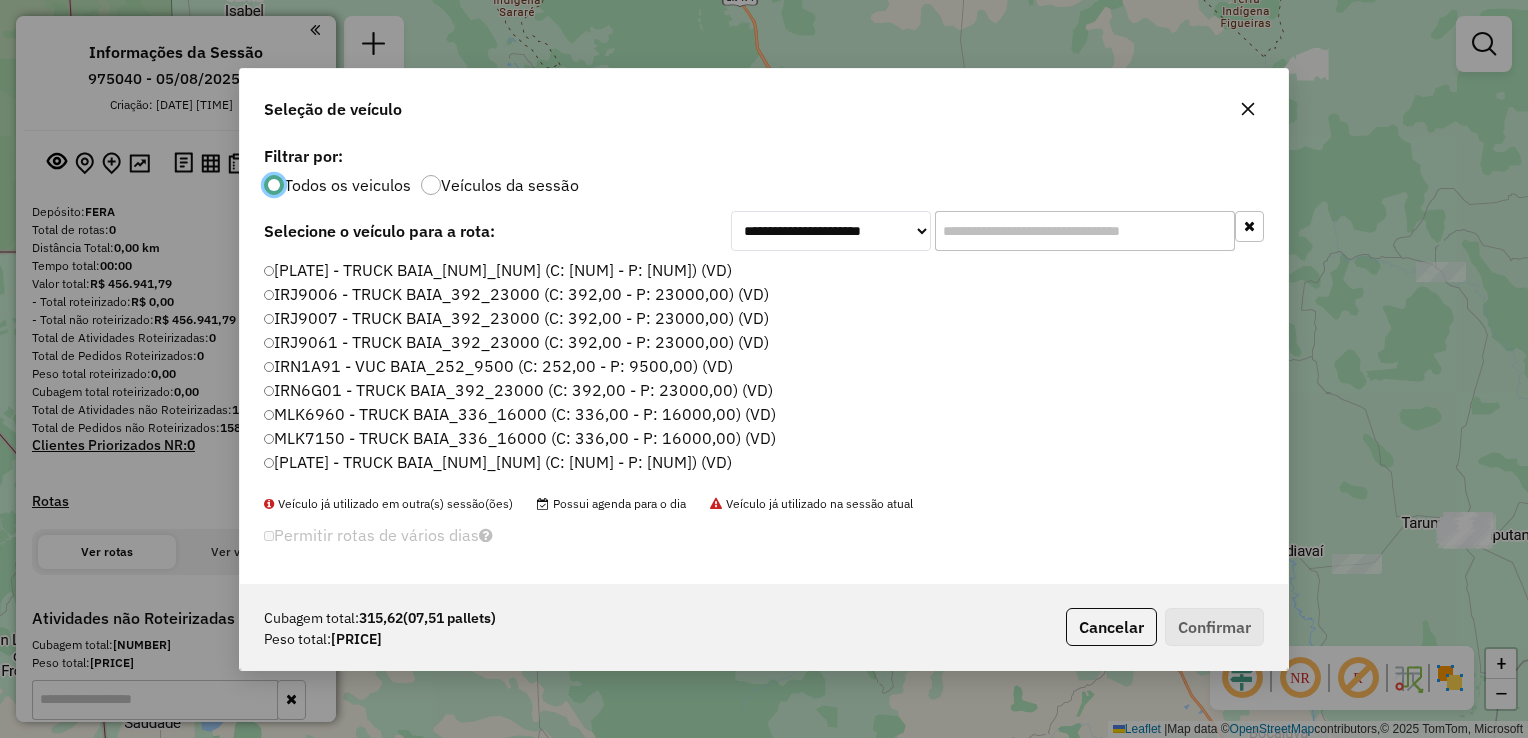 scroll, scrollTop: 10, scrollLeft: 6, axis: both 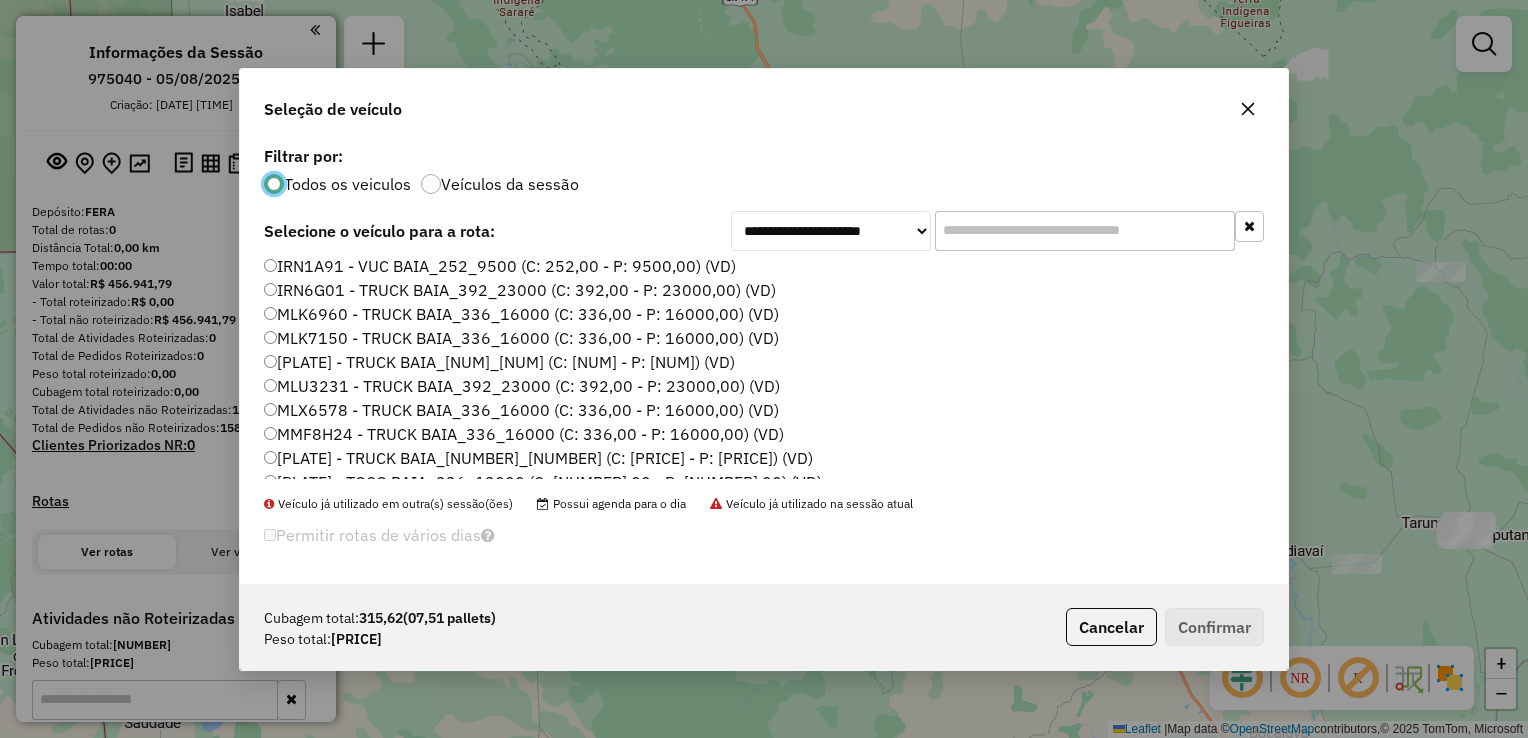 click on "MLK6960 - TRUCK BAIA_336_16000 (C: 336,00 - P: 16000,00) (VD)" 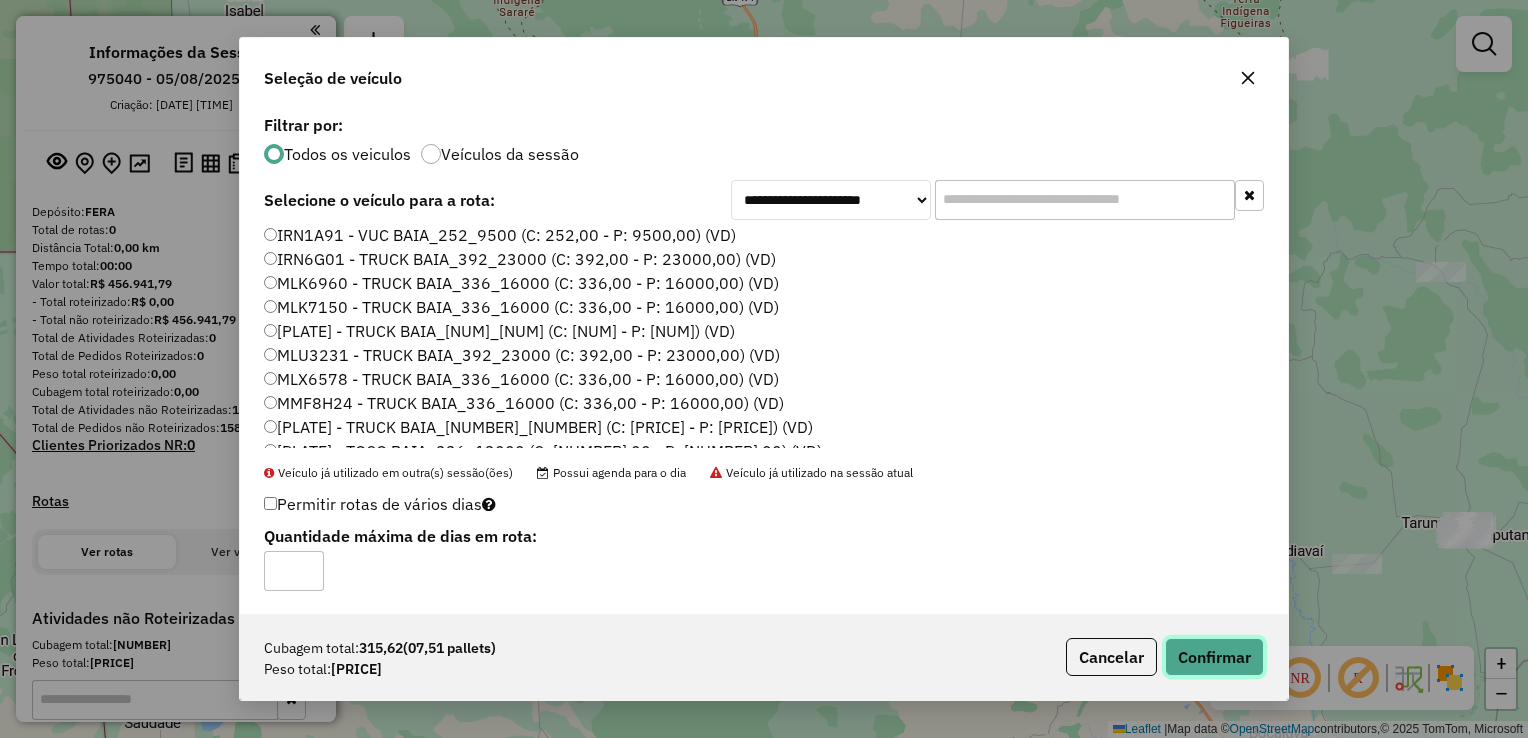 click on "Confirmar" 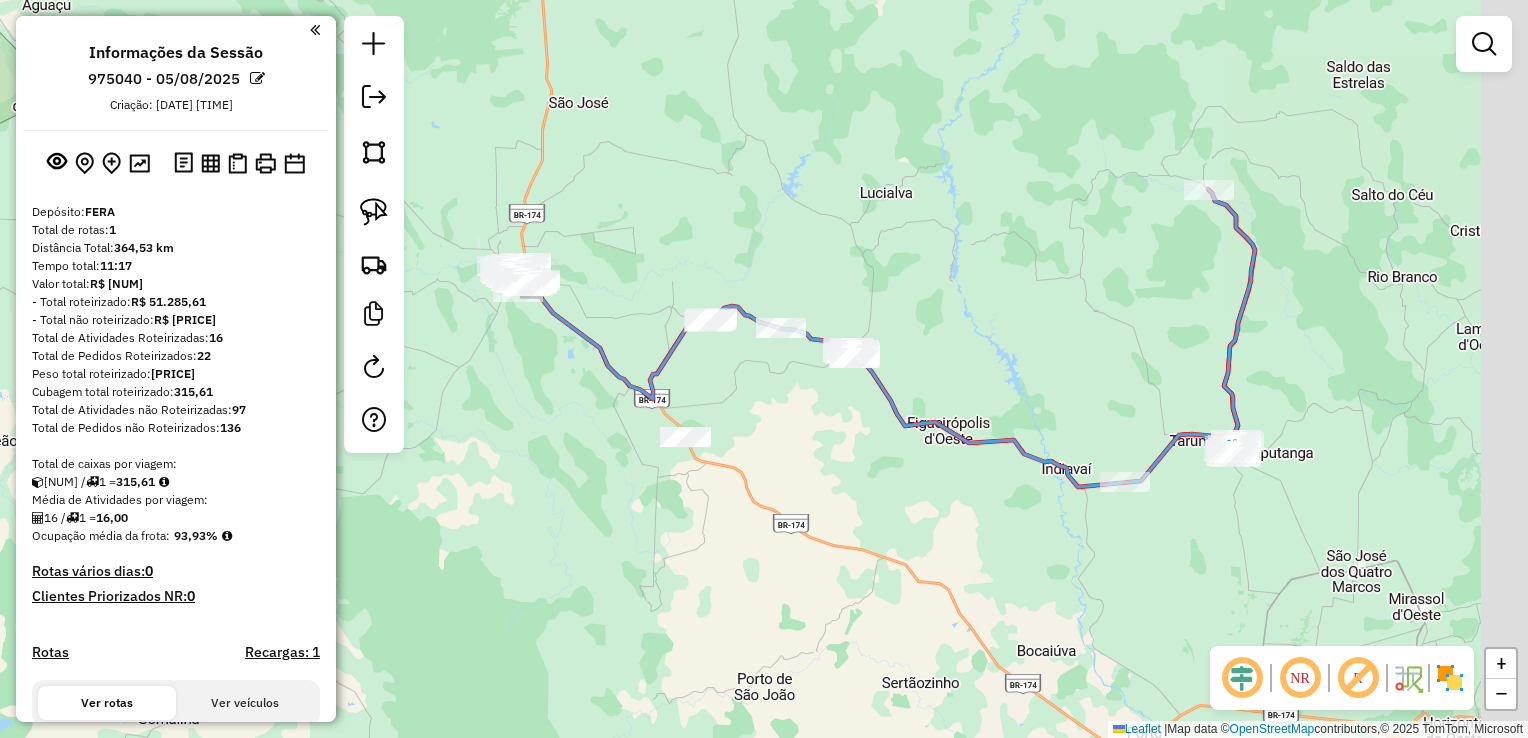 drag, startPoint x: 1374, startPoint y: 364, endPoint x: 1140, endPoint y: 282, distance: 247.95161 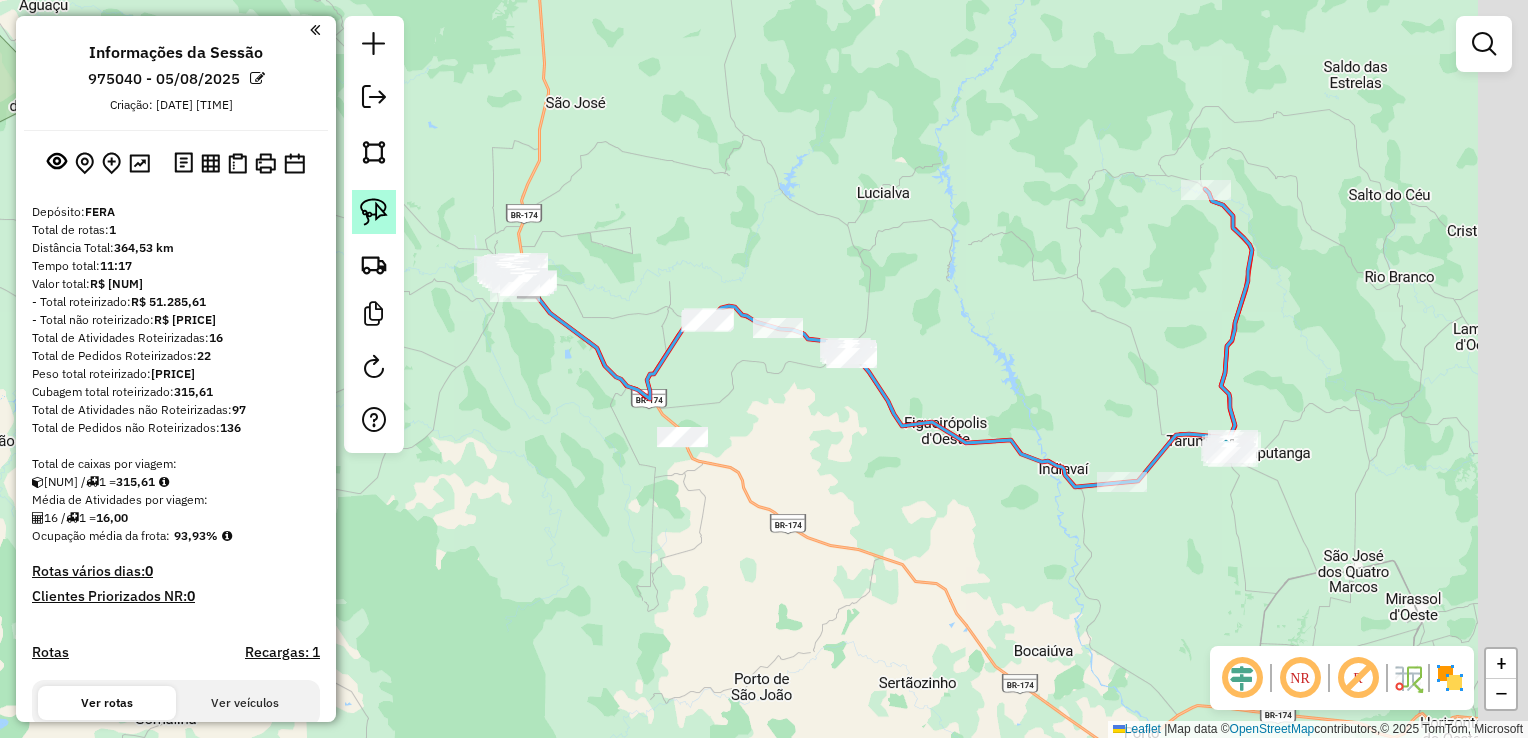 drag, startPoint x: 404, startPoint y: 212, endPoint x: 386, endPoint y: 212, distance: 18 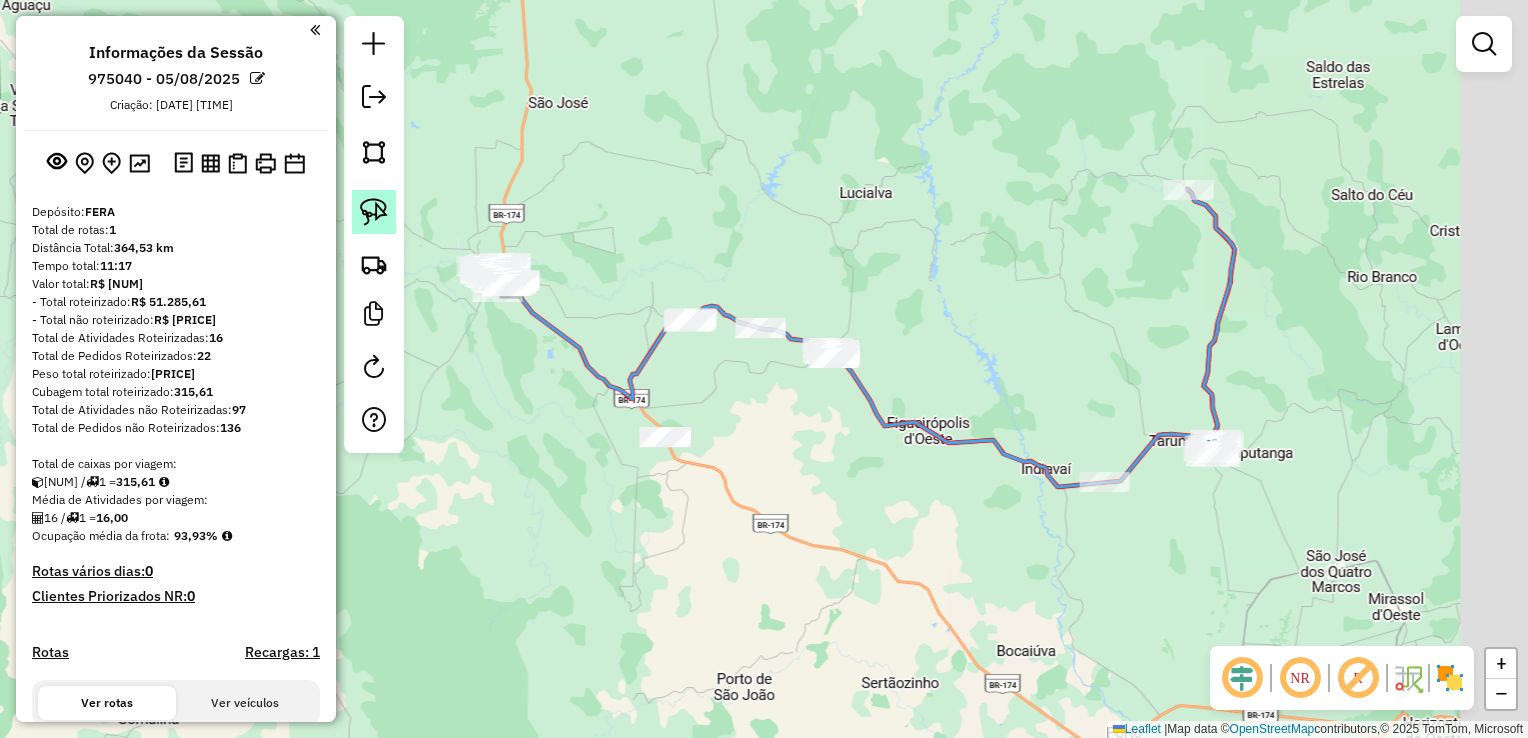 click 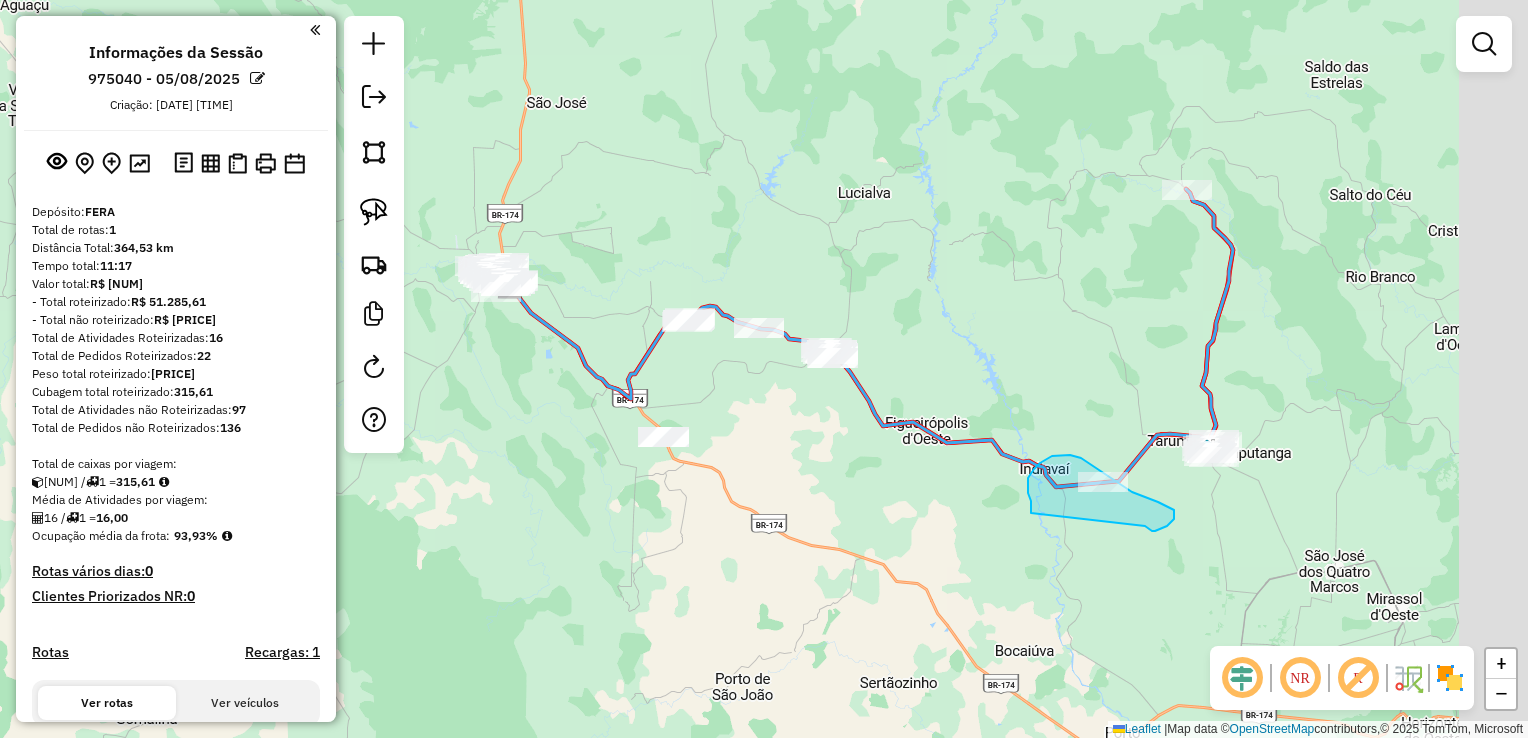 drag, startPoint x: 1031, startPoint y: 506, endPoint x: 1035, endPoint y: 561, distance: 55.145264 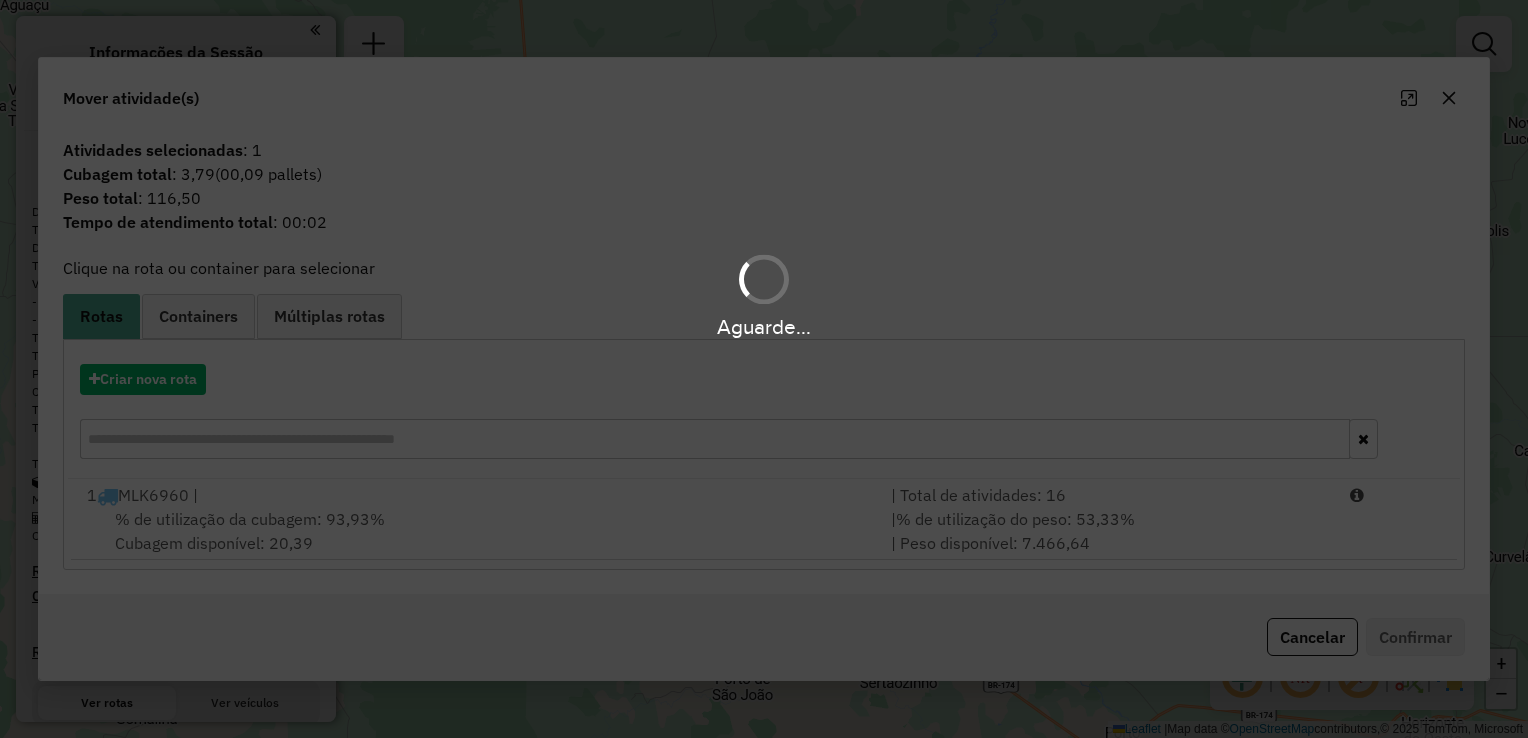 click on "Aguarde...  Pop-up bloqueado!  Seu navegador bloqueou automáticamente a abertura de uma nova janela.   Acesse as configurações e adicione o endereço do sistema a lista de permissão.   Fechar  Informações da Sessão [SESSION_ID] - [DATE]     Criação: [DATE] [TIME]   Depósito:  [NAME]  Total de rotas:  1  Distância Total:  [NUM] km  Tempo total:  [TIME]  Valor total:  R$ [NUM]  - Total roteirizado:  R$ [NUM]  - Total não roteirizado:  R$ [NUM]  Total de Atividades Roteirizadas:  16  Total de Pedidos Roteirizados:  22  Peso total roteirizado:  [NUM]  Cubagem total roteirizado:  [NUM]  Total de Atividades não Roteirizadas:  97  Total de Pedidos não Roteirizados:  136 Total de caixas por viagem:  [NUM] /   1 =  [NUM] Média de Atividades por viagem:  16 /   1 =  16,00 Ocupação média da frota:  [PERCENT]%   Rotas vários dias:  0  Clientes Priorizados NR:  0 Rotas  Recargas: 1   Ver rotas   Ver veículos   1 -       [PLATE]   [NUM] KM   [PERCENT]%  /  16   [PERCENT]%     =  [NUM] KM  ****" at bounding box center [764, 369] 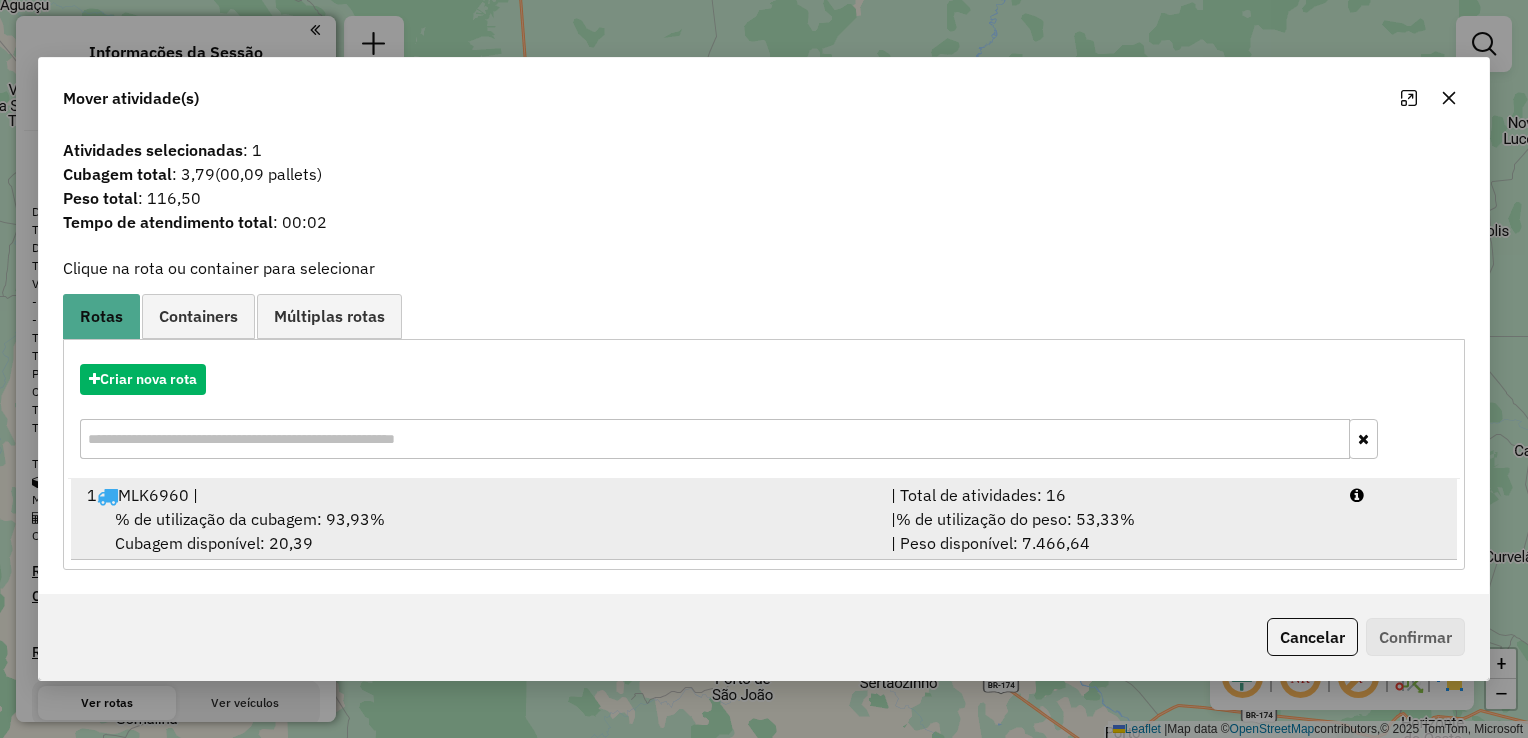 click on "% de utilização da cubagem: [PRICE]%  Cubagem disponível: [PRICE]" at bounding box center [477, 531] 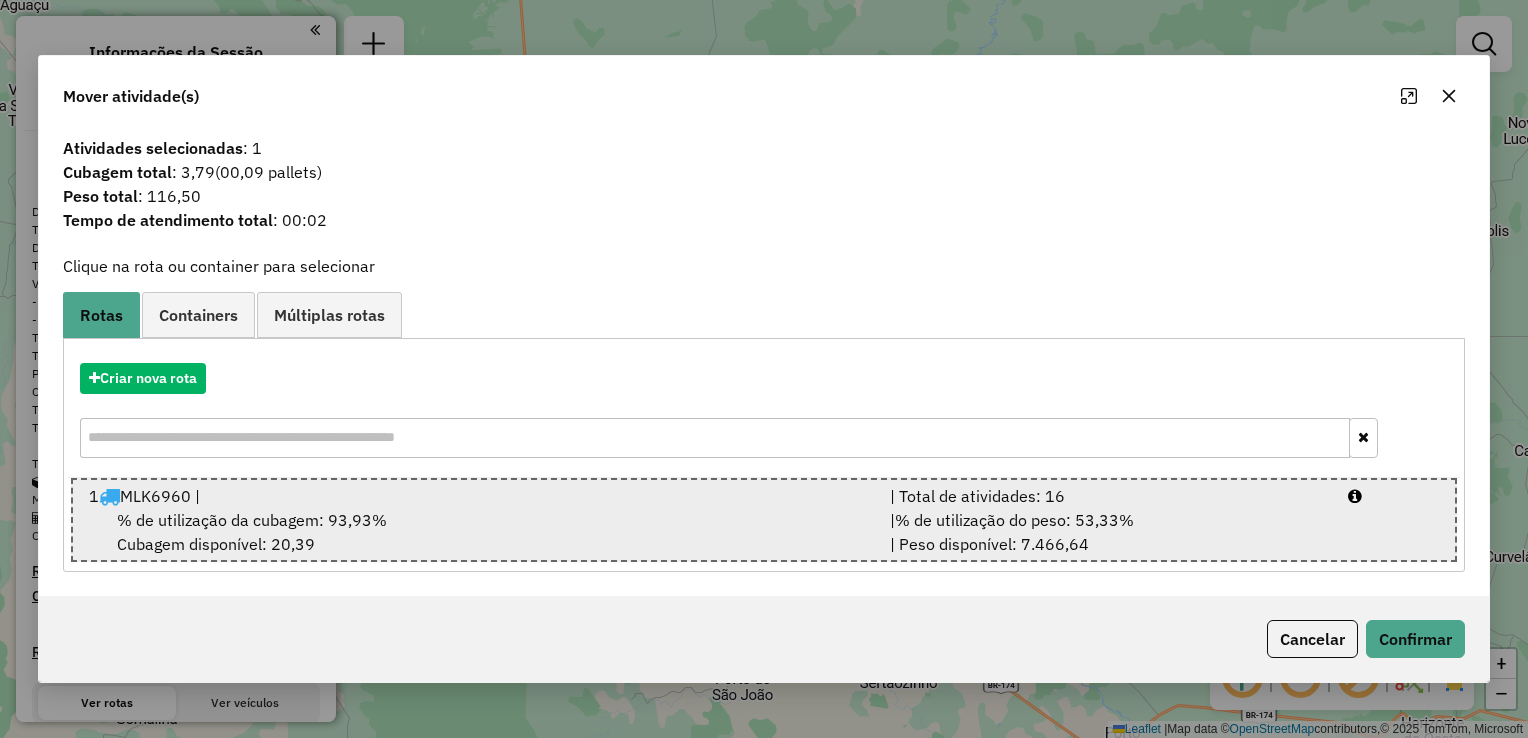 drag, startPoint x: 288, startPoint y: 538, endPoint x: 1334, endPoint y: 517, distance: 1046.2108 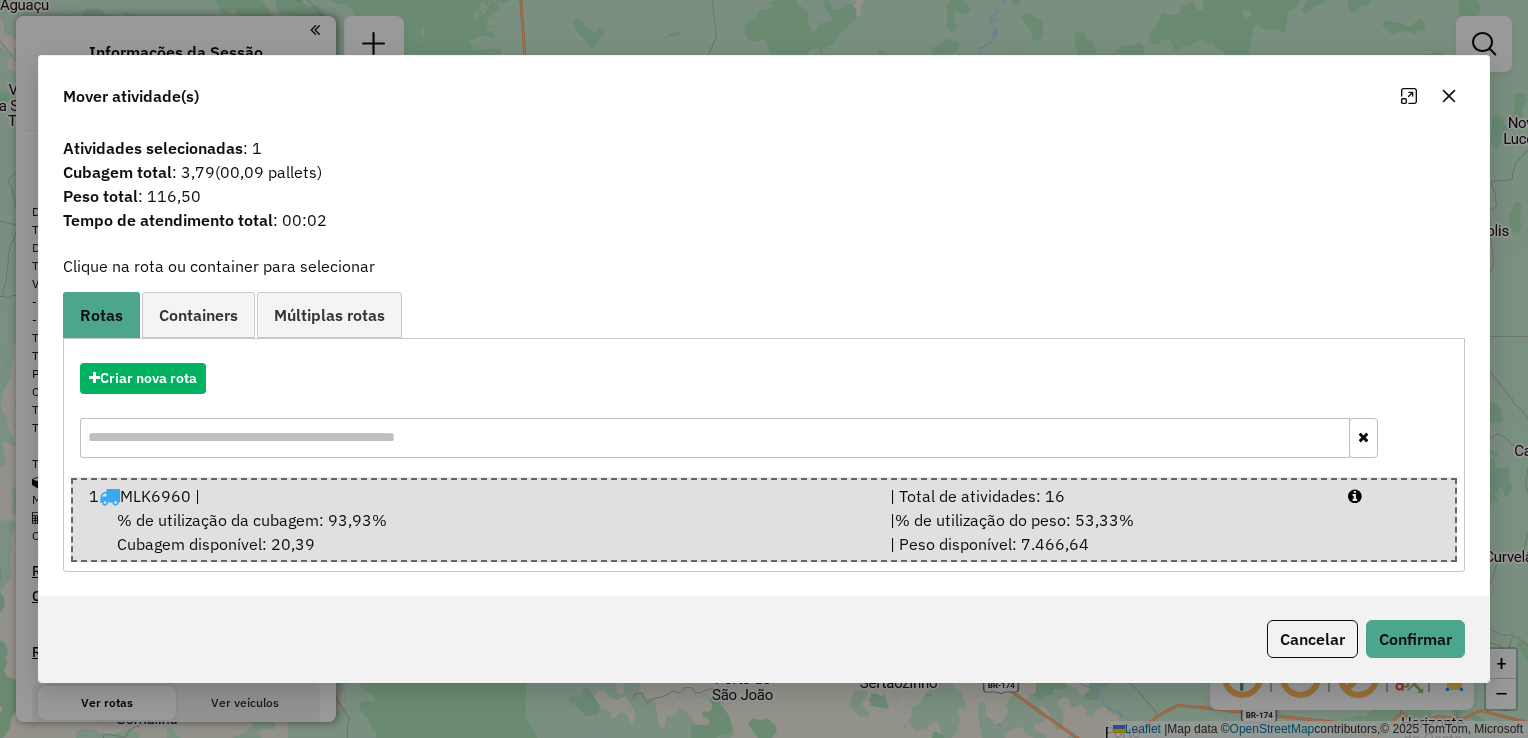 click on "Mover atividade(s) Atividades selecionadas : 1 Cubagem total  : 3,79   (00,09 pallets)  Peso total : 116,50 Tempo de atendimento total : 00:02  Clique na rota ou container para selecionar   Rotas Containers Múltiplas rotas  Criar nova rota   1  MLK6960 |   | Total de atividades: 16  % de utilização da cubagem: 93,93%  Cubagem disponível: 20,39   |  % de utilização do peso: 53,33%  | Peso disponível: 7.466,64   Criar novo container  Container Padrão  Peso total: 52.152,05   Cubagem total: 1.856,72   Total de atividades/pedidos: 136  Selecione os Veículos  (é necessário selecionar ao menos 1 veículo) : Disponíveis: 31  IRJ8763 - TRUCK BAIA_392_23000 (C: 392,00 - P: 23000,00) (VD)   IRJ9006 - TRUCK BAIA_392_23000 (C: 392,00 - P: 23000,00) (VD)   IRJ9007 - TRUCK BAIA_392_23000 (C: 392,00 - P: 23000,00) (VD)   IRJ9061 - TRUCK BAIA_392_23000 (C: 392,00 - P: 23000,00) (VD)   IRN1A91 - VUC BAIA_252_9500 (C: 252,00 - P: 9500,00) (VD)   IRN6G01 - TRUCK BAIA_392_23000 (C: 392,00 - P: 23000,00) (VD)" 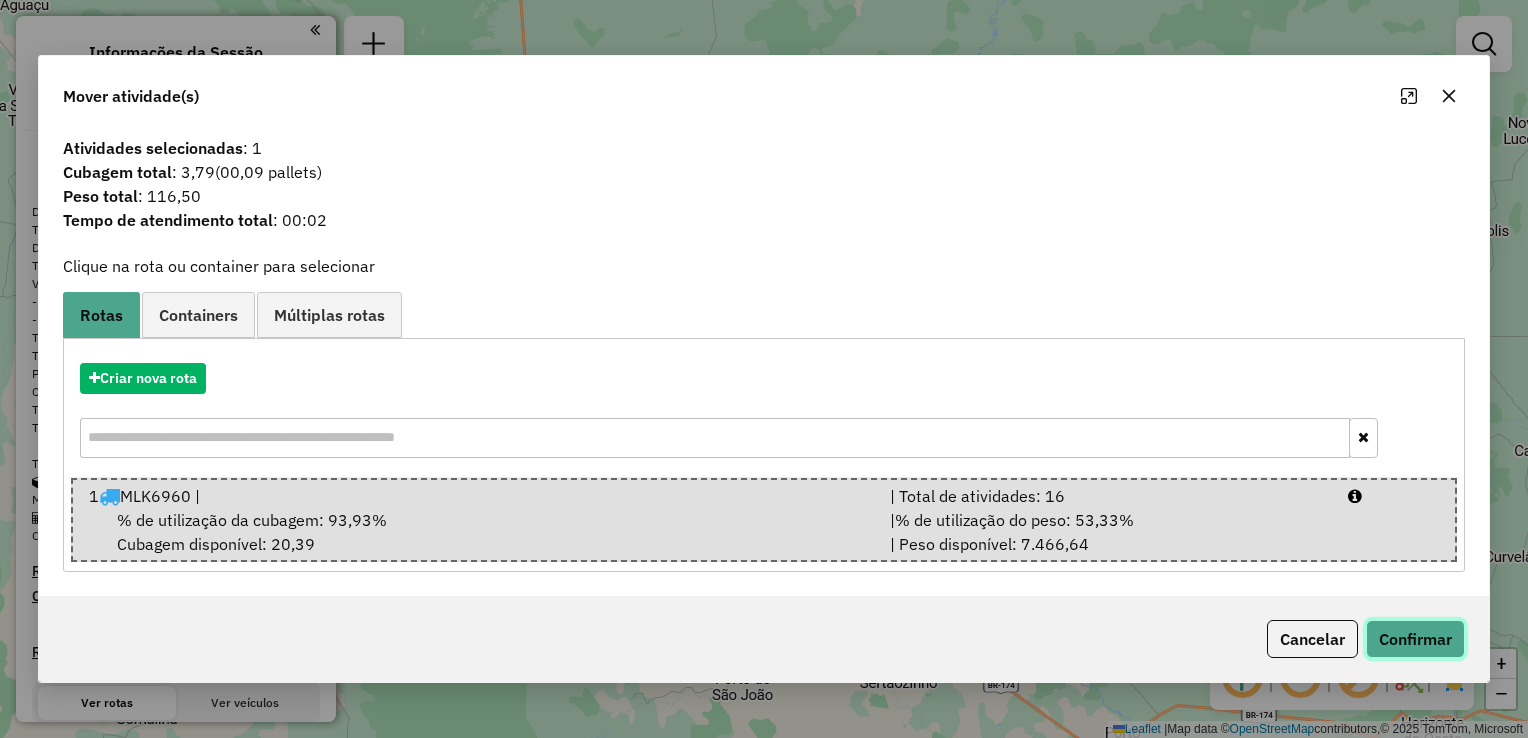 click on "Confirmar" 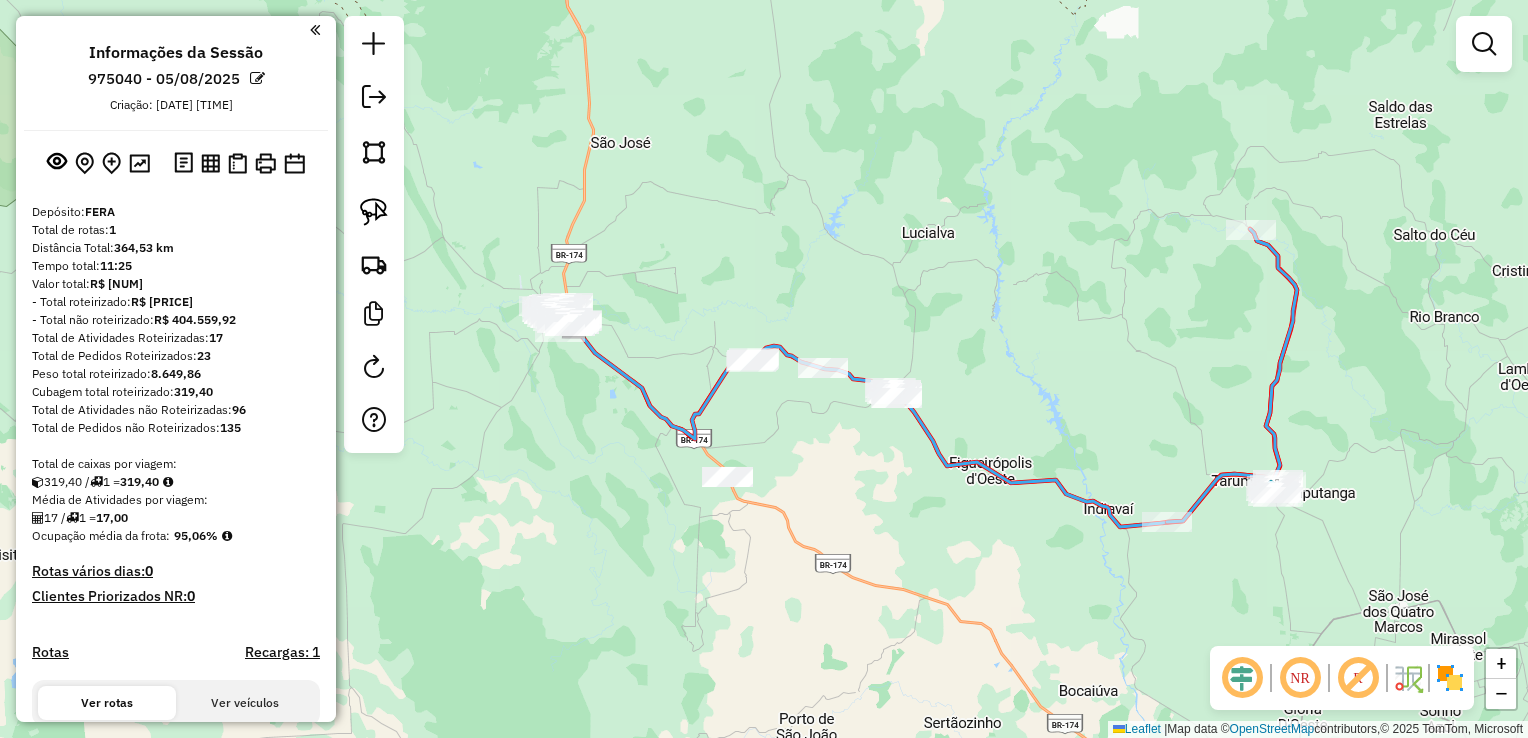 click on "Janela de atendimento Grade de atendimento Capacidade Transportadoras Veículos Cliente Pedidos  Rotas Selecione os dias de semana para filtrar as janelas de atendimento  Seg   Ter   Qua   Qui   Sex   Sáb   Dom  Informe o período da janela de atendimento: De: Até:  Filtrar exatamente a janela do cliente  Considerar janela de atendimento padrão  Selecione os dias de semana para filtrar as grades de atendimento  Seg   Ter   Qua   Qui   Sex   Sáb   Dom   Considerar clientes sem dia de atendimento cadastrado  Clientes fora do dia de atendimento selecionado Filtrar as atividades entre os valores definidos abaixo:  Peso mínimo:   Peso máximo:   Cubagem mínima:   Cubagem máxima:   De:   Até:  Filtrar as atividades entre o tempo de atendimento definido abaixo:  De:   Até:   Considerar capacidade total dos clientes não roteirizados Transportadora: Selecione um ou mais itens Tipo de veículo: Selecione um ou mais itens Veículo: Selecione um ou mais itens Motorista: Selecione um ou mais itens Nome: Rótulo:" 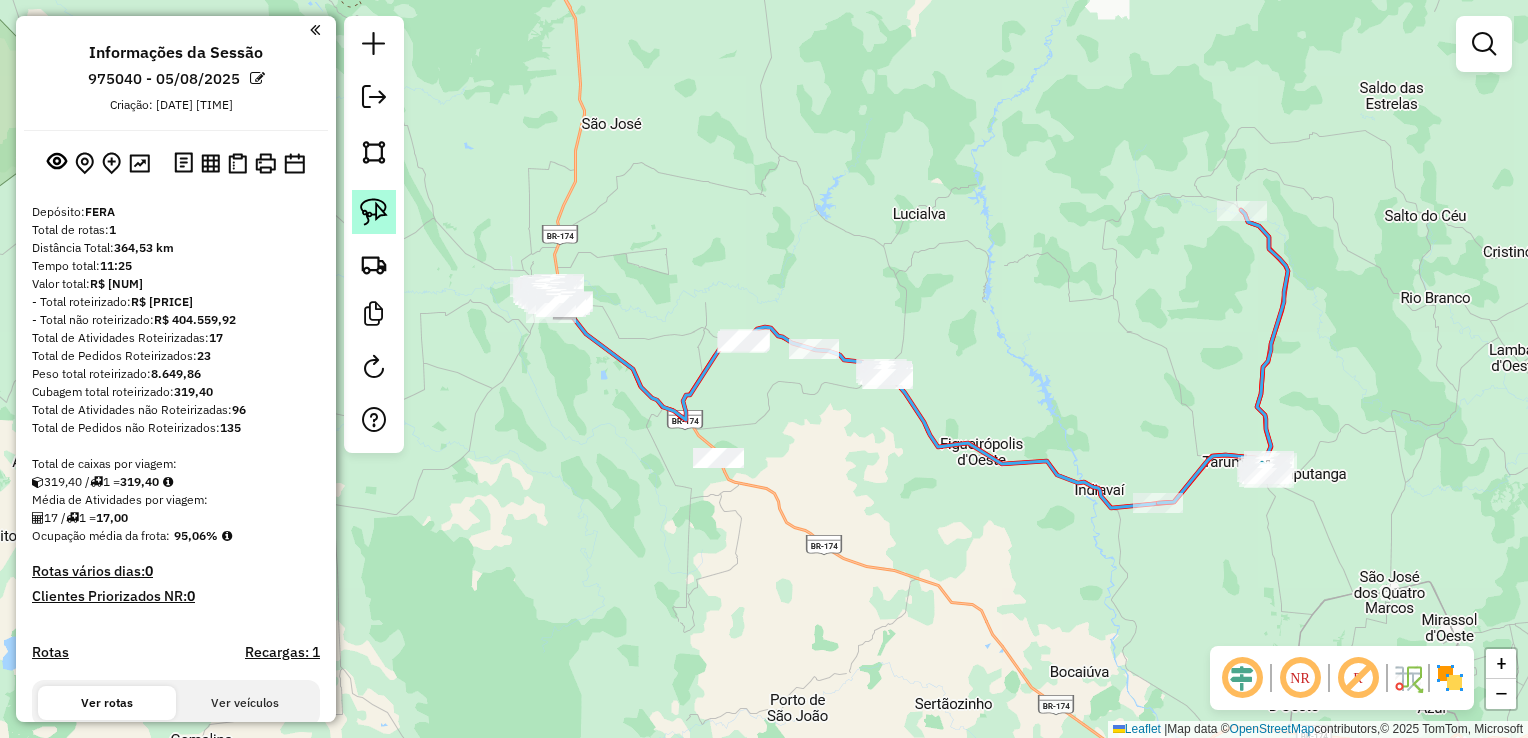 click 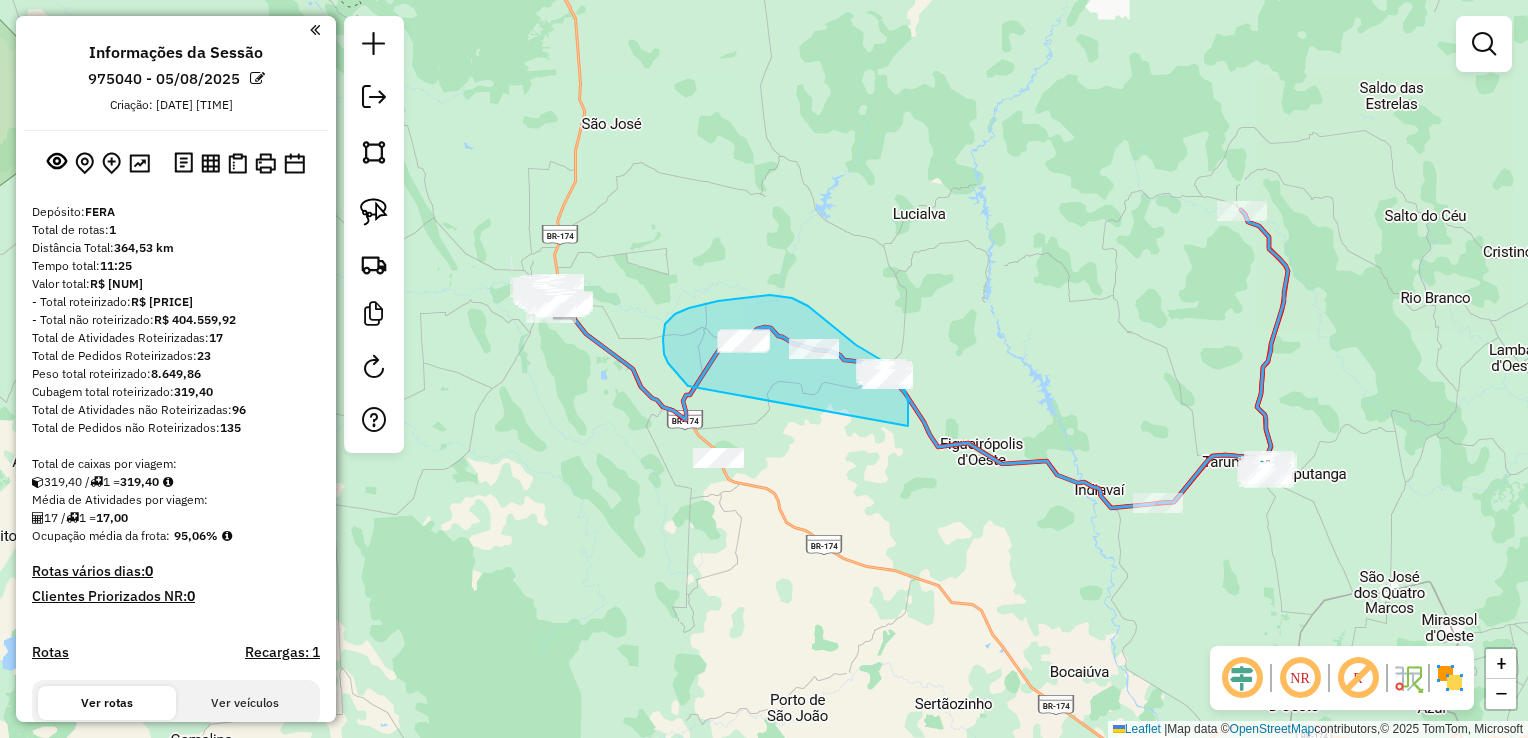 drag, startPoint x: 688, startPoint y: 386, endPoint x: 888, endPoint y: 425, distance: 203.76703 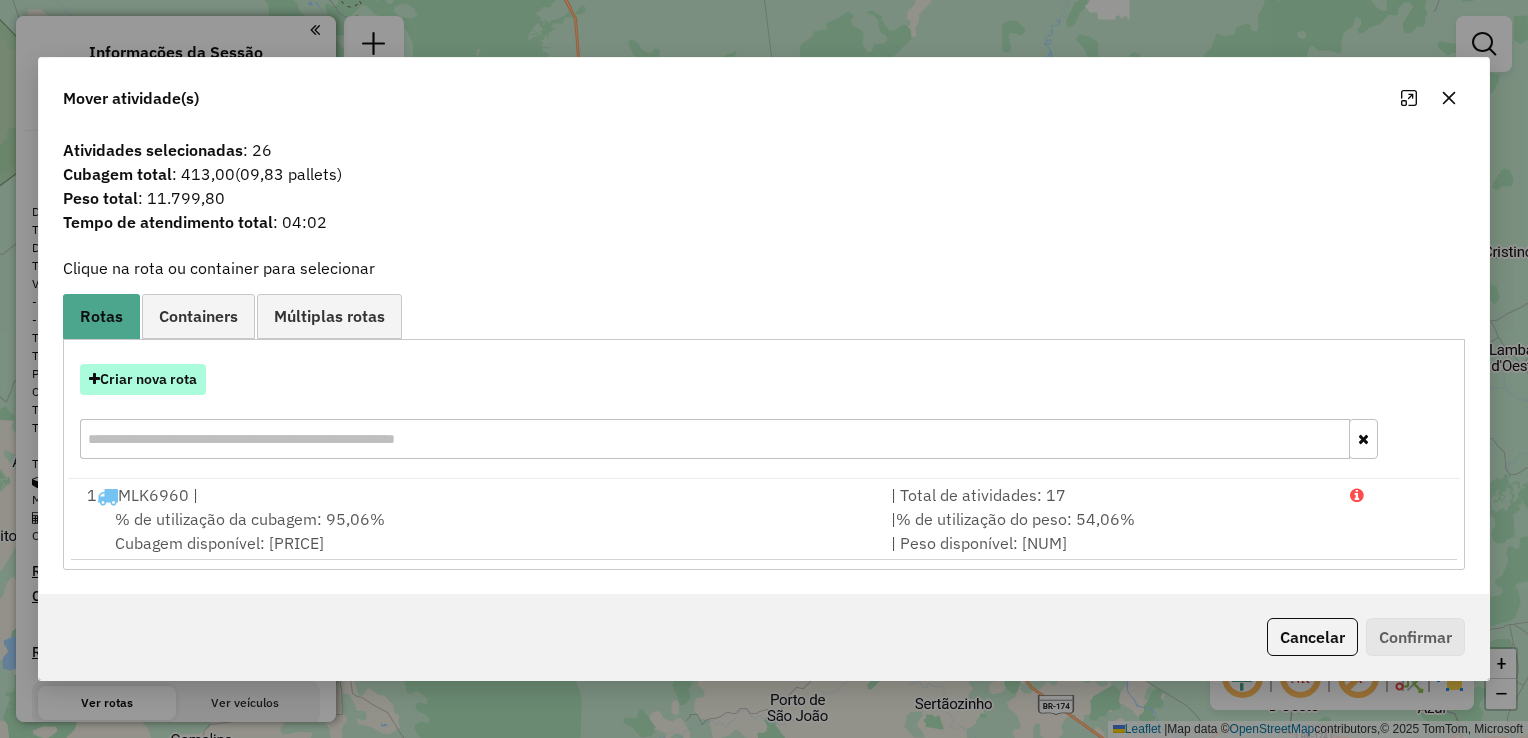 click on "Criar nova rota" at bounding box center (143, 379) 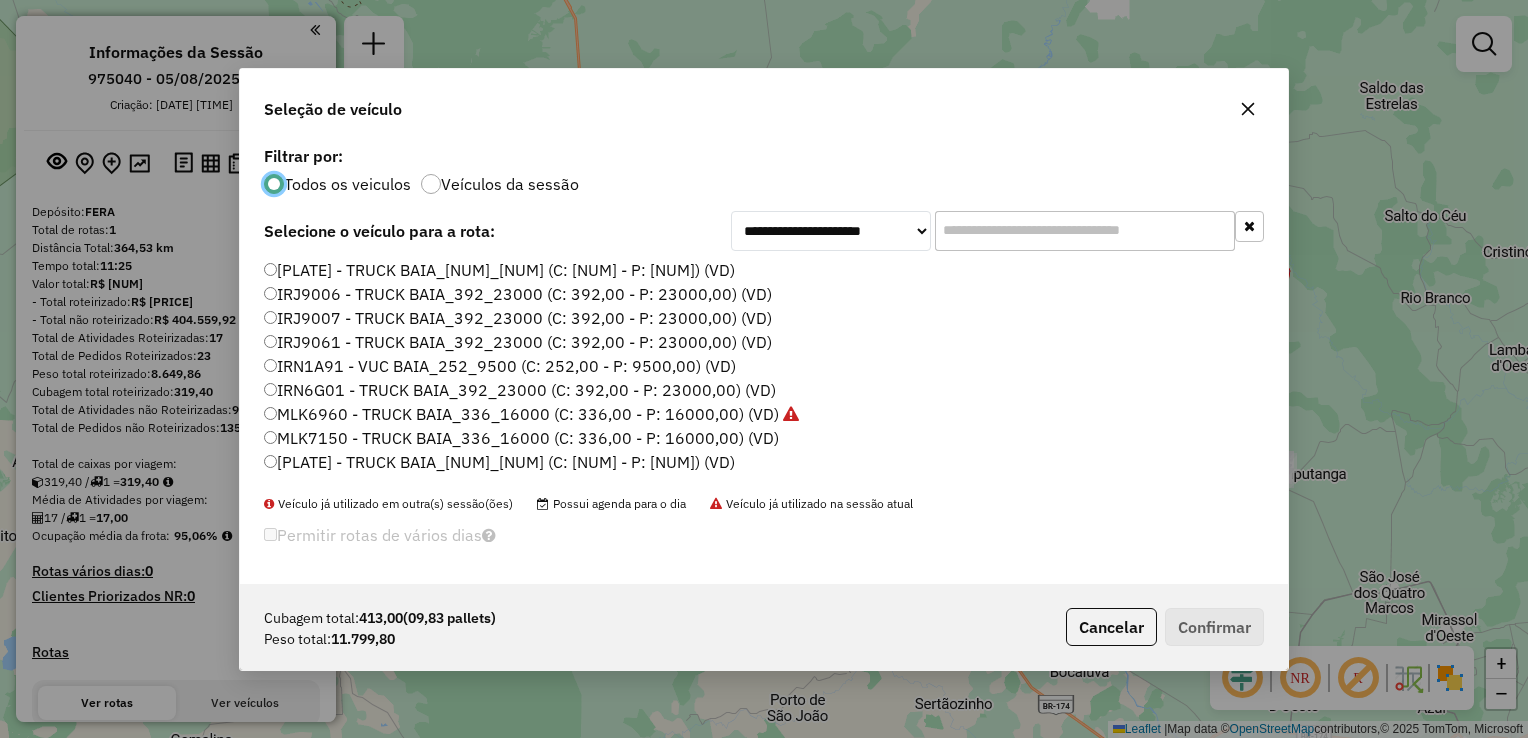 scroll, scrollTop: 10, scrollLeft: 6, axis: both 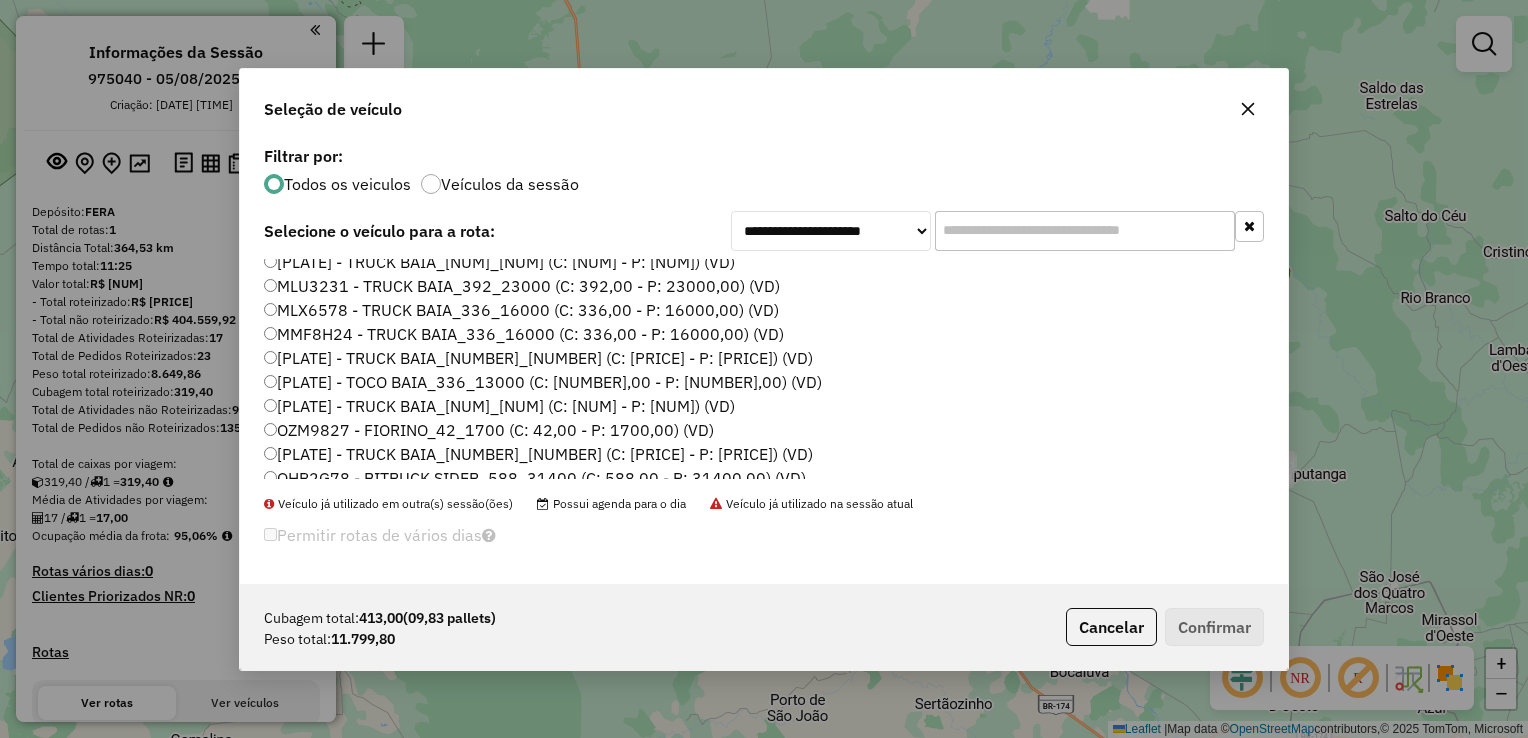 click on "[PLATE] - TRUCK BAIA_[NUMBER]_[NUMBER] (C: [PRICE] - P: [PRICE]) (VD)" 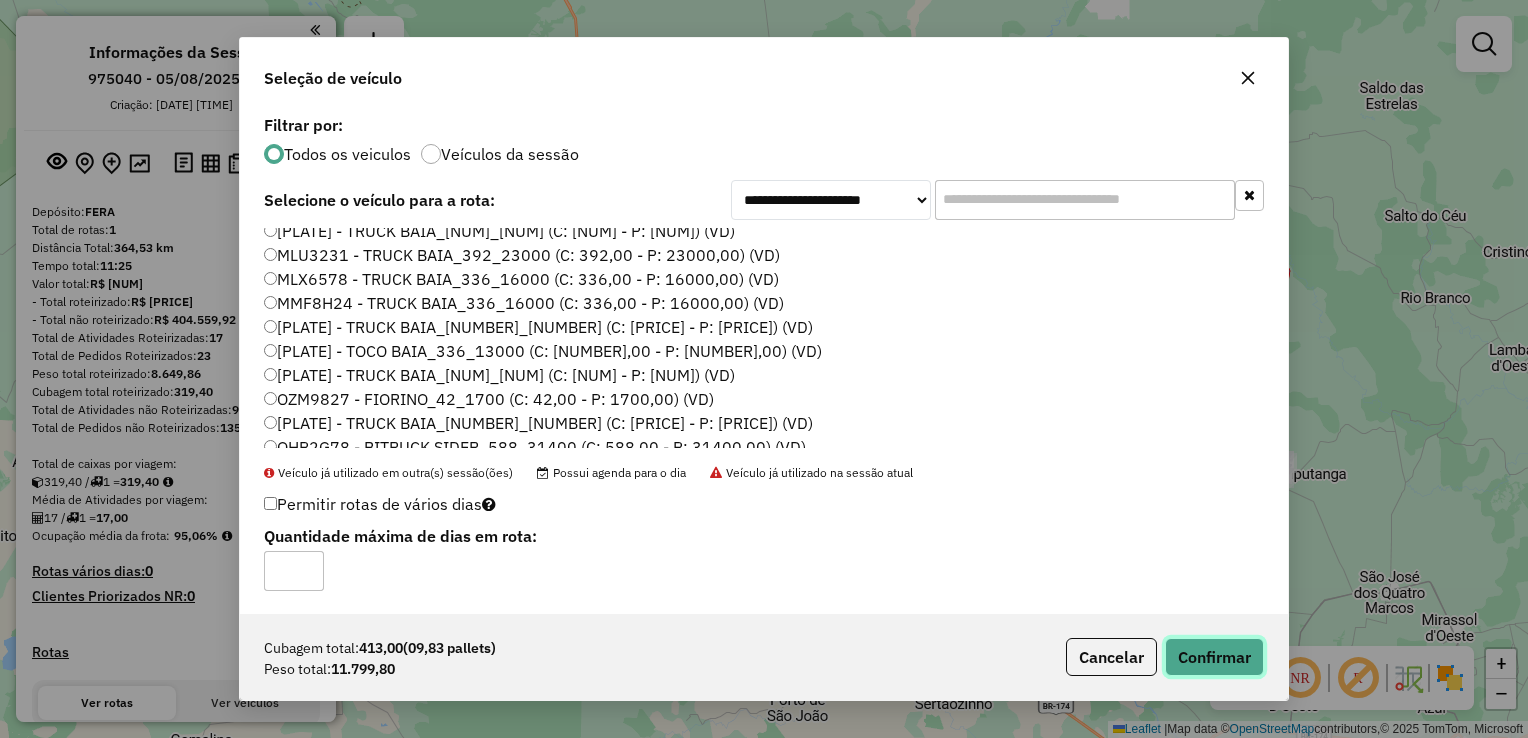 click on "Confirmar" 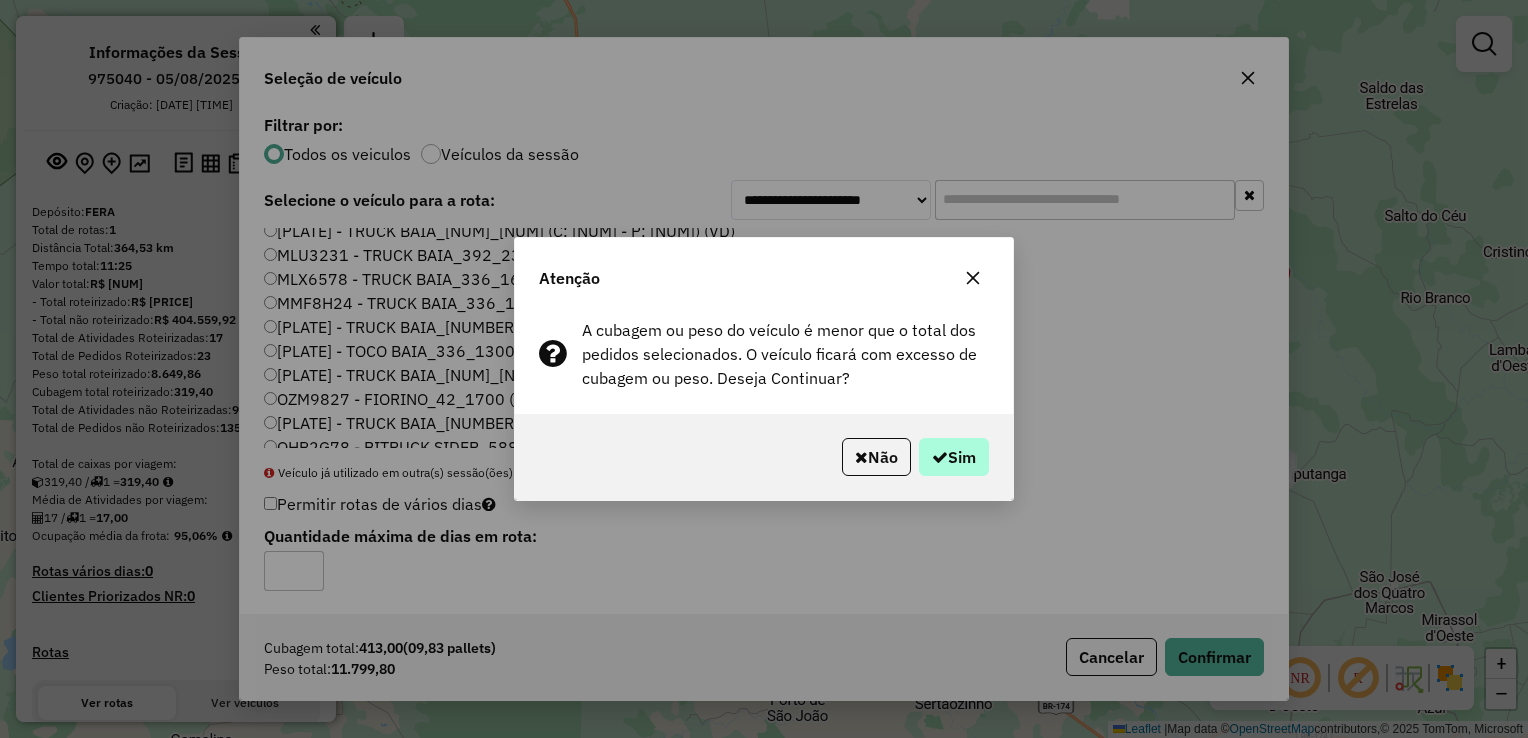 click on "Não   Sim" 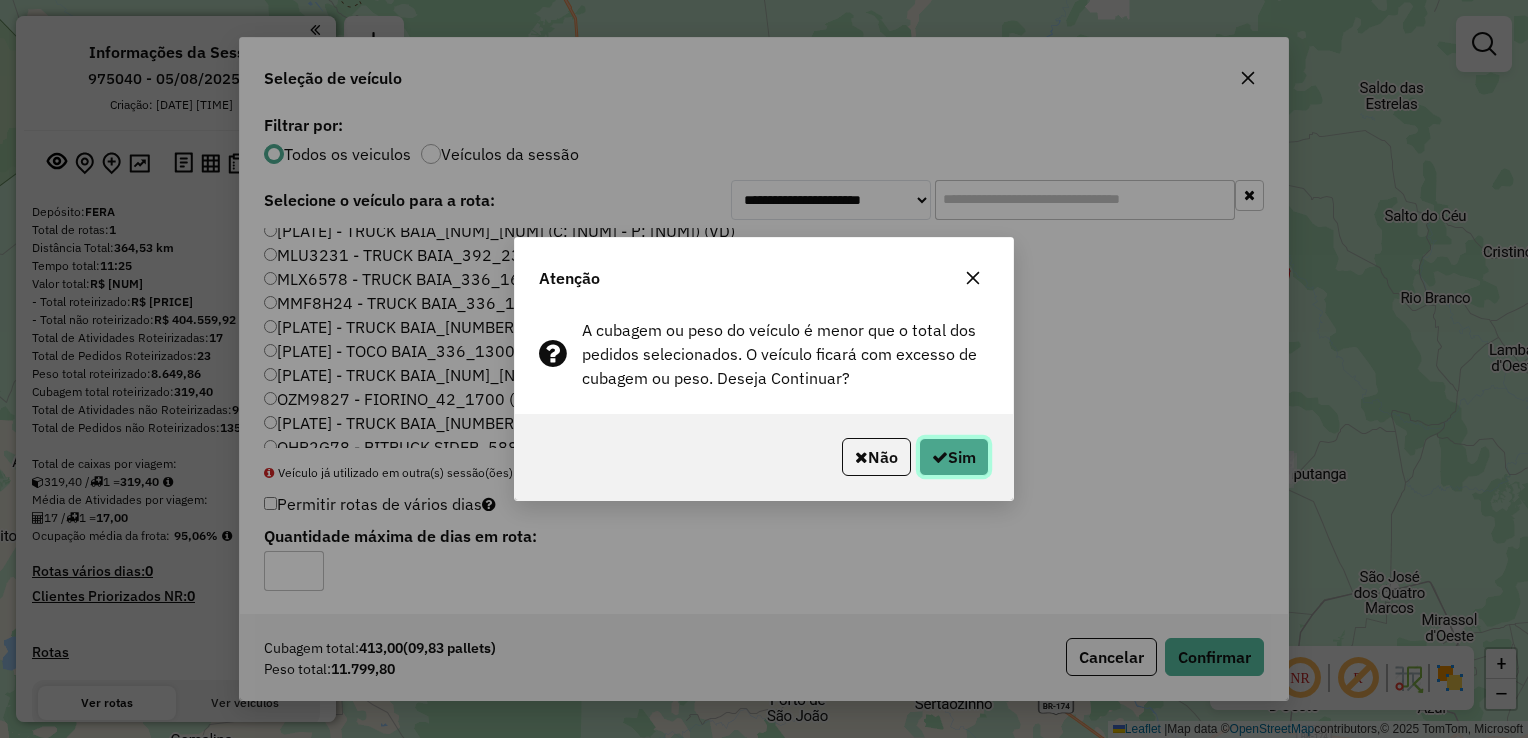 click on "Sim" 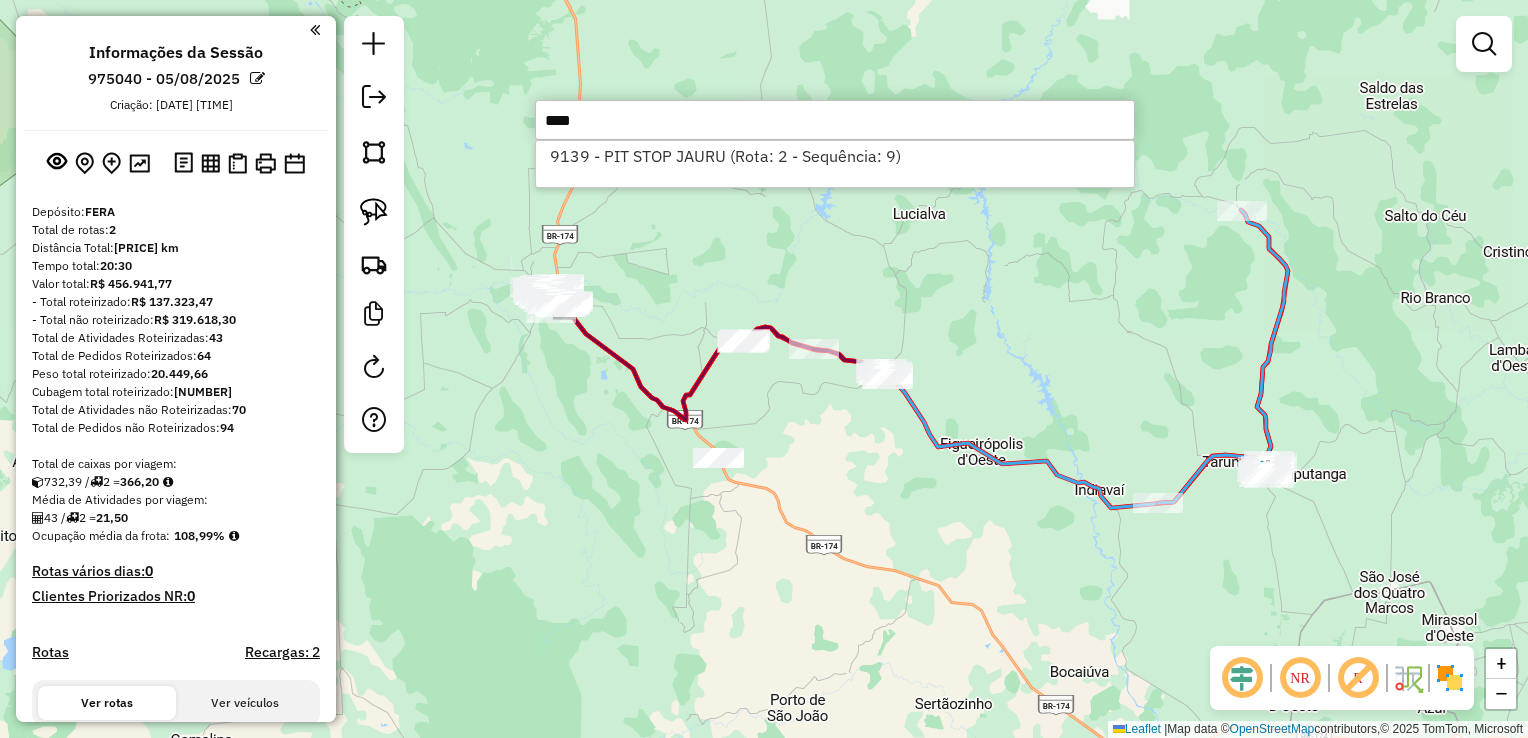 type on "***" 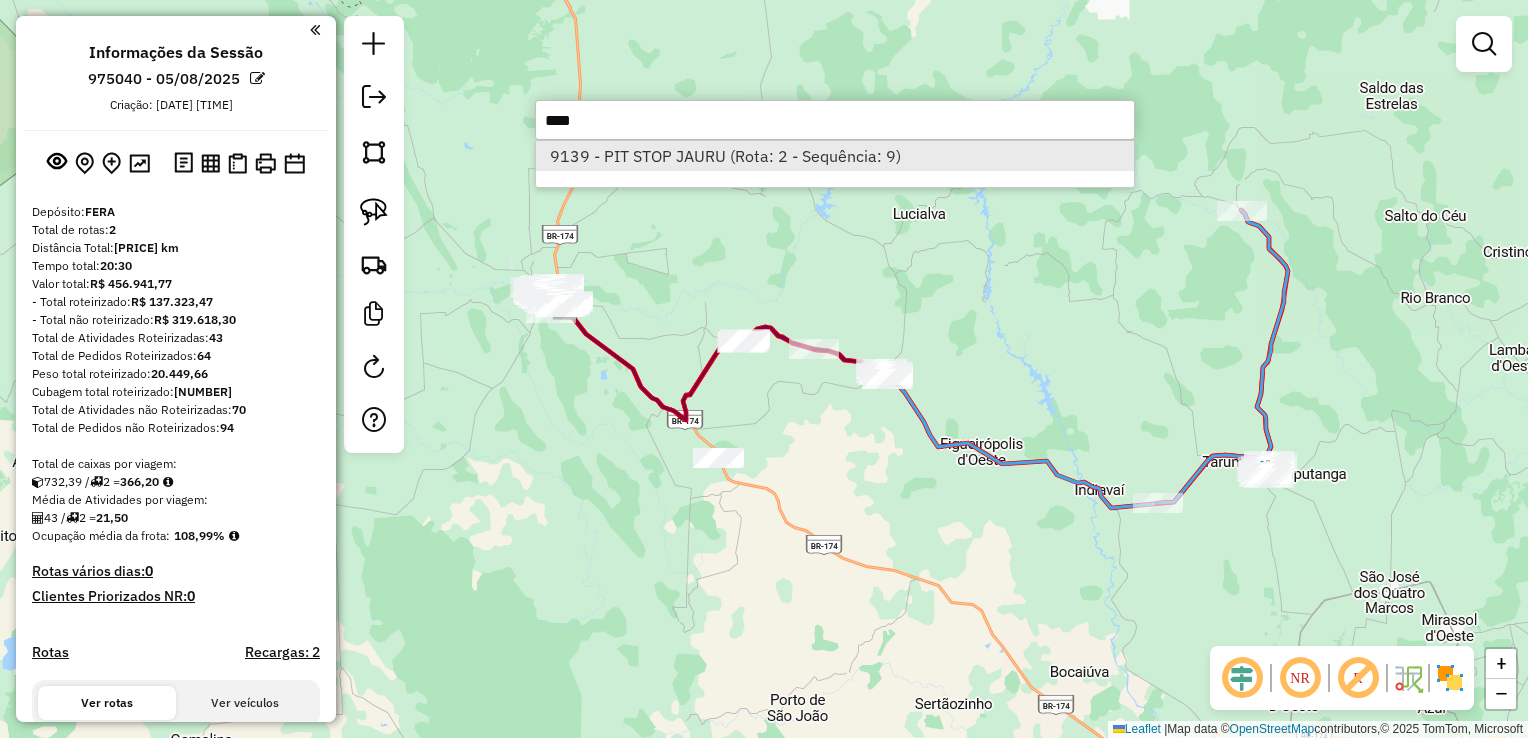 click on "9139 - PIT STOP JAURU (Rota: 2 - Sequência: 9)" at bounding box center (835, 156) 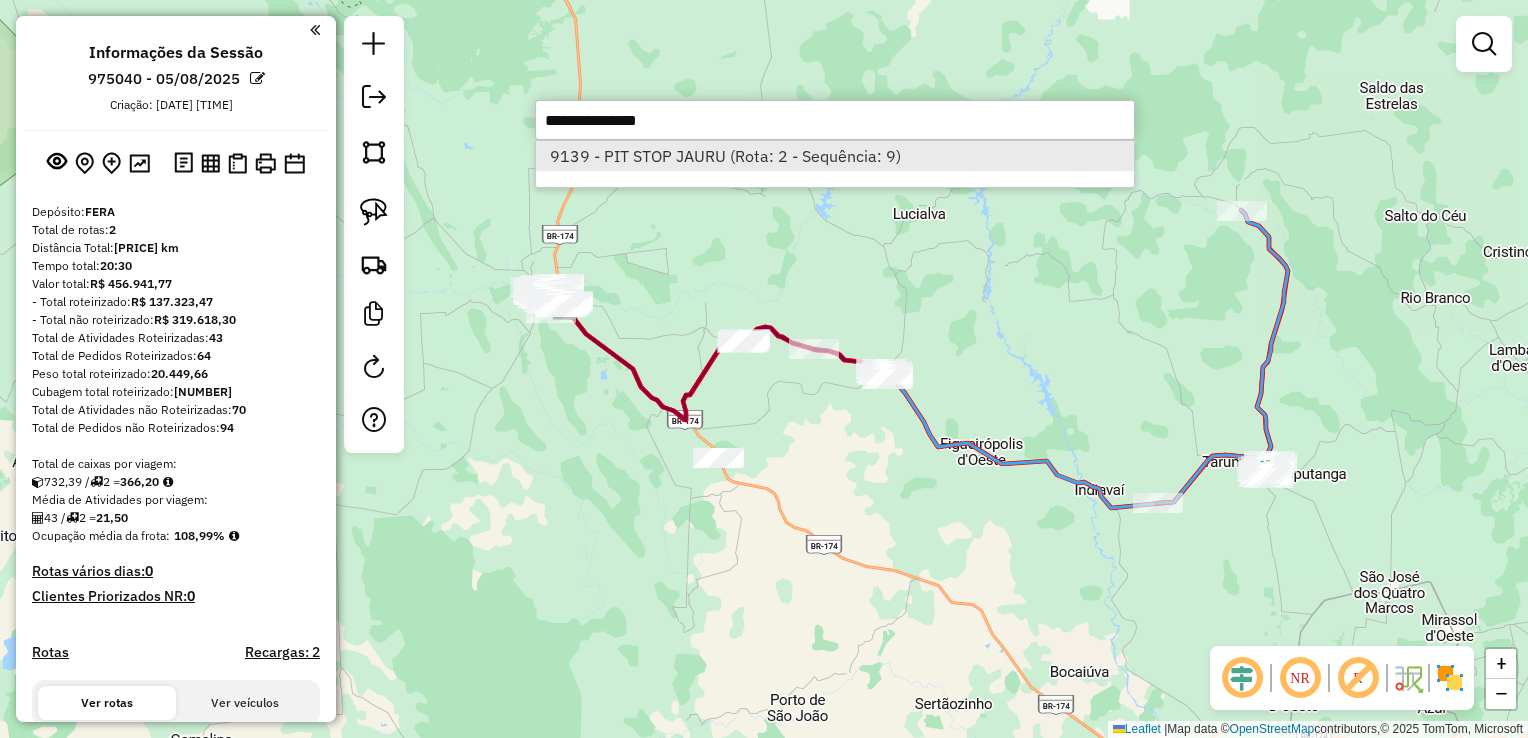select on "**********" 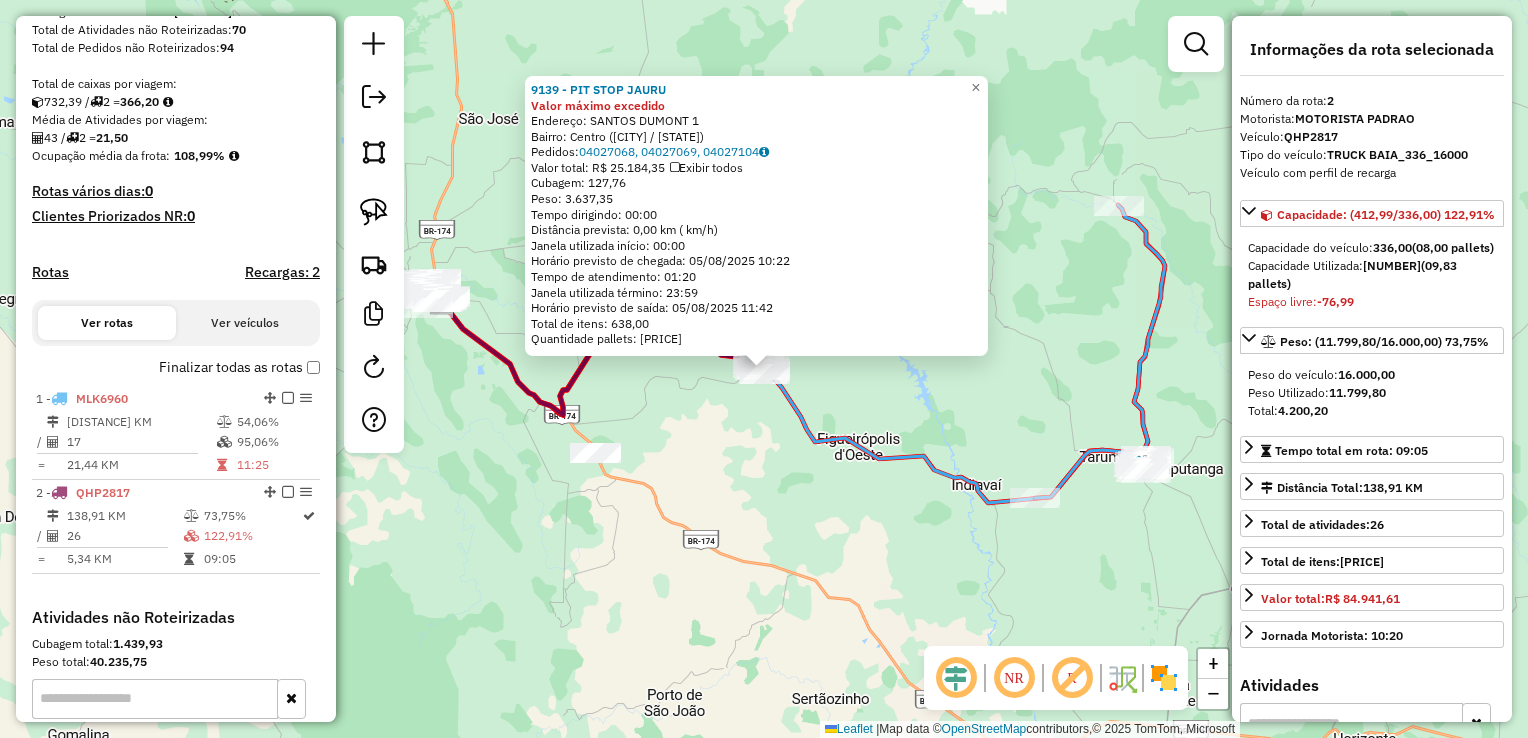scroll, scrollTop: 623, scrollLeft: 0, axis: vertical 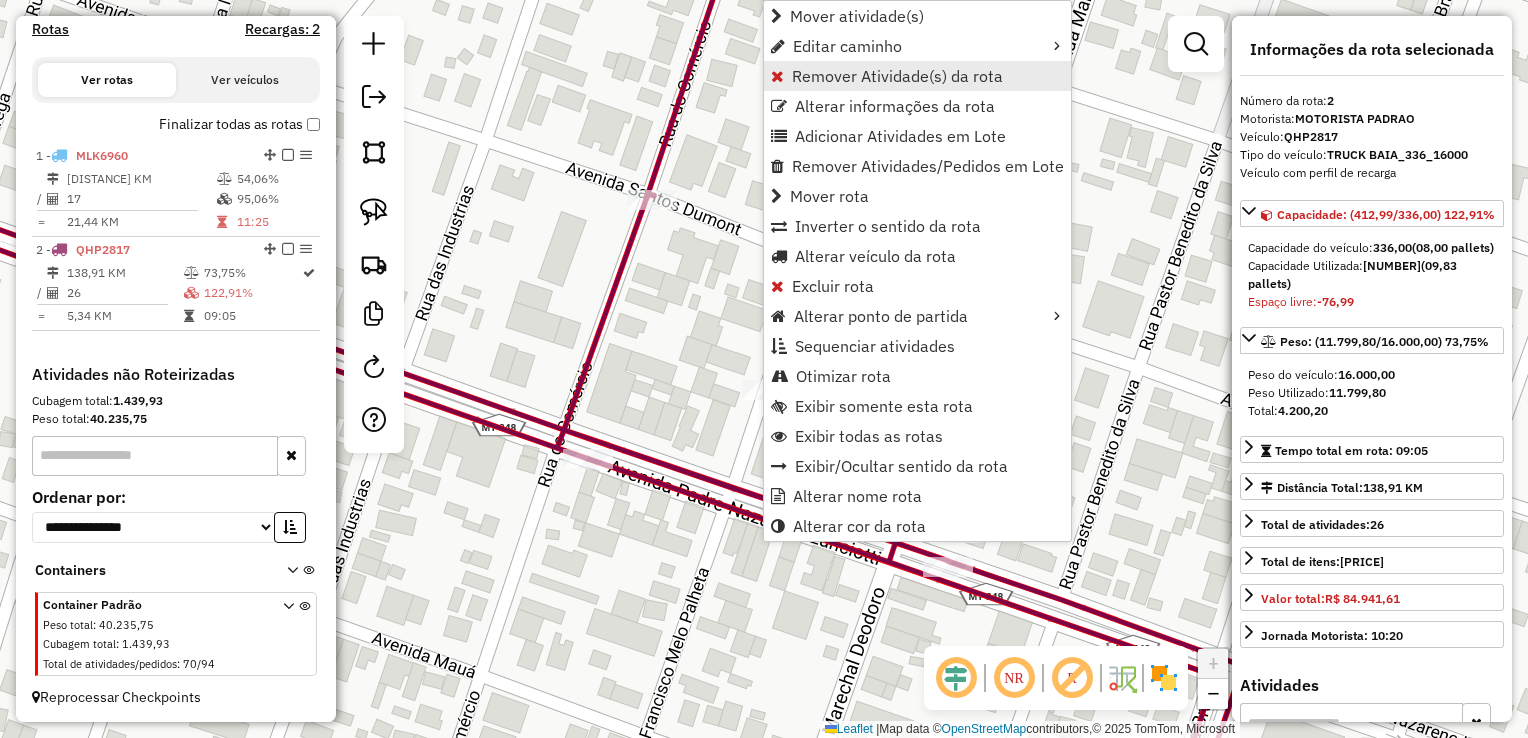 click on "Remover Atividade(s) da rota" at bounding box center [897, 76] 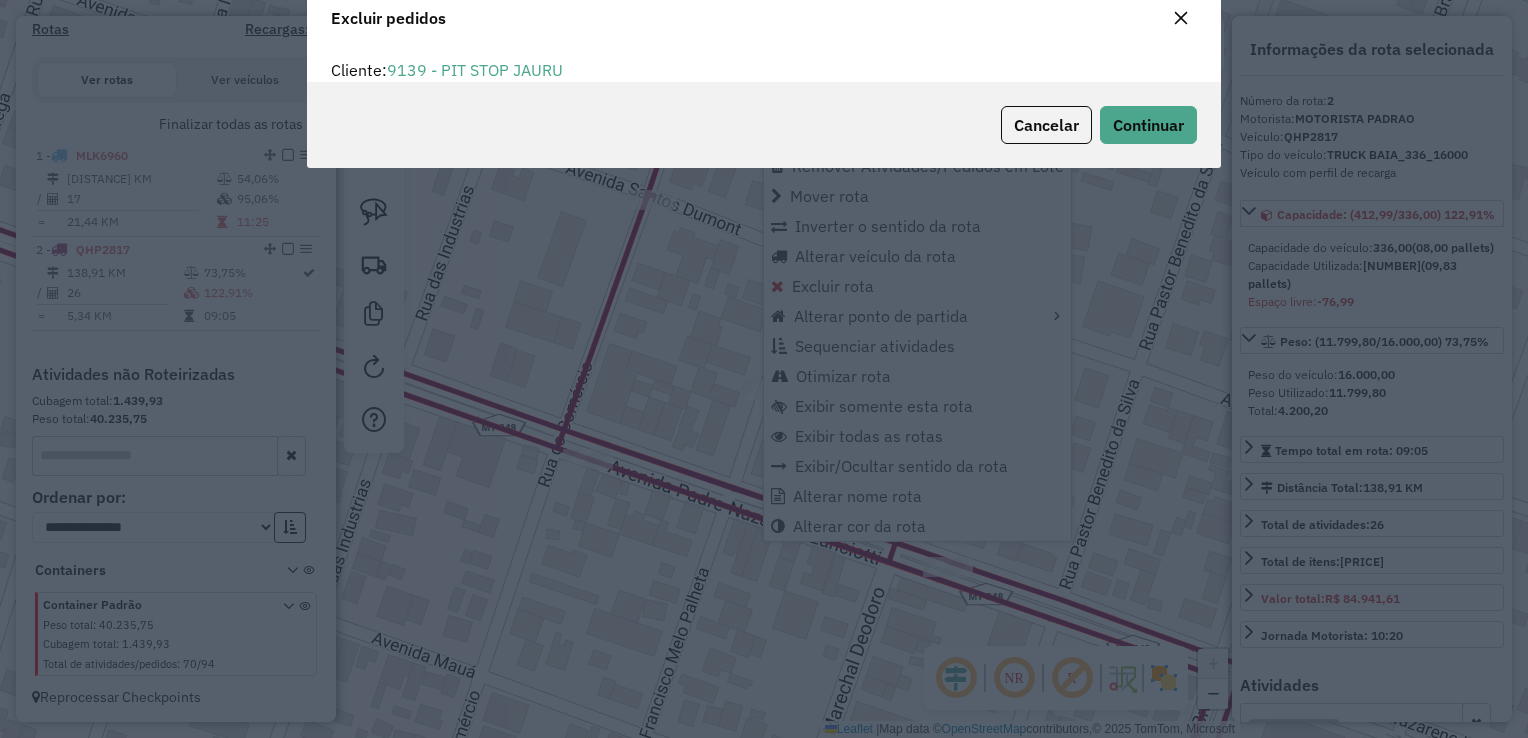 scroll, scrollTop: 69, scrollLeft: 0, axis: vertical 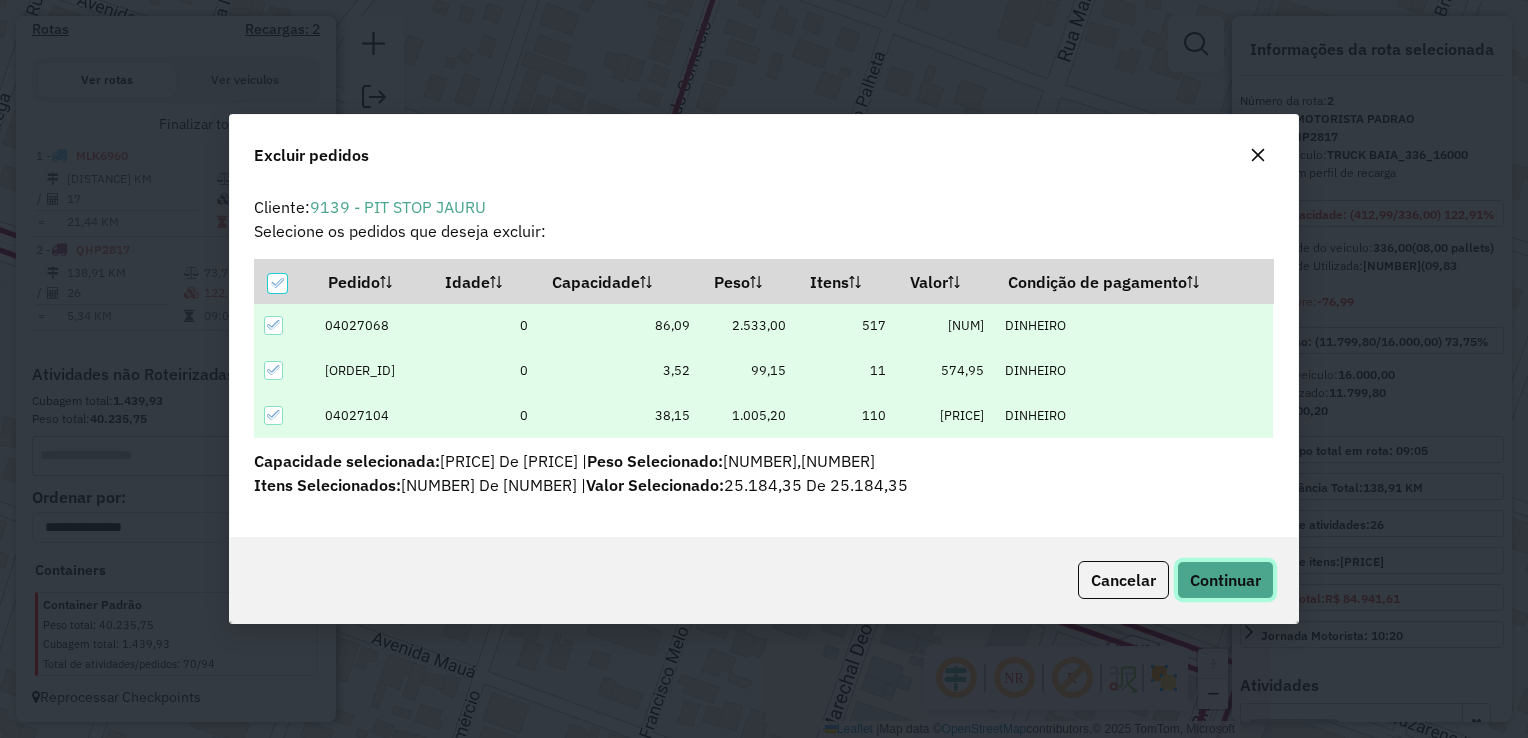 click on "Continuar" 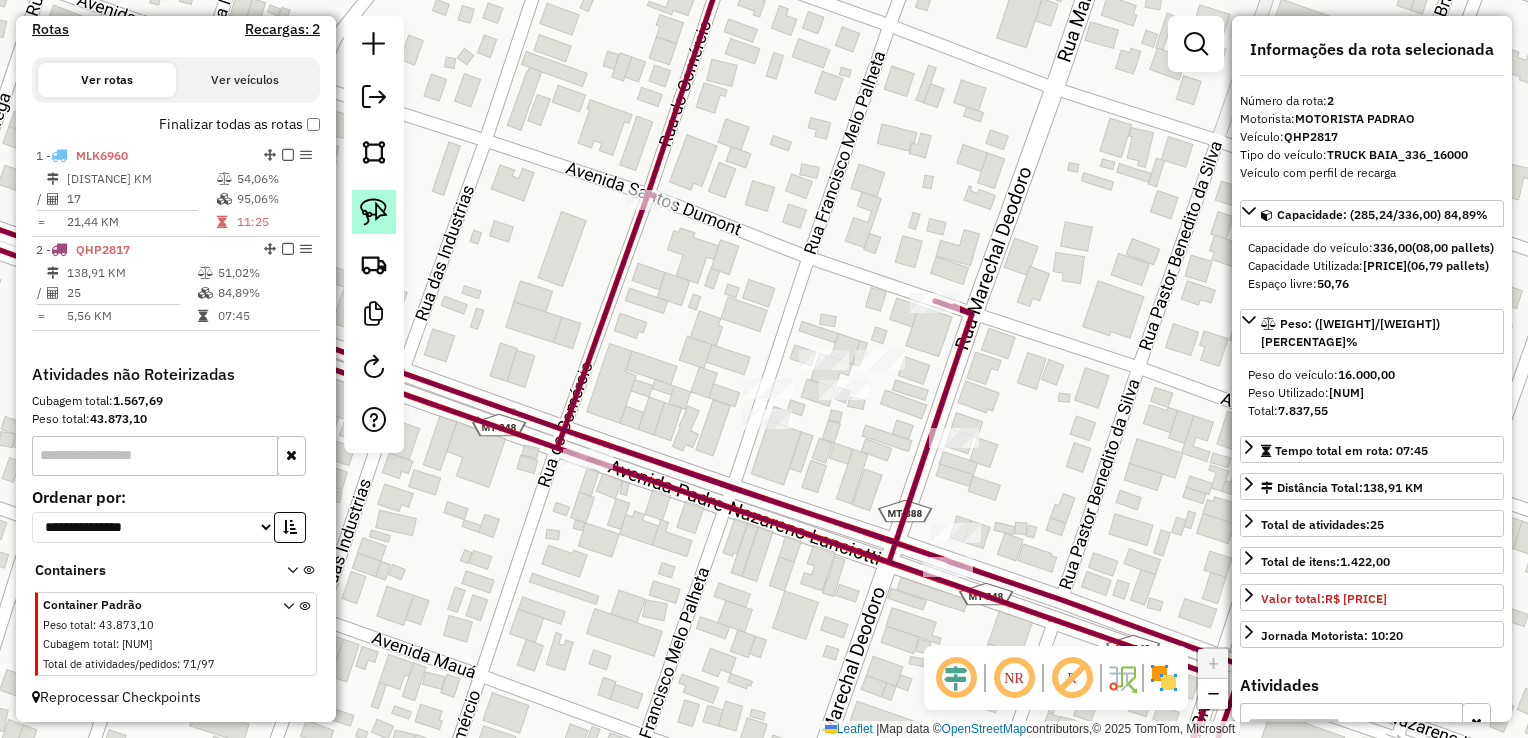 click 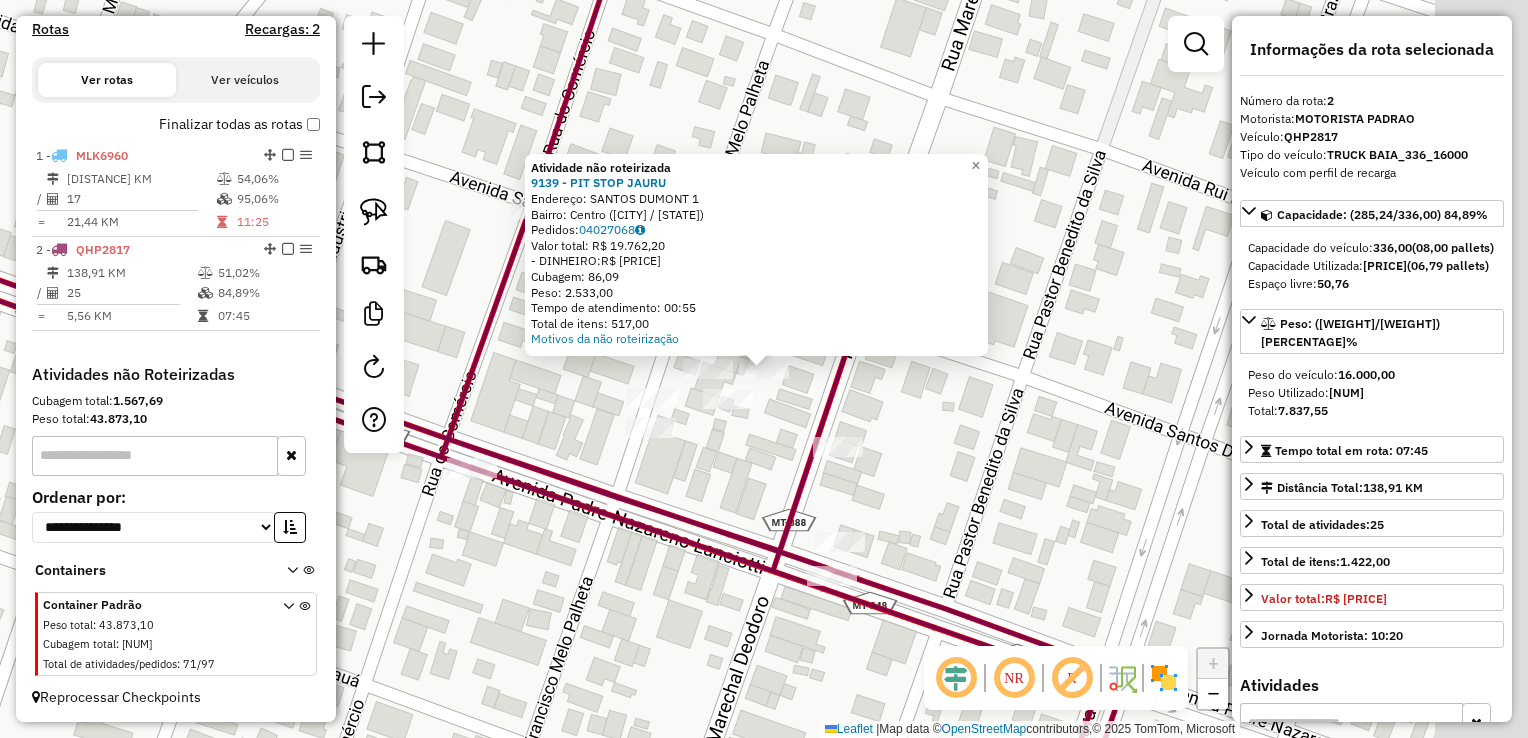 click on "Rota 2 - Placa [PLATE] 9165 - distribuidora do ze Atividade não roteirizada 9139 - PIT STOP JAURU Endereço: SANTOS DUMONT [NUMBER] Bairro: Centro ([CITY] / [STATE])" 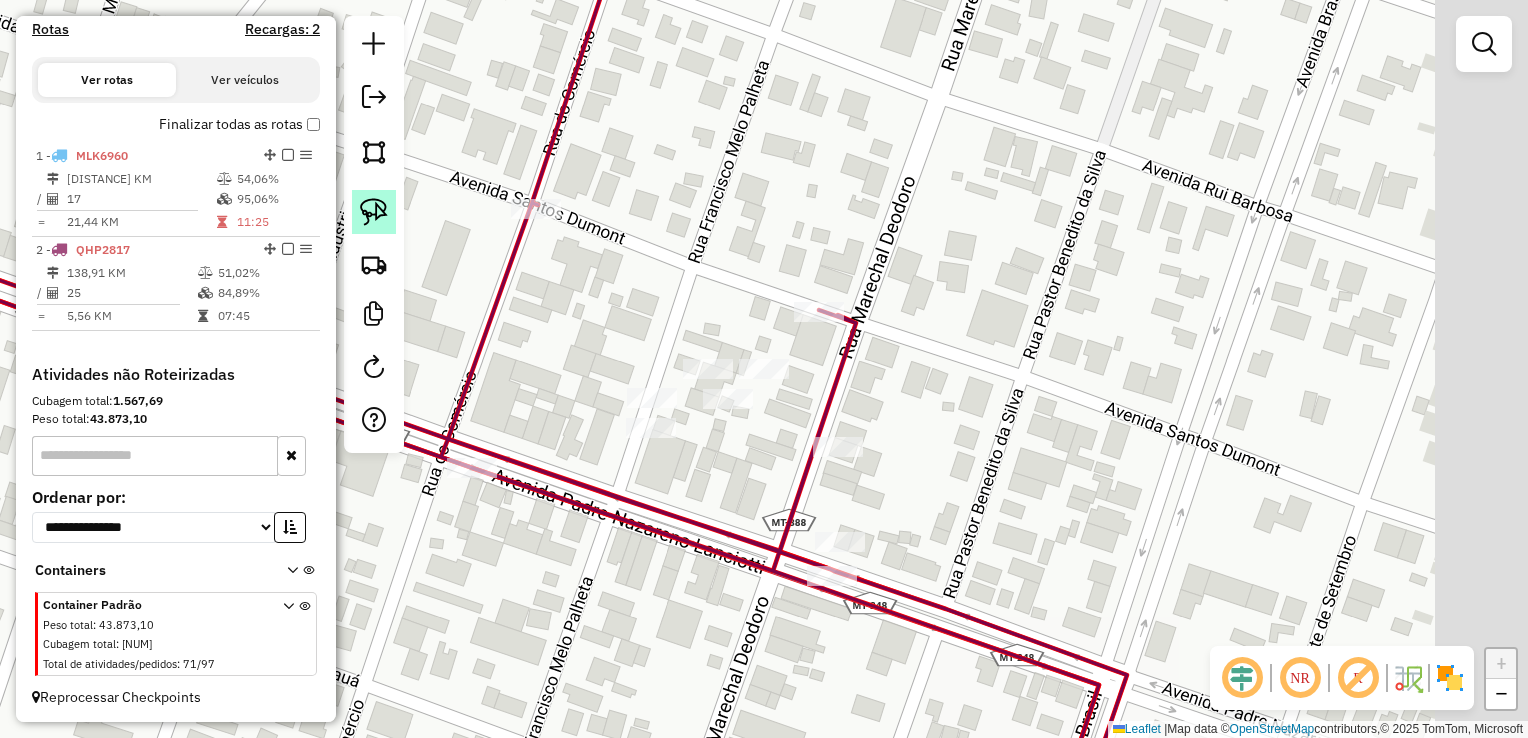click 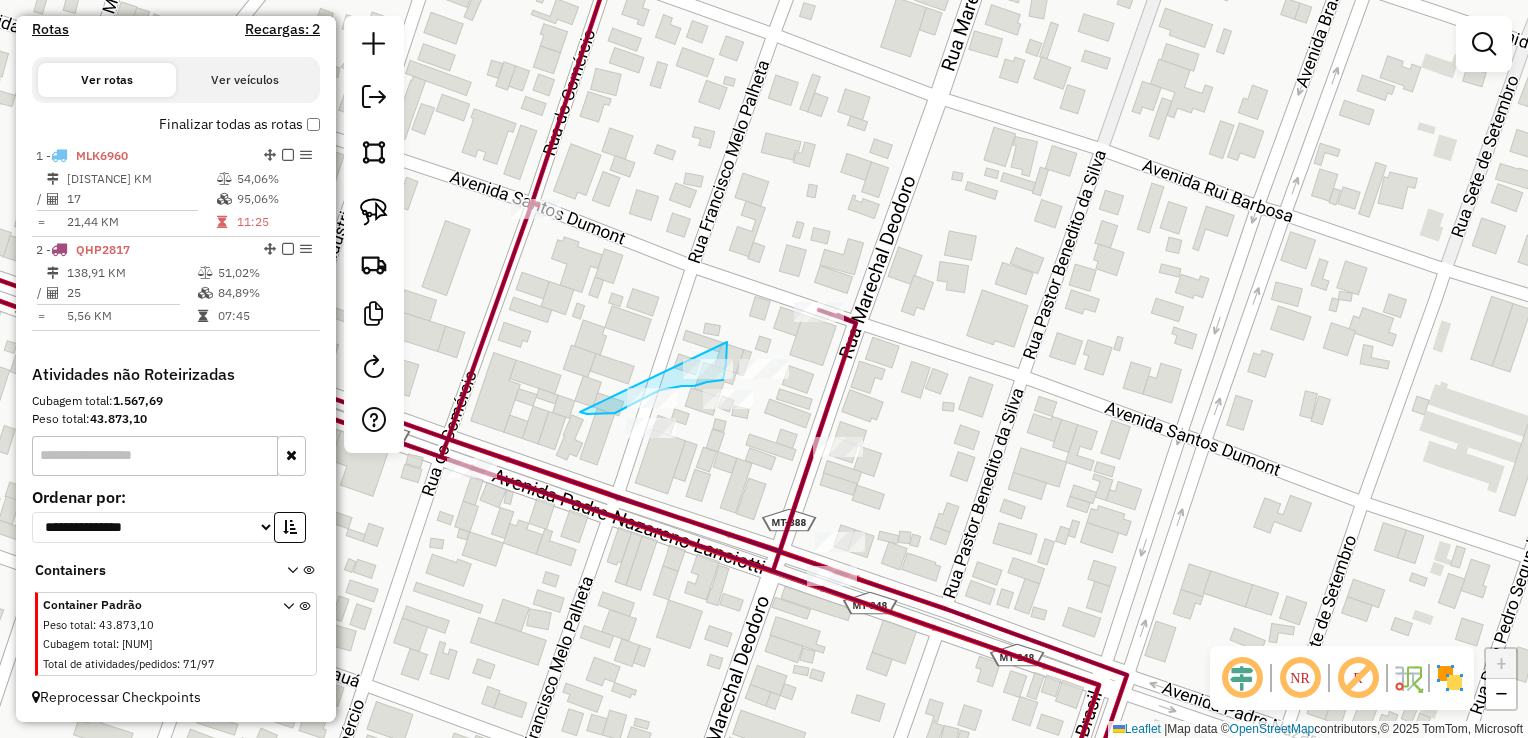 drag, startPoint x: 727, startPoint y: 342, endPoint x: 567, endPoint y: 386, distance: 165.93974 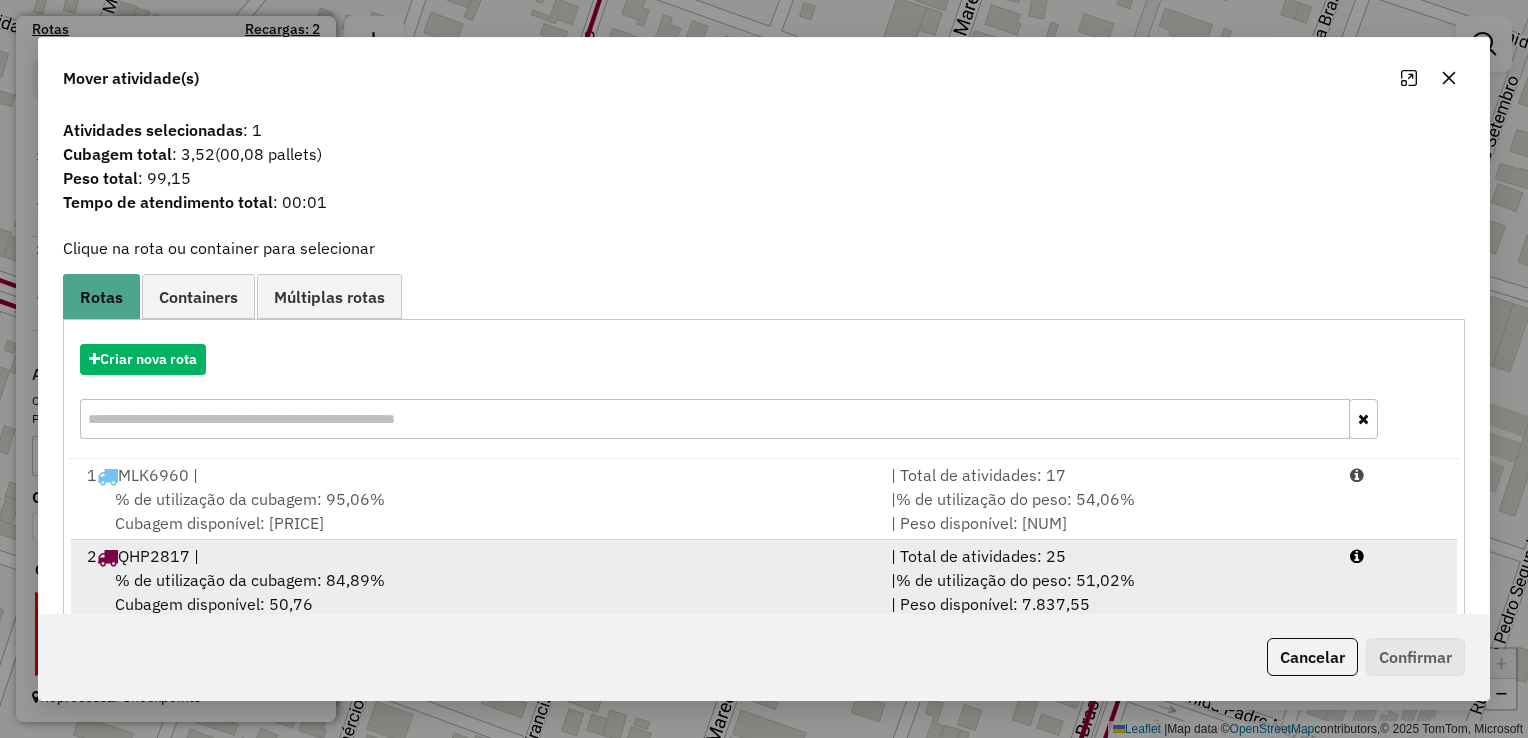 click on "% de utilização da cubagem: 84,89%" at bounding box center [250, 580] 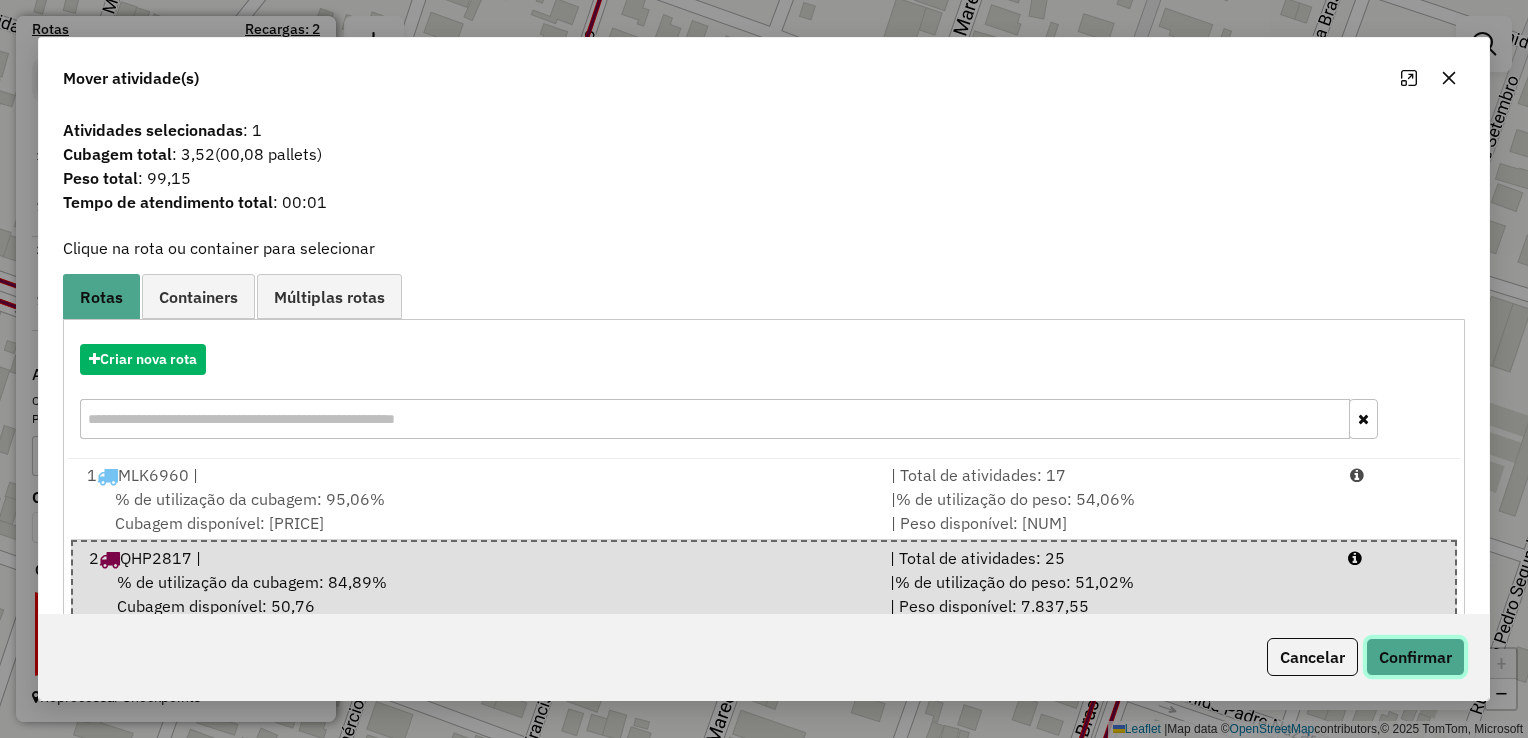 click on "Confirmar" 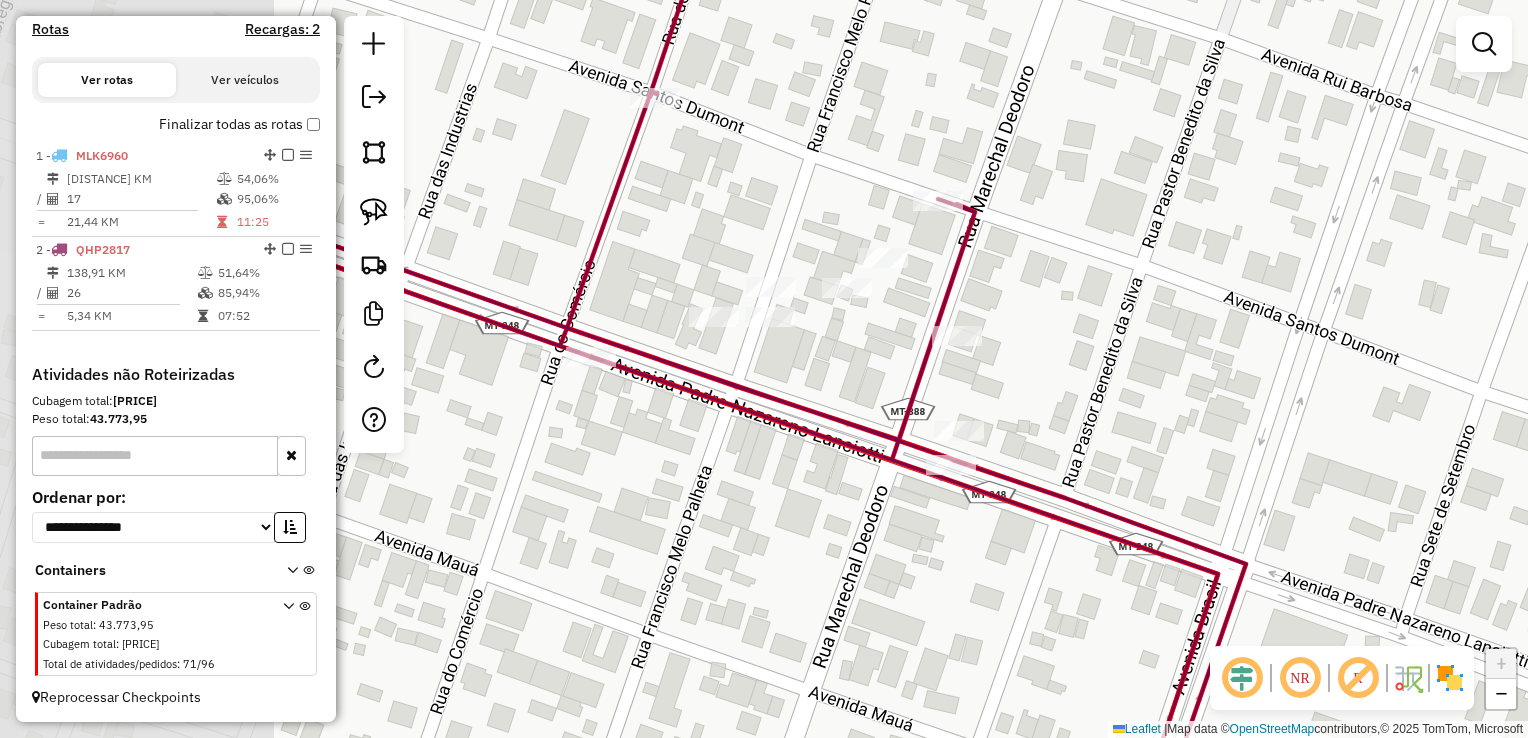 drag, startPoint x: 522, startPoint y: 364, endPoint x: 804, endPoint y: 335, distance: 283.4872 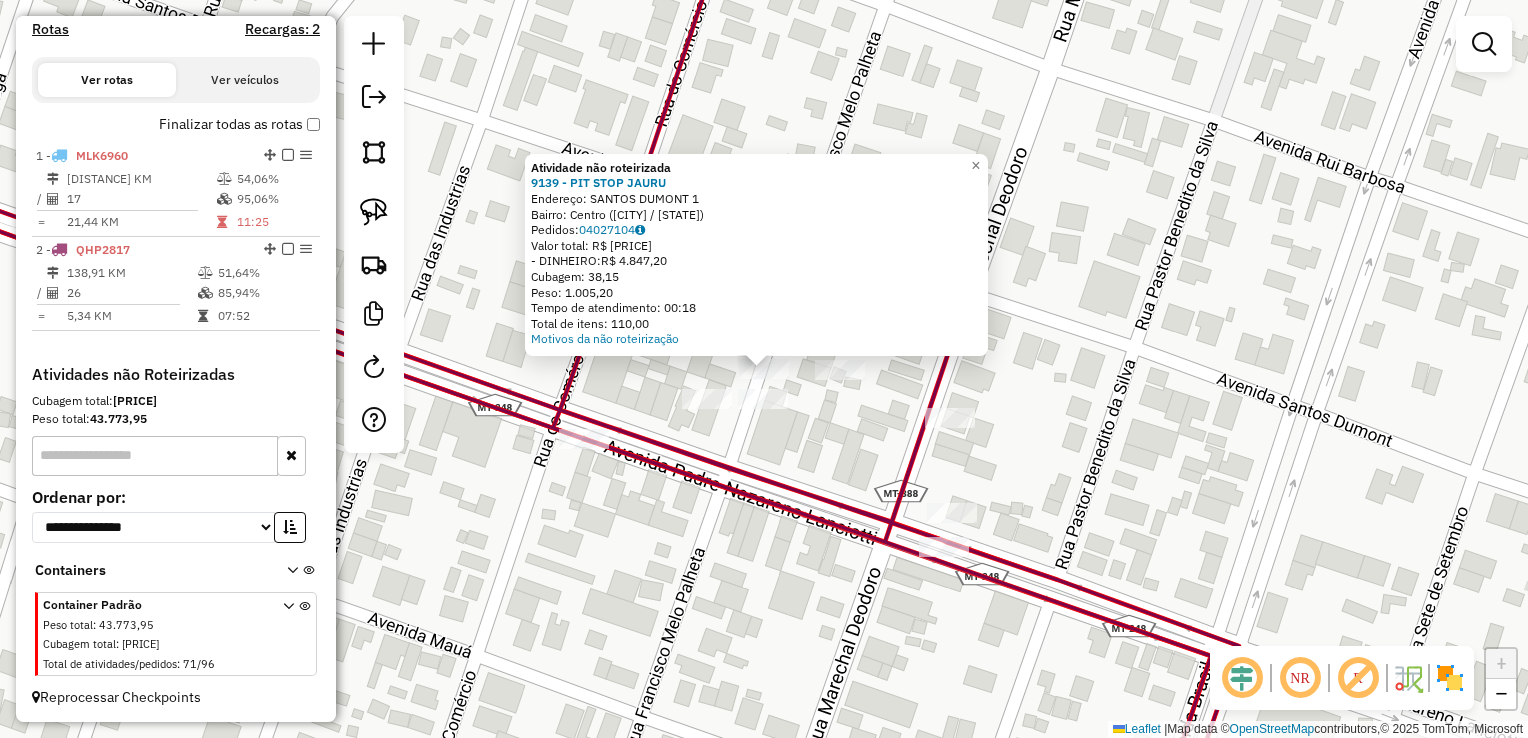 drag, startPoint x: 702, startPoint y: 557, endPoint x: 563, endPoint y: 327, distance: 268.73965 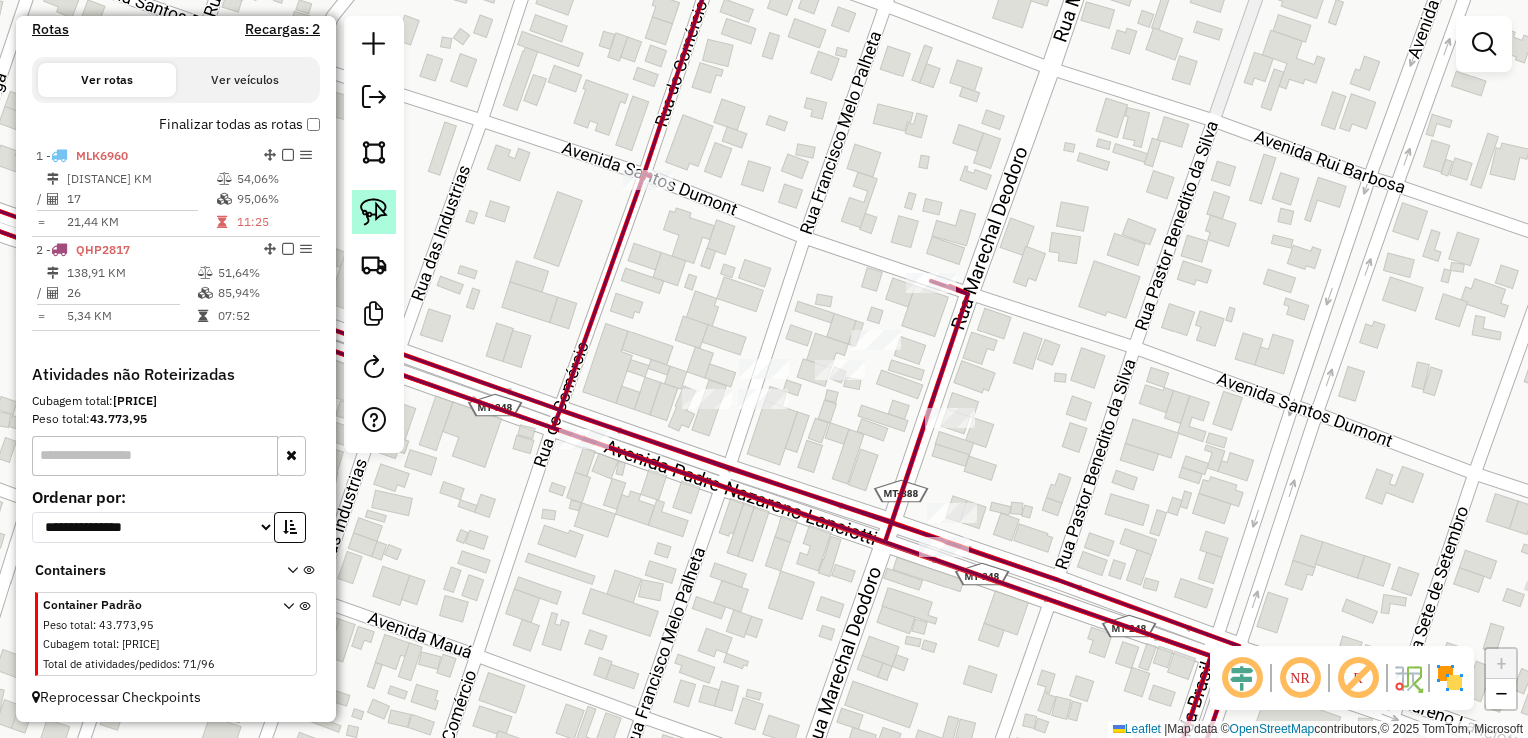 click 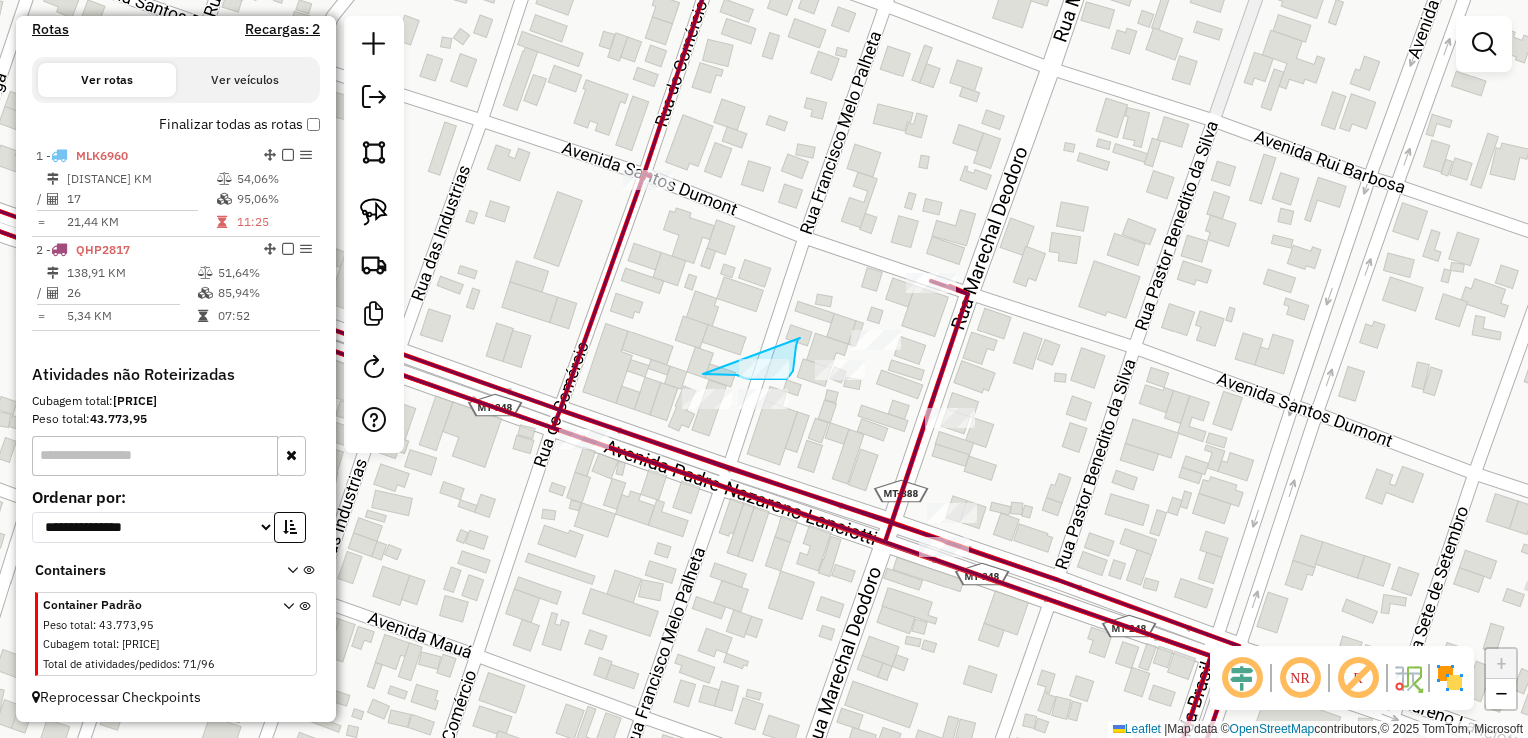 drag, startPoint x: 800, startPoint y: 338, endPoint x: 697, endPoint y: 366, distance: 106.738 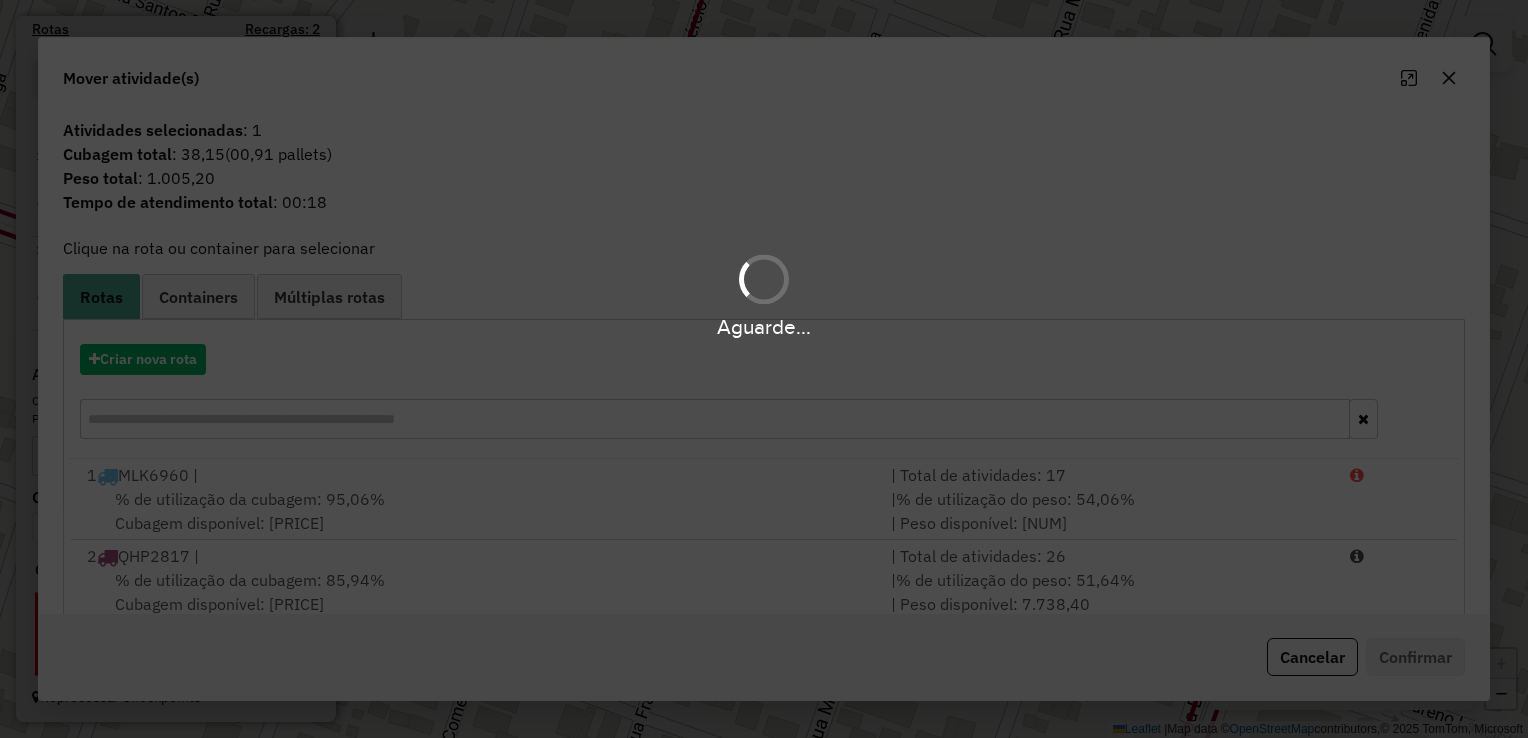 click on "Aguarde..." at bounding box center [764, 369] 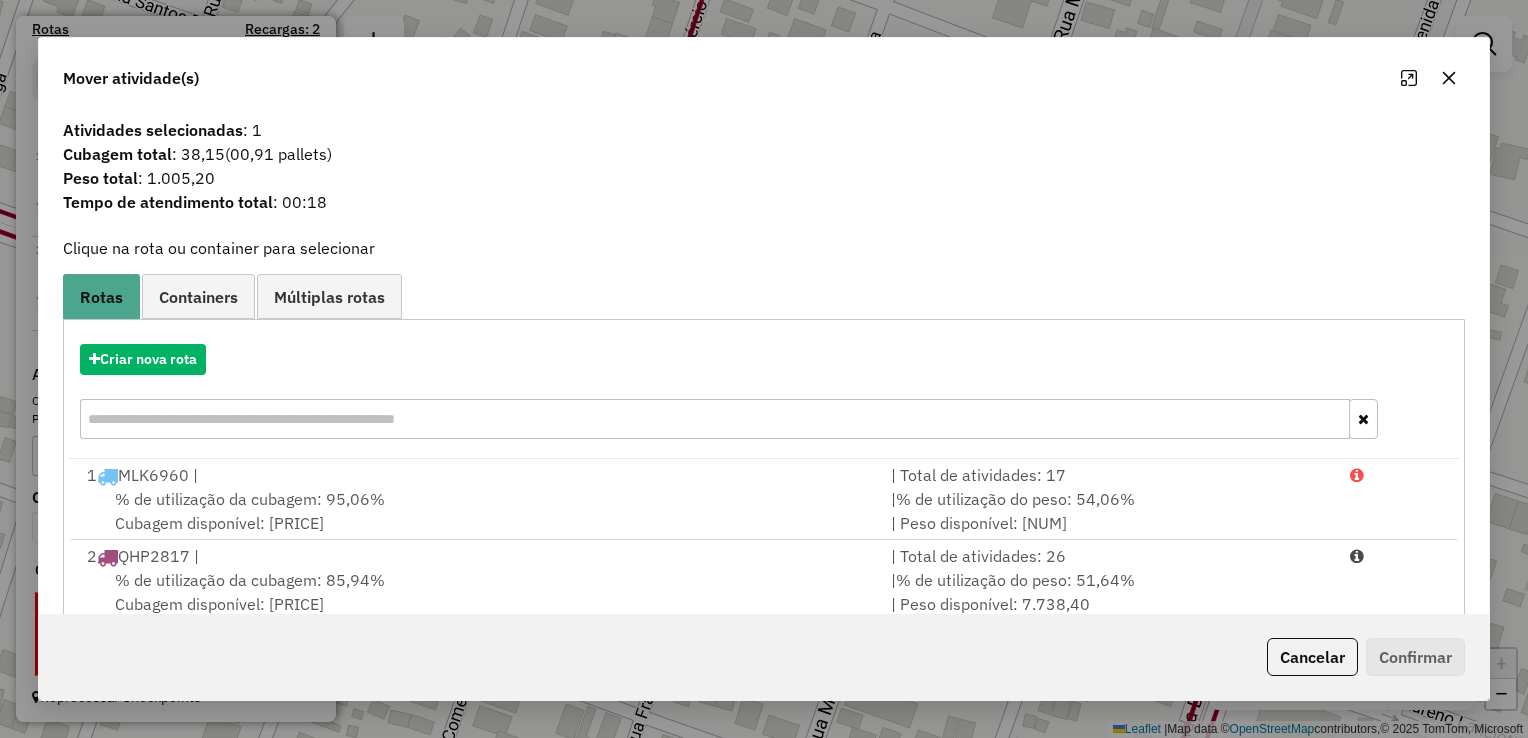drag, startPoint x: 970, startPoint y: 607, endPoint x: 996, endPoint y: 610, distance: 26.172504 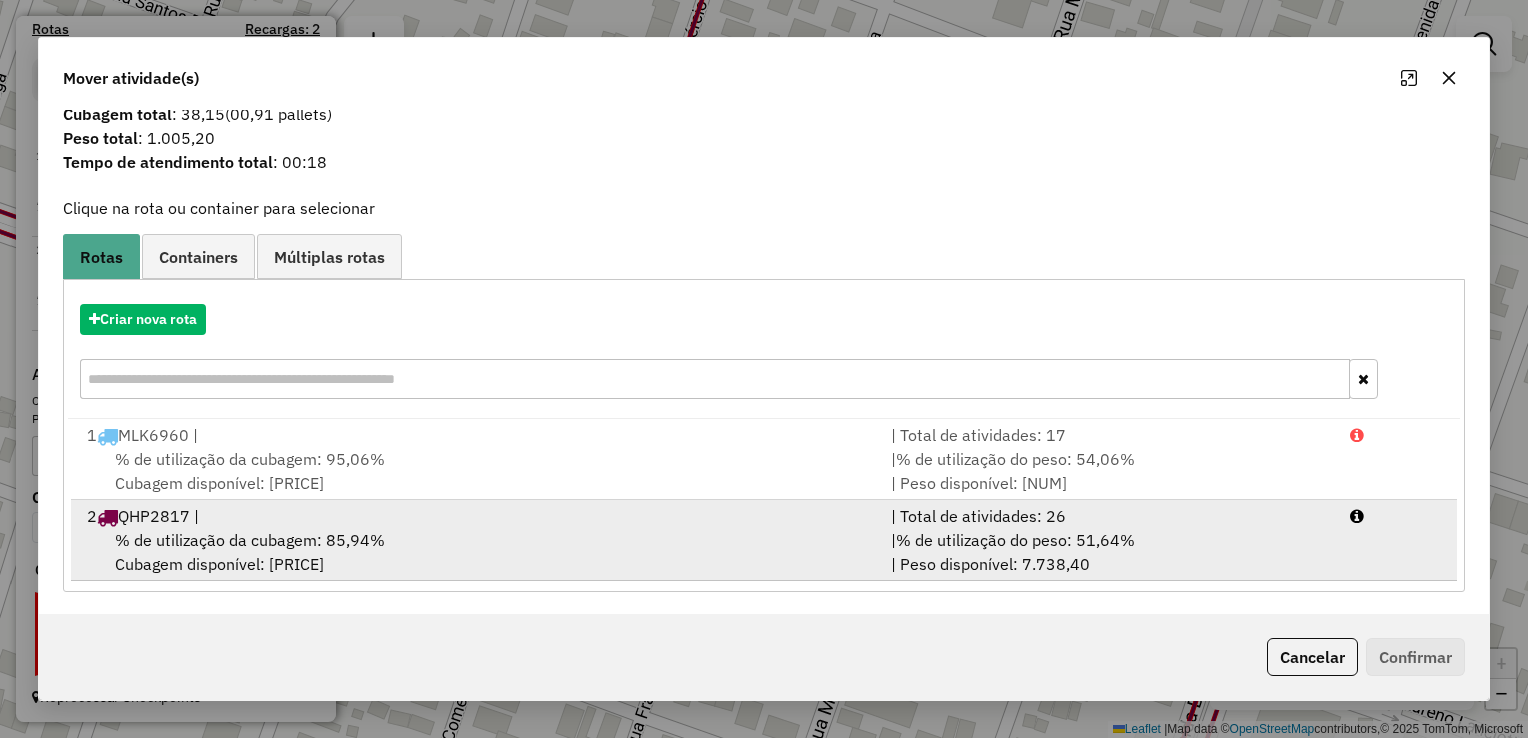 click on "|  % de utilização do peso: [PERCENT]%  | Peso disponível: [NUM]" at bounding box center [1108, 552] 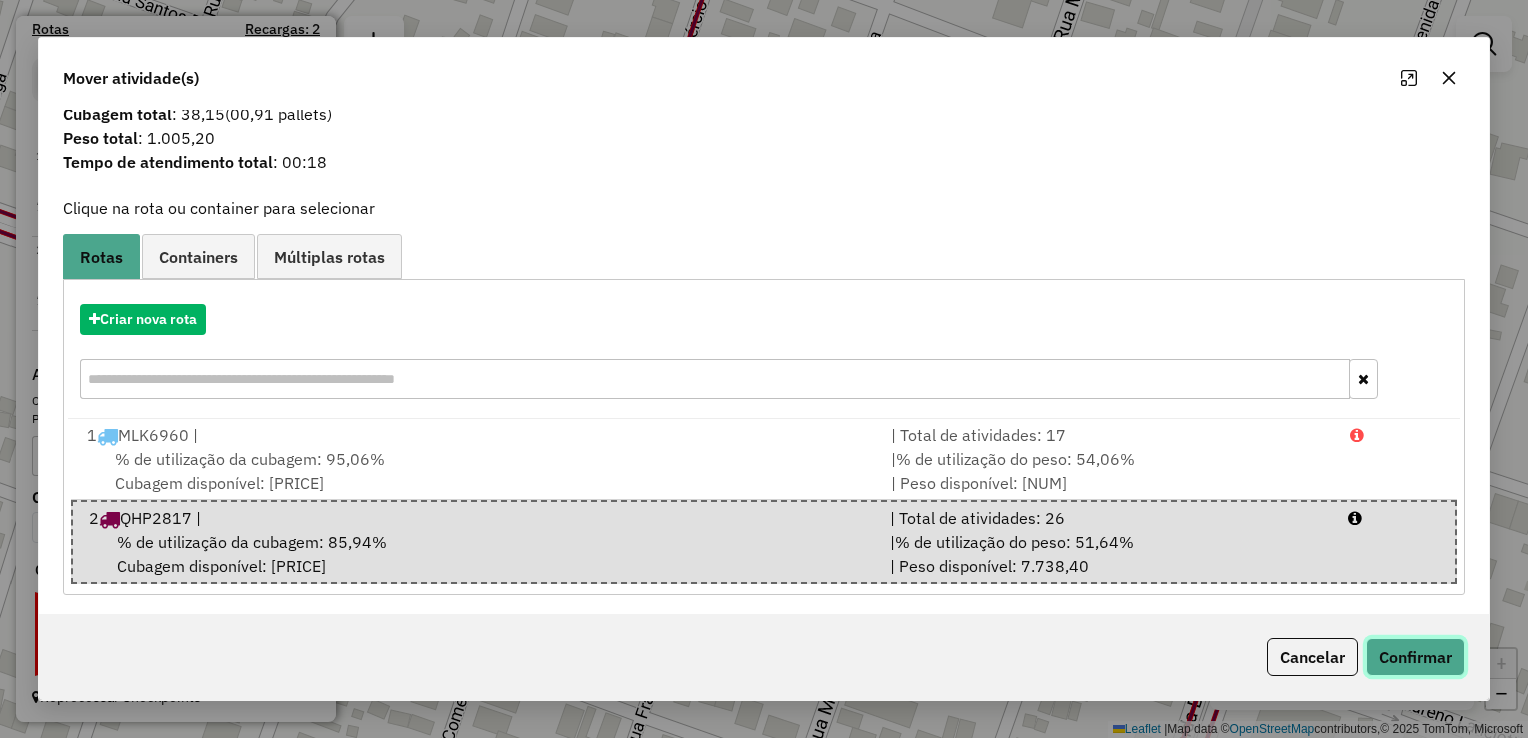 click on "Confirmar" 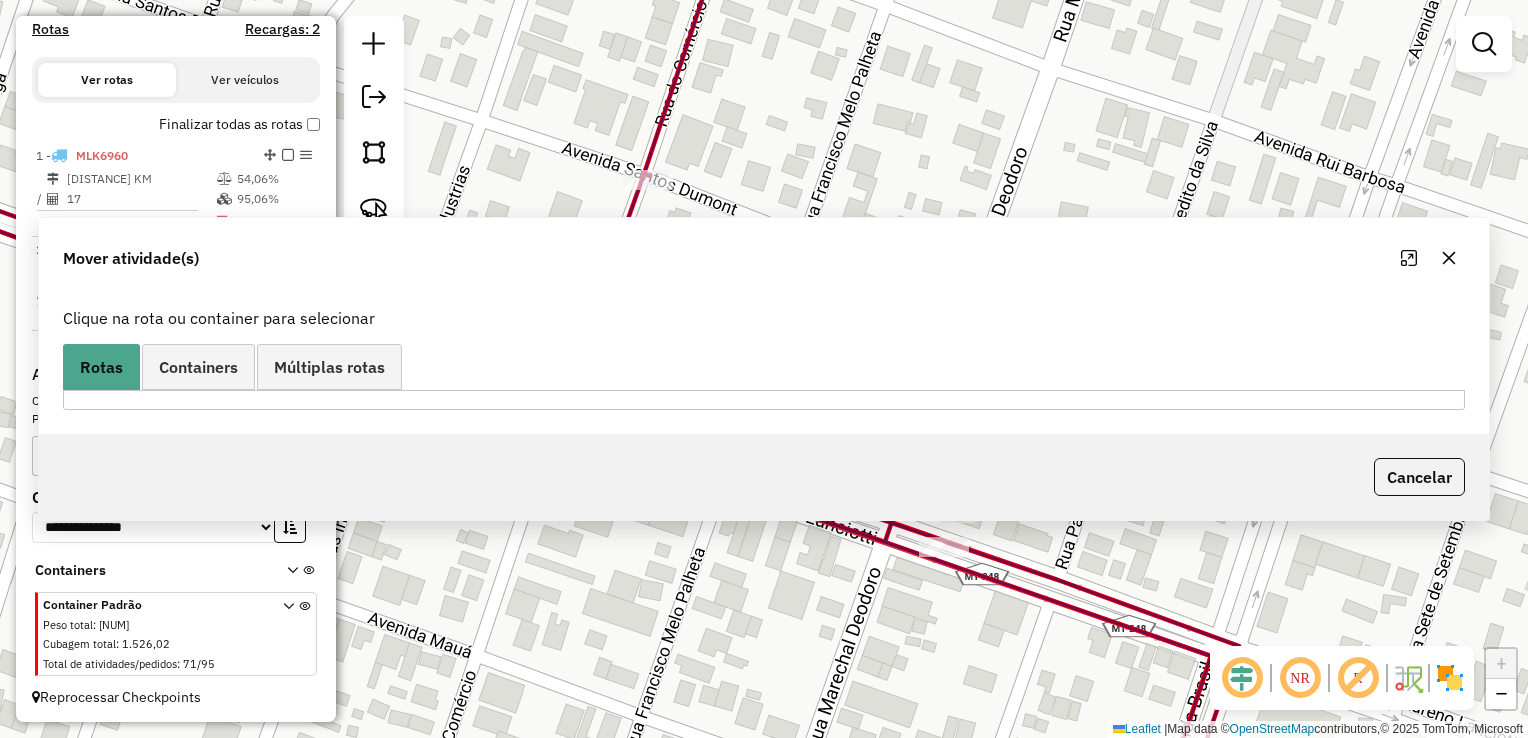 scroll, scrollTop: 0, scrollLeft: 0, axis: both 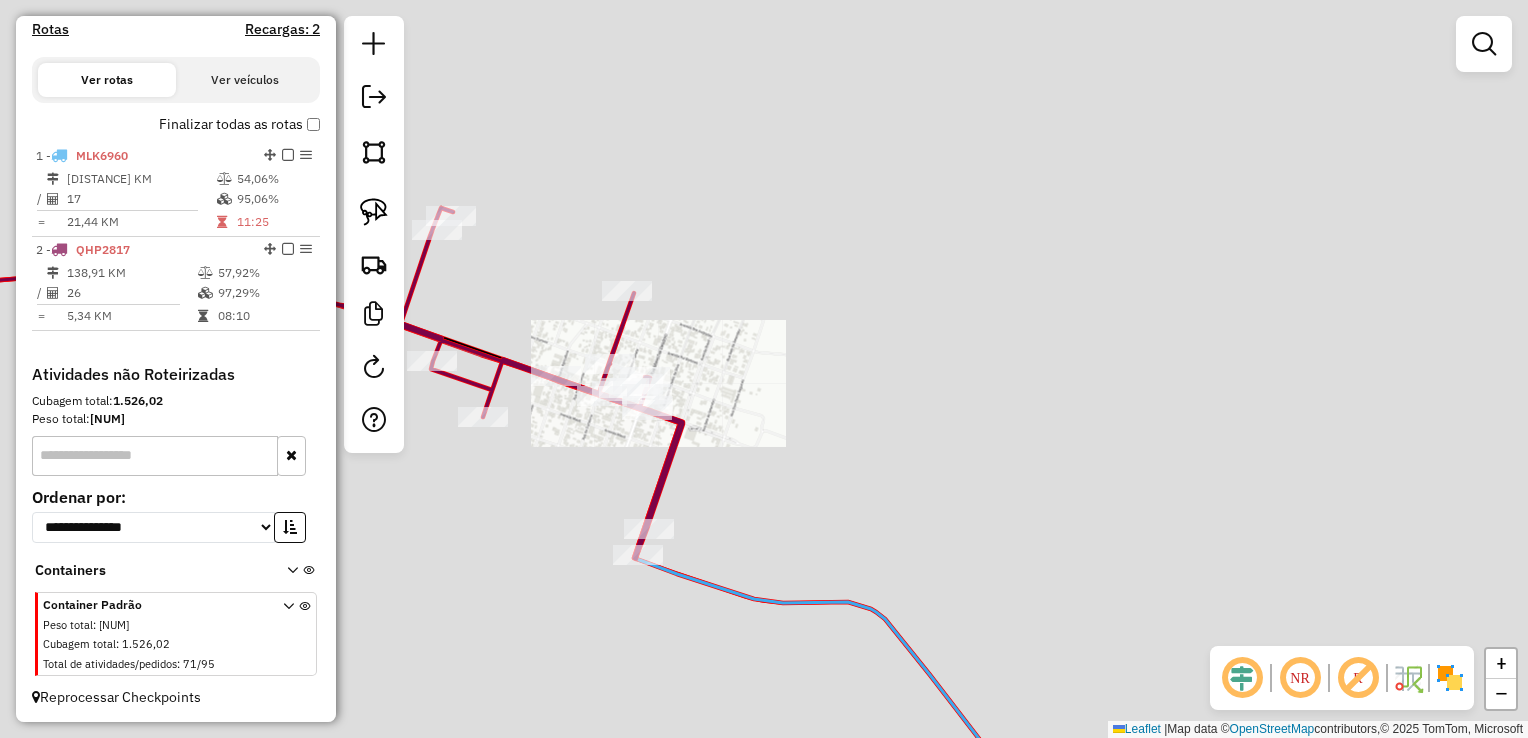 drag, startPoint x: 516, startPoint y: 491, endPoint x: 936, endPoint y: 476, distance: 420.26776 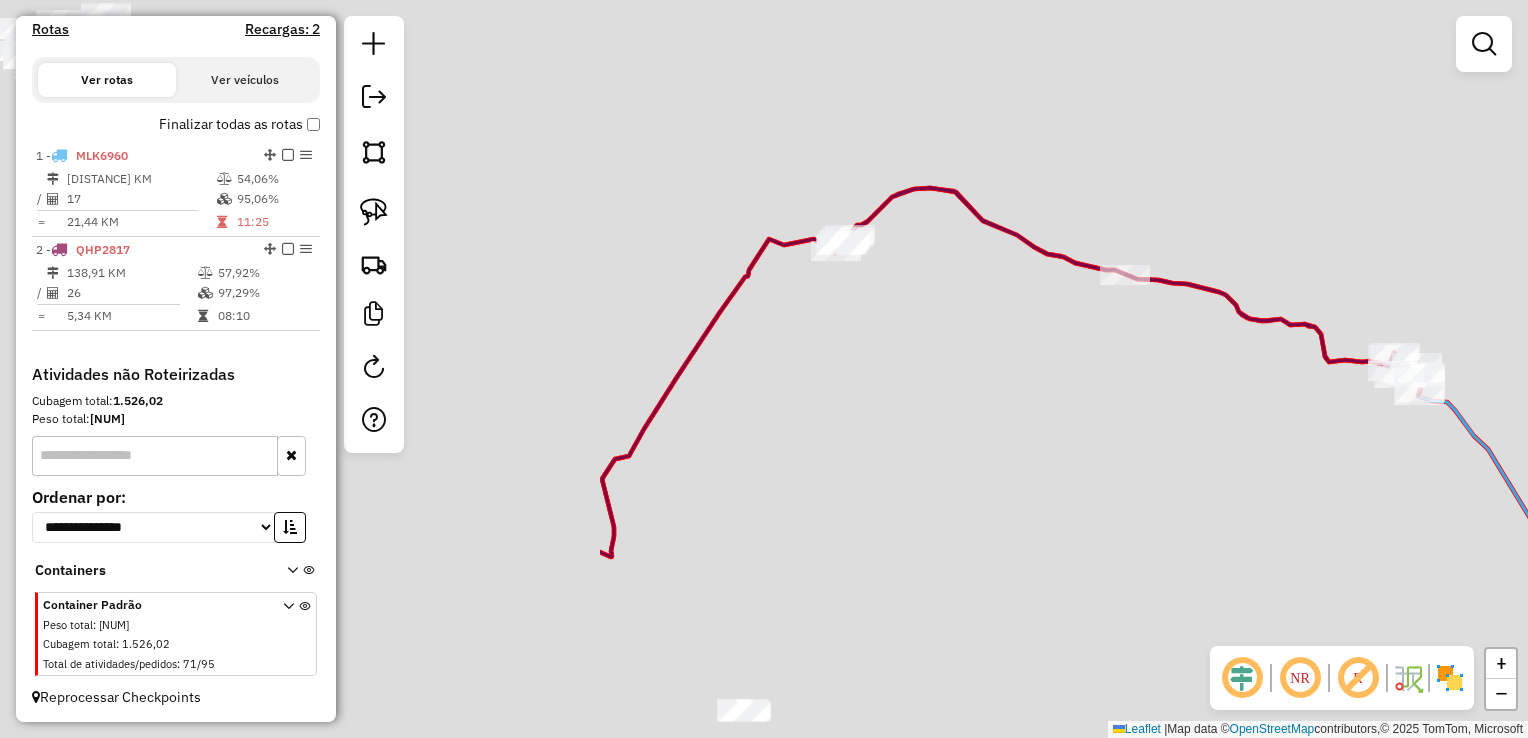 drag, startPoint x: 488, startPoint y: 530, endPoint x: 1352, endPoint y: 390, distance: 875.2691 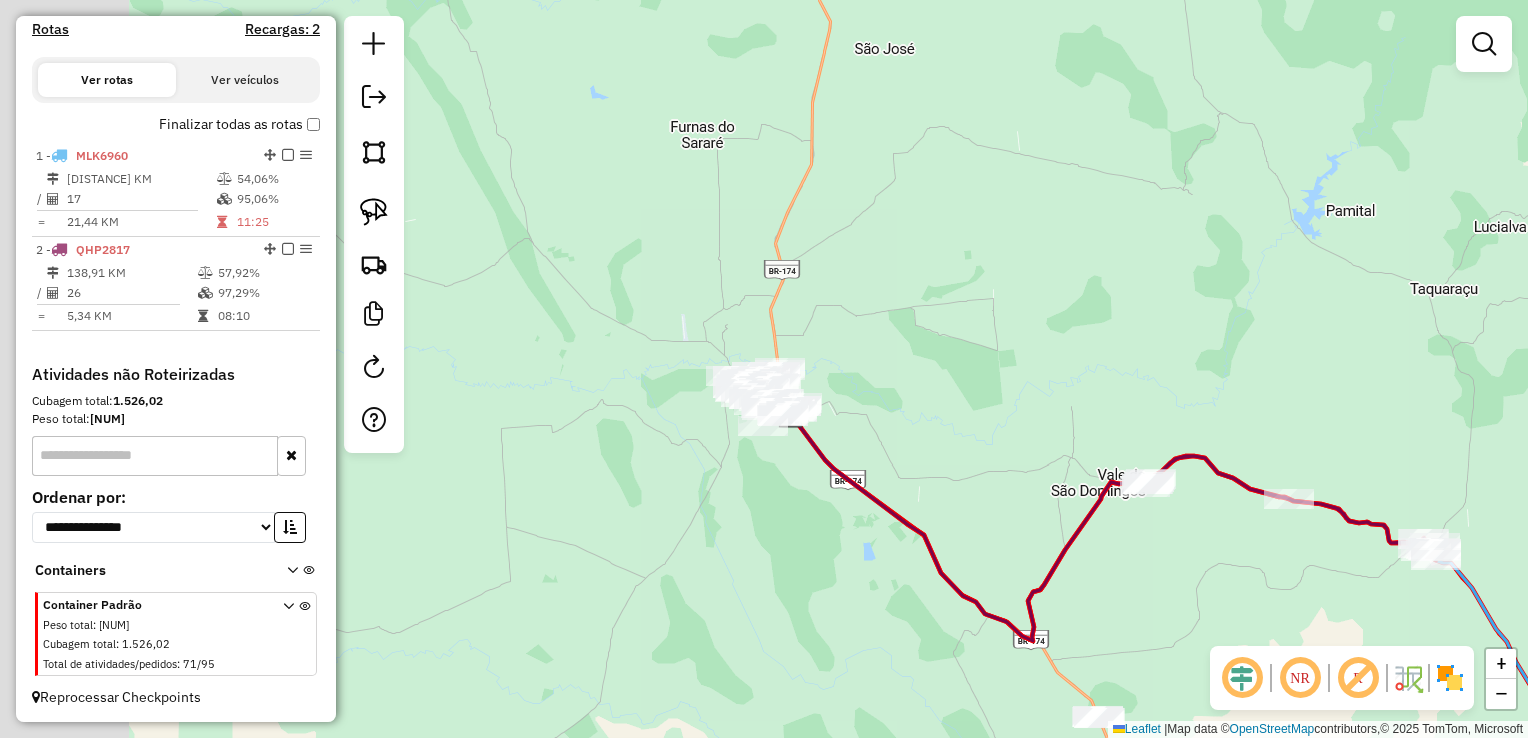 drag, startPoint x: 740, startPoint y: 364, endPoint x: 891, endPoint y: 540, distance: 231.89868 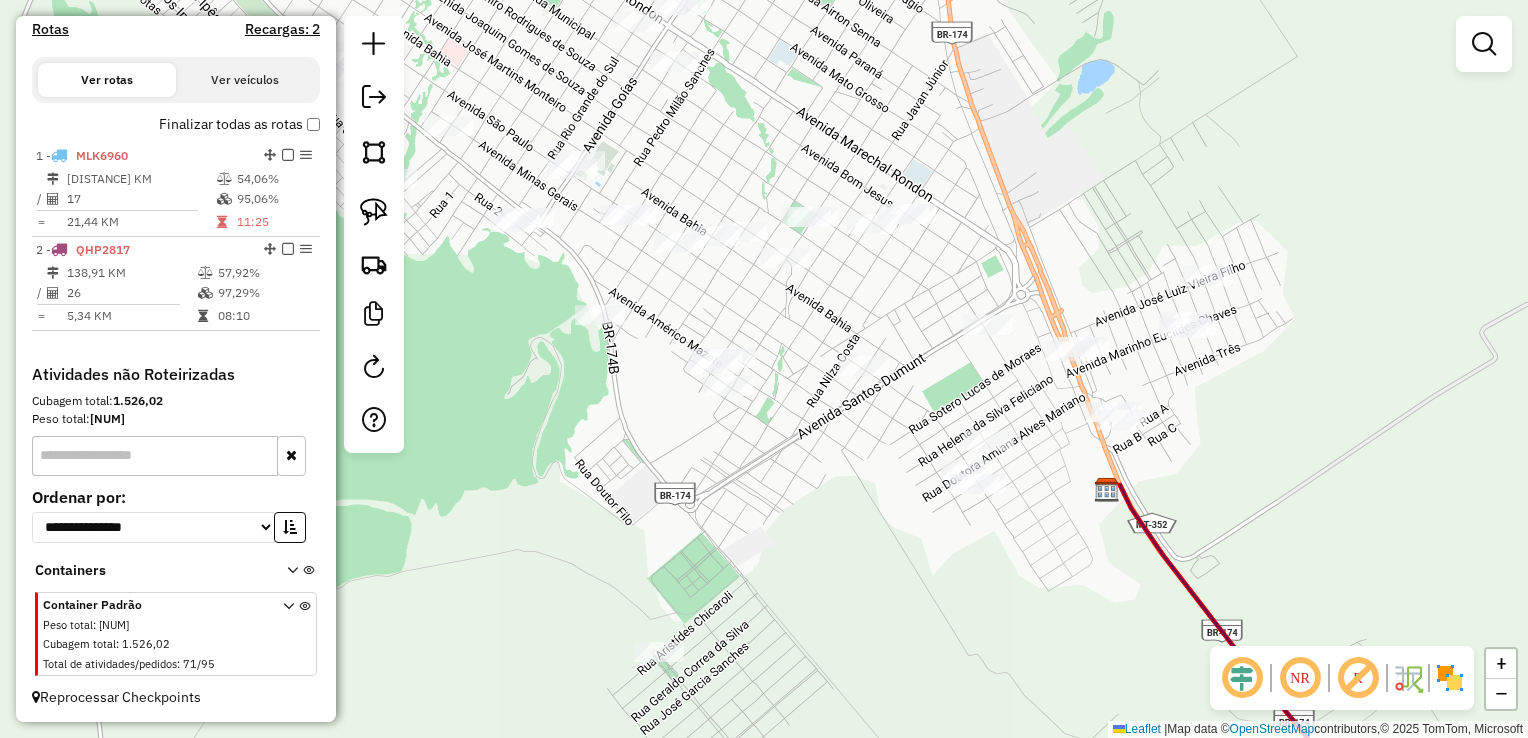 drag, startPoint x: 720, startPoint y: 442, endPoint x: 900, endPoint y: 393, distance: 186.55026 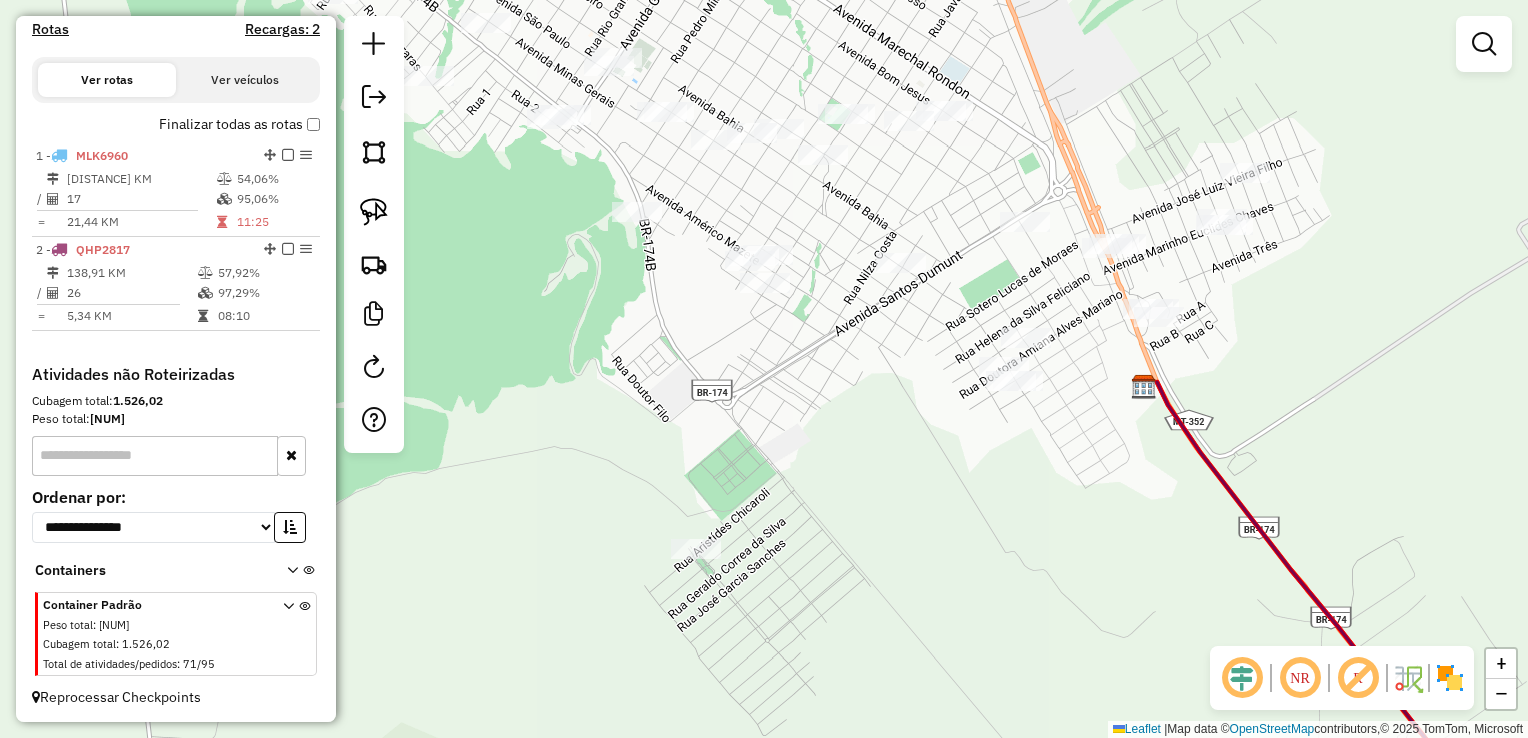 drag, startPoint x: 376, startPoint y: 205, endPoint x: 600, endPoint y: 182, distance: 225.1777 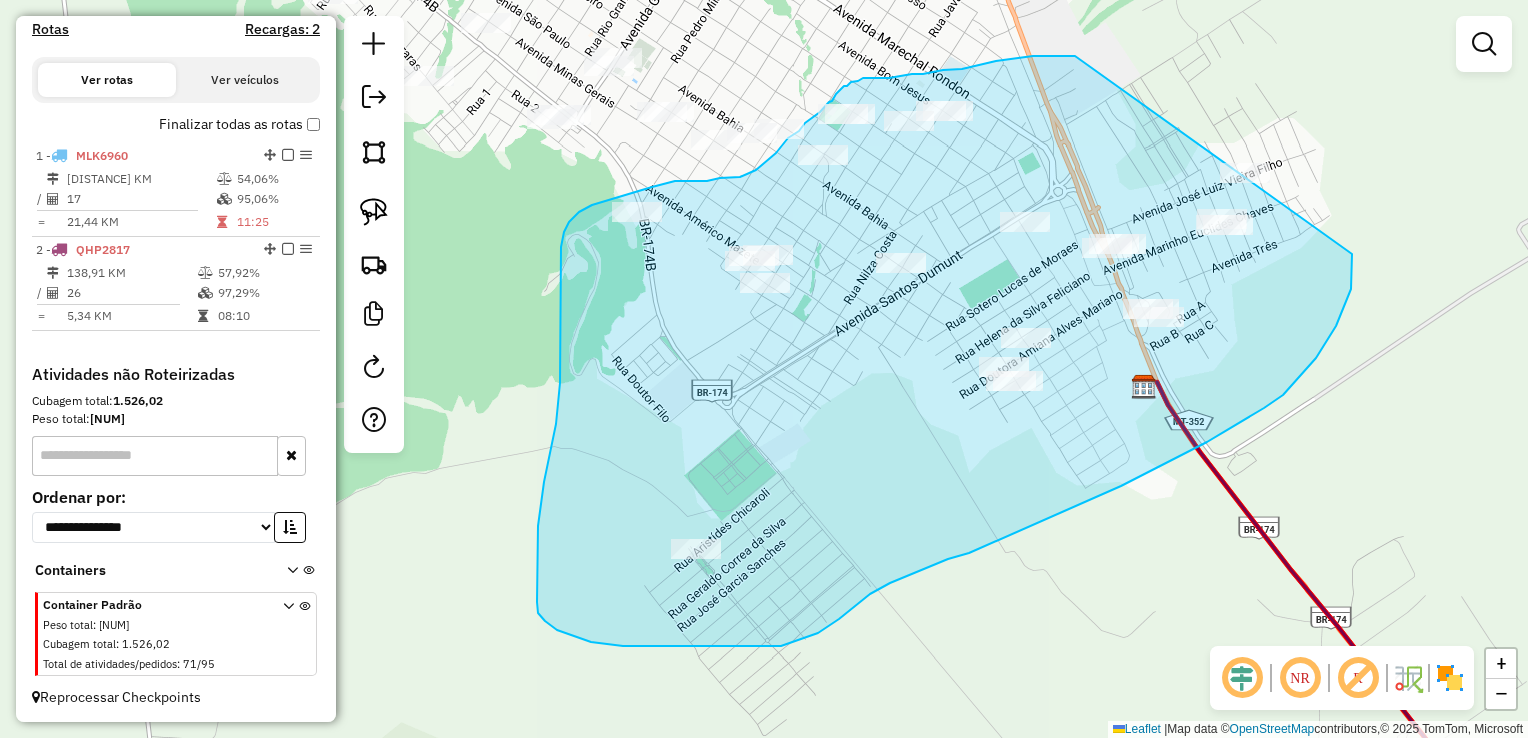 drag, startPoint x: 1033, startPoint y: 56, endPoint x: 1328, endPoint y: 174, distance: 317.72473 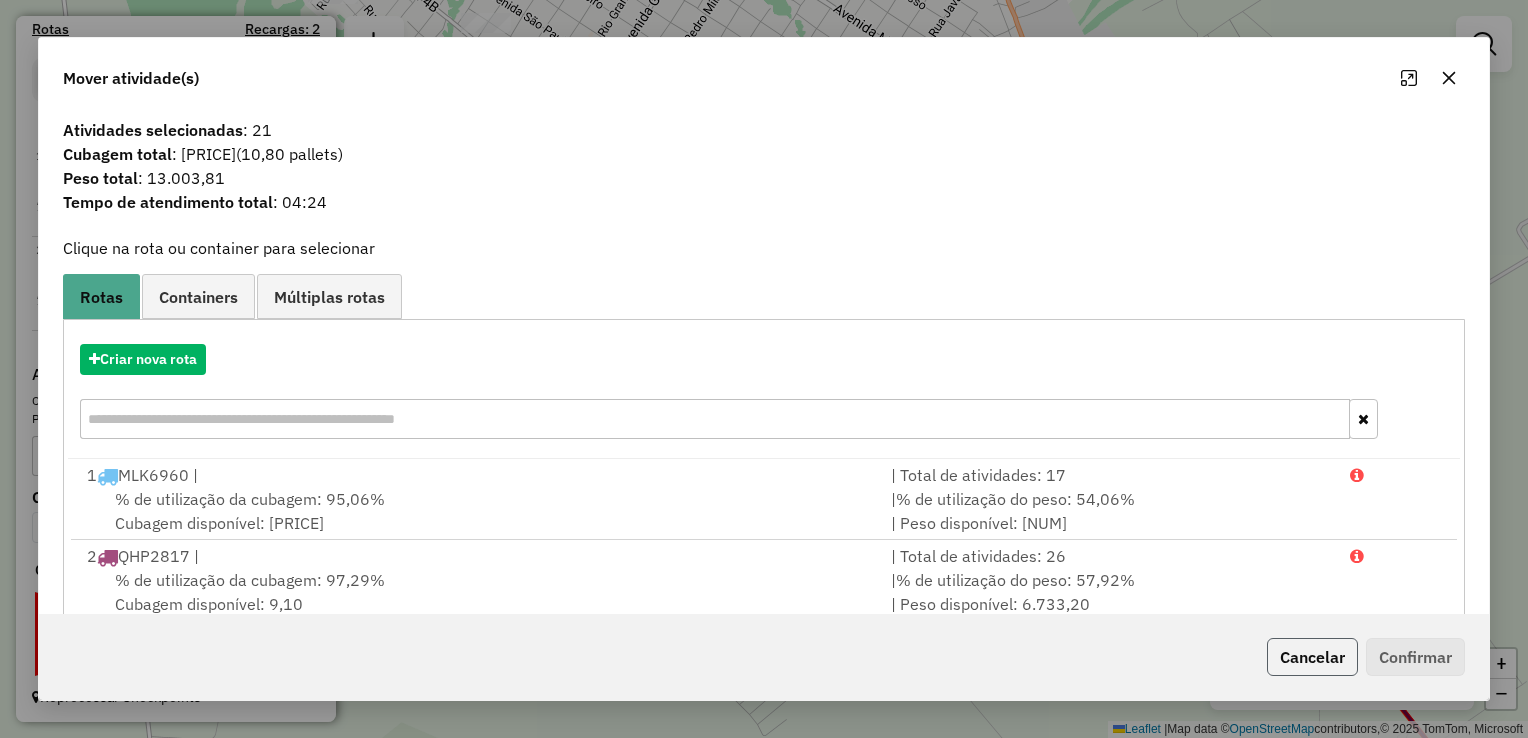 drag, startPoint x: 1276, startPoint y: 658, endPoint x: 1244, endPoint y: 645, distance: 34.539833 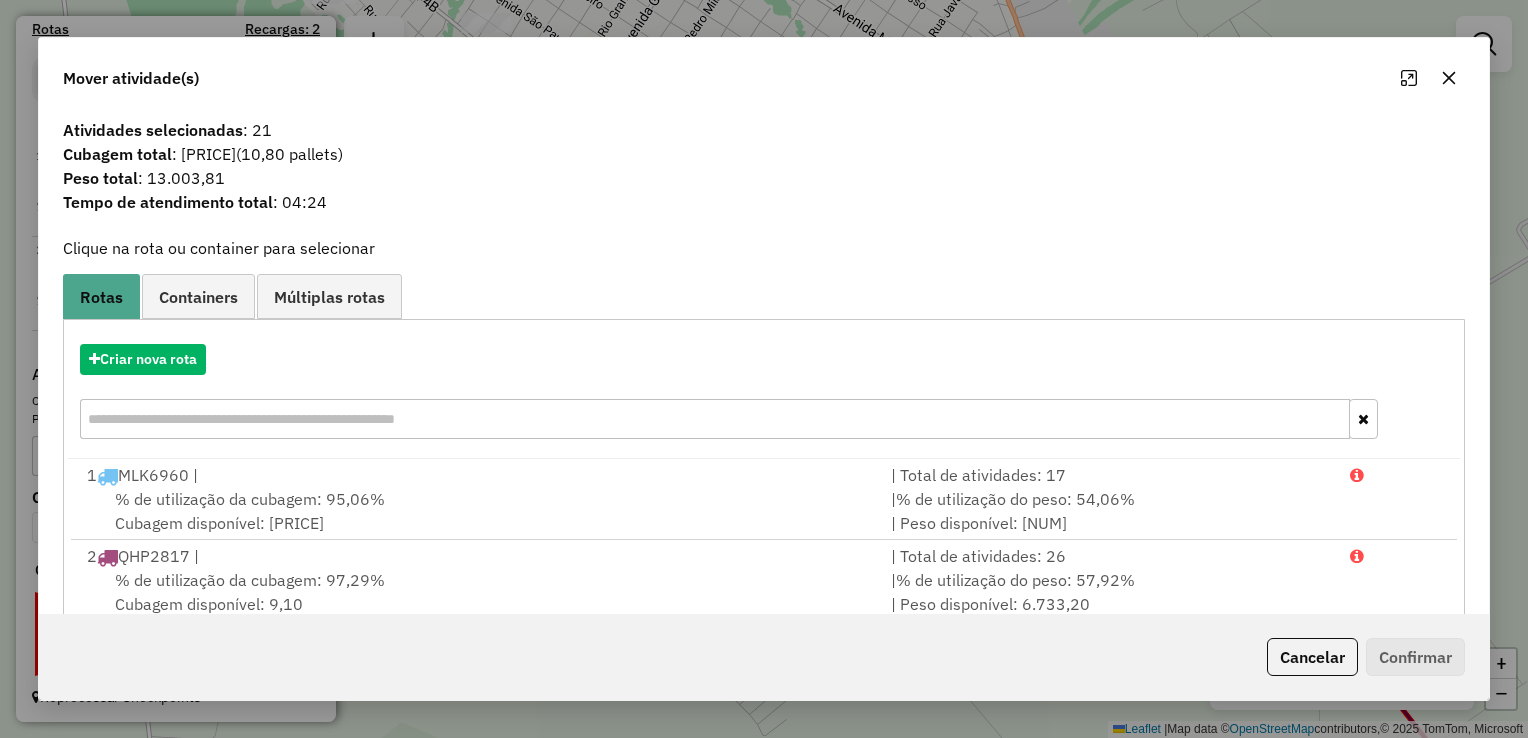 click on "Cancelar" 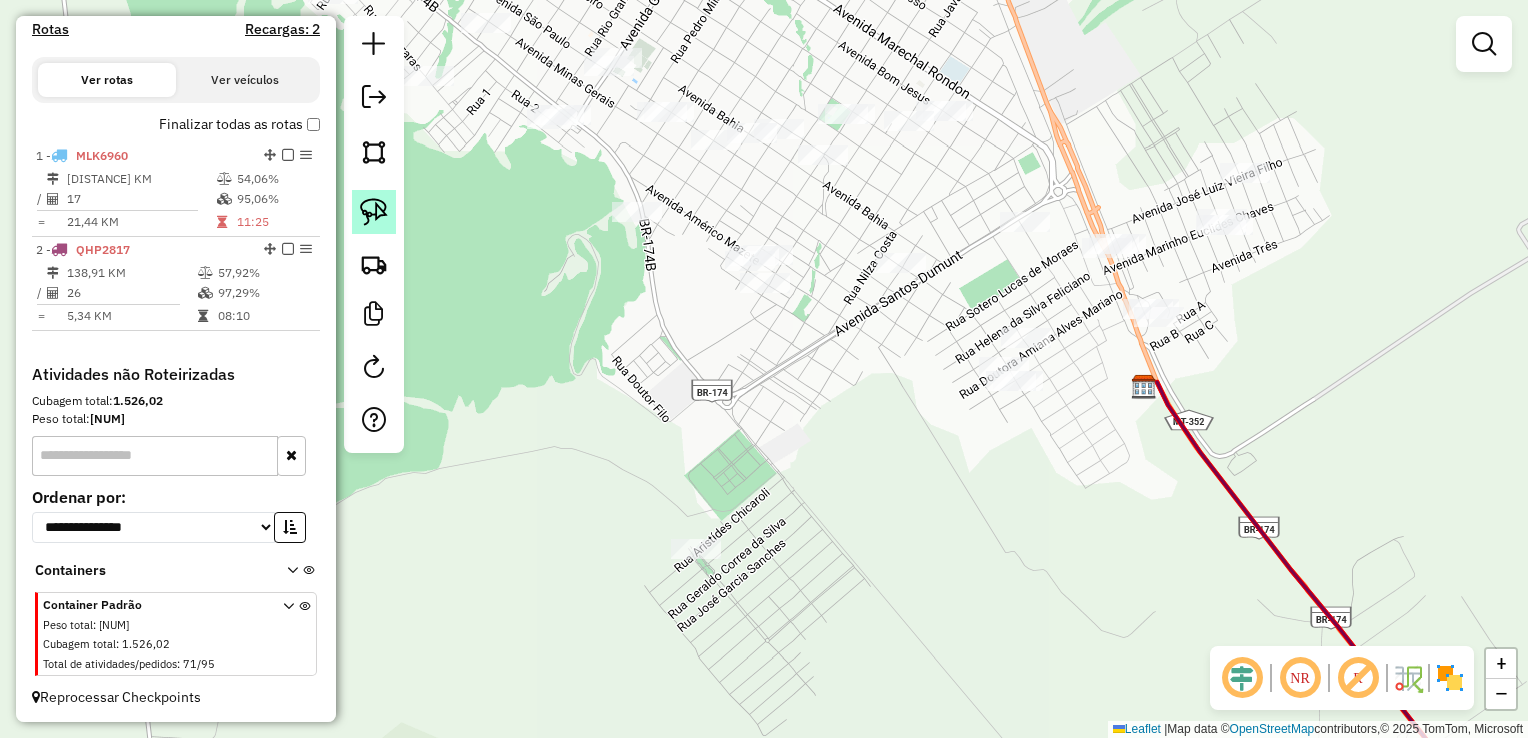 drag, startPoint x: 352, startPoint y: 195, endPoint x: 370, endPoint y: 205, distance: 20.59126 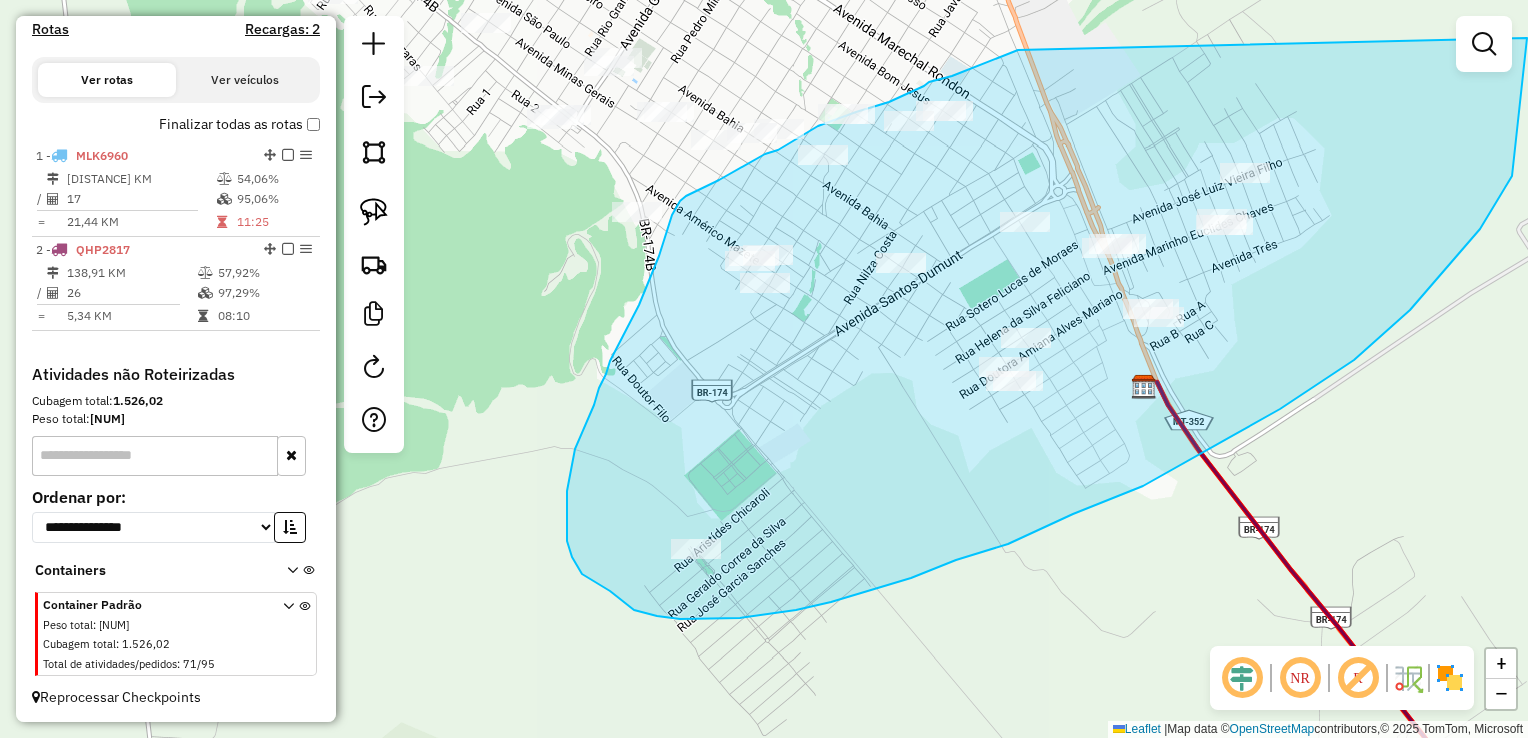drag, startPoint x: 1019, startPoint y: 50, endPoint x: 1527, endPoint y: 38, distance: 508.14172 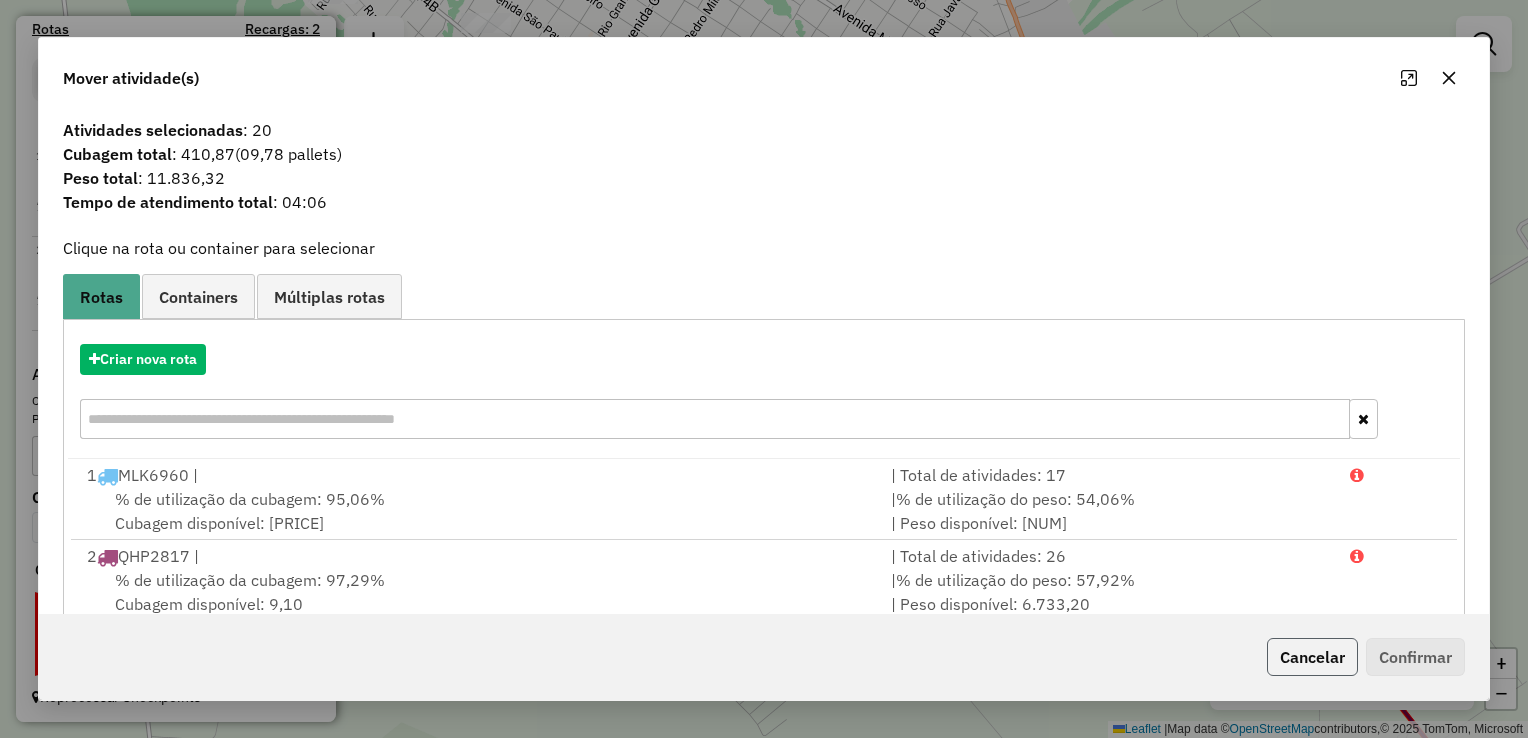 click on "Cancelar" 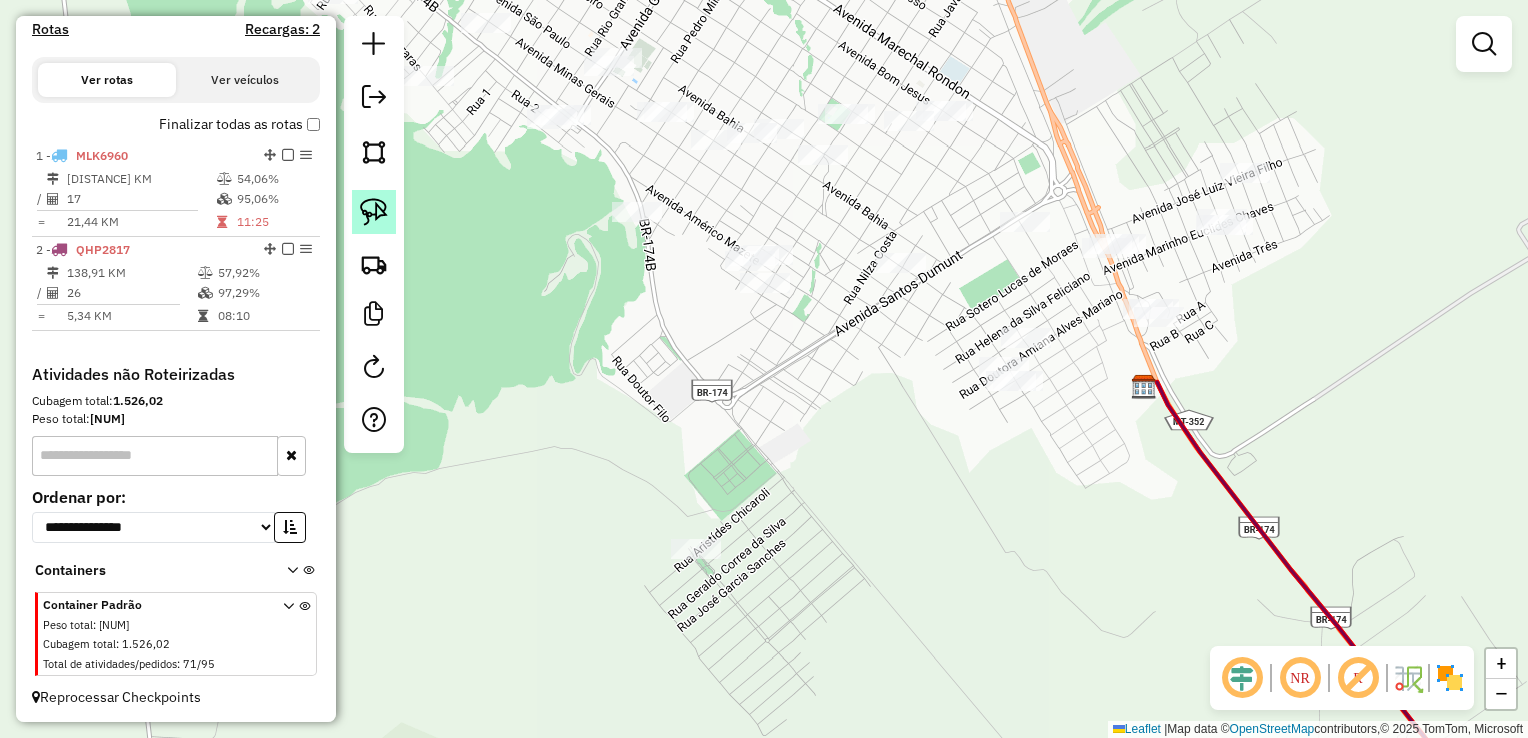 click 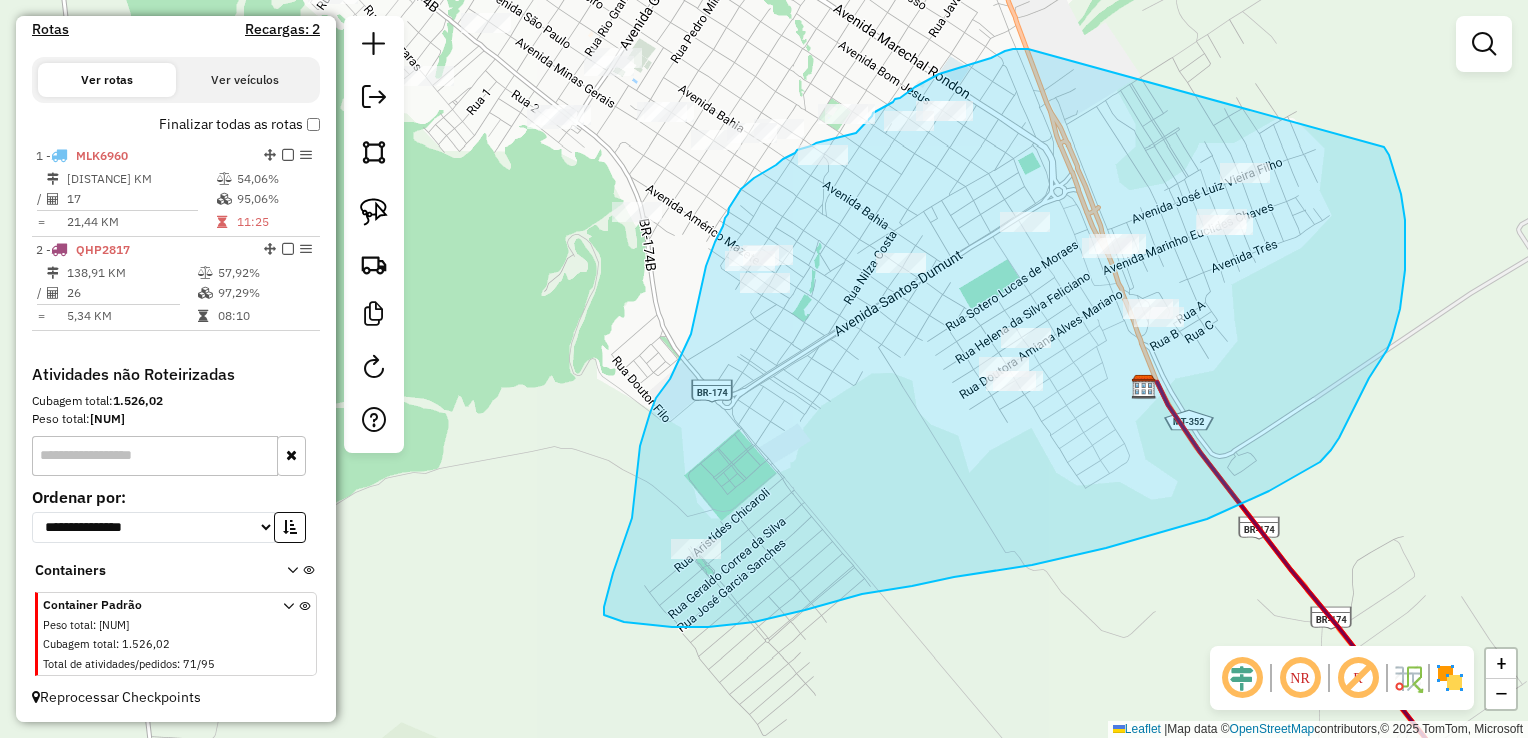drag, startPoint x: 1028, startPoint y: 49, endPoint x: 1379, endPoint y: 140, distance: 362.60446 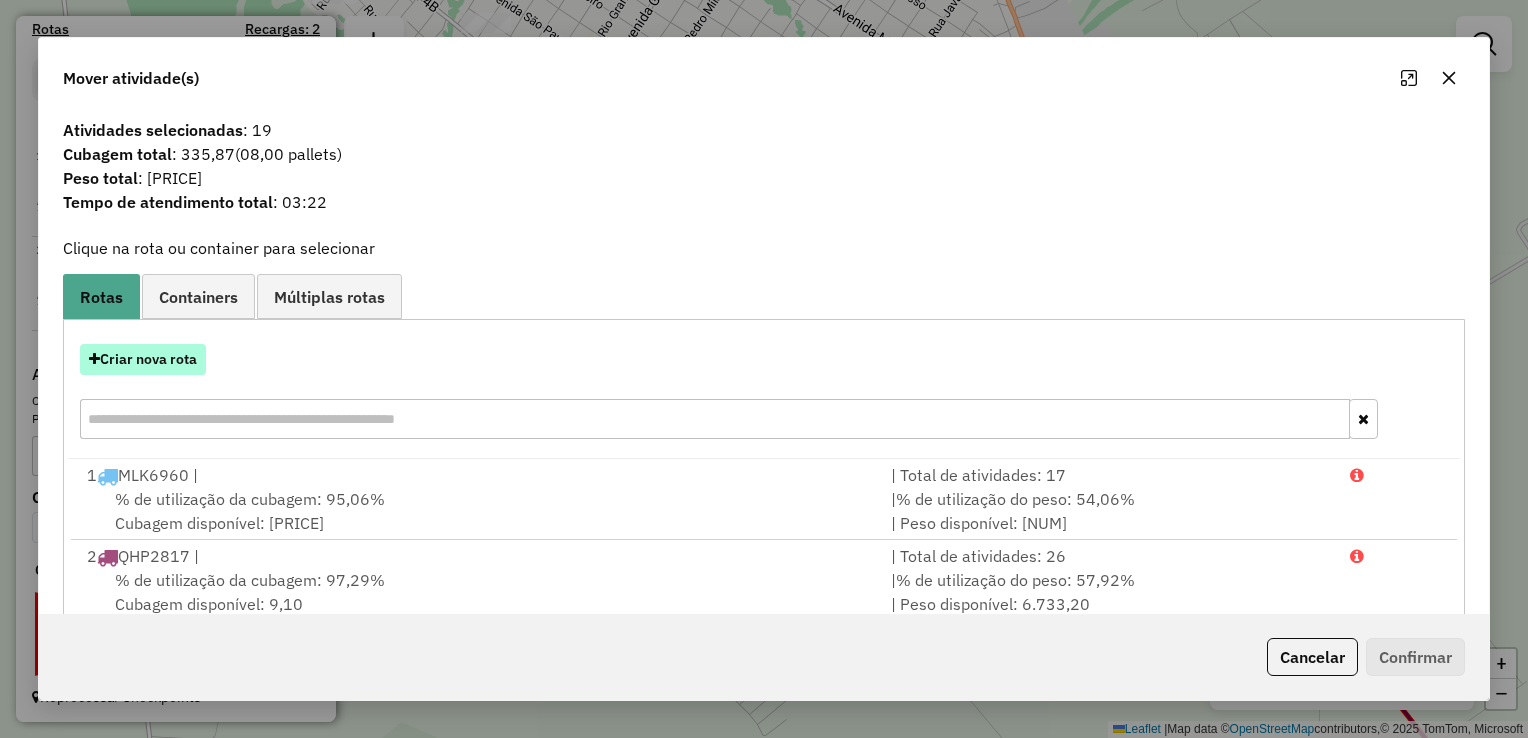 drag, startPoint x: 76, startPoint y: 378, endPoint x: 132, endPoint y: 366, distance: 57.271286 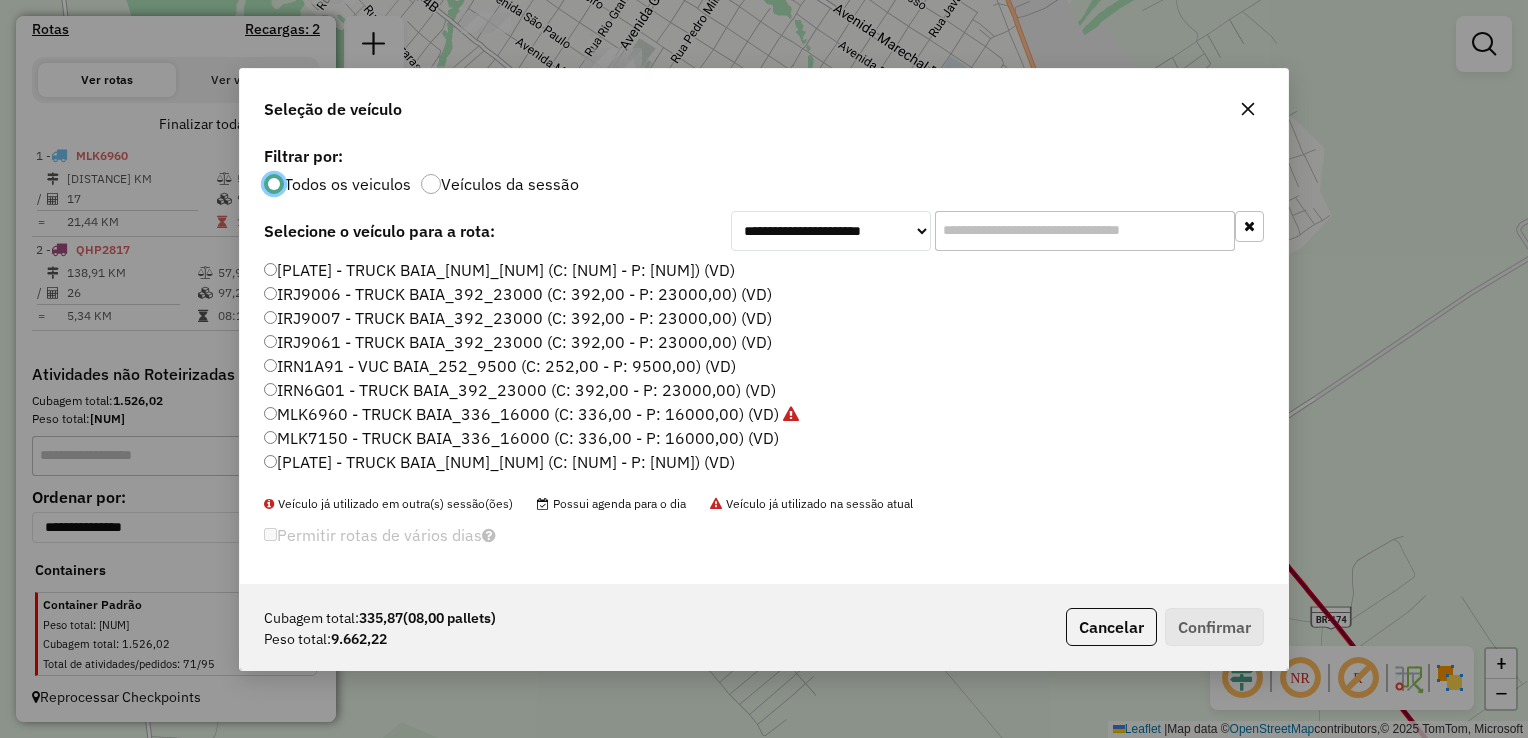 scroll, scrollTop: 10, scrollLeft: 6, axis: both 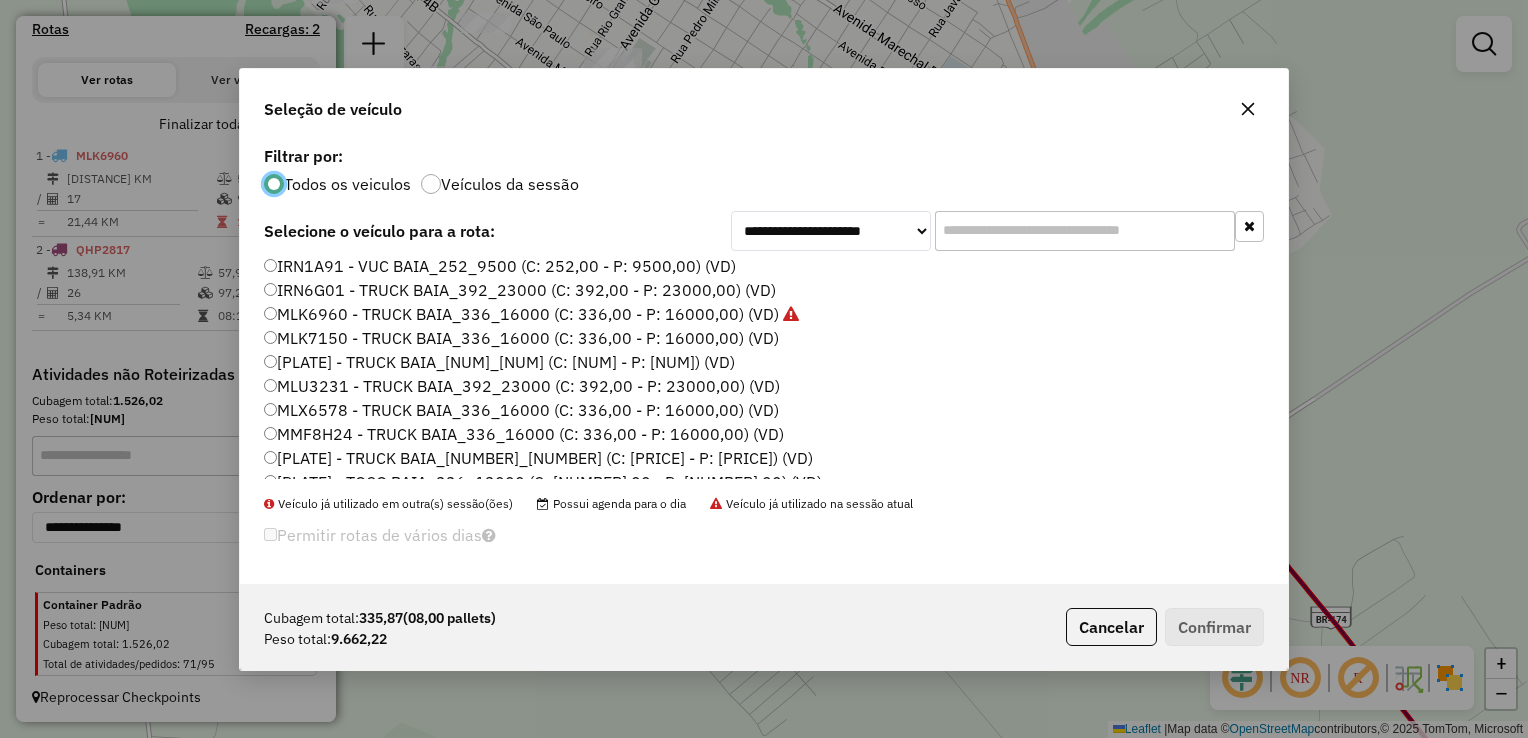 click on "MLU3231 - TRUCK BAIA_392_23000 (C: 392,00 - P: 23000,00) (VD)" 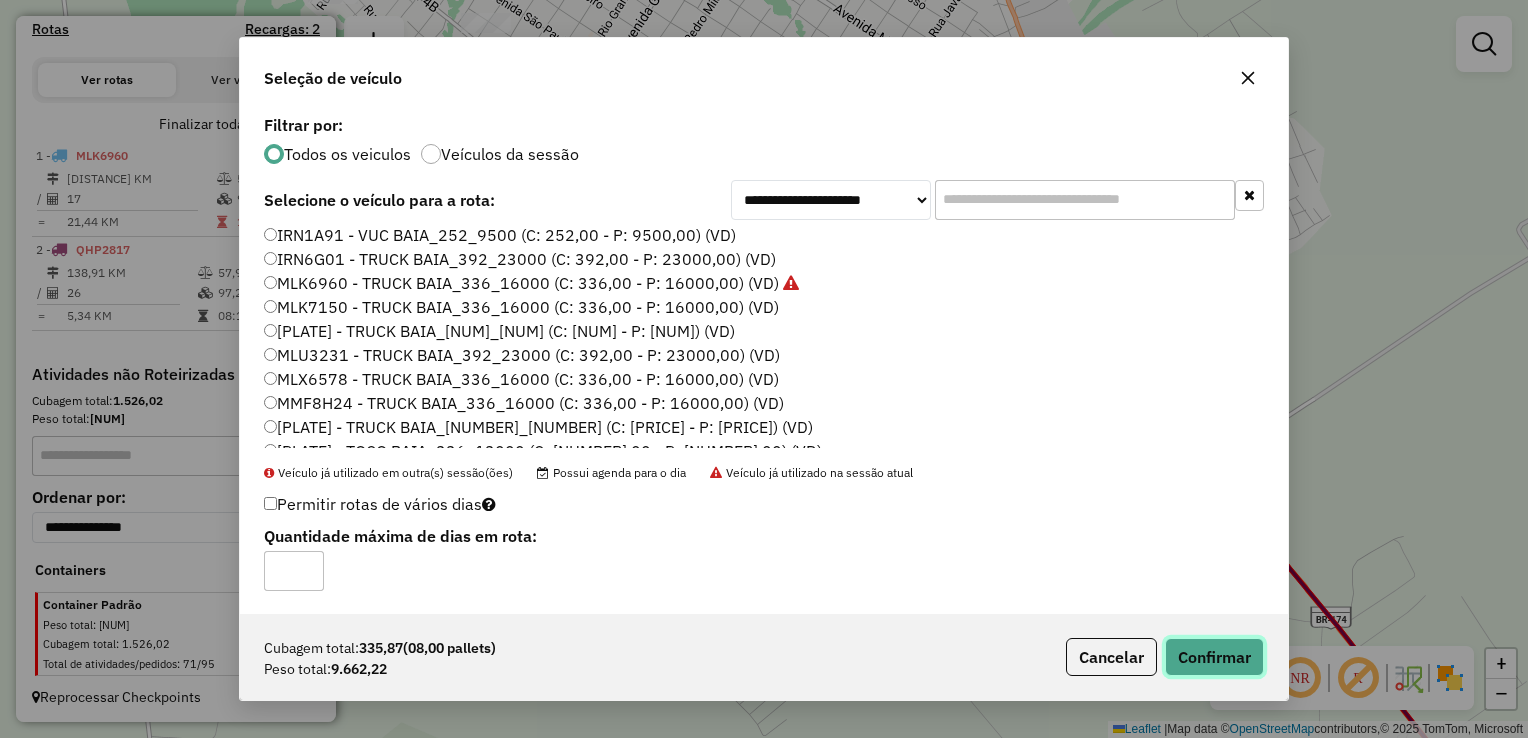 click on "Confirmar" 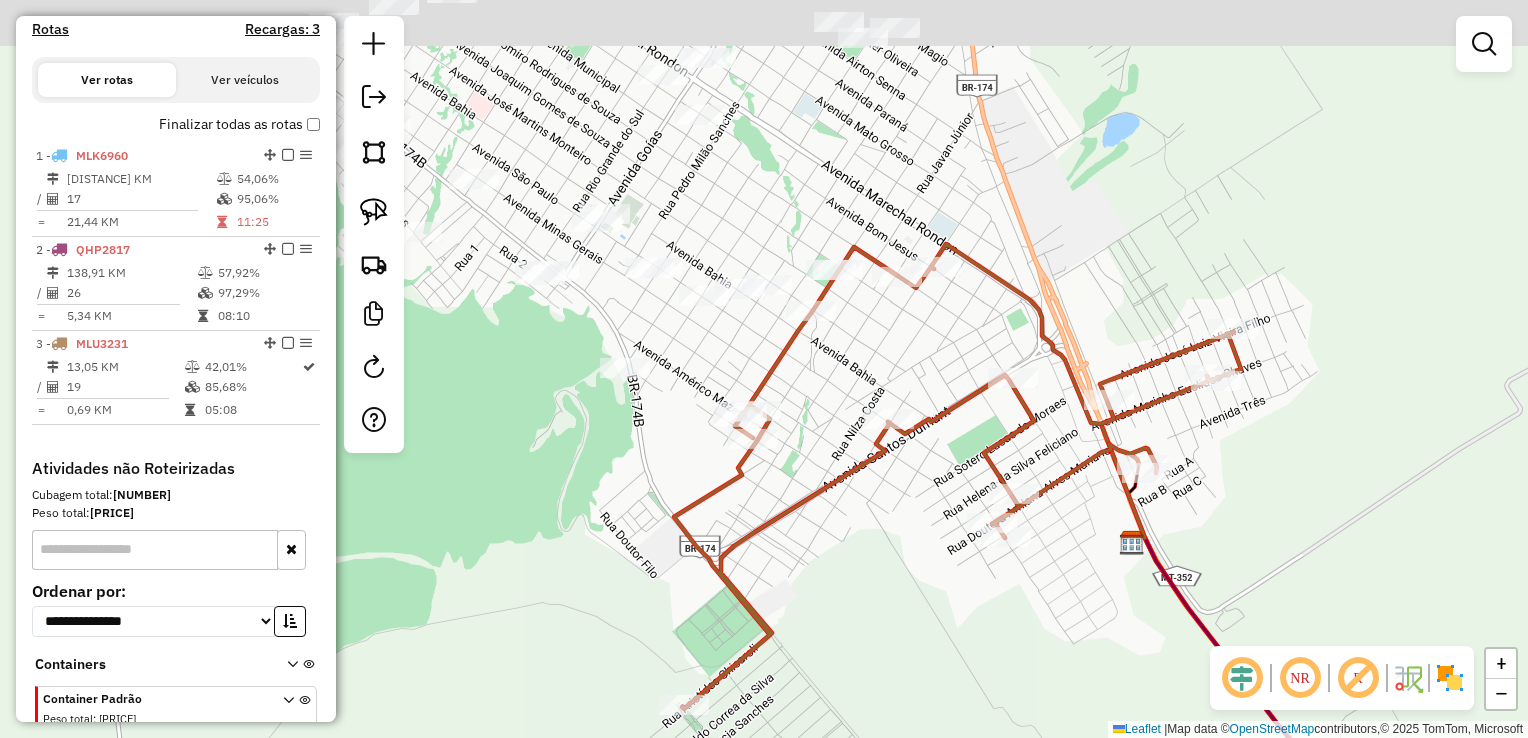drag, startPoint x: 836, startPoint y: 202, endPoint x: 824, endPoint y: 358, distance: 156.46086 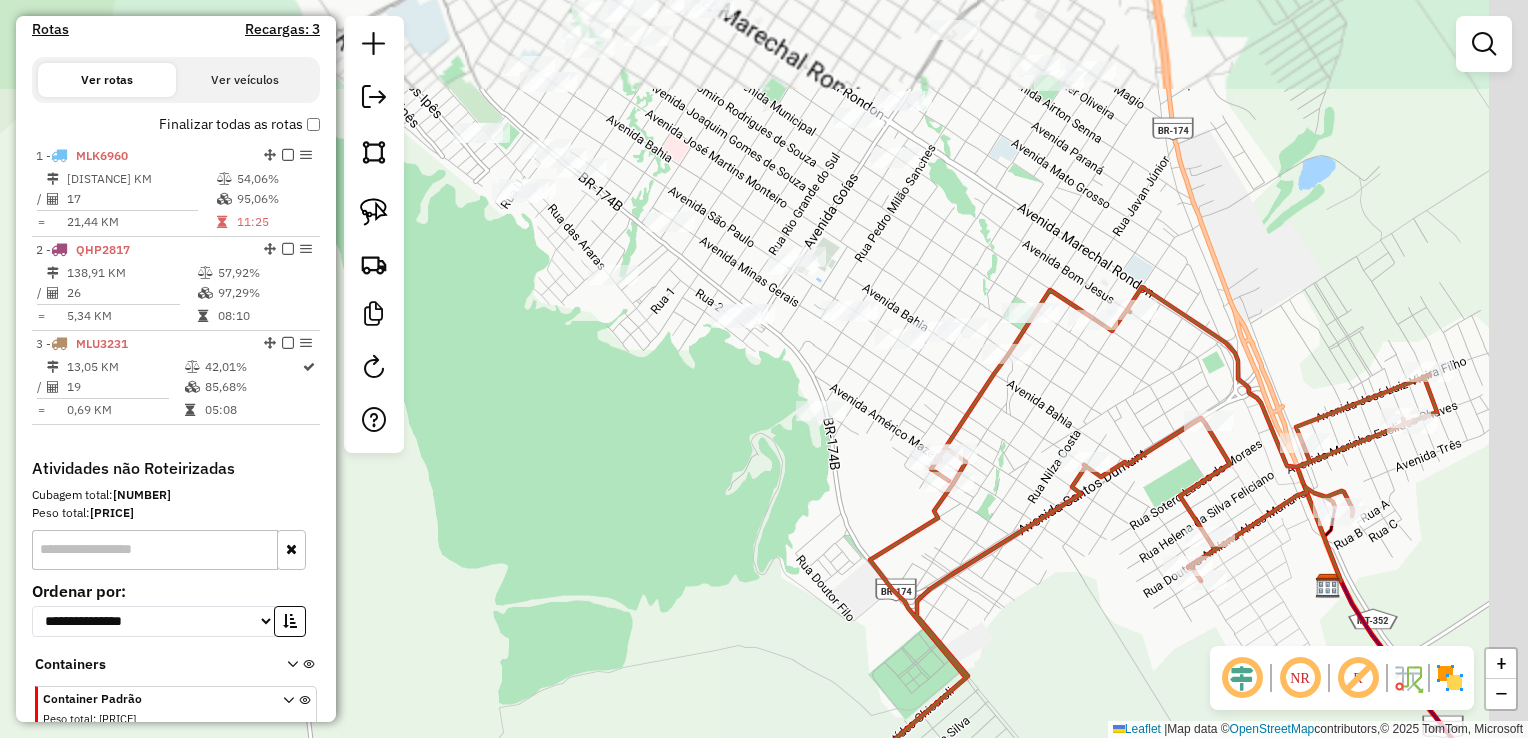 drag, startPoint x: 862, startPoint y: 426, endPoint x: 708, endPoint y: 400, distance: 156.17938 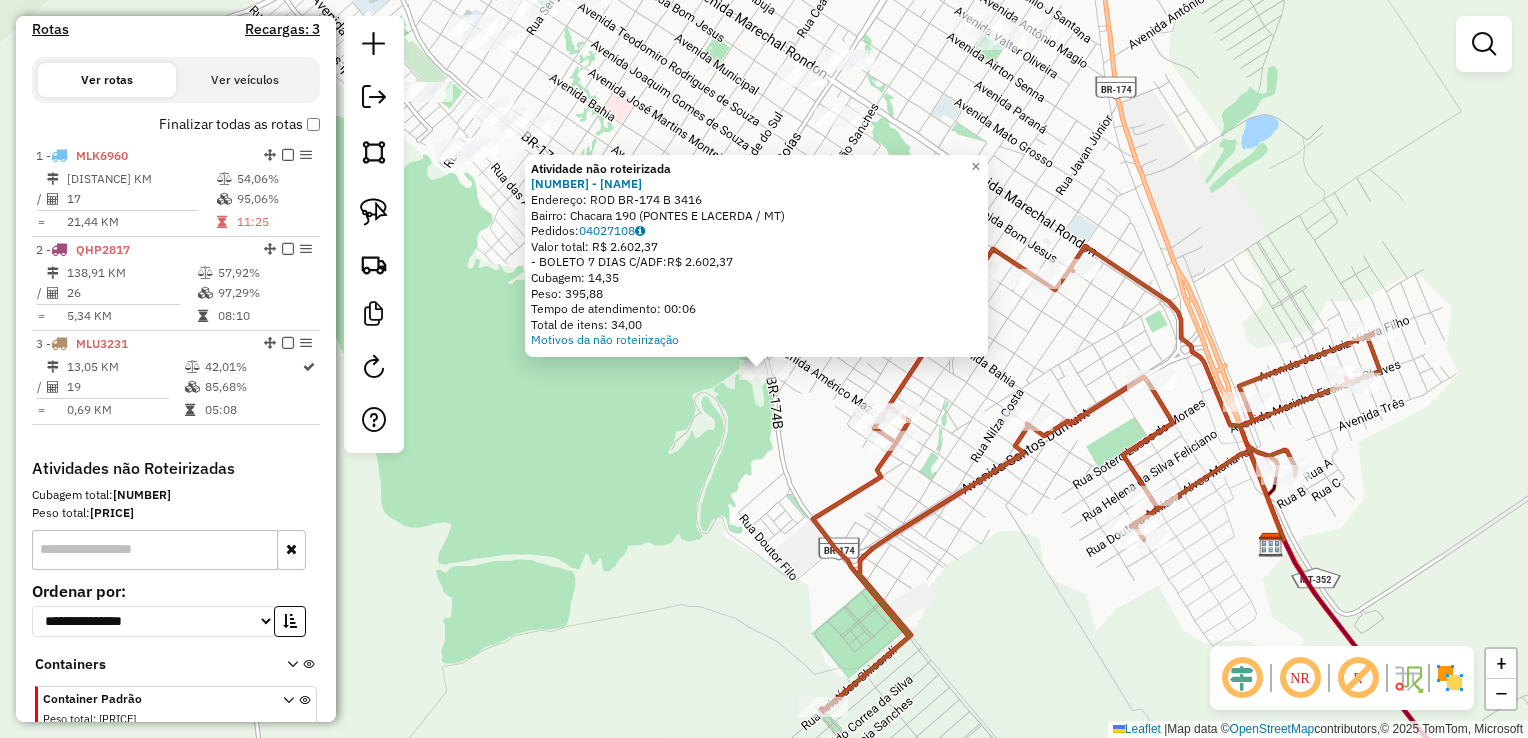 drag, startPoint x: 680, startPoint y: 449, endPoint x: 632, endPoint y: 406, distance: 64.44377 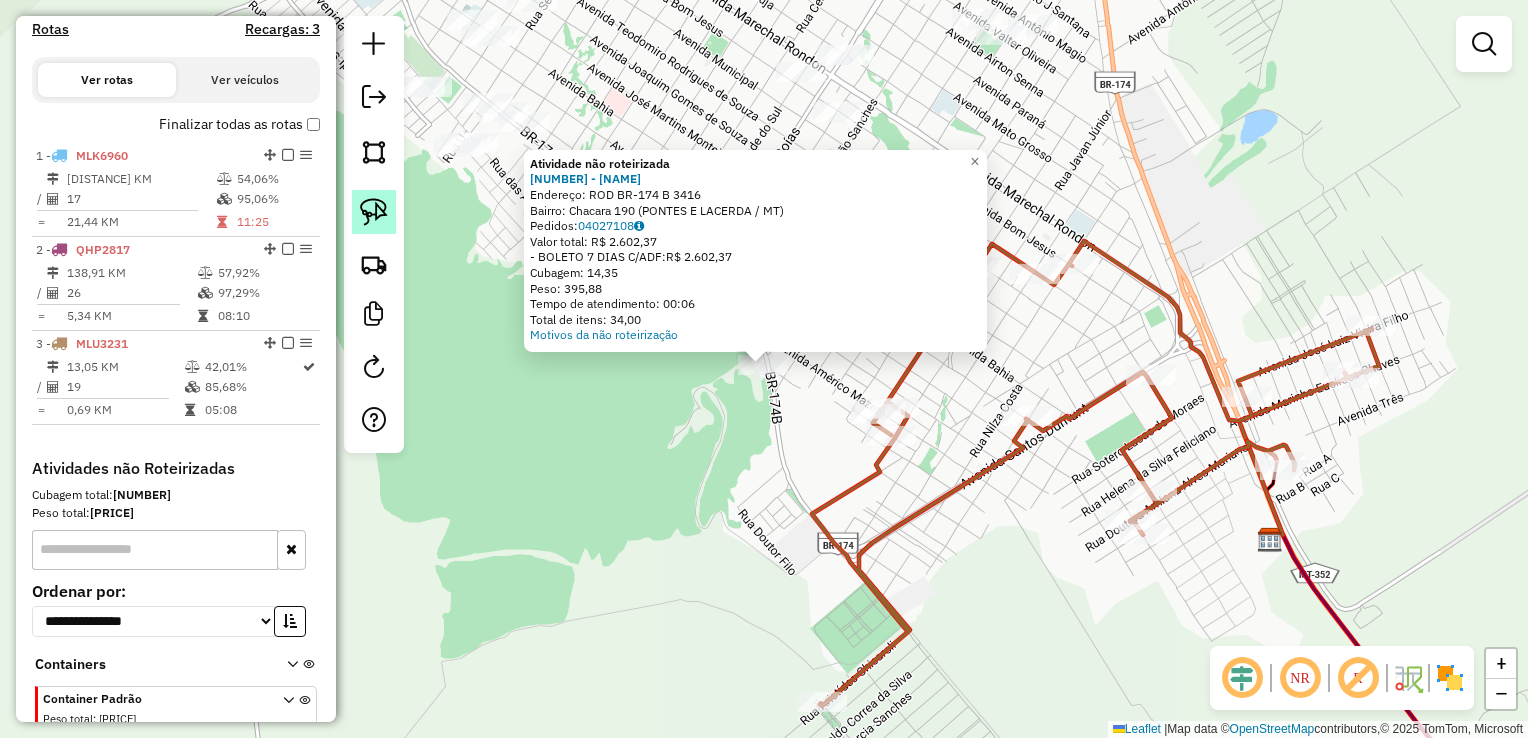 click 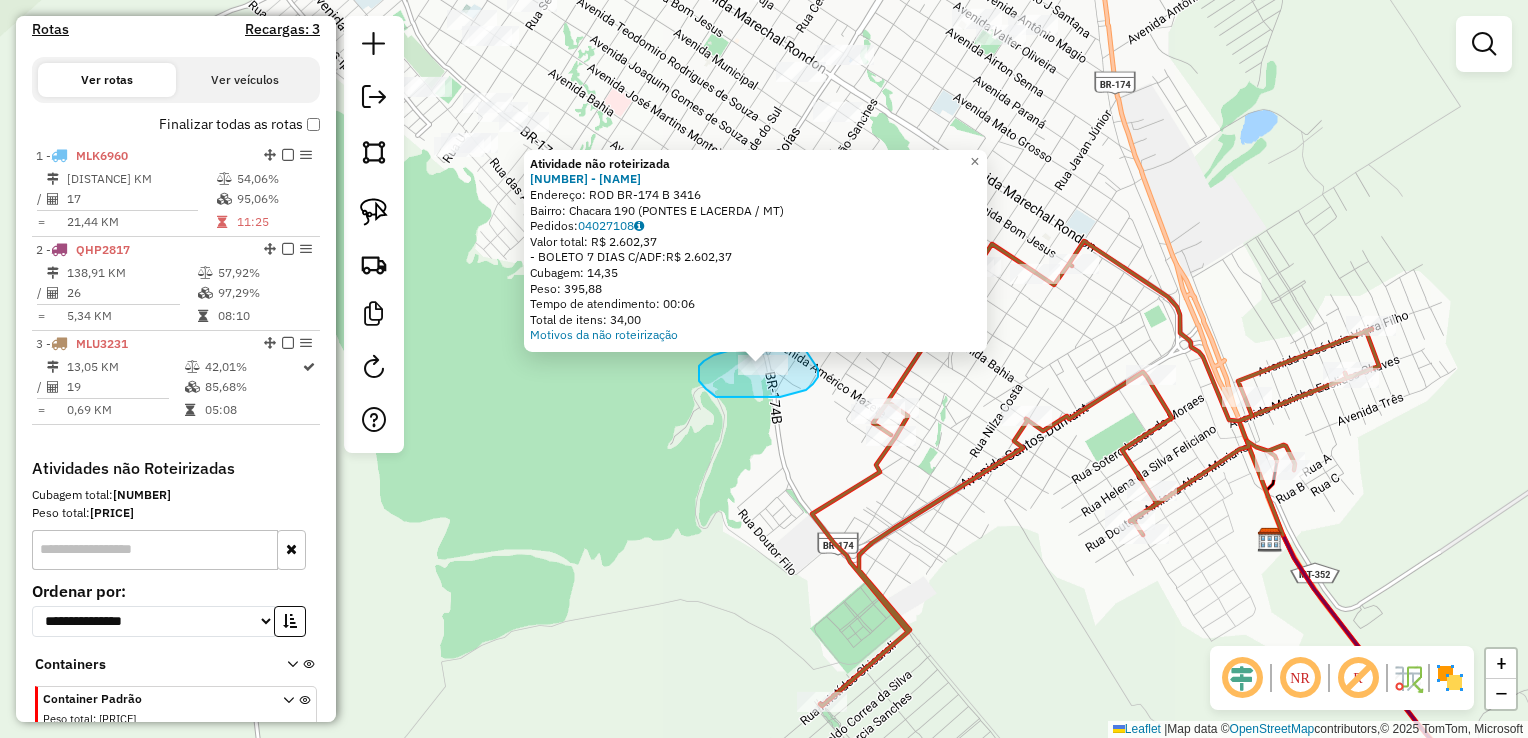drag, startPoint x: 700, startPoint y: 383, endPoint x: 756, endPoint y: 400, distance: 58.5235 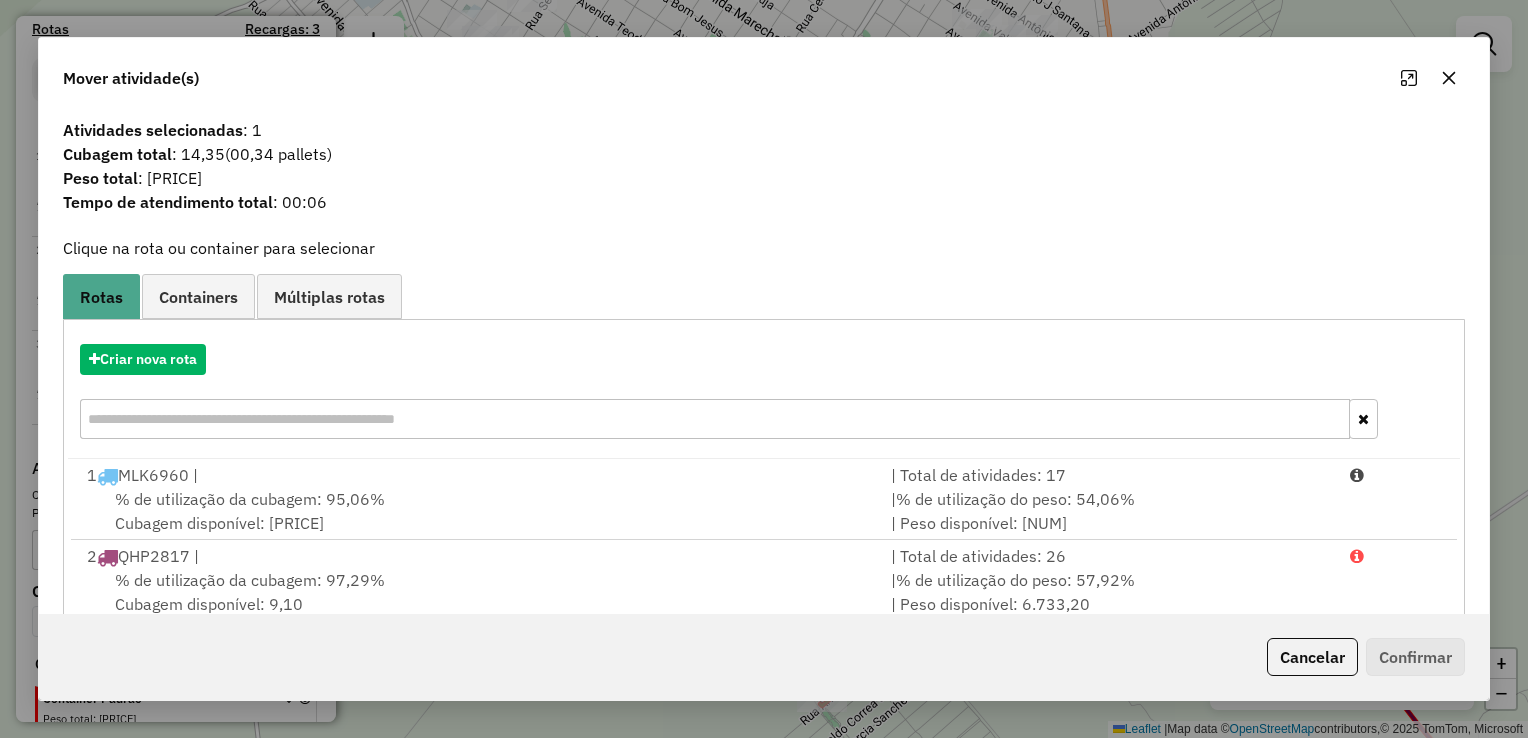 drag, startPoint x: 451, startPoint y: 576, endPoint x: 1026, endPoint y: 634, distance: 577.9178 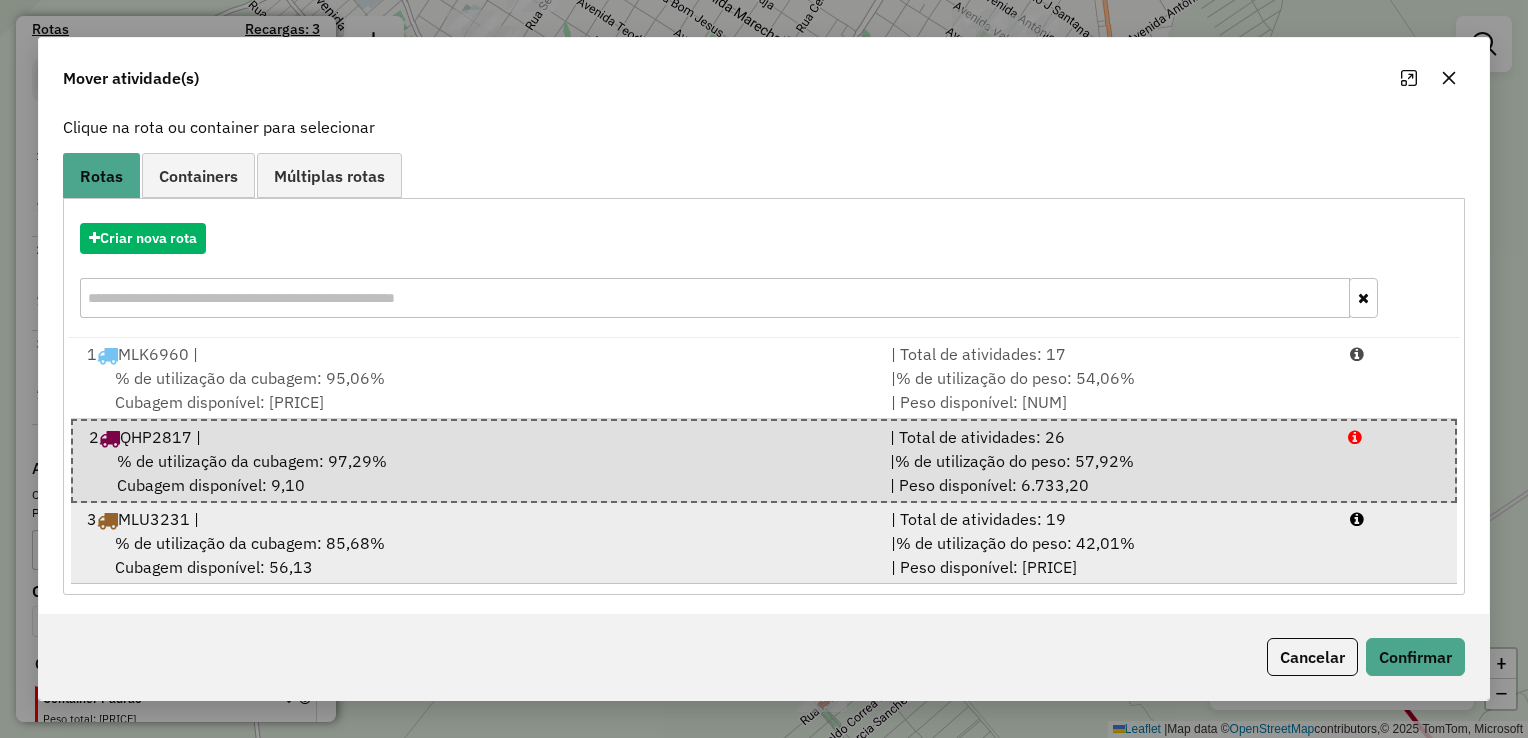 scroll, scrollTop: 123, scrollLeft: 0, axis: vertical 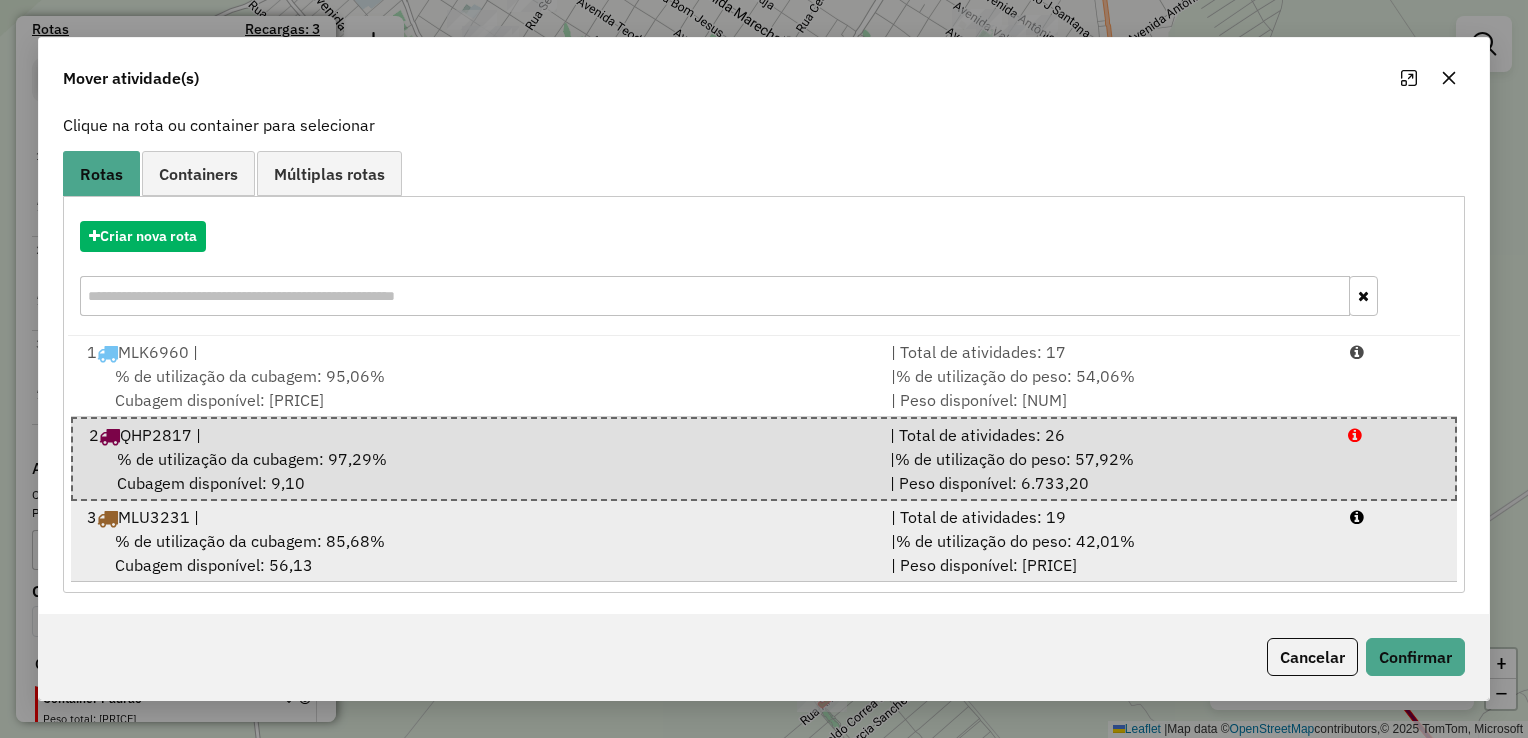 click on "|  % de utilização do peso: 42,01%  | Peso disponível: 13.337,78" at bounding box center (1108, 553) 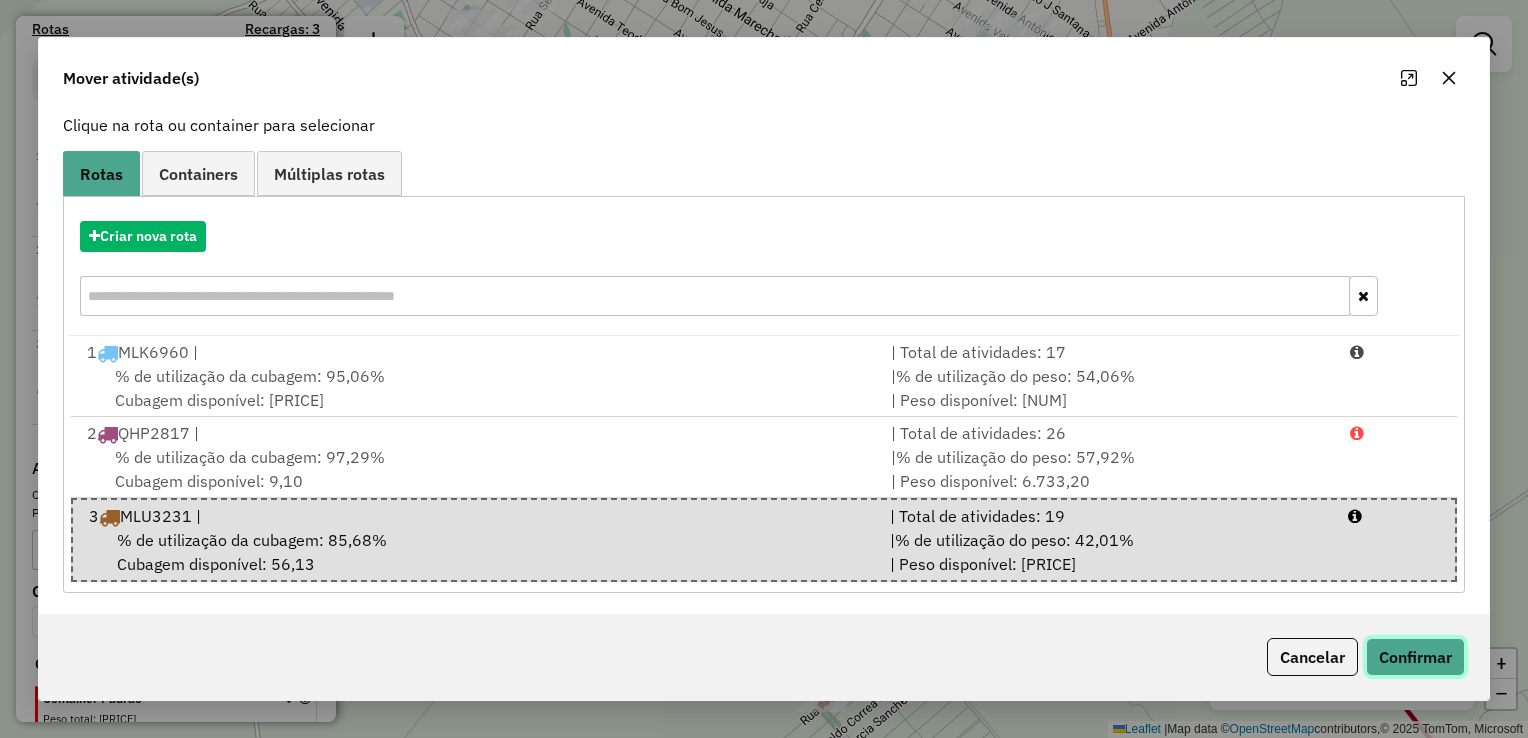 click on "Confirmar" 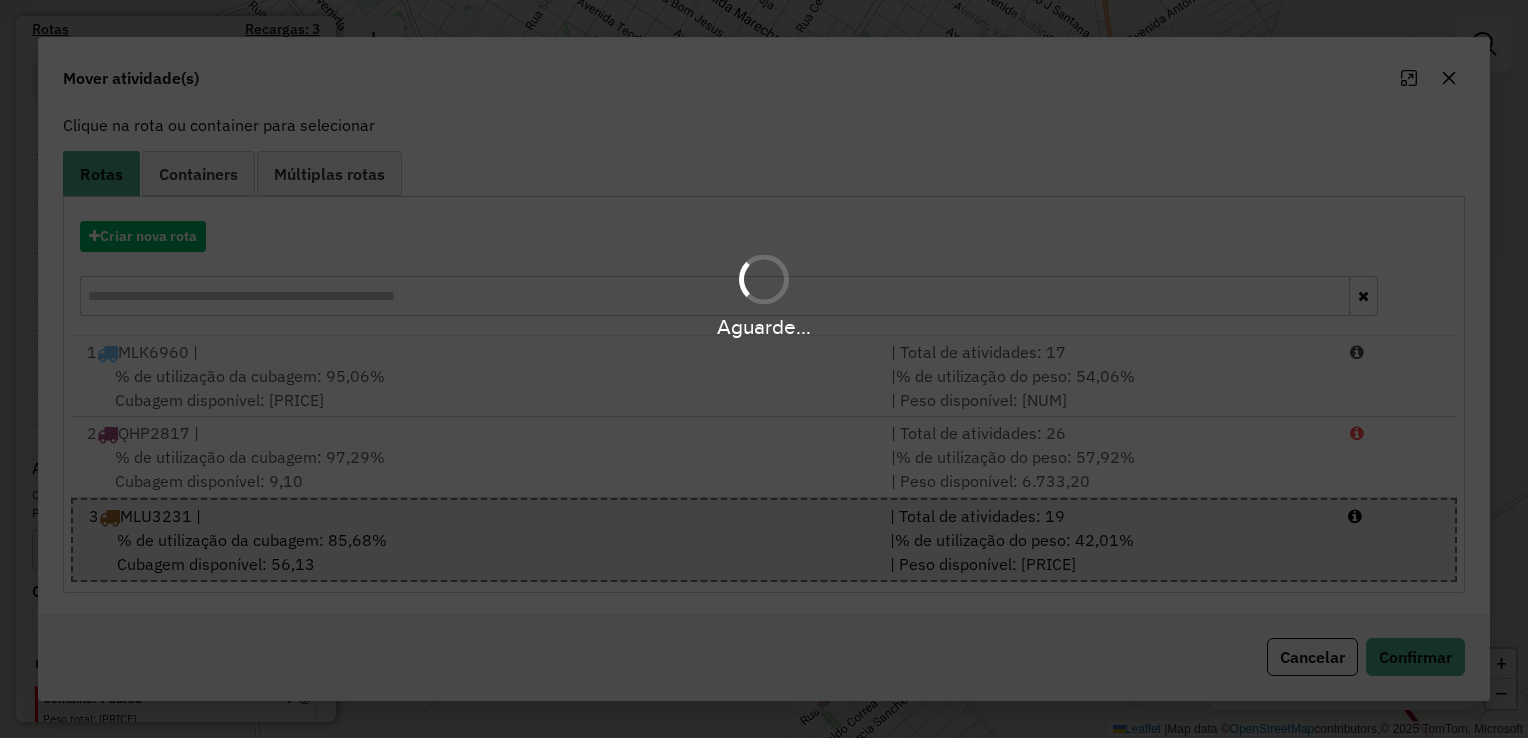 scroll, scrollTop: 0, scrollLeft: 0, axis: both 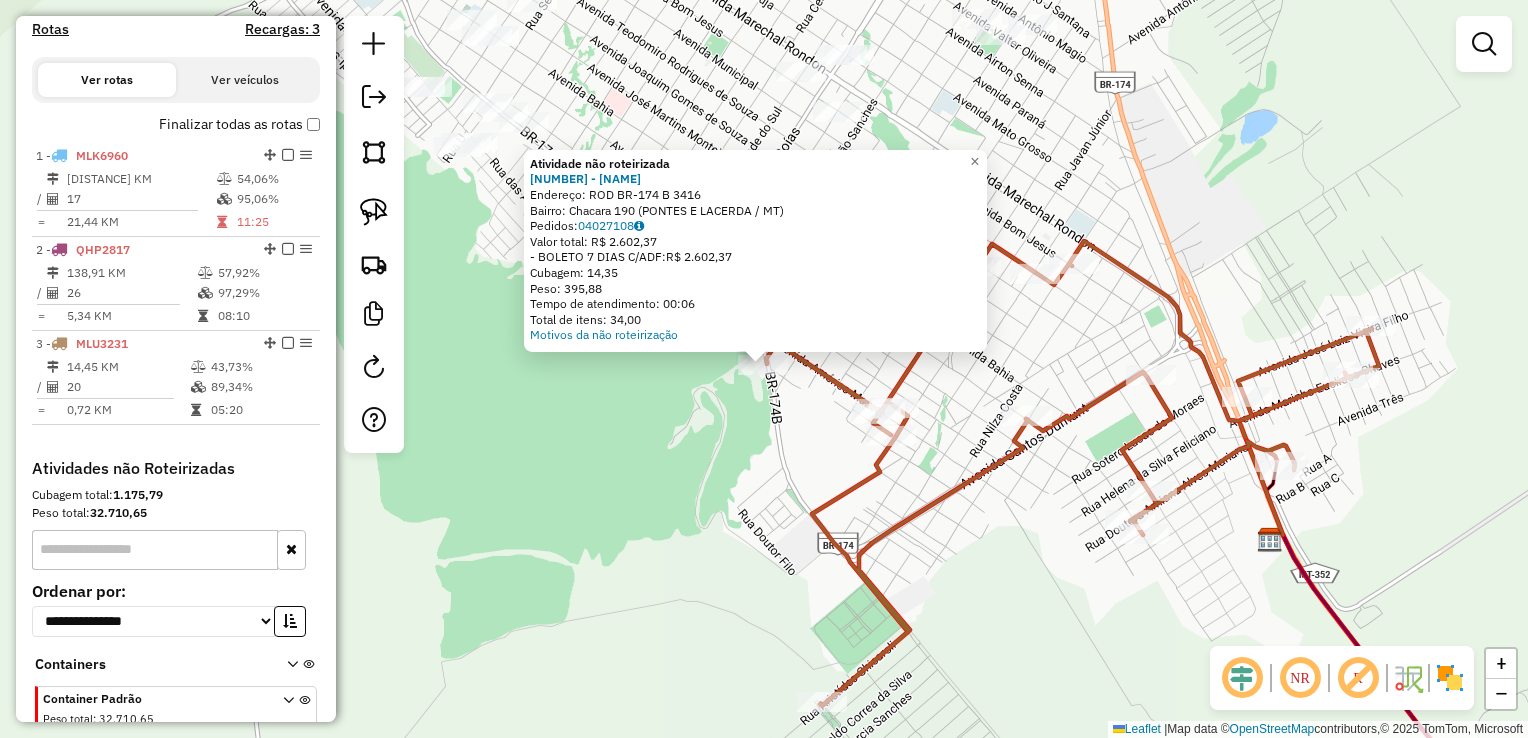 click on "Atividade não roteirizada 2755 - ARUBAS BAR E REST.  Endereço:  ROD BR-[NUMBER] B [NUMBER]   Bairro: [NEIGHBORHOOD] ([CITY] / [STATE])   Pedidos:  [ORDER_ID]   Valor total: R$ [PRICE]   - BOLETO 7 DIAS C/ADF:  R$ [PRICE]   Cubagem: [CUBAGE]   Peso: [WEIGHT]   Tempo de atendimento: [TIME]   Total de itens: [NUMBER]  Motivos da não roteirização × Janela de atendimento Grade de atendimento Capacidade Transportadoras Veículos Cliente Pedidos  Rotas Selecione os dias de semana para filtrar as janelas de atendimento  Seg   Ter   Qua   Qui   Sex   Sáb   Dom  Informe o período da janela de atendimento: De: Até:  Filtrar exatamente a janela do cliente  Considerar janela de atendimento padrão  Selecione os dias de semana para filtrar as grades de atendimento  Seg   Ter   Qua   Qui   Sex   Sáb   Dom   Considerar clientes sem dia de atendimento cadastrado  Clientes fora do dia de atendimento selecionado Filtrar as atividades entre os valores definidos abaixo:  Peso mínimo:   Peso máximo:   Cubagem mínima:   De:   Até:  +" 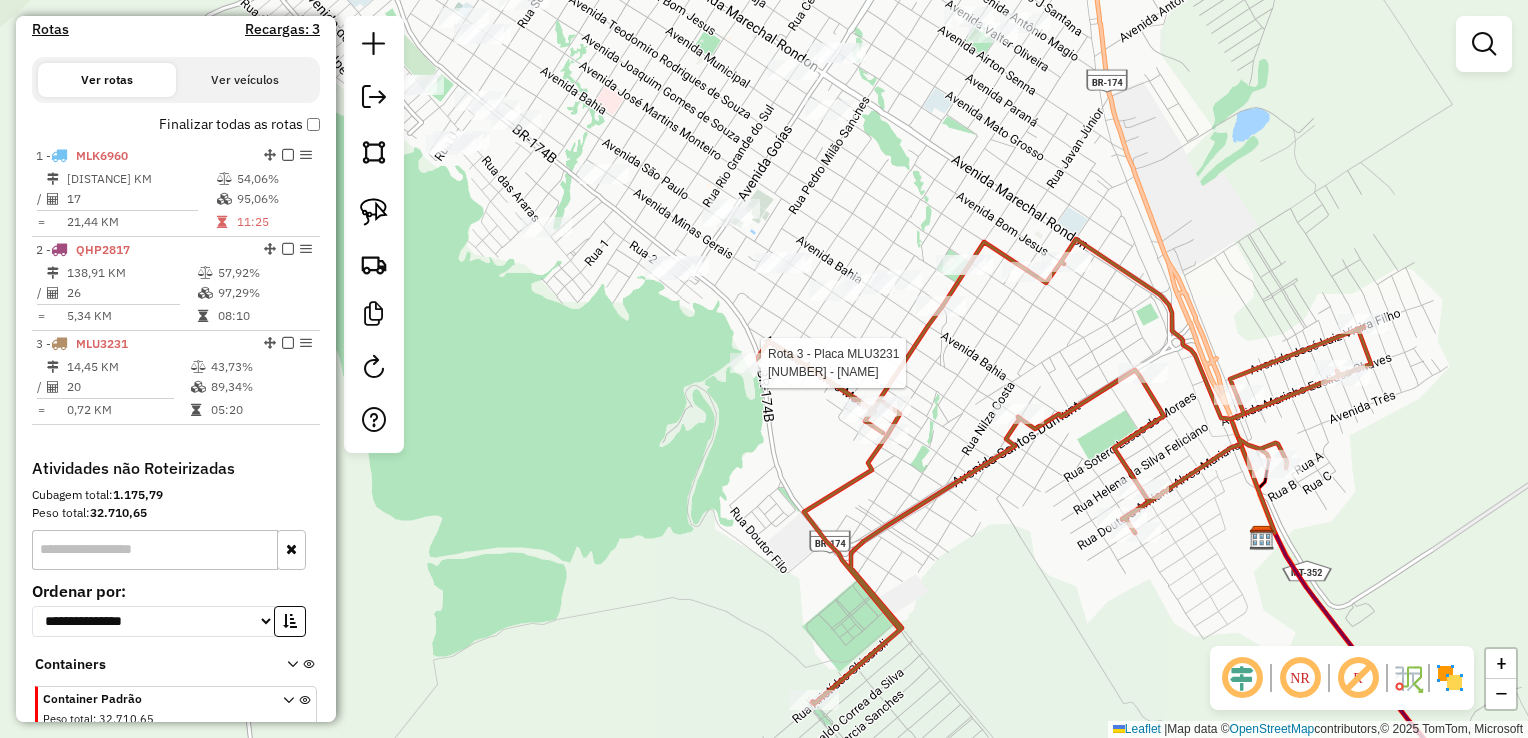 click on "Rota [NUMBER] - Placa [PLATE]  [NUMBER] - [NAME] Janela de atendimento Grade de atendimento Capacidade Transportadoras Veículos Cliente Pedidos  Rotas Selecione os dias de semana para filtrar as janelas de atendimento  Seg   Ter   Qua   Qui   Sex   Sáb   Dom  Informe o período da janela de atendimento: De: Até:  Filtrar exatamente a janela do cliente  Considerar janela de atendimento padrão  Selecione os dias de semana para filtrar as grades de atendimento  Seg   Ter   Qua   Qui   Sex   Sáb   Dom   Considerar clientes sem dia de atendimento cadastrado  Clientes fora do dia de atendimento selecionado Filtrar as atividades entre os valores definidos abaixo:  Peso mínimo:   Peso máximo:   Cubagem mínima:   Cubagem máxima:   De:   Até:  Filtrar as atividades entre o tempo de atendimento definido abaixo:  De:   Até:   Considerar capacidade total dos clientes não roteirizados Transportadora: Selecione um ou mais itens Tipo de veículo: Selecione um ou mais itens Veículo: Selecione um ou mais itens +" 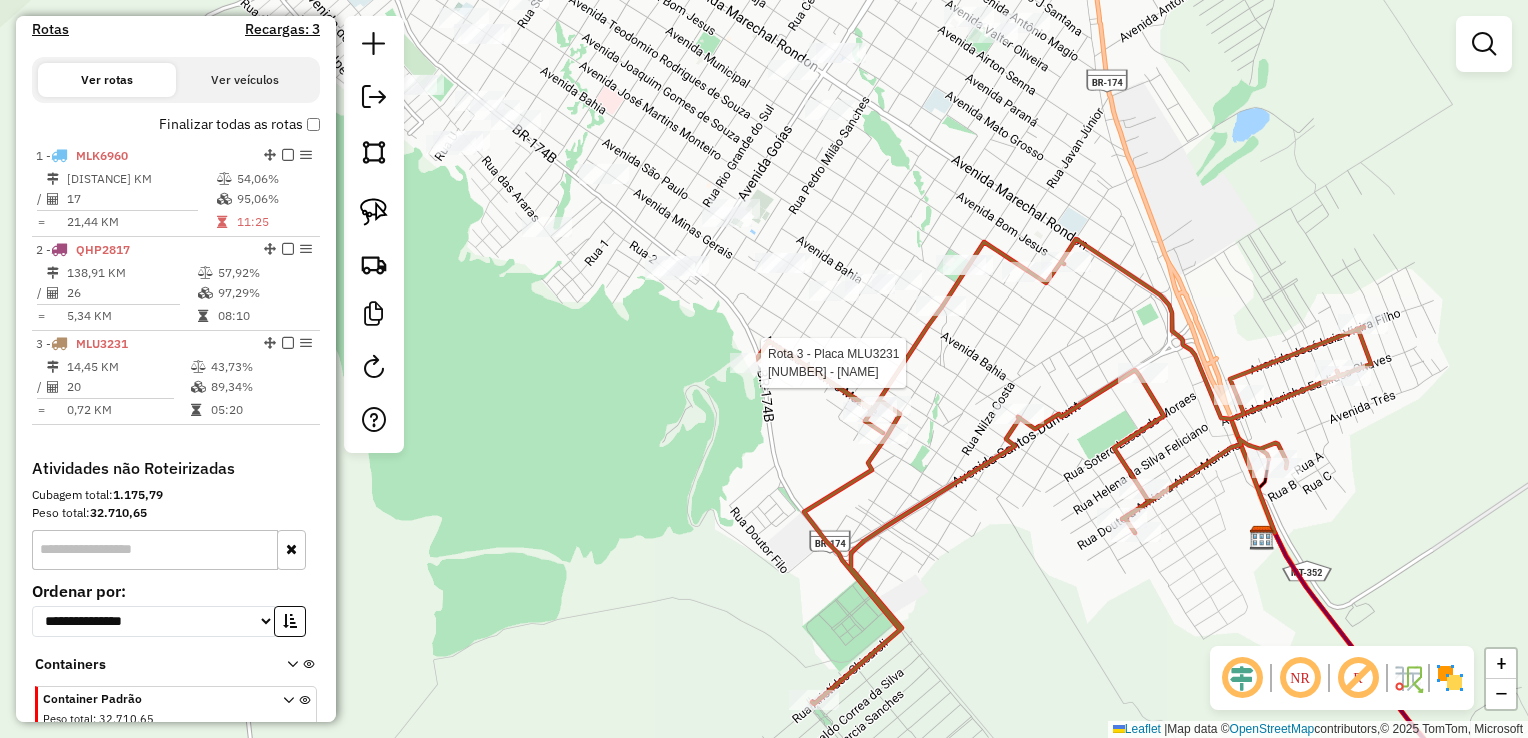 select on "**********" 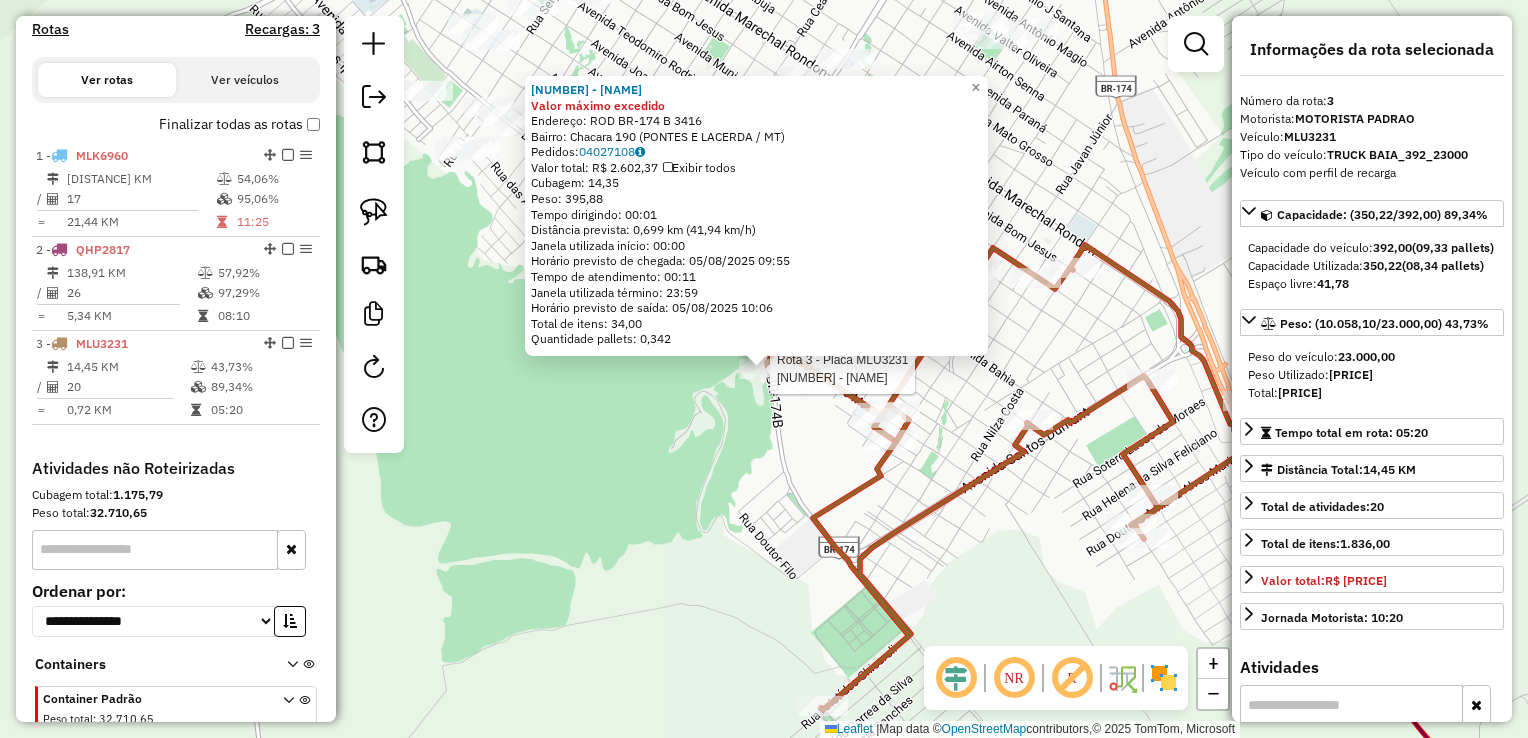 scroll, scrollTop: 716, scrollLeft: 0, axis: vertical 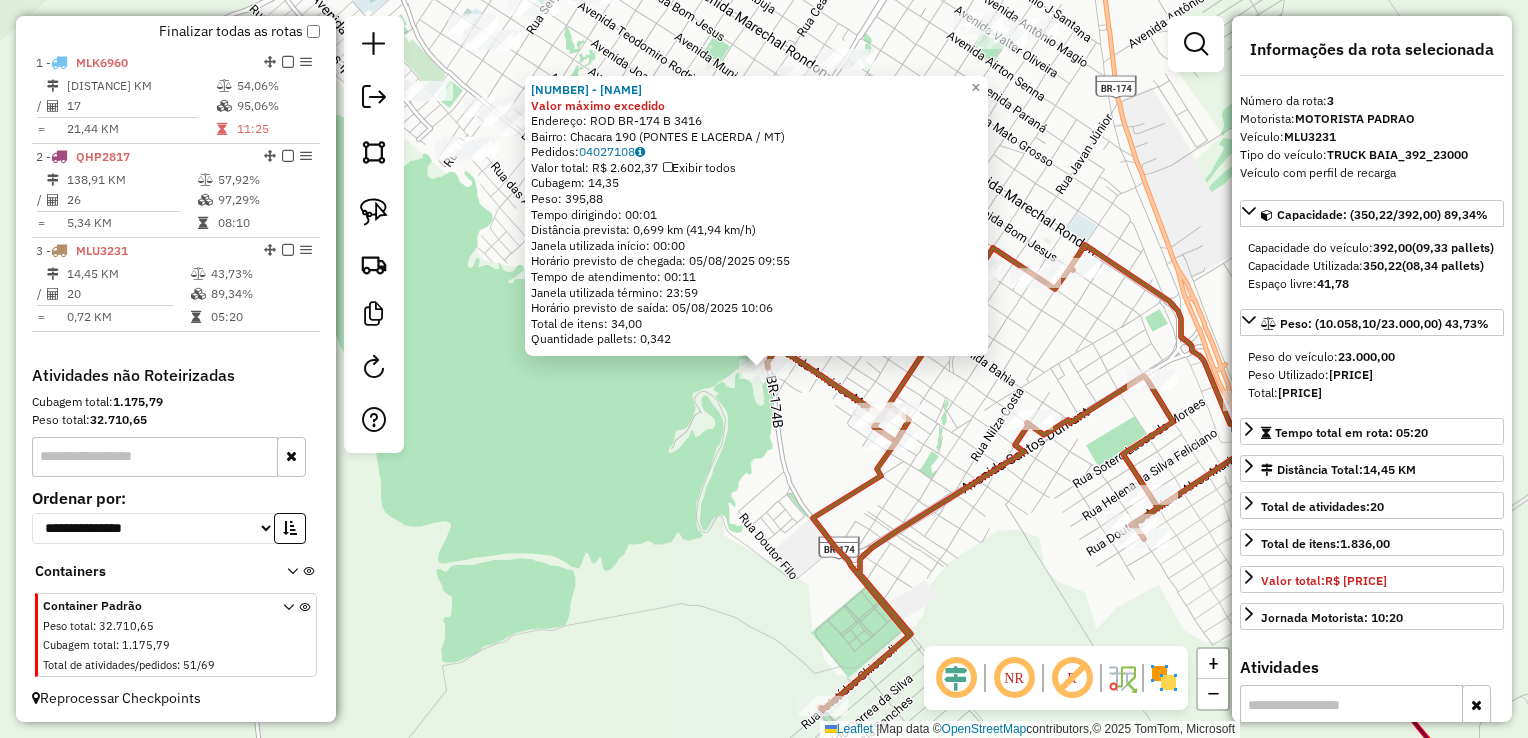 click on "Endereço: ROD BR-174 B [NUMBER] Bairro: Chacara 190 ([CITY] / [STATE])" 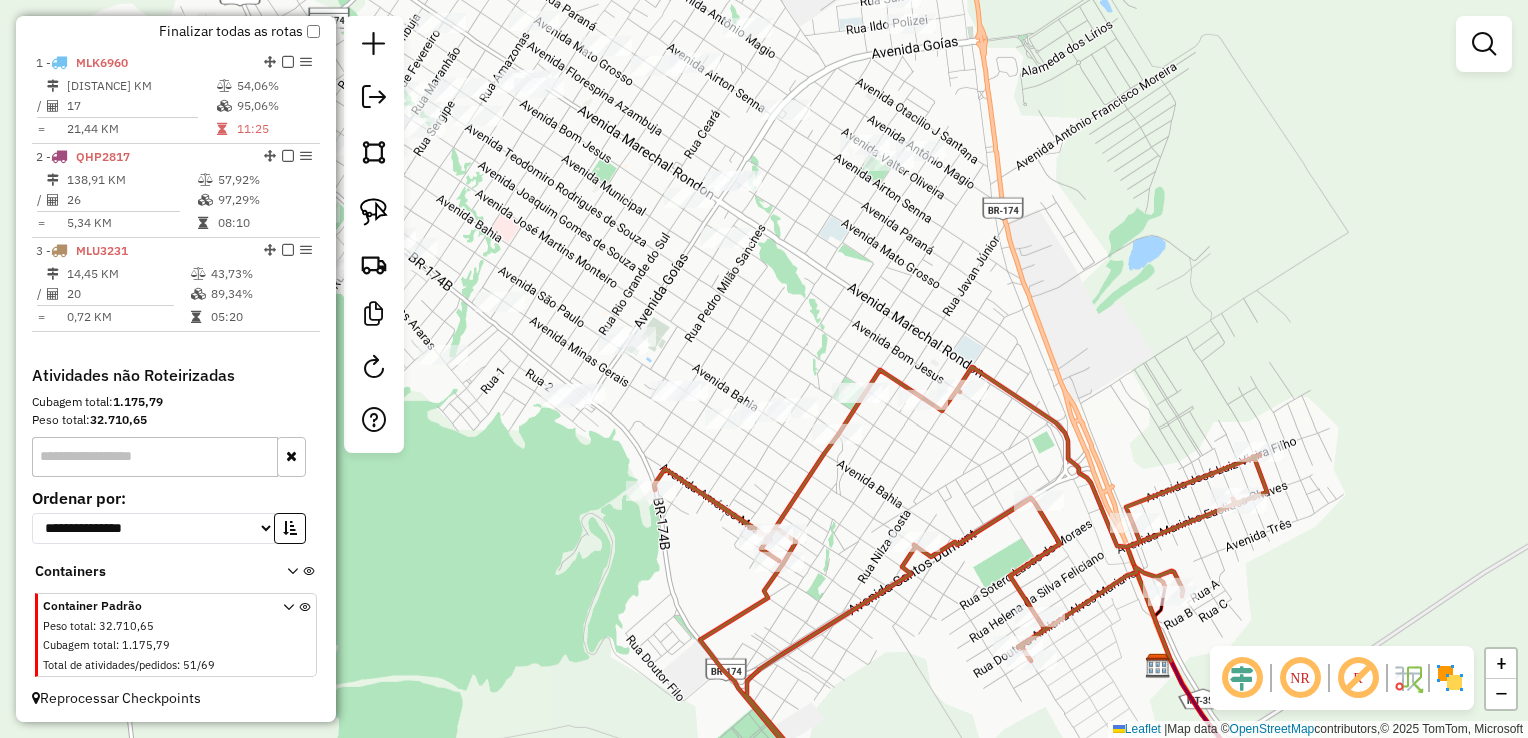 drag, startPoint x: 852, startPoint y: 356, endPoint x: 746, endPoint y: 449, distance: 141.01419 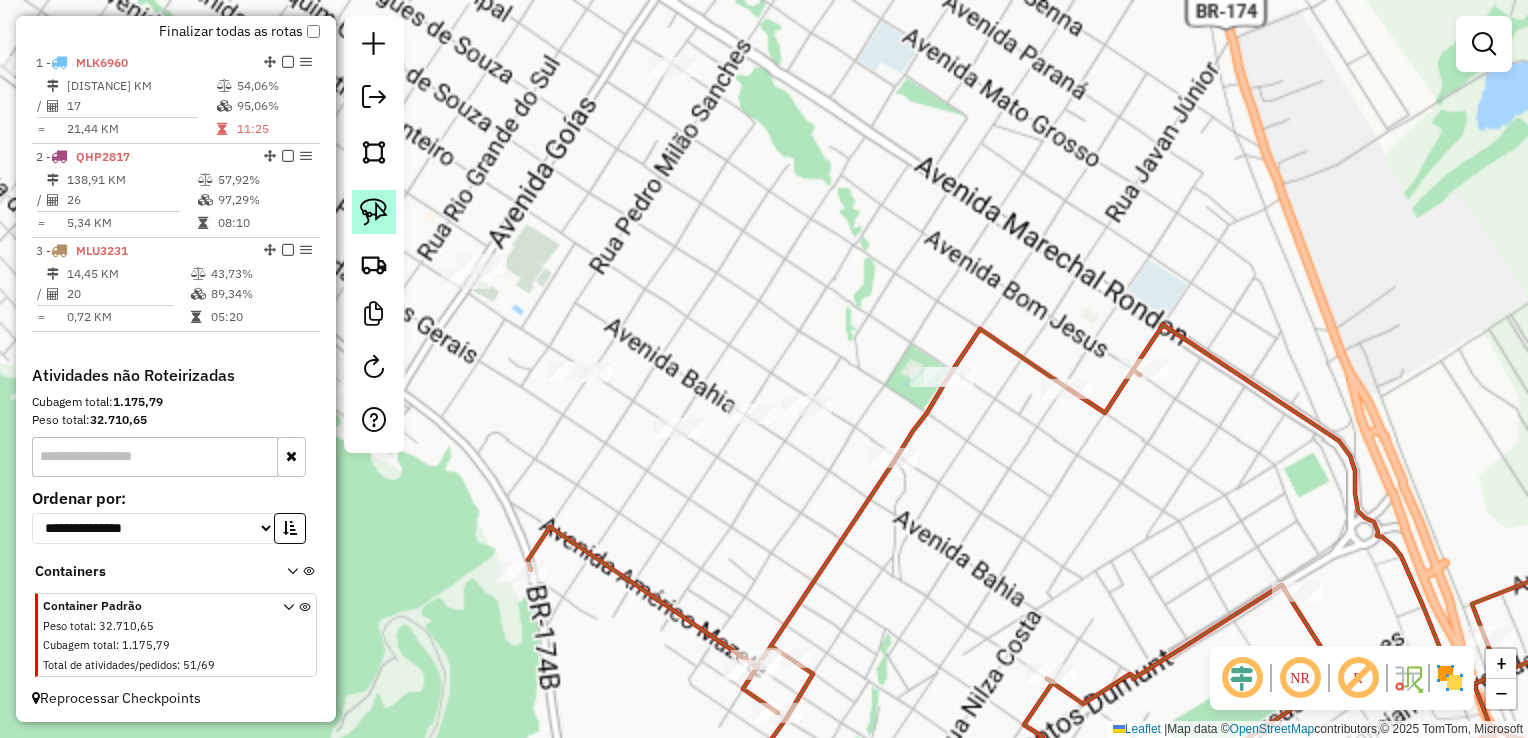 click 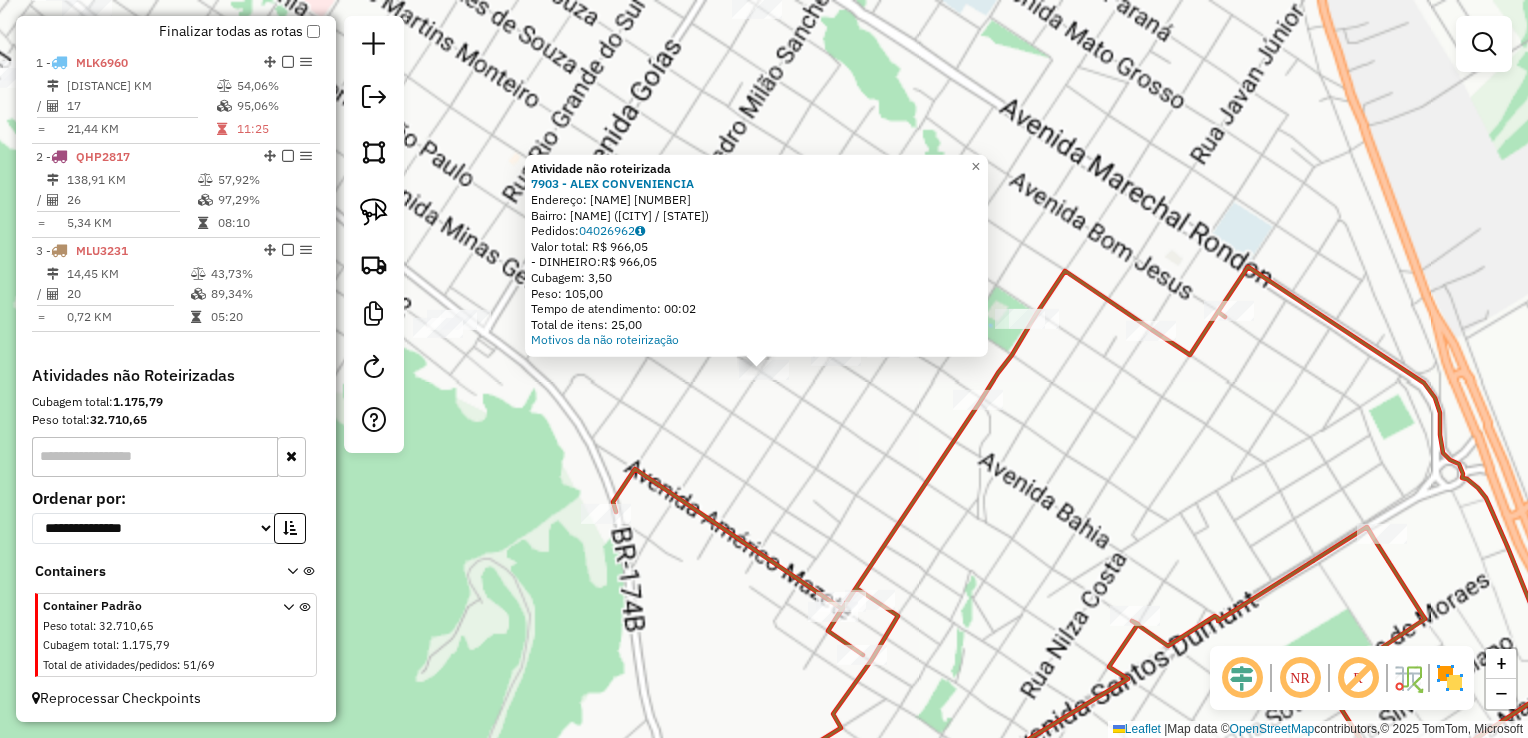 drag, startPoint x: 768, startPoint y: 414, endPoint x: 819, endPoint y: 376, distance: 63.600315 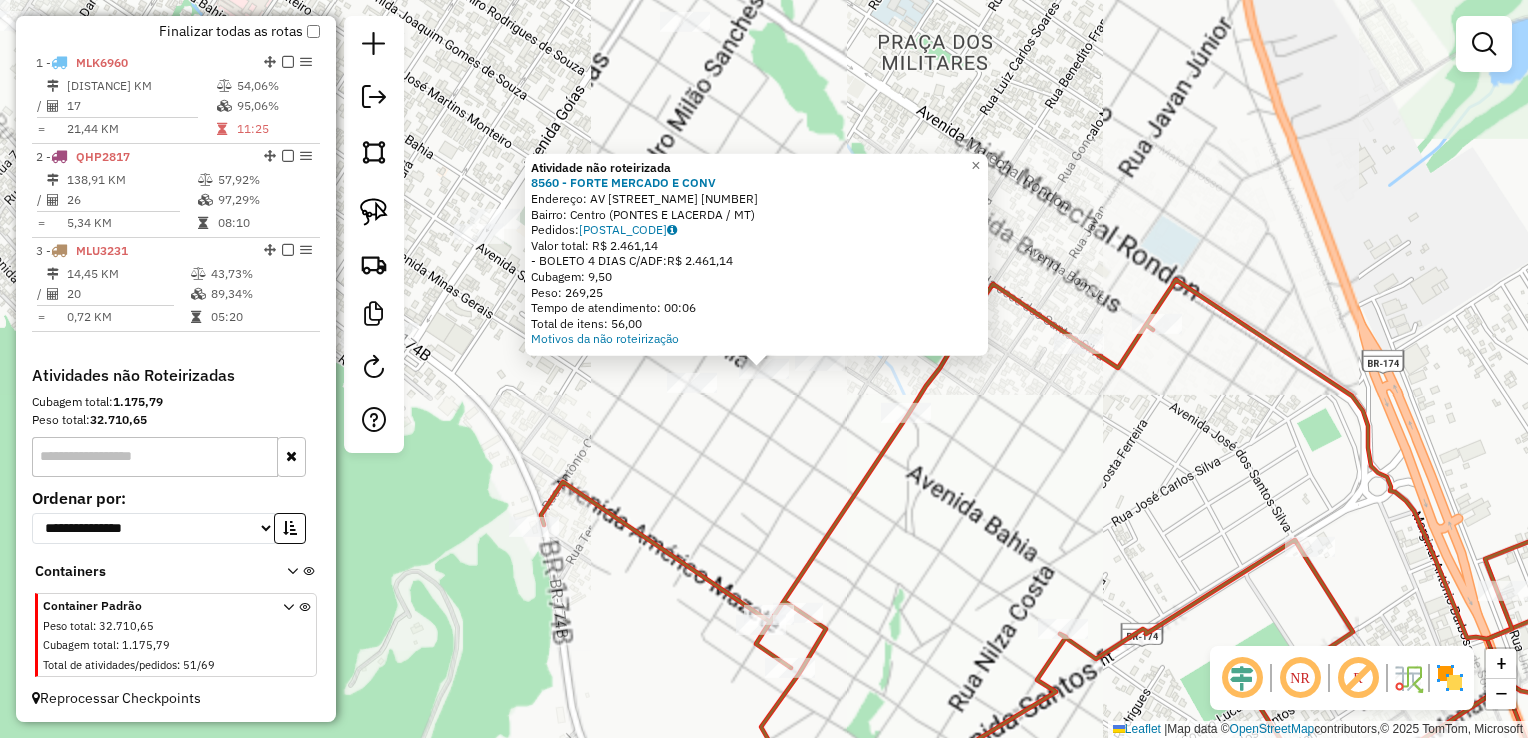 drag, startPoint x: 727, startPoint y: 441, endPoint x: 775, endPoint y: 386, distance: 73 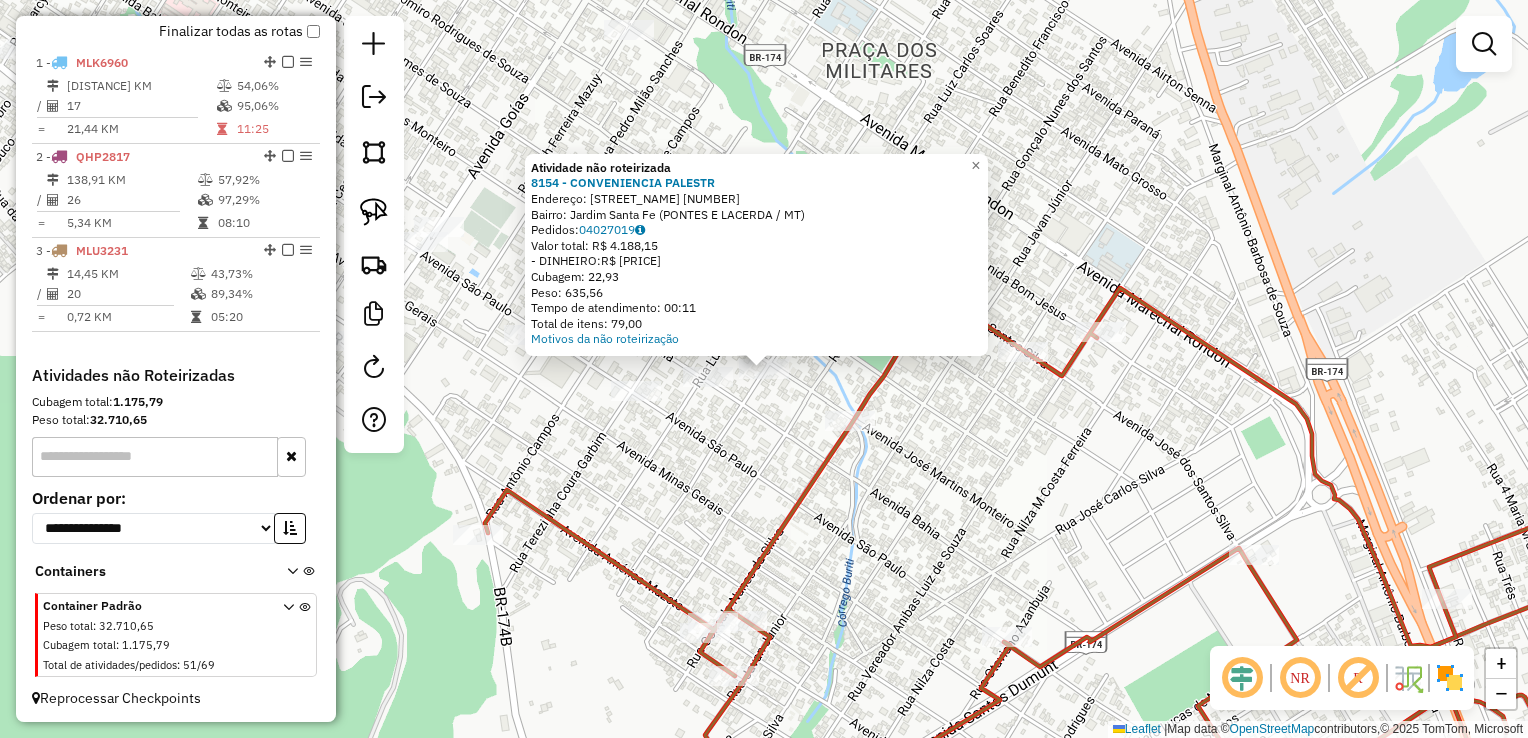 click on "Atividade não roteirizada 8154 - CONVENIENCIA PALESTR  Endereço:  [STREET_NAME] [NUMBER]   Bairro: [NEIGHBORHOOD] ([CITY] / [STATE])   Pedidos:  04027019   Valor total: R$ 4.188,15   - DINHEIRO:  R$ 4.188,15   Cubagem: 22,93   Peso: 635,56   Tempo de atendimento: 00:11   Total de itens: 79,00  Motivos da não roteirização × Janela de atendimento Grade de atendimento Capacidade Transportadoras Veículos Cliente Pedidos  Rotas Selecione os dias de semana para filtrar as janelas de atendimento  Seg   Ter   Qua   Qui   Sex   Sáb   Dom  Informe o período da janela de atendimento: De: Até:  Filtrar exatamente a janela do cliente  Considerar janela de atendimento padrão  Selecione os dias de semana para filtrar as grades de atendimento  Seg   Ter   Qua   Qui   Sex   Sáb   Dom   Considerar clientes sem dia de atendimento cadastrado  Clientes fora do dia de atendimento selecionado Filtrar as atividades entre os valores definidos abaixo:  Peso mínimo:   Peso máximo:   Cubagem mínima:   De:" 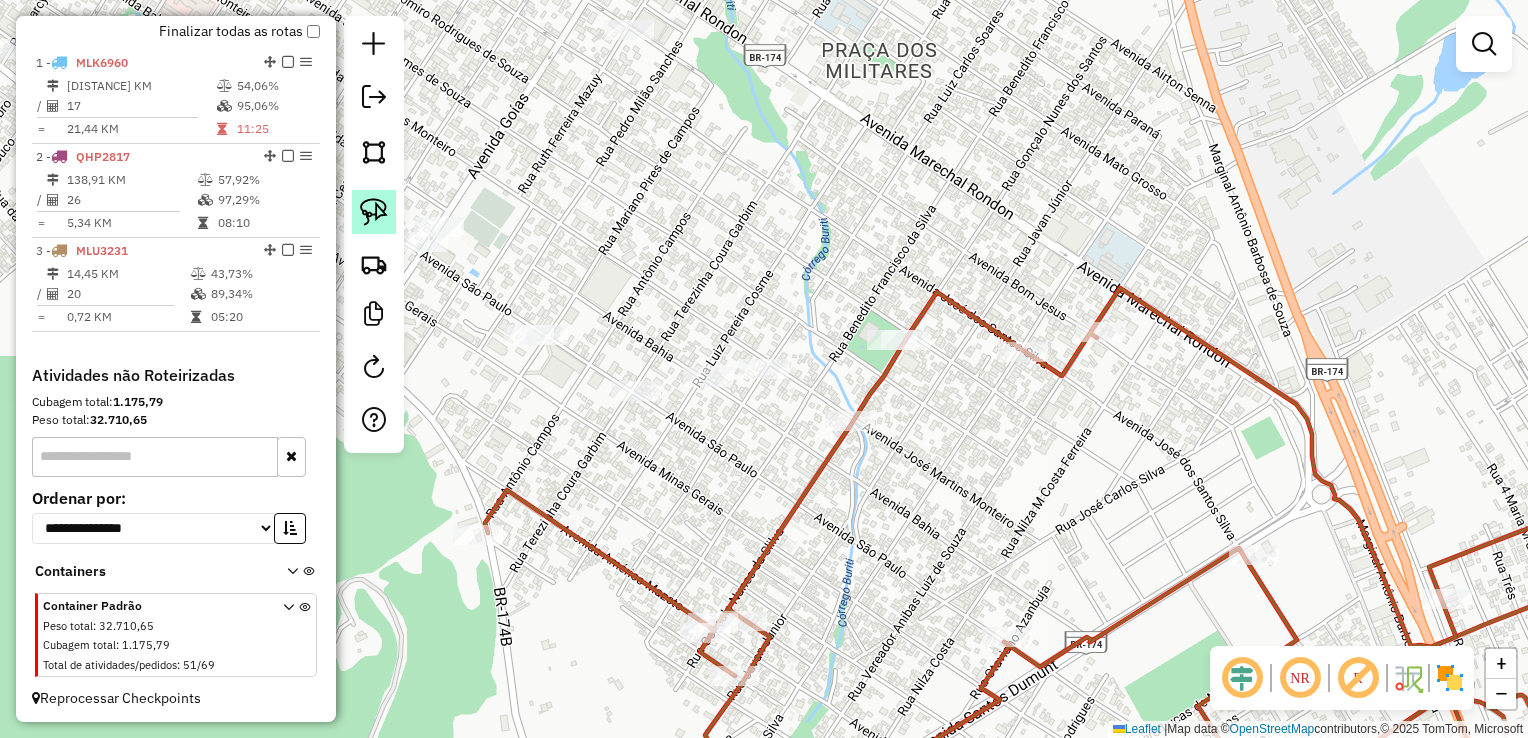 click 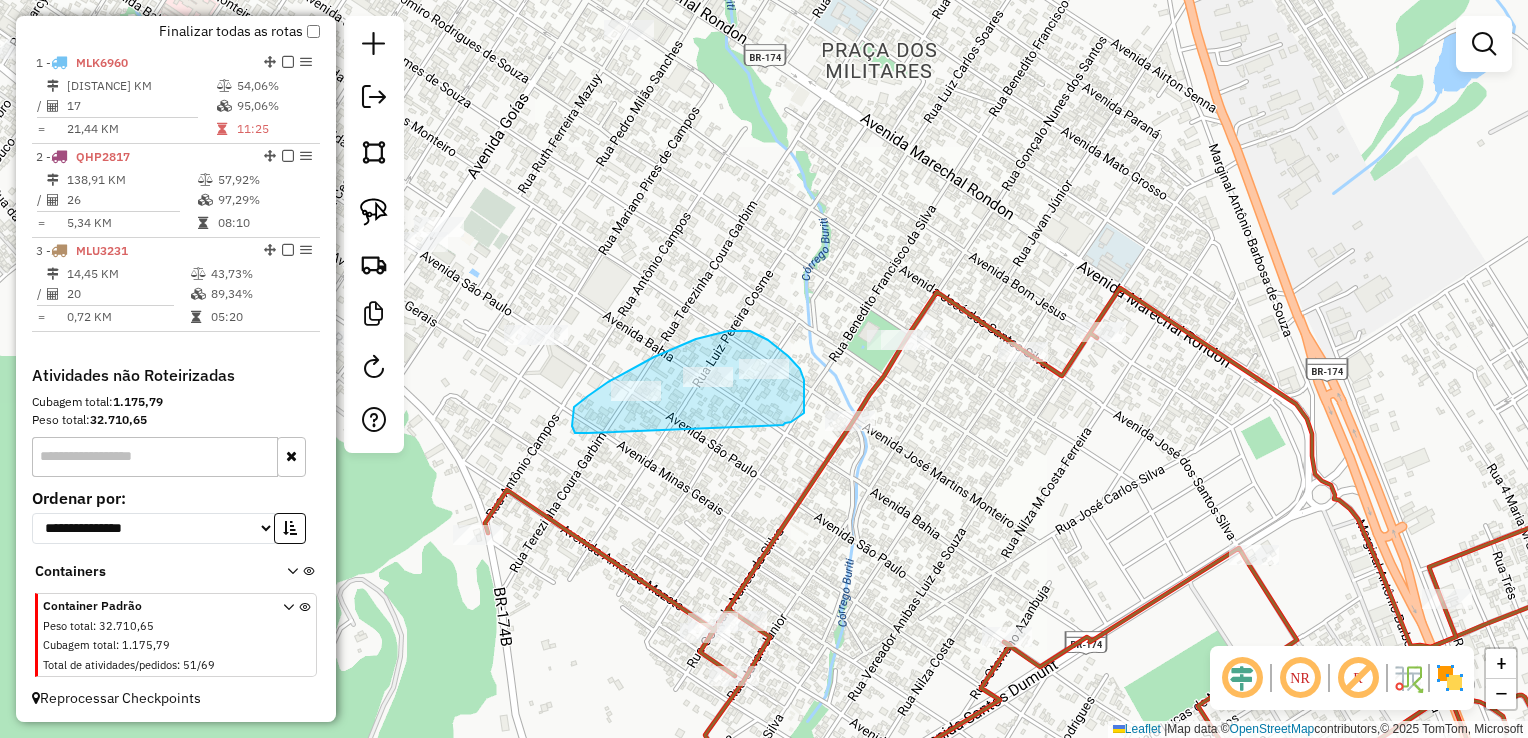 drag, startPoint x: 572, startPoint y: 423, endPoint x: 743, endPoint y: 430, distance: 171.14322 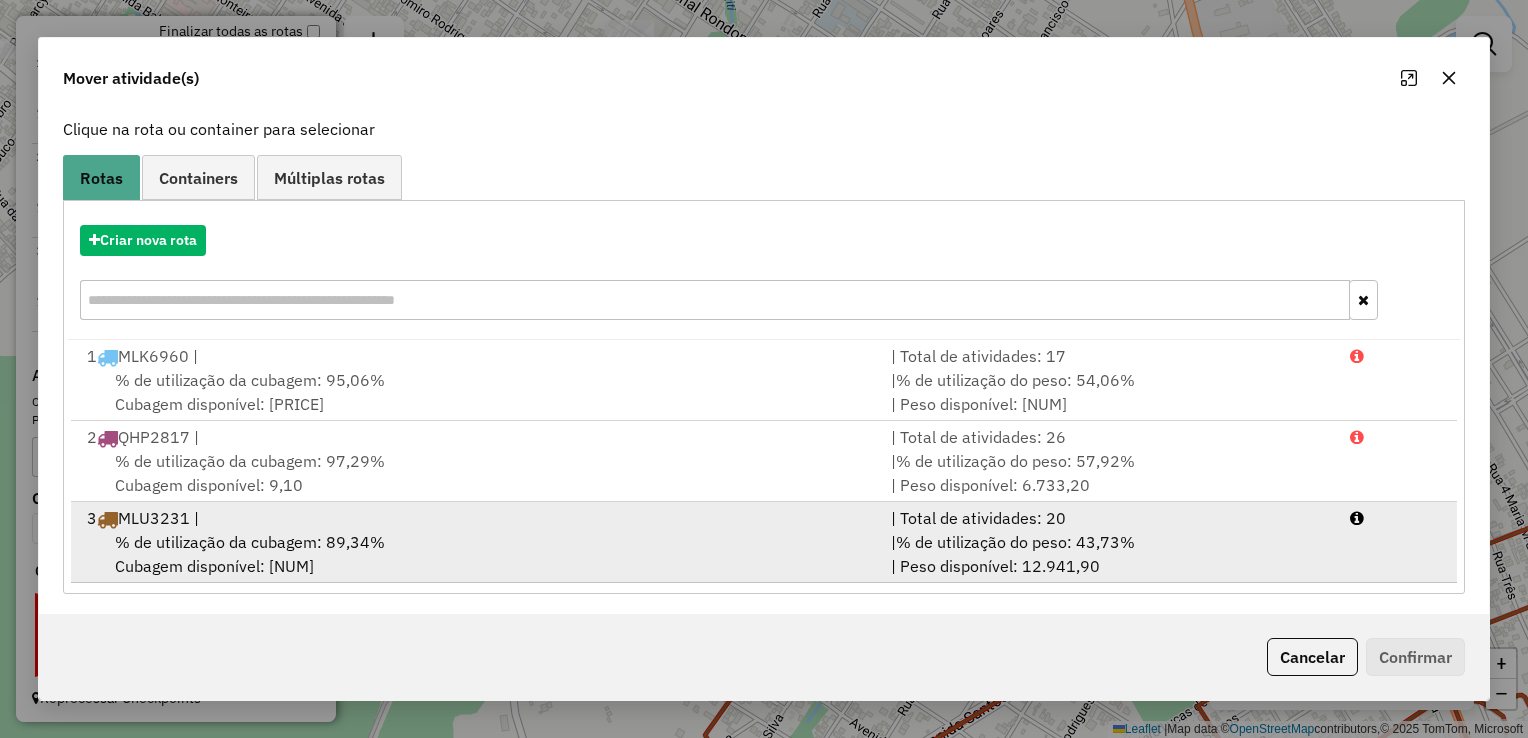 scroll, scrollTop: 120, scrollLeft: 0, axis: vertical 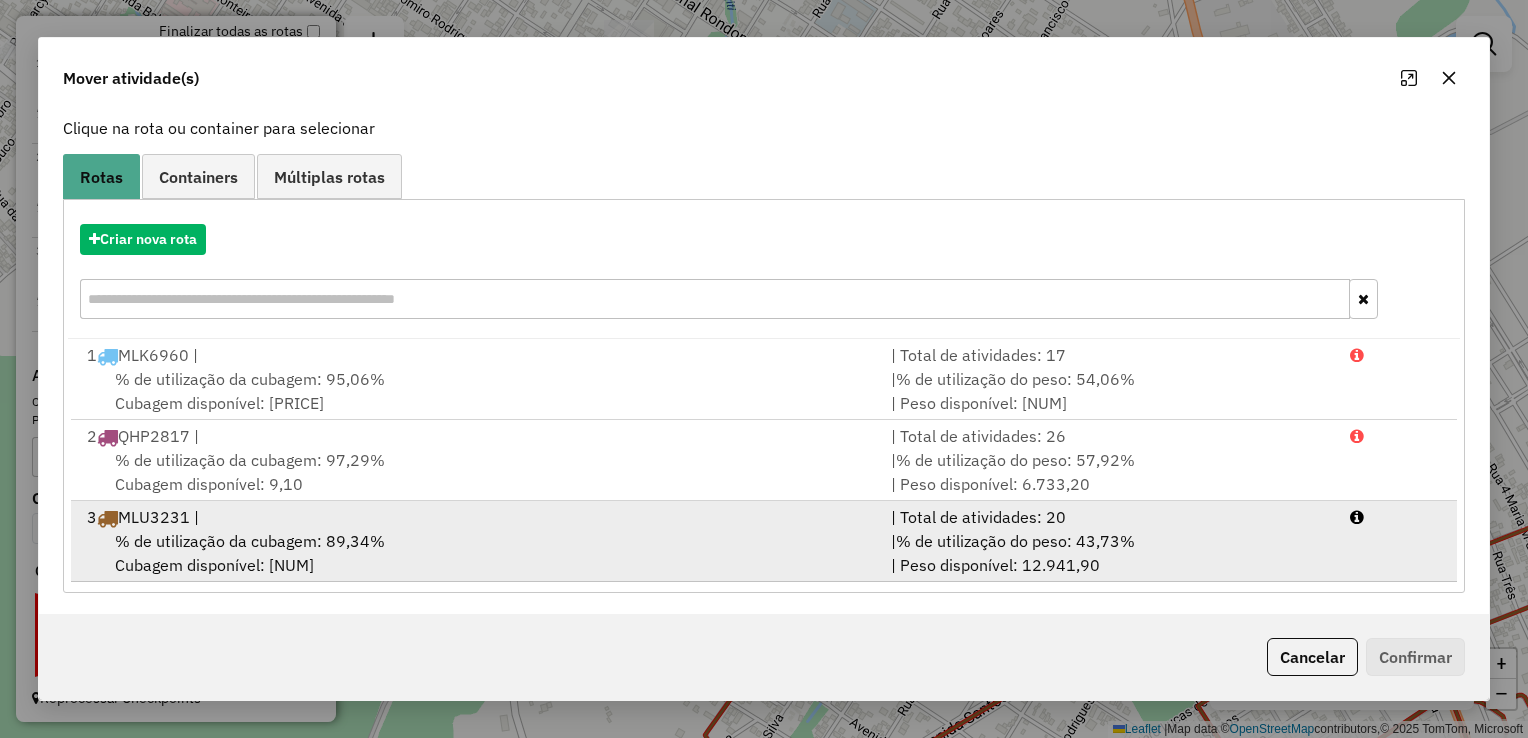 click on "|  % de utilização do peso: [PERCENT]%  | Peso disponível: [NUM]" at bounding box center (1108, 553) 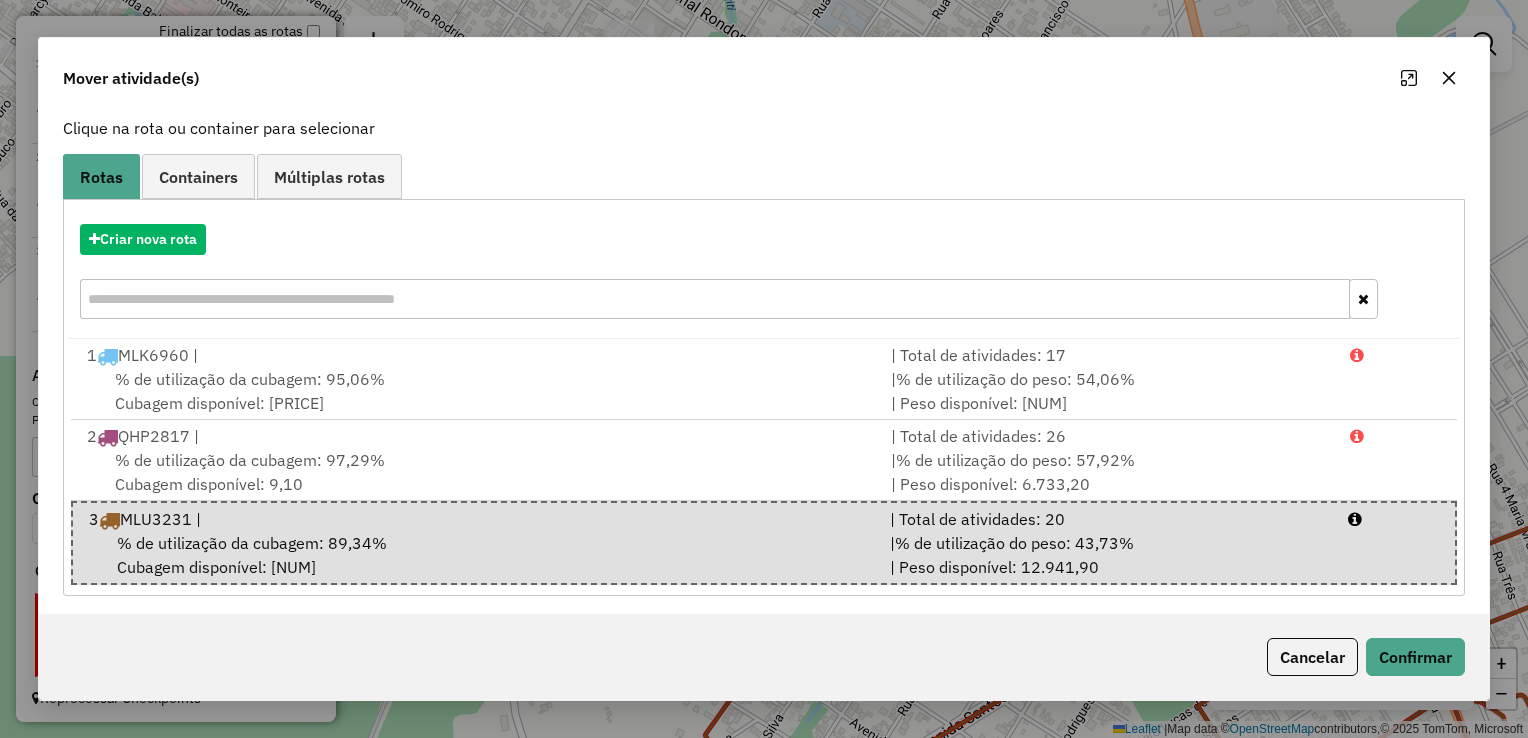 click on "Cancelar   Confirmar" 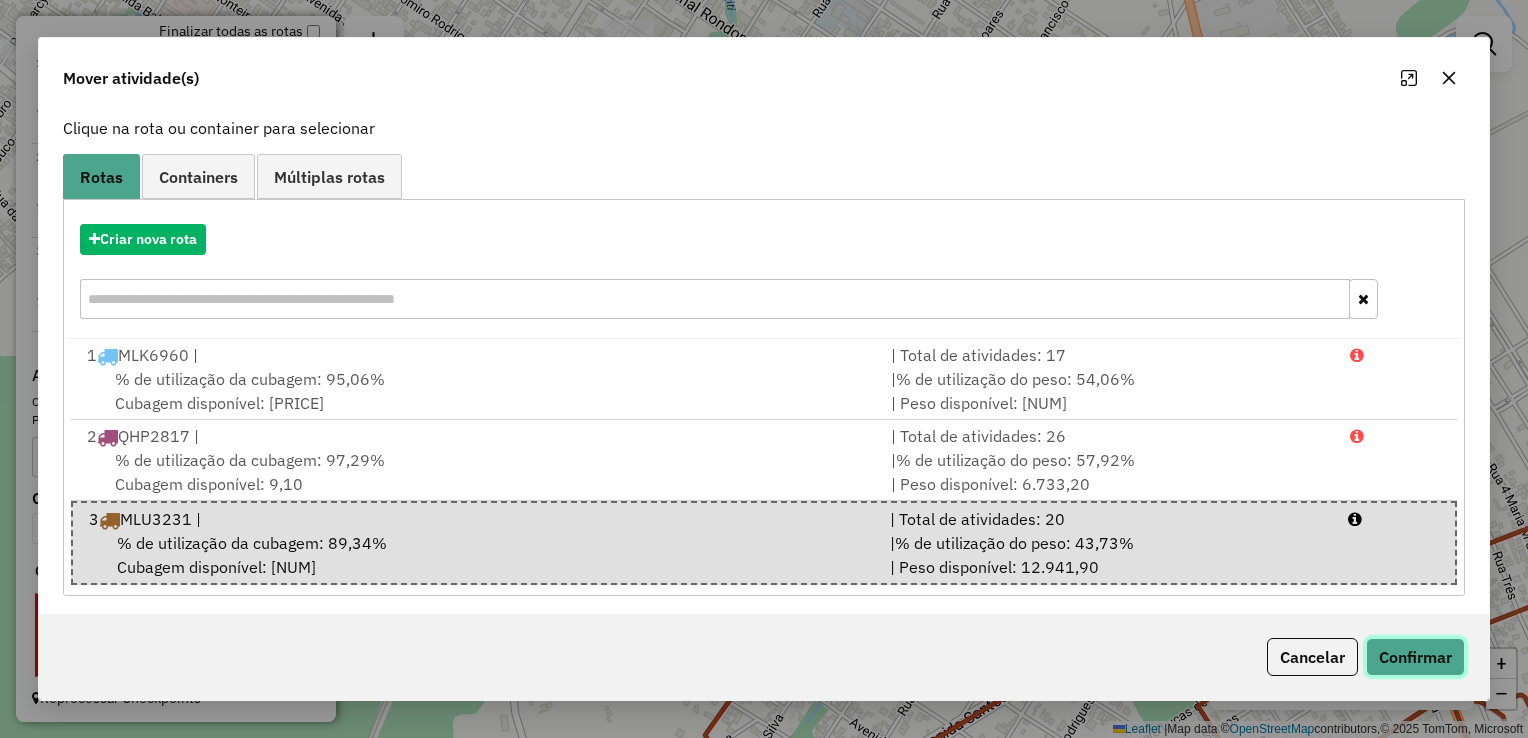 click on "Confirmar" 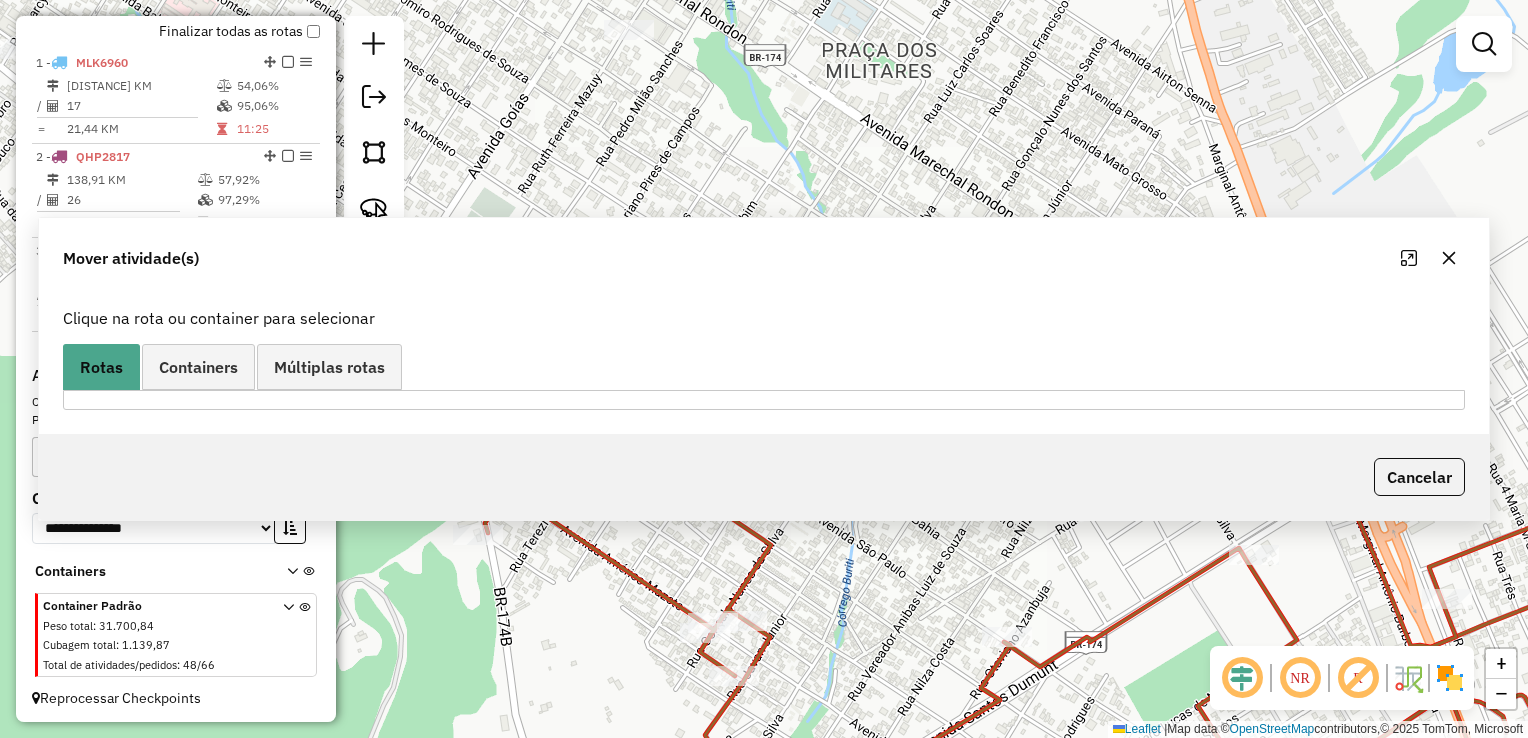 scroll, scrollTop: 0, scrollLeft: 0, axis: both 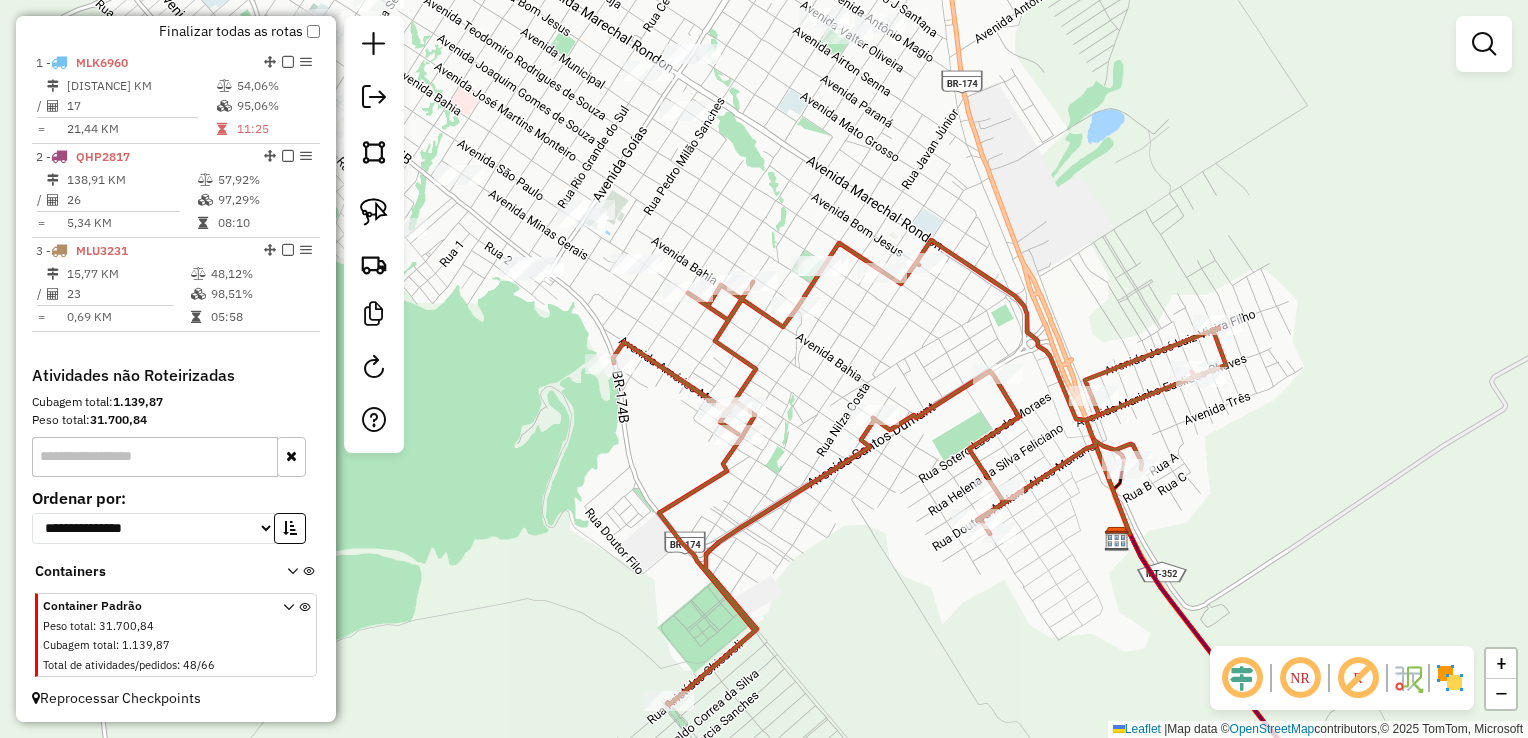 drag, startPoint x: 779, startPoint y: 238, endPoint x: 782, endPoint y: 366, distance: 128.03516 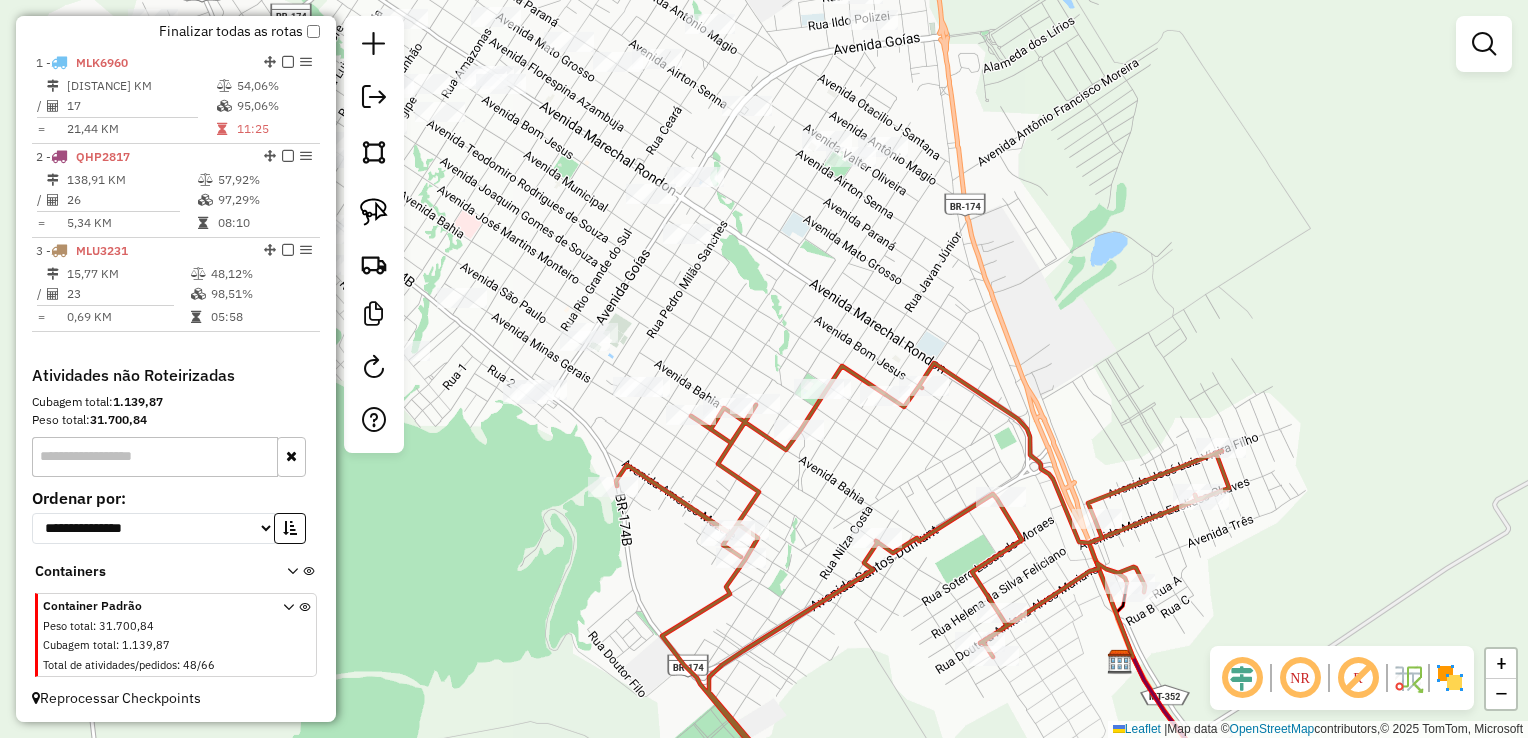 click on "Janela de atendimento Grade de atendimento Capacidade Transportadoras Veículos Cliente Pedidos  Rotas Selecione os dias de semana para filtrar as janelas de atendimento  Seg   Ter   Qua   Qui   Sex   Sáb   Dom  Informe o período da janela de atendimento: De: Até:  Filtrar exatamente a janela do cliente  Considerar janela de atendimento padrão  Selecione os dias de semana para filtrar as grades de atendimento  Seg   Ter   Qua   Qui   Sex   Sáb   Dom   Considerar clientes sem dia de atendimento cadastrado  Clientes fora do dia de atendimento selecionado Filtrar as atividades entre os valores definidos abaixo:  Peso mínimo:   Peso máximo:   Cubagem mínima:   Cubagem máxima:   De:   Até:  Filtrar as atividades entre o tempo de atendimento definido abaixo:  De:   Até:   Considerar capacidade total dos clientes não roteirizados Transportadora: Selecione um ou mais itens Tipo de veículo: Selecione um ou mais itens Veículo: Selecione um ou mais itens Motorista: Selecione um ou mais itens Nome: Rótulo:" 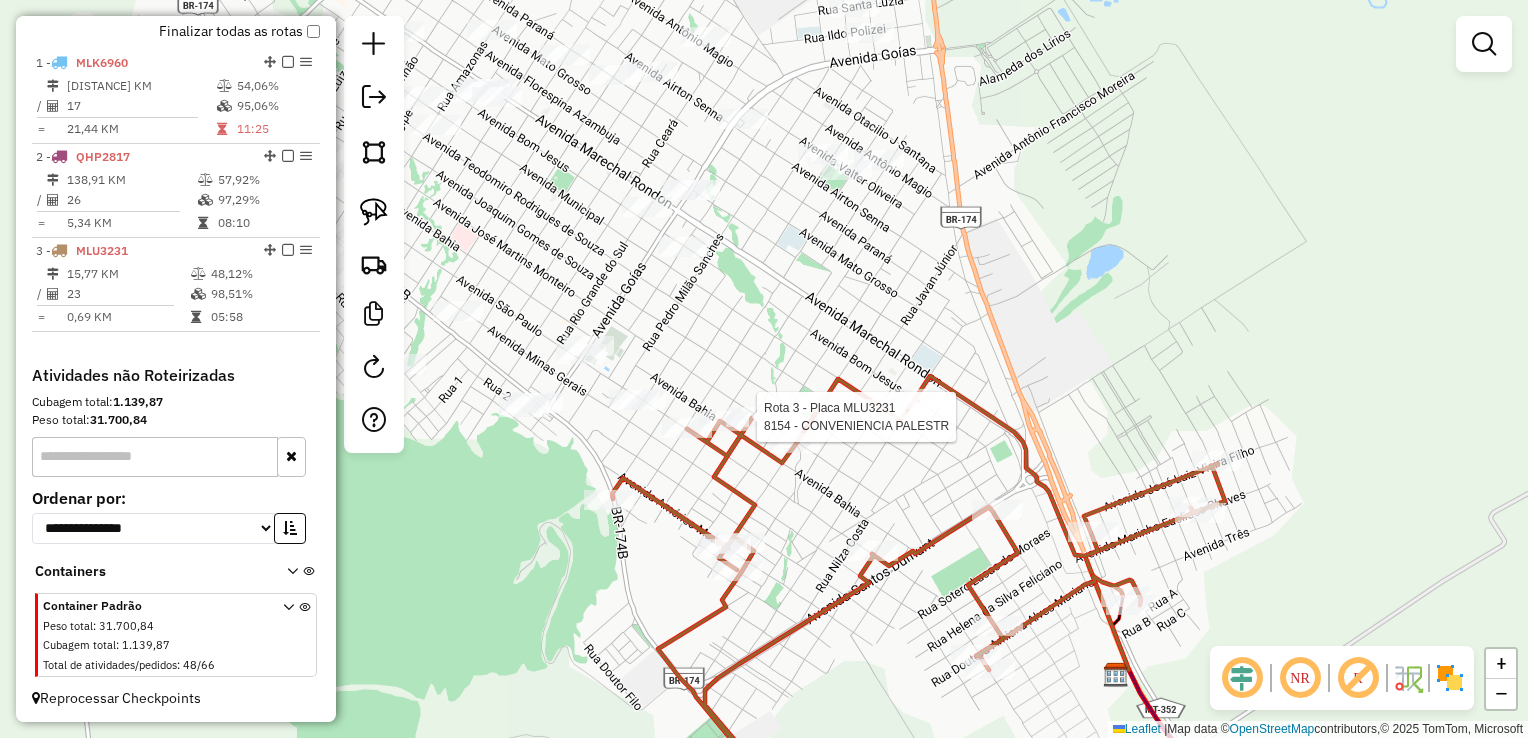 select on "**********" 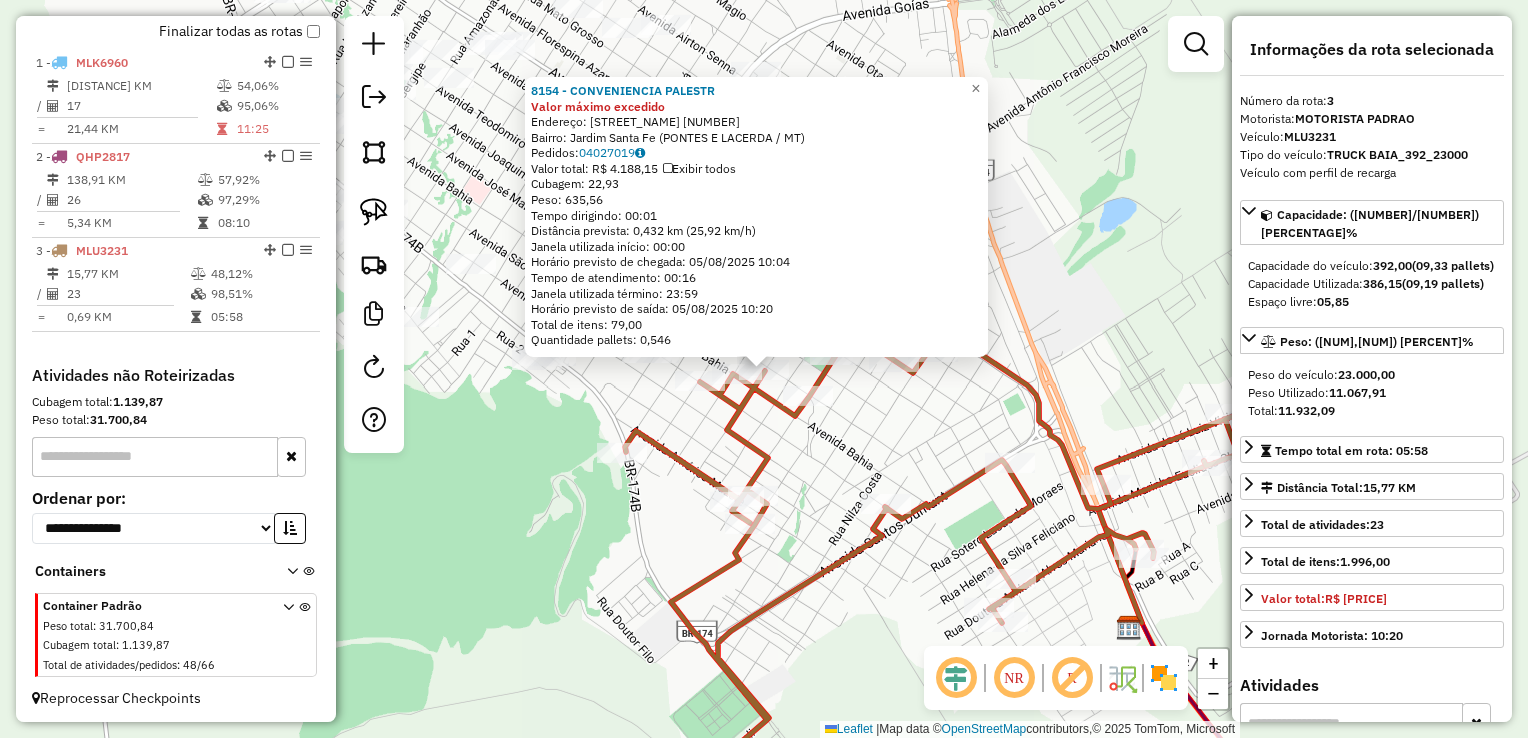 click on "8154 - CONVENIENCIA PALESTR Valor máximo excedido  Endereço: [STREET] [NUMBER]   Bairro: [NAME] ([CITY] / [STATE])   Pedidos:  [ORDER_ID]   Valor total: R$ [NUM]   Exibir todos   Cubagem: [NUM]  Peso: [NUM]  Tempo dirigindo: [TIME]   Distância prevista: [NUM] km ([NUM] km/h)   Janela utilizada início: [TIME]   Horário previsto de chegada: [DATE] [TIME]   Tempo de atendimento: [TIME]   Janela utilizada término: [TIME]   Horário previsto de saída: [DATE] [TIME]   Total de itens: [NUM]   Quantidade pallets: [NUM]  × Janela de atendimento Grade de atendimento Capacidade Transportadoras Veículos Cliente Pedidos  Rotas Selecione os dias de semana para filtrar as janelas de atendimento  Seg   Ter   Qua   Qui   Sex   Sáb   Dom  Informe o período da janela de atendimento: De: Até:  Filtrar exatamente a janela do cliente  Considerar janela de atendimento padrão  Selecione os dias de semana para filtrar as grades de atendimento  Seg   Ter   Qua   Qui   Sex   Sáb   Dom   De:  +" 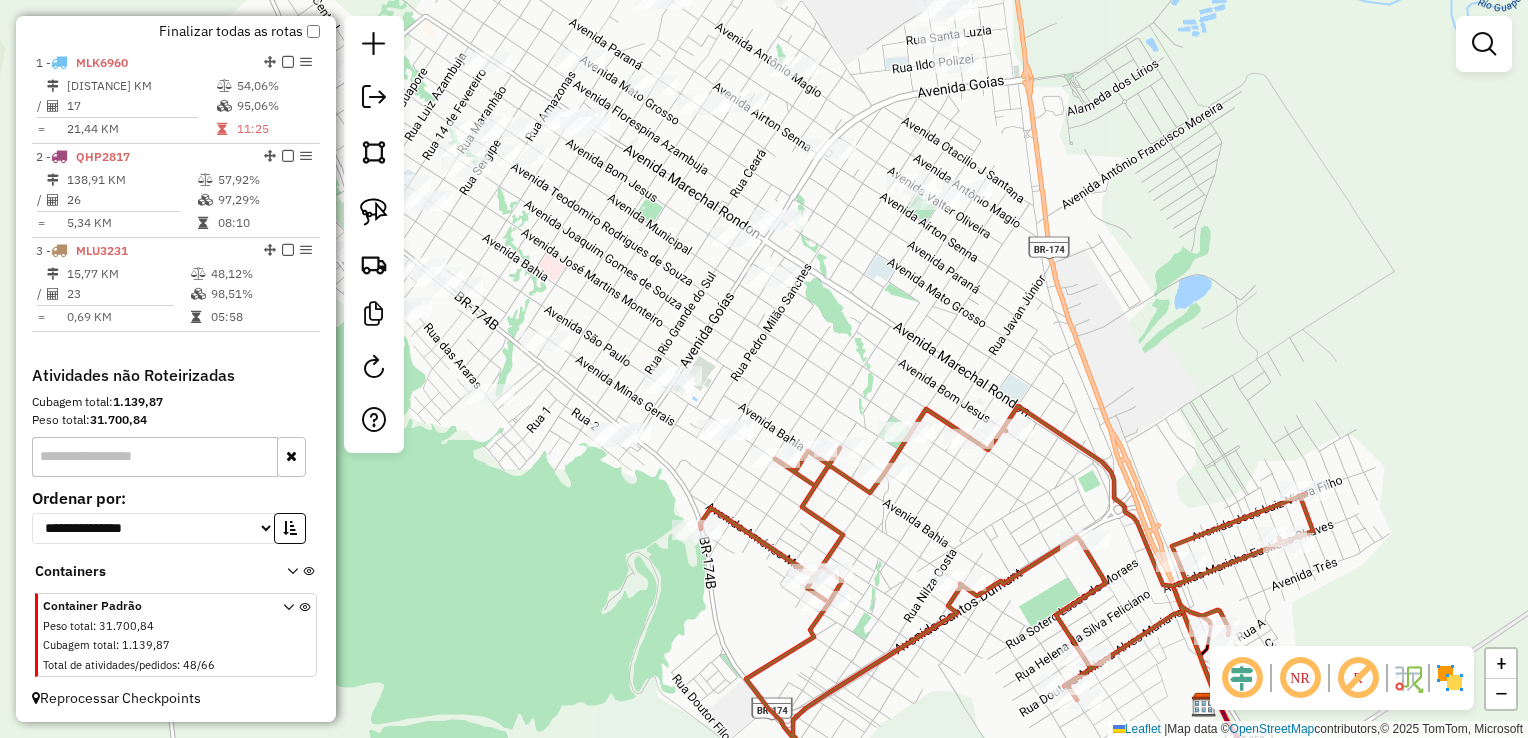 drag, startPoint x: 584, startPoint y: 457, endPoint x: 673, endPoint y: 467, distance: 89.560036 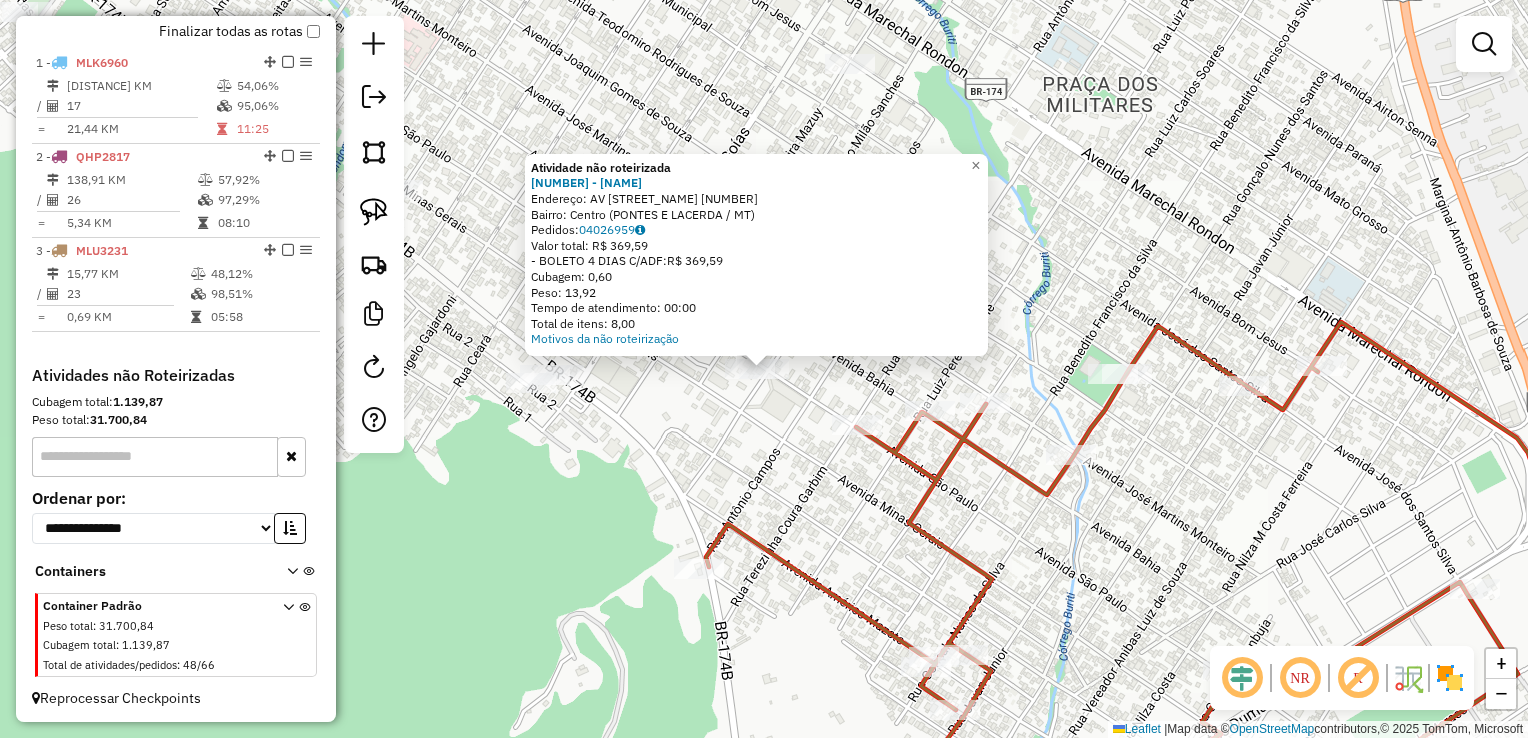 drag, startPoint x: 726, startPoint y: 440, endPoint x: 629, endPoint y: 430, distance: 97.5141 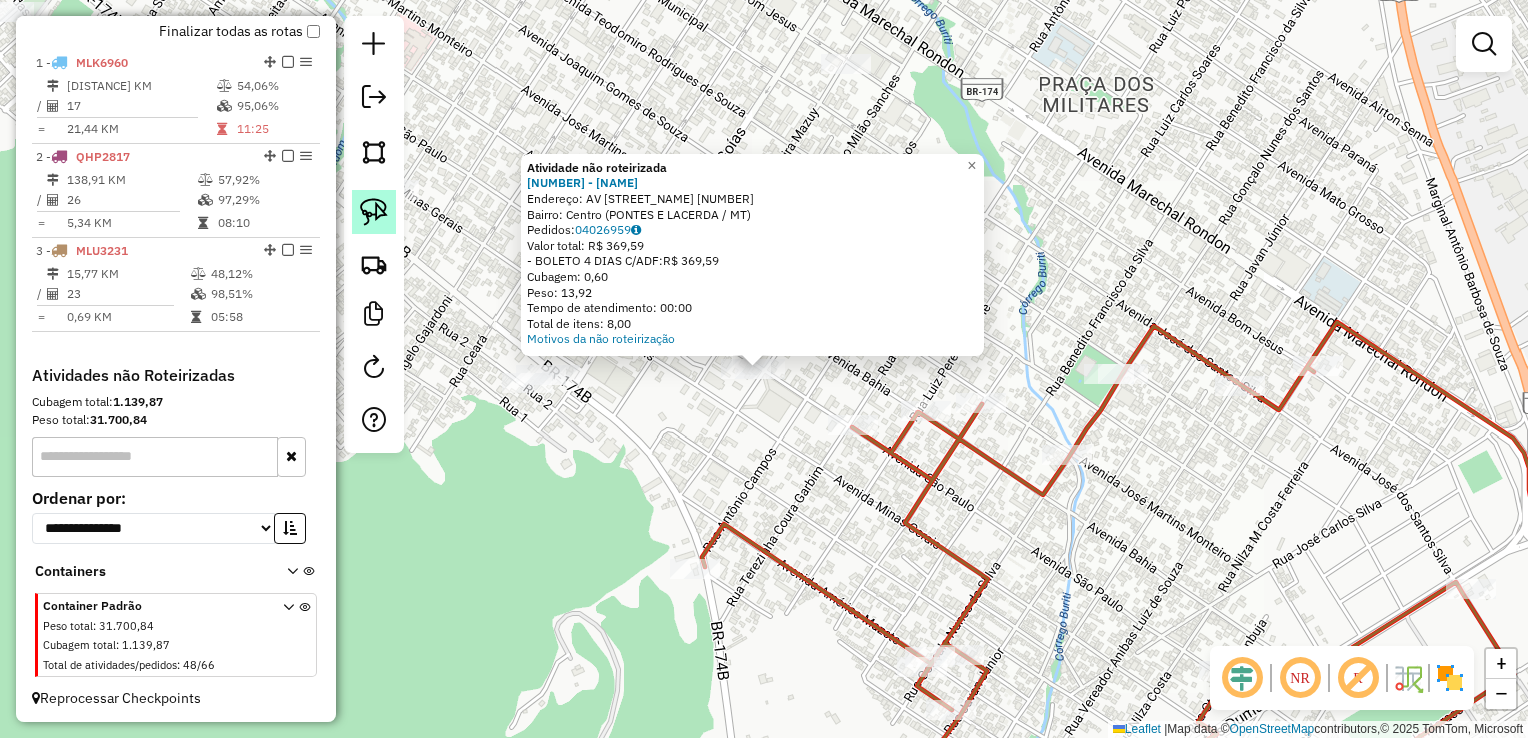drag, startPoint x: 382, startPoint y: 215, endPoint x: 712, endPoint y: 368, distance: 363.74304 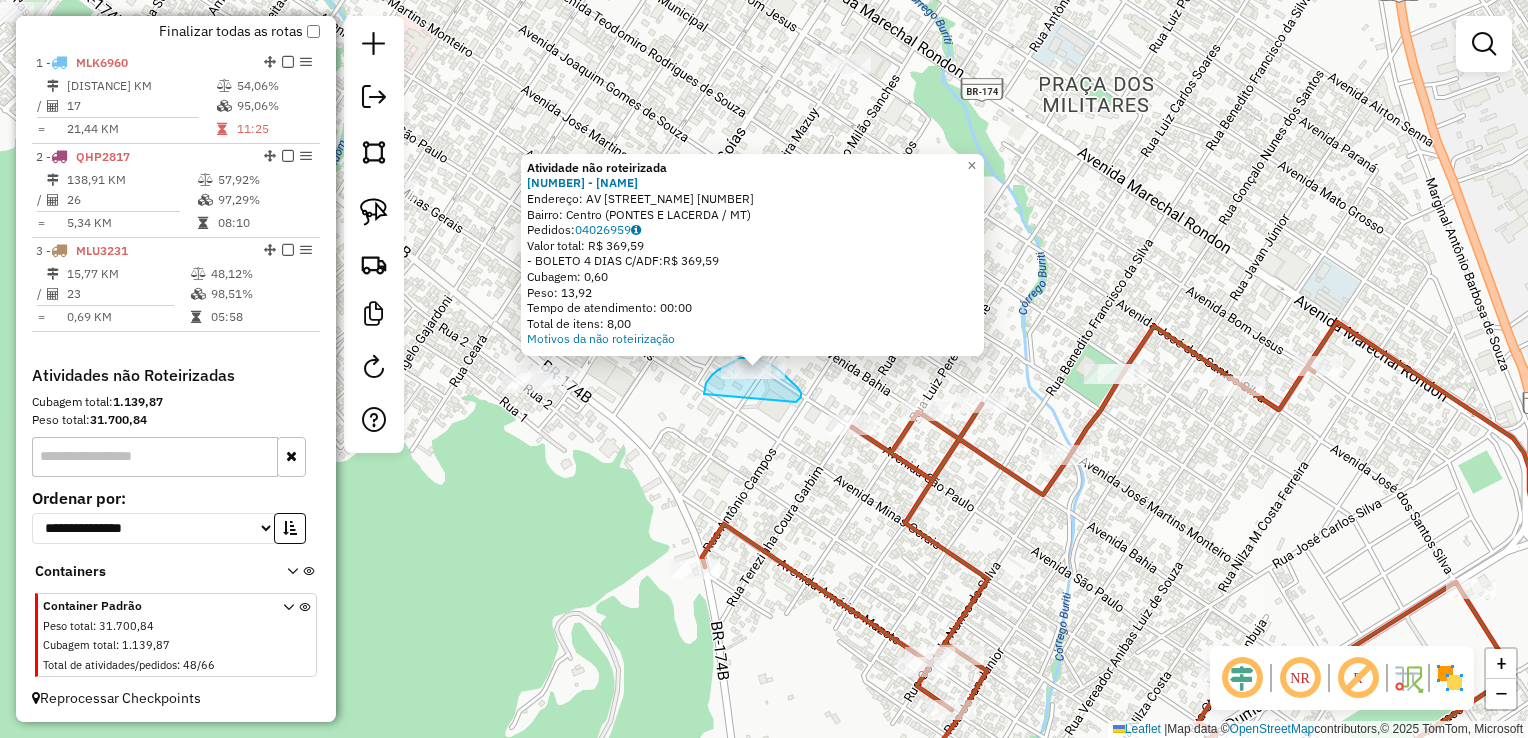 drag, startPoint x: 718, startPoint y: 370, endPoint x: 741, endPoint y: 416, distance: 51.42956 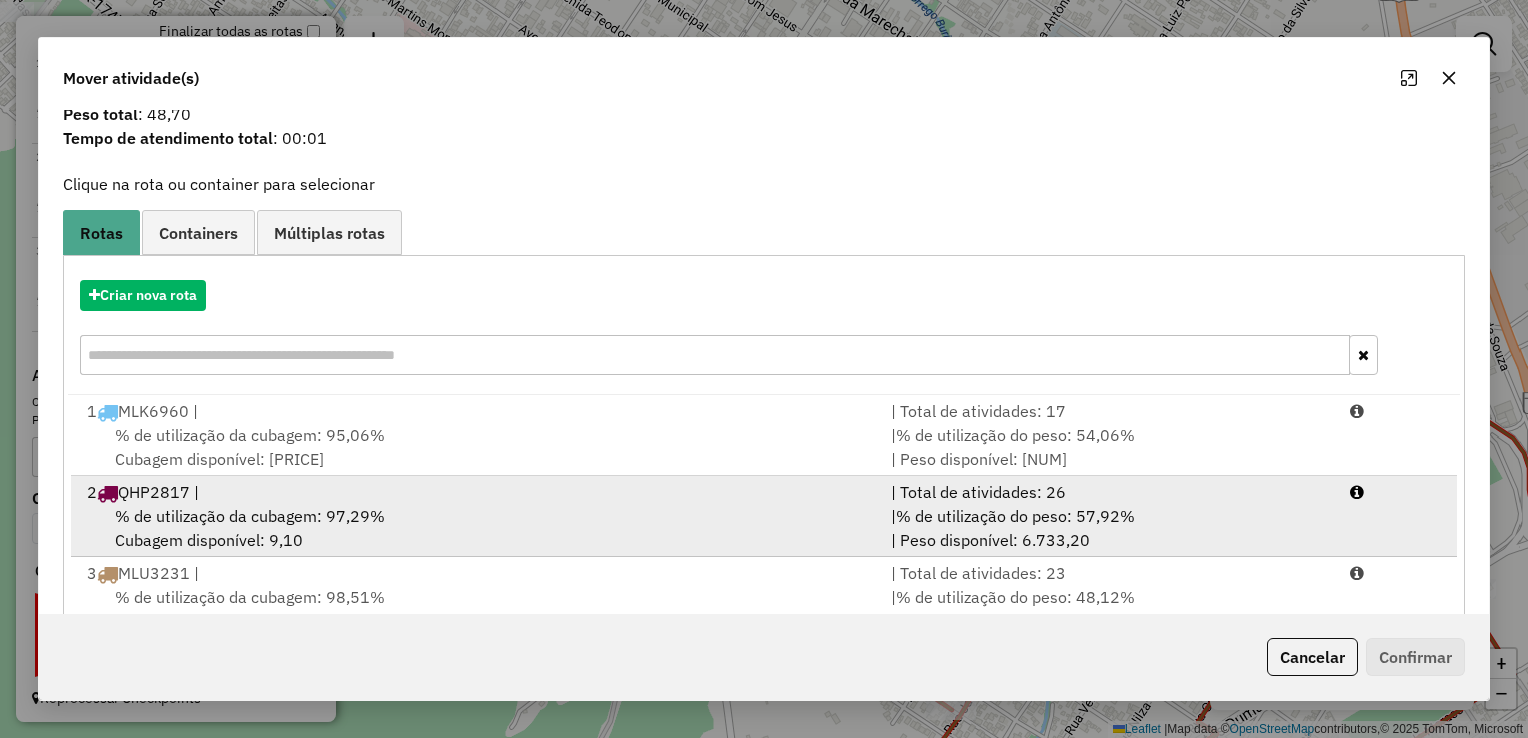 scroll, scrollTop: 120, scrollLeft: 0, axis: vertical 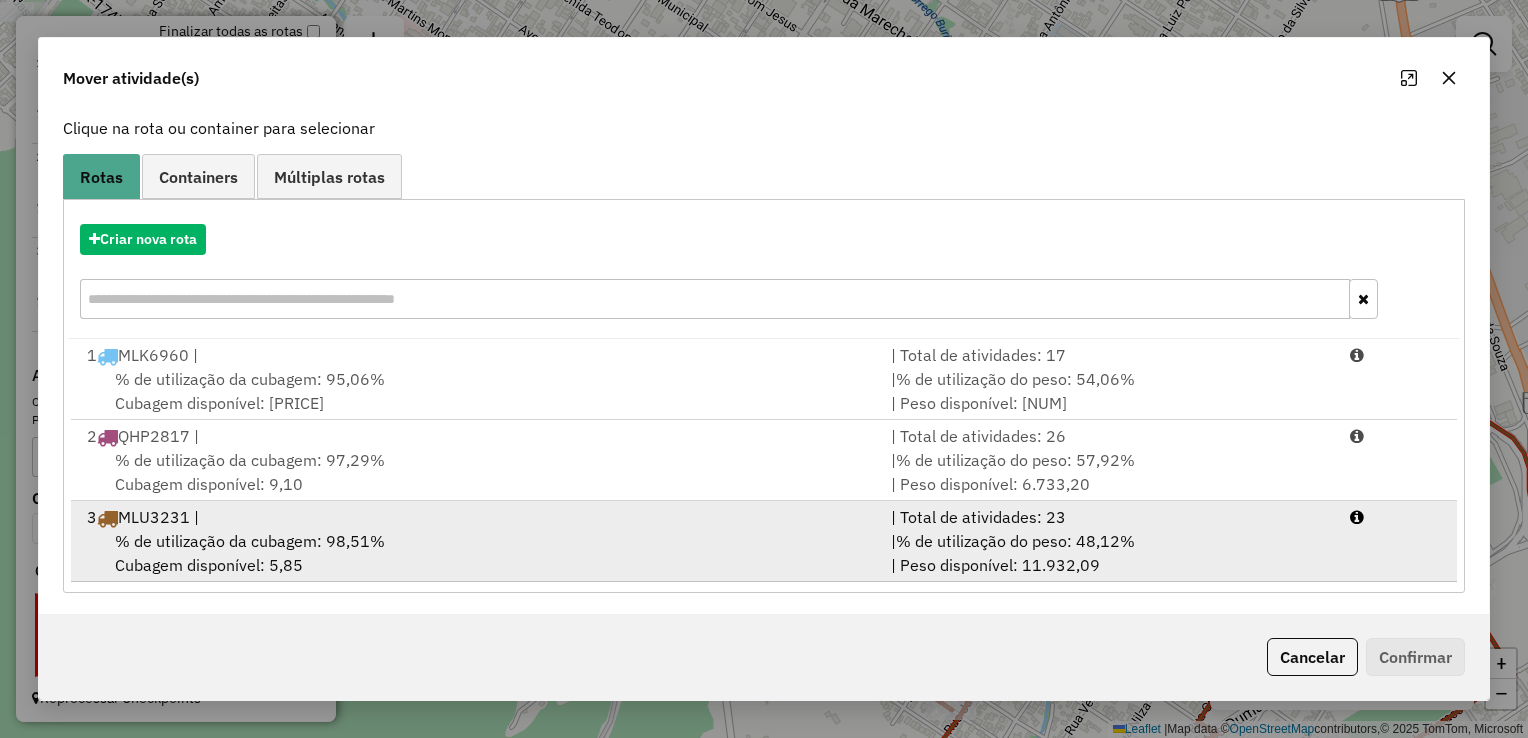 click on "3  MLU3231 |   | Total de atividades: 23  % de utilização da cubagem: 98,51%  Cubagem disponível: 5,85   |  % de utilização do peso: 48,12%  | Peso disponível: 11.932,09" at bounding box center [764, 541] 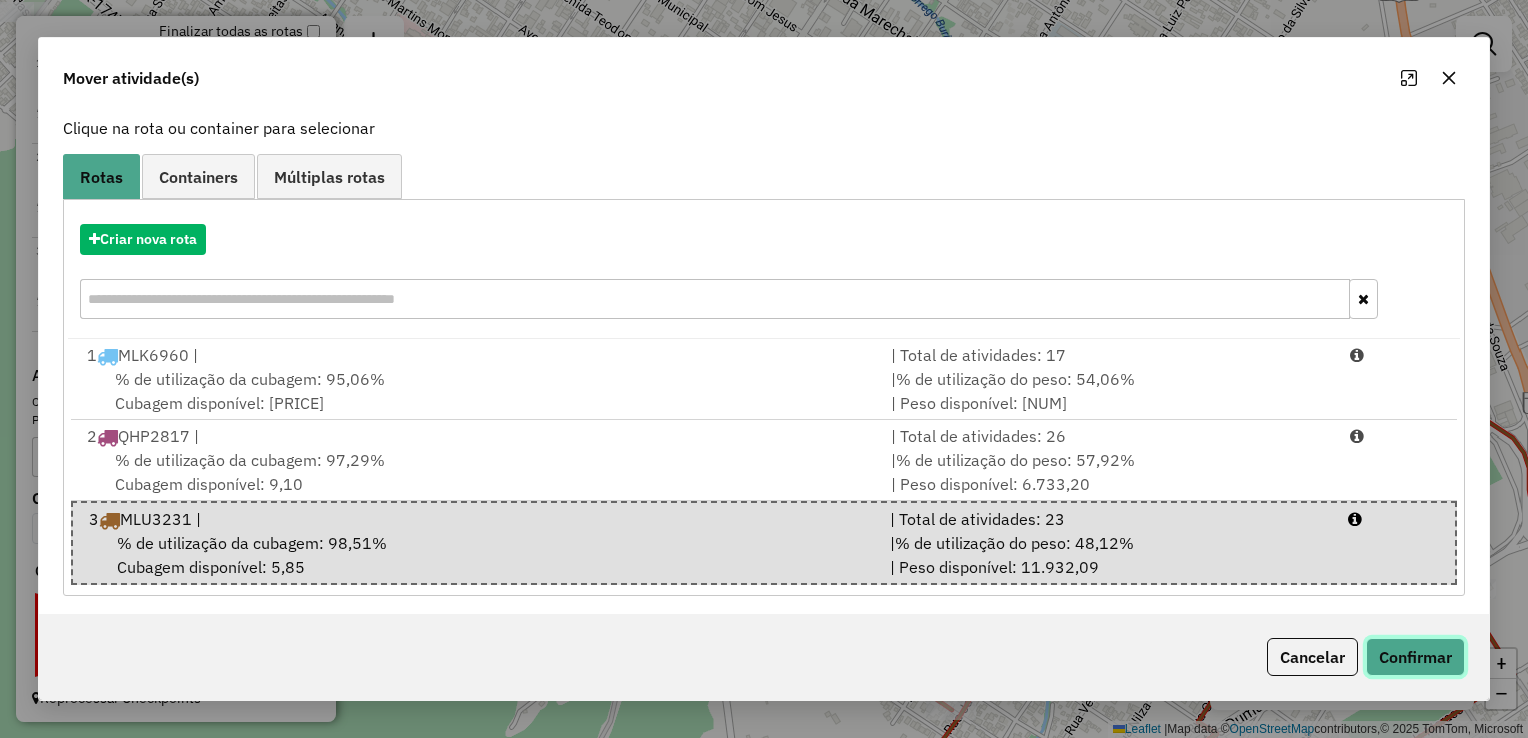 click on "Confirmar" 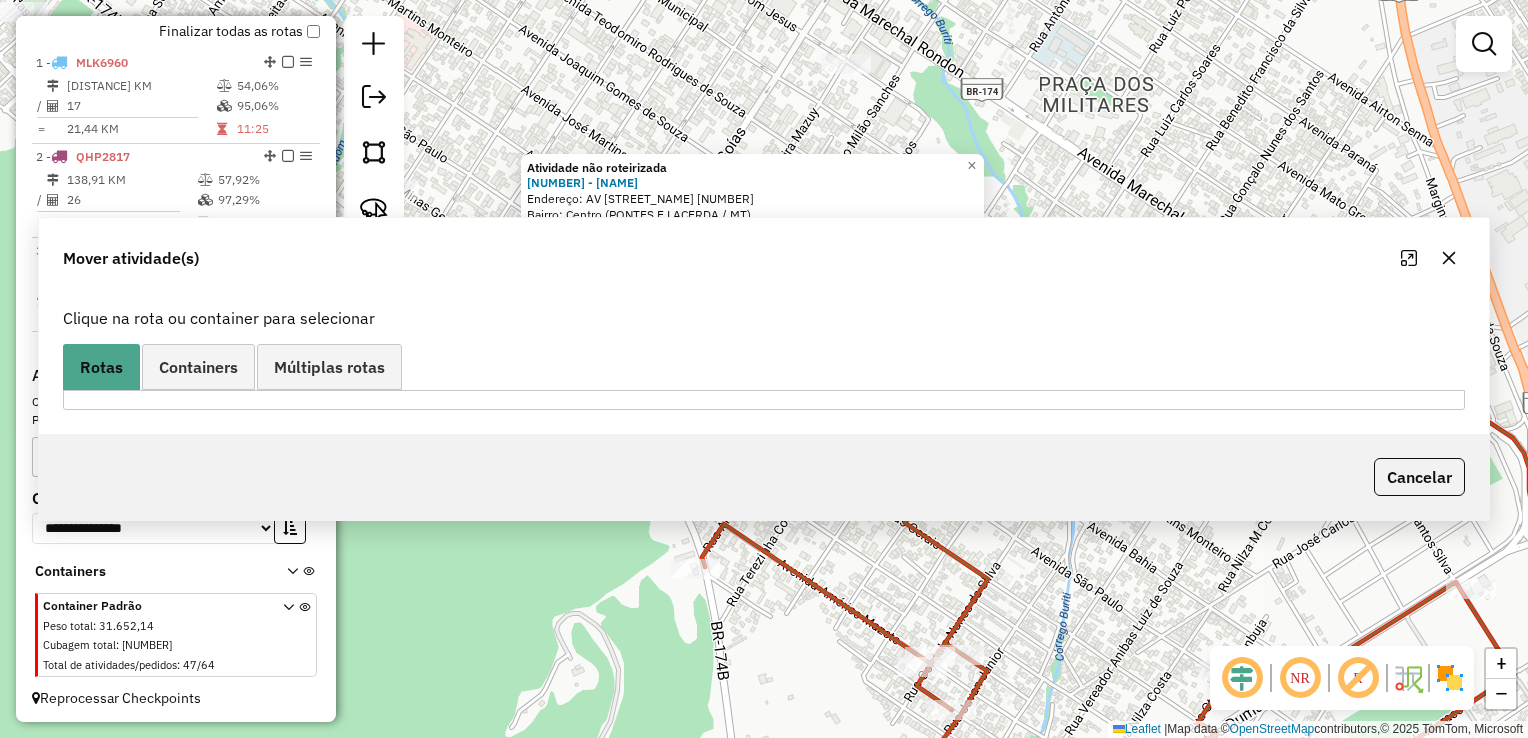 scroll, scrollTop: 0, scrollLeft: 0, axis: both 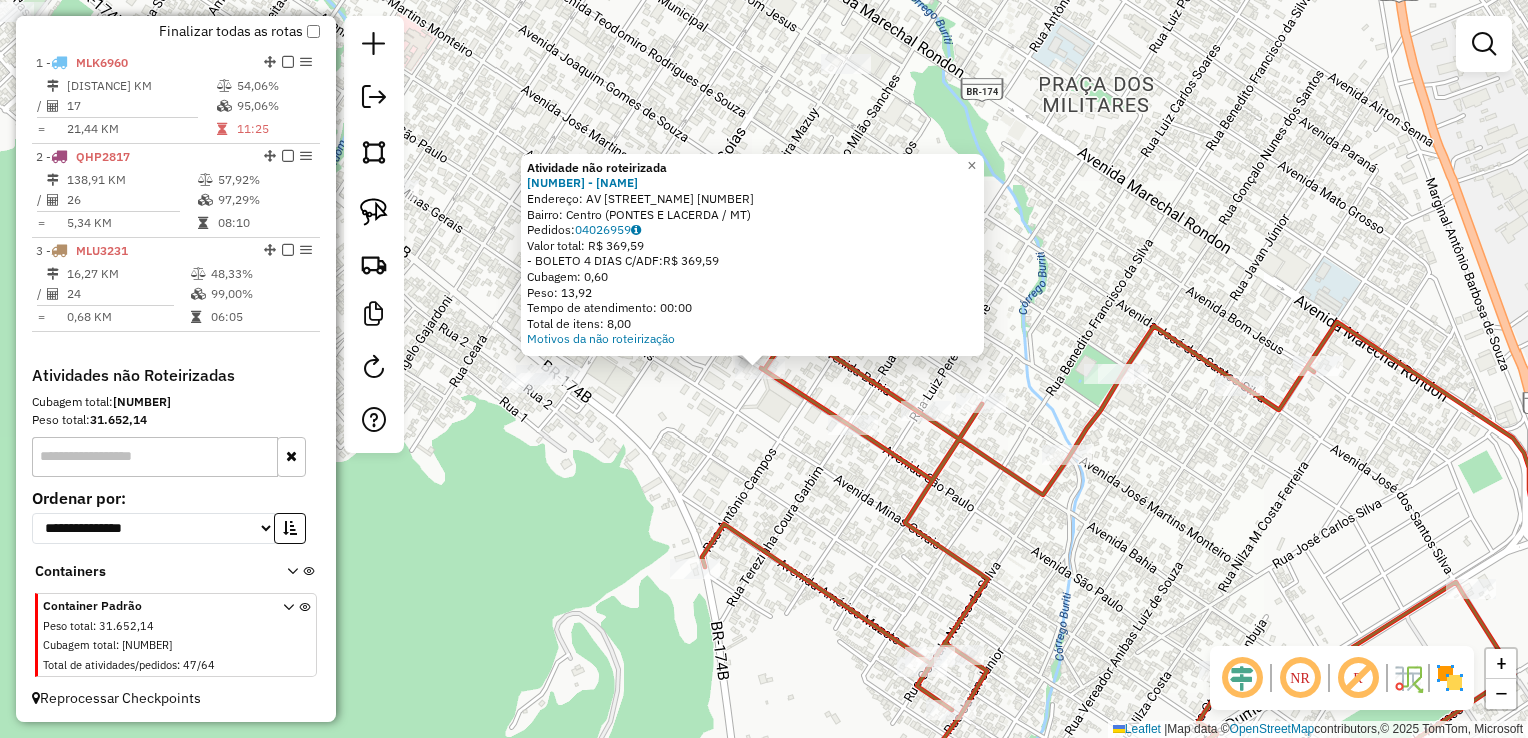 click on "Atividade não roteirizada 2394 - BEM BOM SUPERMERCADO  Endereço:  AV SAO PAULO [NUMBER]   Bairro: [NEIGHBORHOOD] ([CITY] / [STATE])   Pedidos:  04026959   Valor total: R$ 369,59   - BOLETO 4 DIAS C/ADF:  R$ 369,59   Cubagem: 0,60   Peso: 13,92   Tempo de atendimento: 00:00   Total de itens: 8,00  Motivos da não roteirização × Janela de atendimento Grade de atendimento Capacidade Transportadoras Veículos Cliente Pedidos  Rotas Selecione os dias de semana para filtrar as janelas de atendimento  Seg   Ter   Qua   Qui   Sex   Sáb   Dom  Informe o período da janela de atendimento: De: Até:  Filtrar exatamente a janela do cliente  Considerar janela de atendimento padrão  Selecione os dias de semana para filtrar as grades de atendimento  Seg   Ter   Qua   Qui   Sex   Sáb   Dom   Considerar clientes sem dia de atendimento cadastrado  Clientes fora do dia de atendimento selecionado Filtrar as atividades entre os valores definidos abaixo:  Peso mínimo:   Peso máximo:   Cubagem mínima:   Cubagem máxima:   De:" 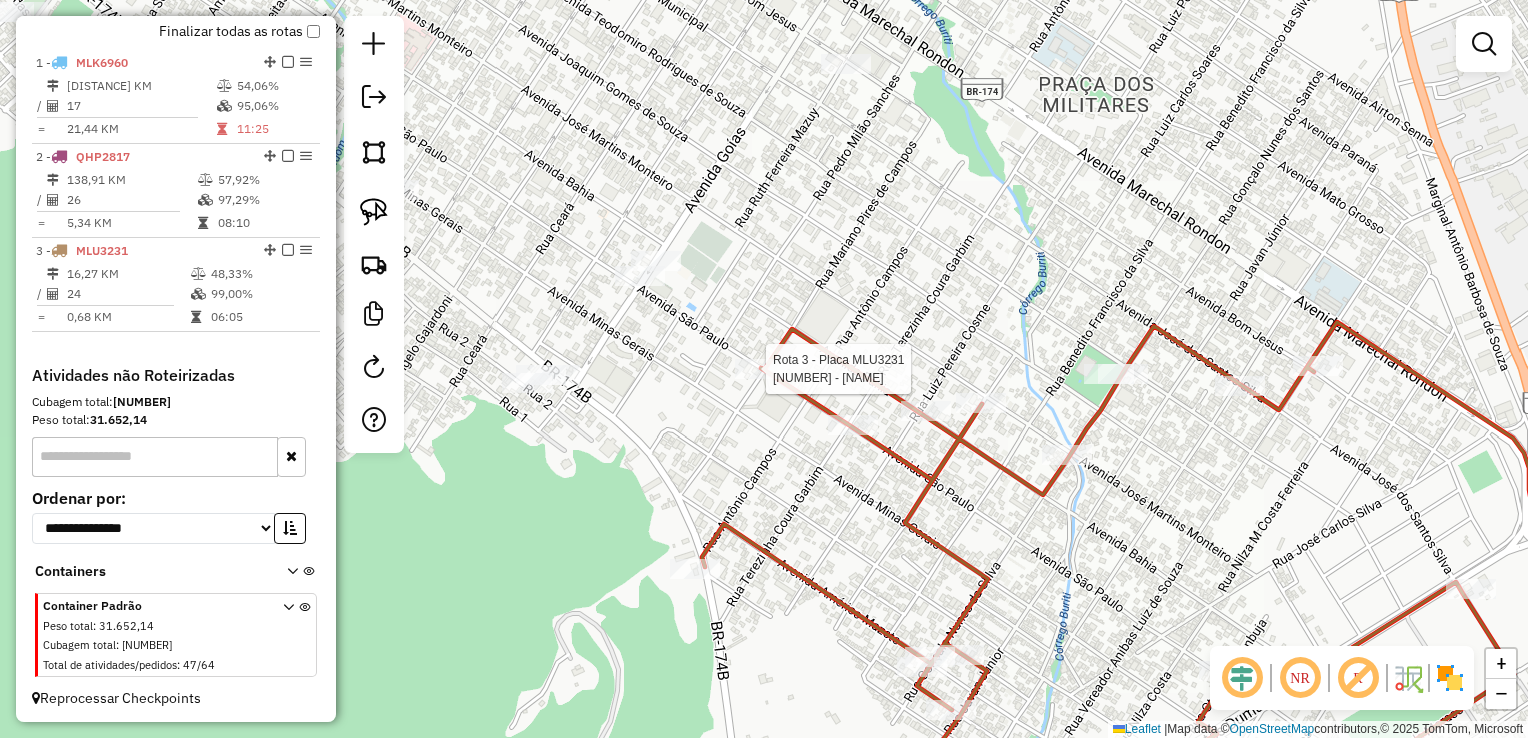 select on "**********" 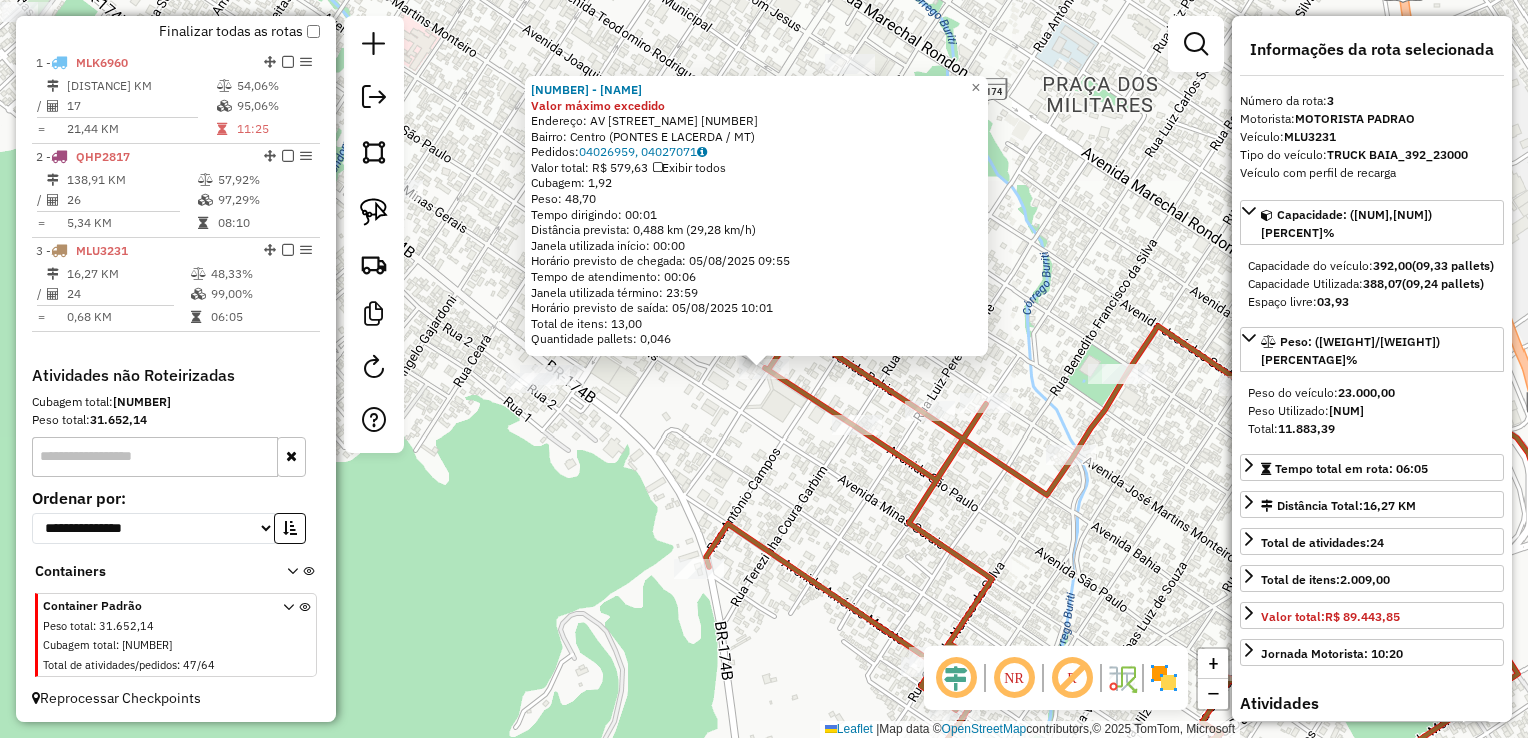 click on "2394 - BEM BOM SUPERMERCADO Valor máximo excedido  Endereço:  AV [STREET_NAME] [NUMBER]   Bairro: [NEIGHBORHOOD] ([CITY] / [STATE])   Pedidos:  04026959, 04027071   Valor total: R$ 579,63   Exibir todos   Cubagem: 1,92  Peso: 48,70  Tempo dirigindo: 00:01   Distância prevista: 0,488 km (29,28 km/h)   Janela utilizada início: 00:00   Horário previsto de chegada: 05/08/2025 09:55   Tempo de atendimento: 00:06   Janela utilizada término: 23:59   Horário previsto de saída: 05/08/2025 10:01   Total de itens: 13,00   Quantidade pallets: 0,046  × Janela de atendimento Grade de atendimento Capacidade Transportadoras Veículos Cliente Pedidos  Rotas Selecione os dias de semana para filtrar as janelas de atendimento  Seg   Ter   Qua   Qui   Sex   Sáb   Dom  Informe o período da janela de atendimento: De: Até:  Filtrar exatamente a janela do cliente  Considerar janela de atendimento padrão  Selecione os dias de semana para filtrar as grades de atendimento  Seg   Ter   Qua   Qui   Sex   Sáb   Dom   Peso mínimo:  De:" 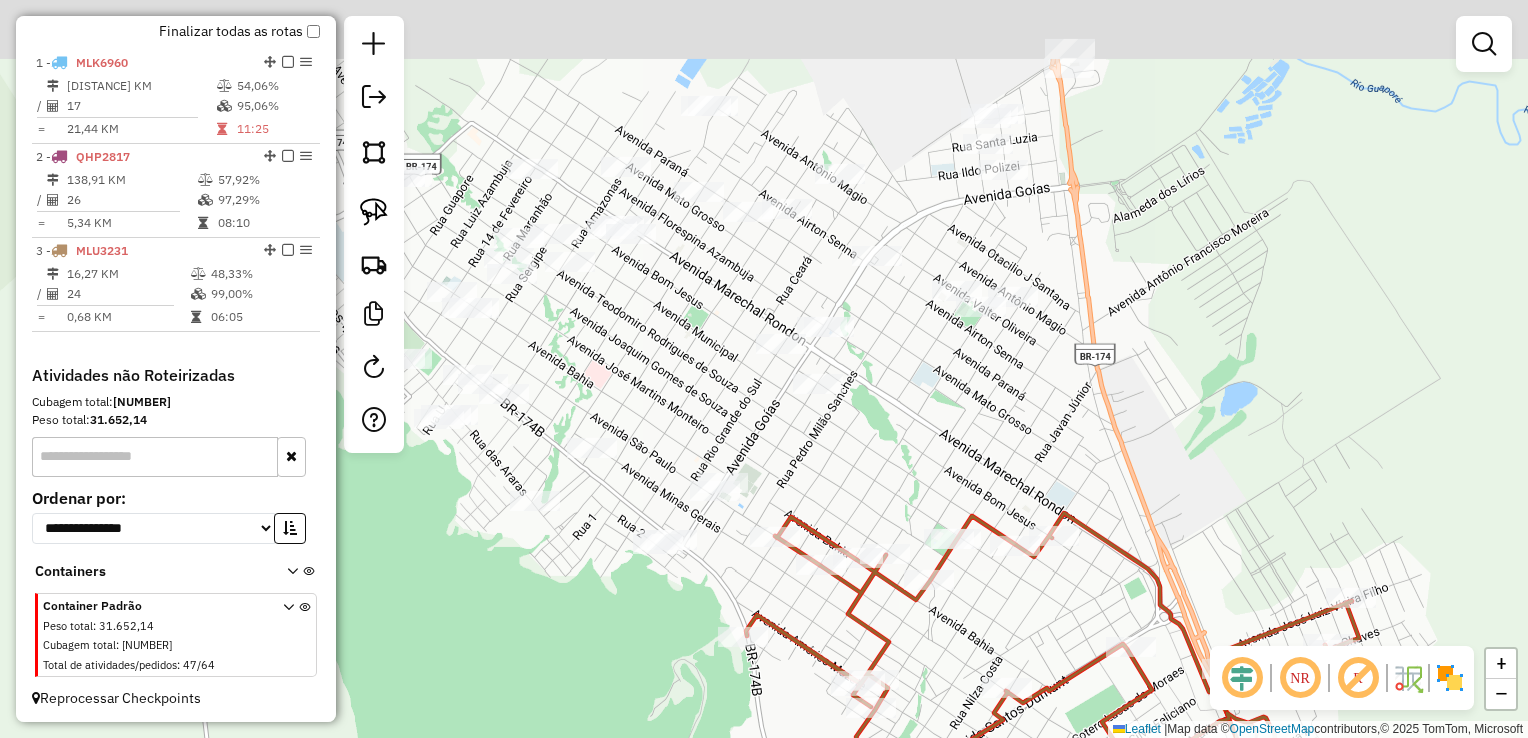 drag, startPoint x: 879, startPoint y: 330, endPoint x: 880, endPoint y: 452, distance: 122.0041 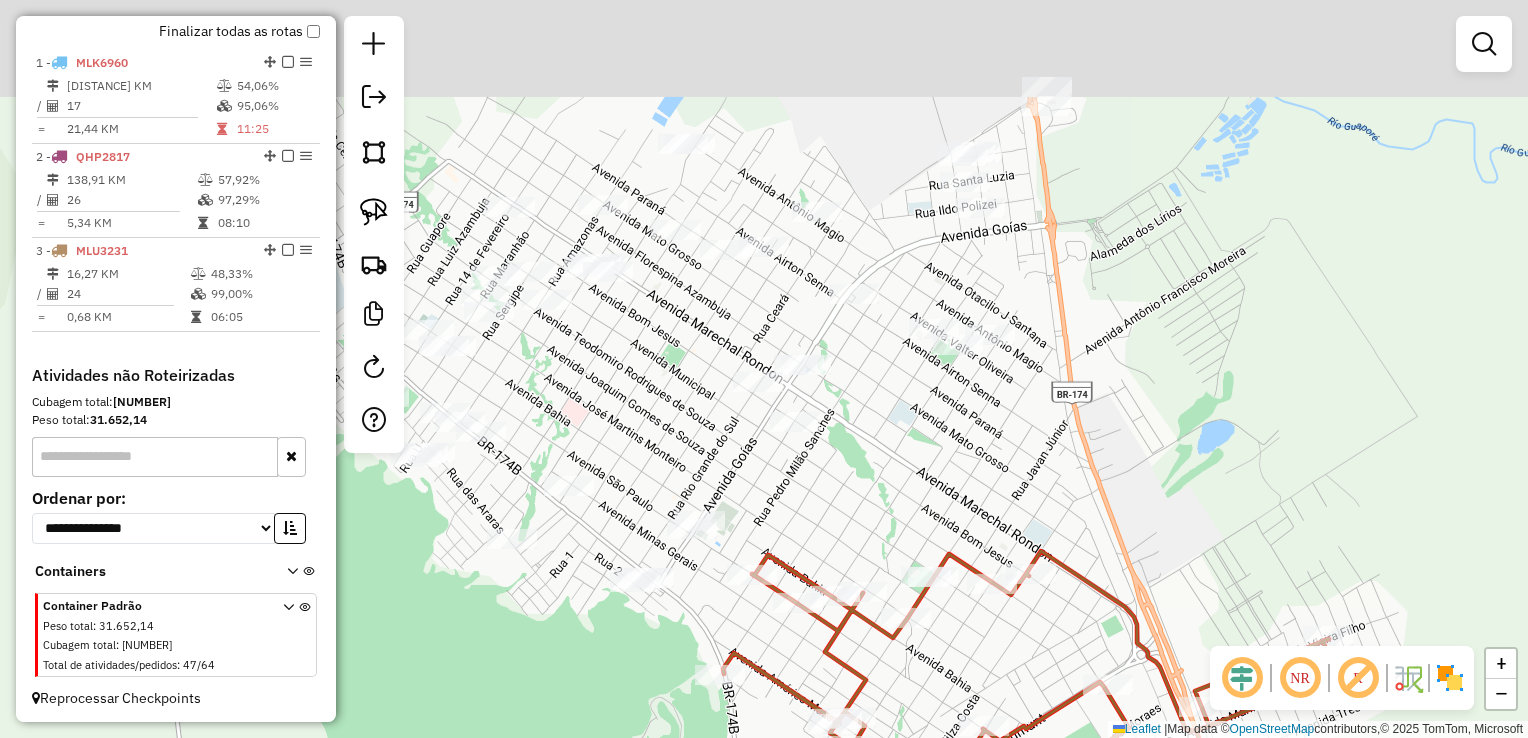 click on "Janela de atendimento Grade de atendimento Capacidade Transportadoras Veículos Cliente Pedidos  Rotas Selecione os dias de semana para filtrar as janelas de atendimento  Seg   Ter   Qua   Qui   Sex   Sáb   Dom  Informe o período da janela de atendimento: De: Até:  Filtrar exatamente a janela do cliente  Considerar janela de atendimento padrão  Selecione os dias de semana para filtrar as grades de atendimento  Seg   Ter   Qua   Qui   Sex   Sáb   Dom   Considerar clientes sem dia de atendimento cadastrado  Clientes fora do dia de atendimento selecionado Filtrar as atividades entre os valores definidos abaixo:  Peso mínimo:   Peso máximo:   Cubagem mínima:   Cubagem máxima:   De:   Até:  Filtrar as atividades entre o tempo de atendimento definido abaixo:  De:   Até:   Considerar capacidade total dos clientes não roteirizados Transportadora: Selecione um ou mais itens Tipo de veículo: Selecione um ou mais itens Veículo: Selecione um ou mais itens Motorista: Selecione um ou mais itens Nome: Rótulo:" 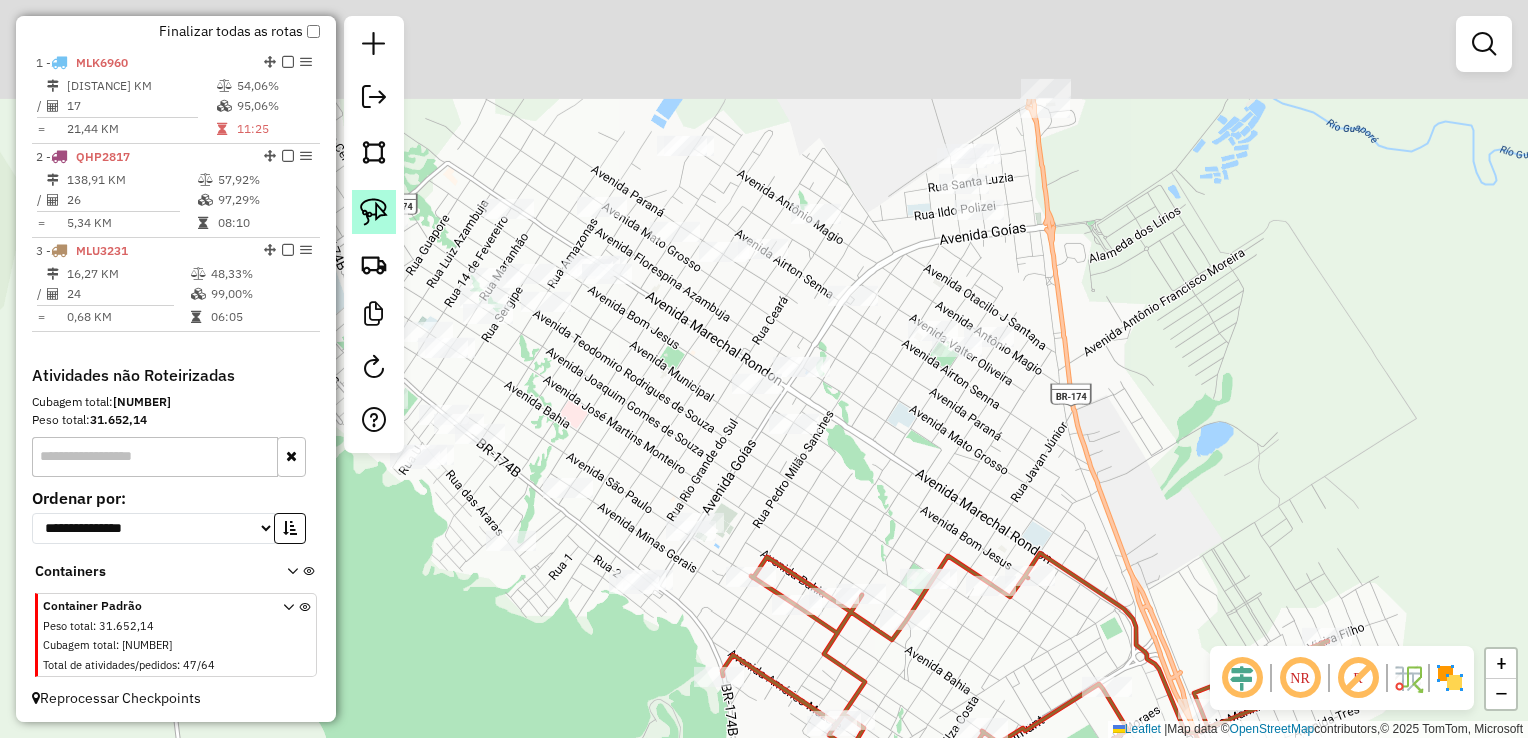 click 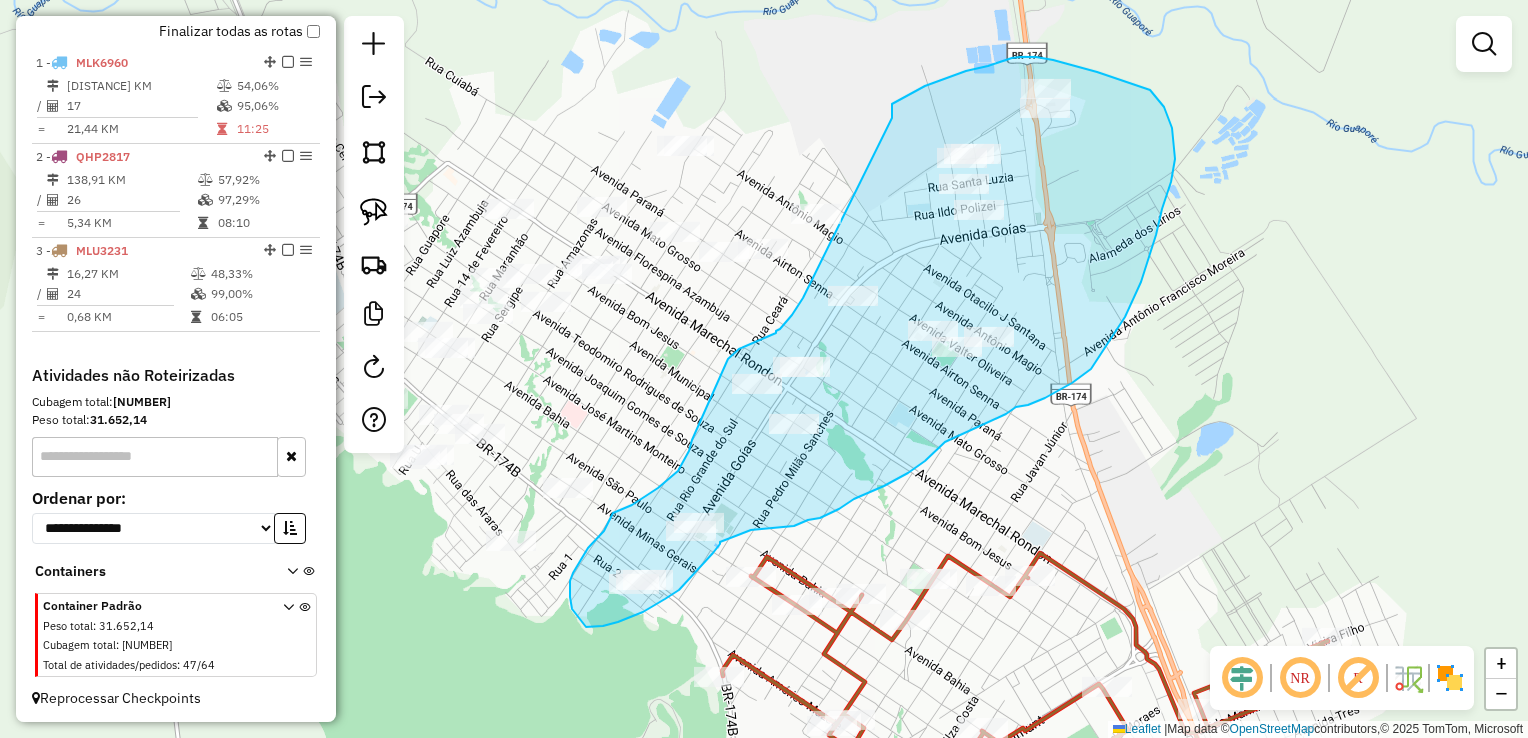 drag, startPoint x: 892, startPoint y: 104, endPoint x: 812, endPoint y: 278, distance: 191.5098 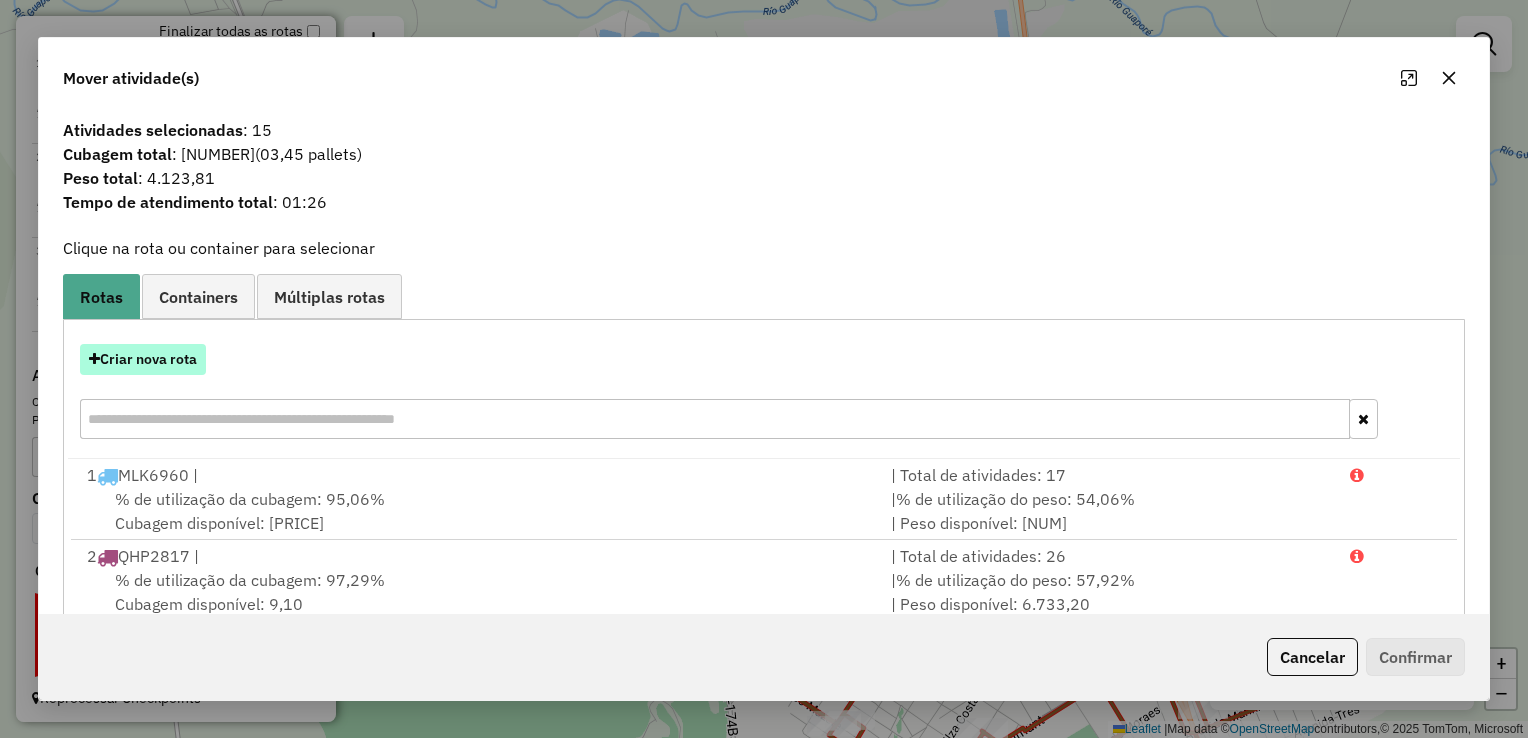 click on "Criar nova rota" at bounding box center (143, 359) 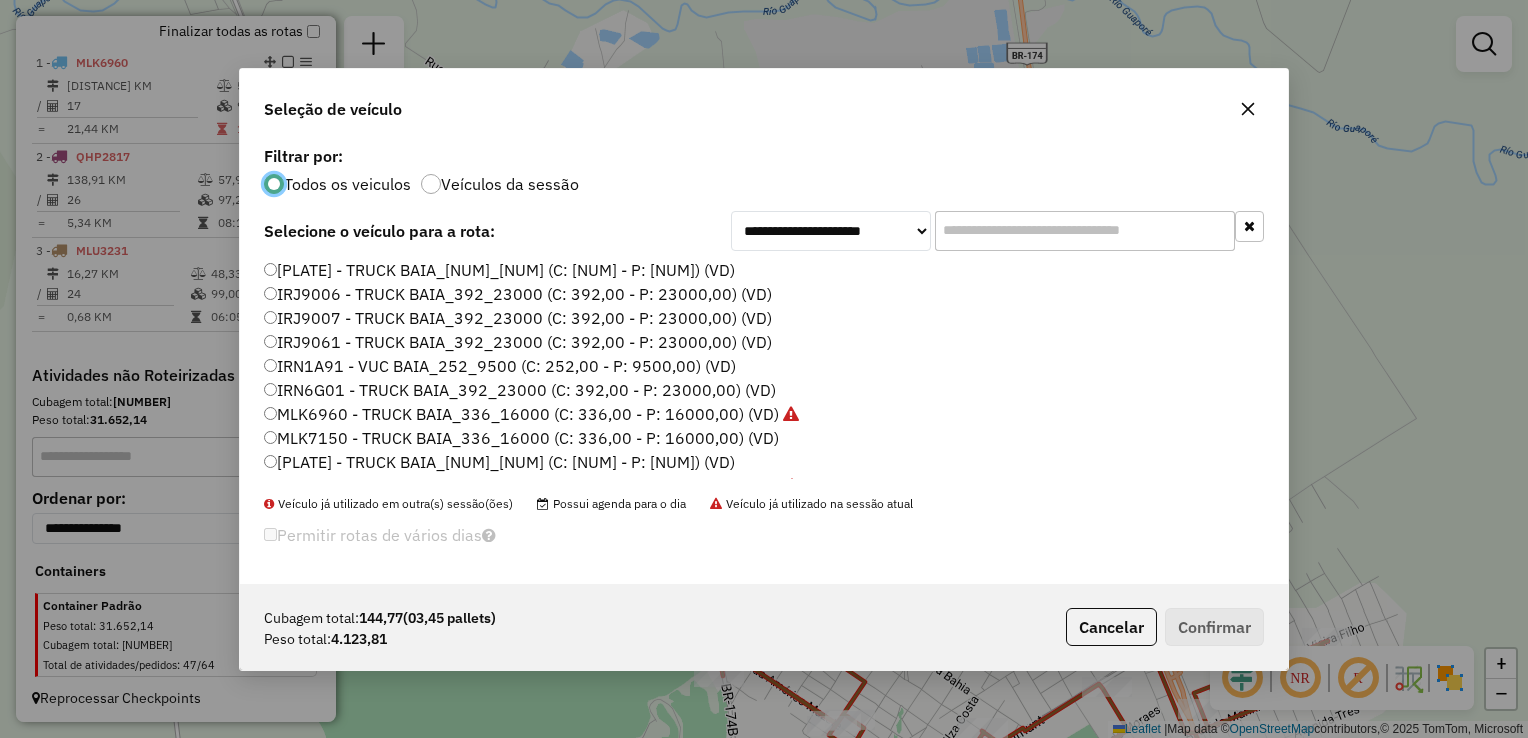 scroll, scrollTop: 10, scrollLeft: 6, axis: both 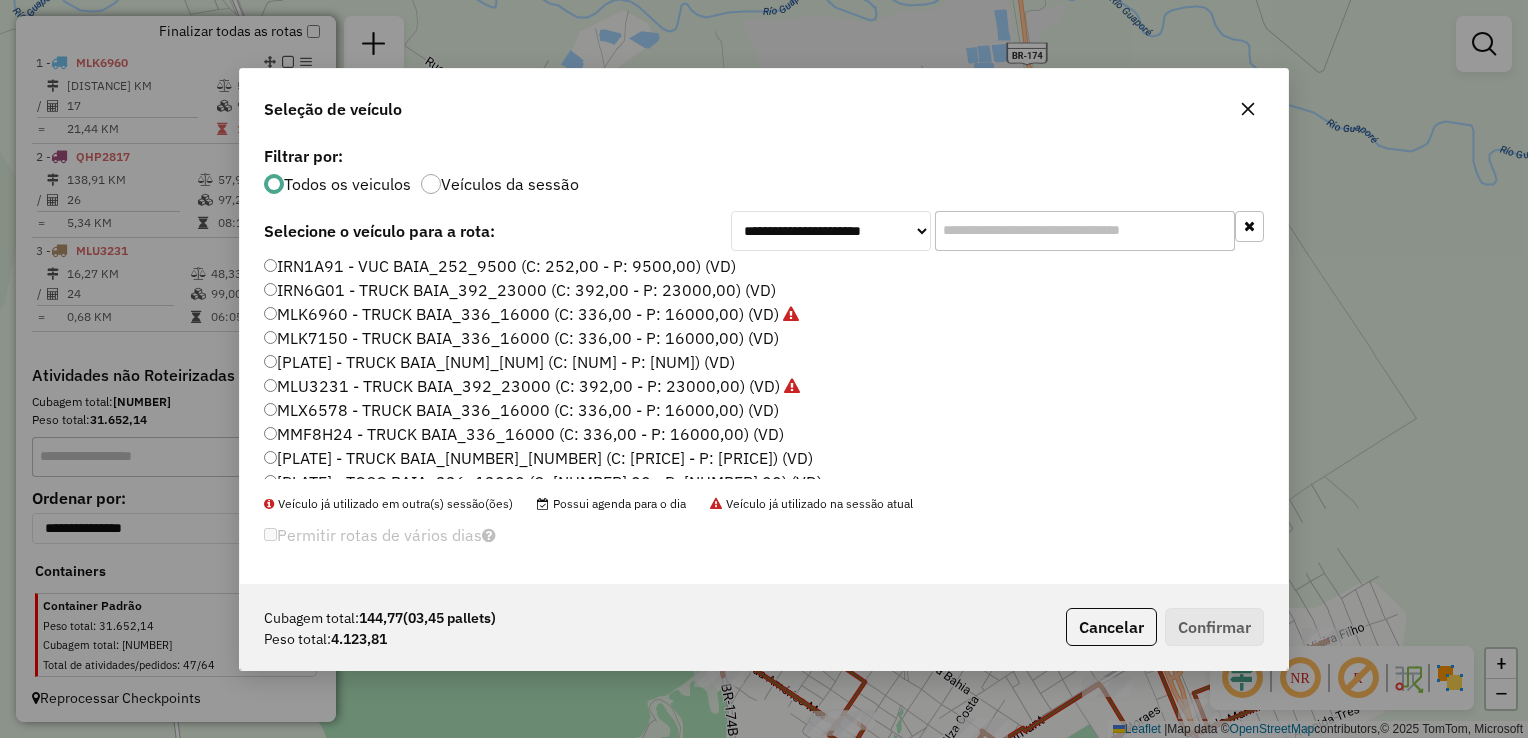 click on "MLK7150 - TRUCK BAIA_336_16000 (C: 336,00 - P: 16000,00) (VD)" 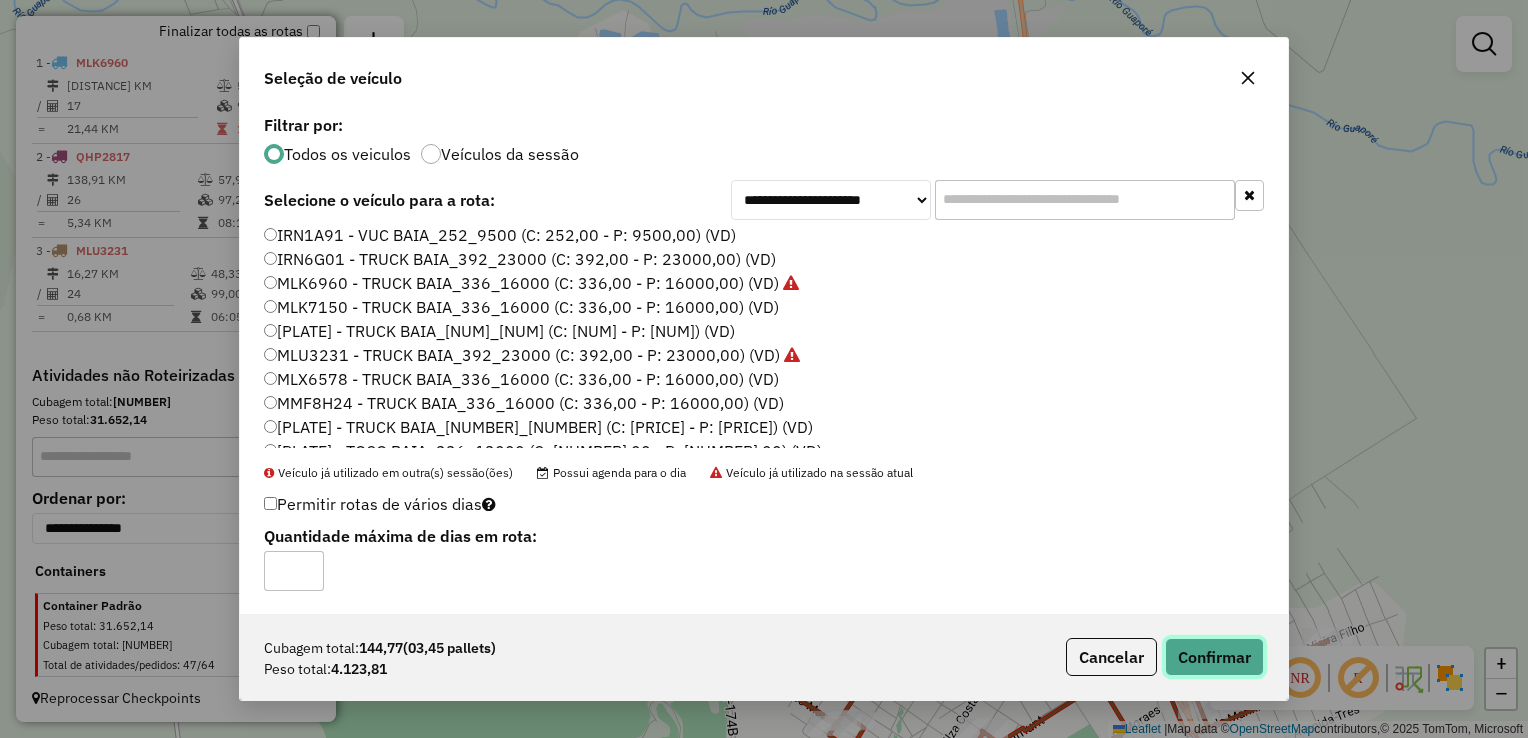 click on "Confirmar" 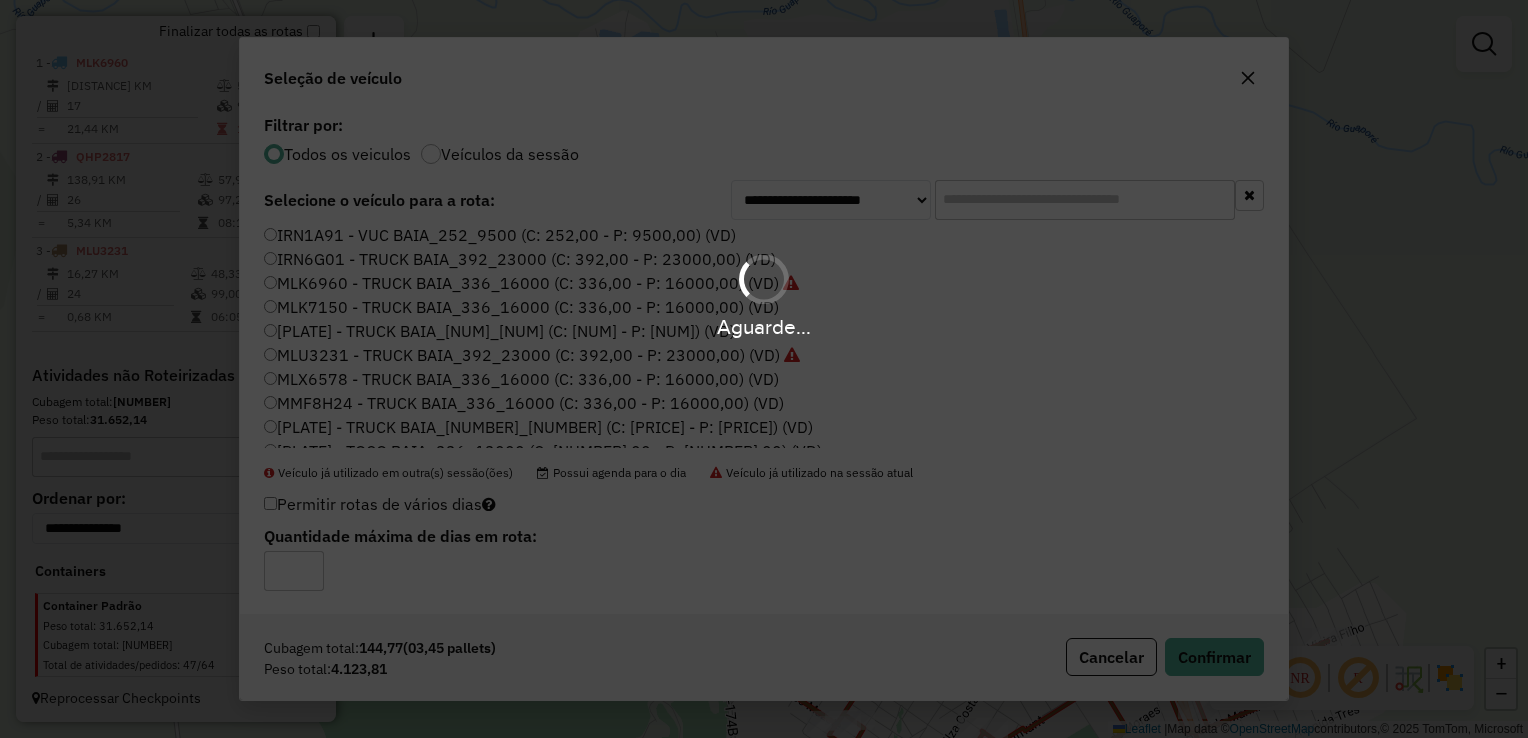 scroll, scrollTop: 741, scrollLeft: 0, axis: vertical 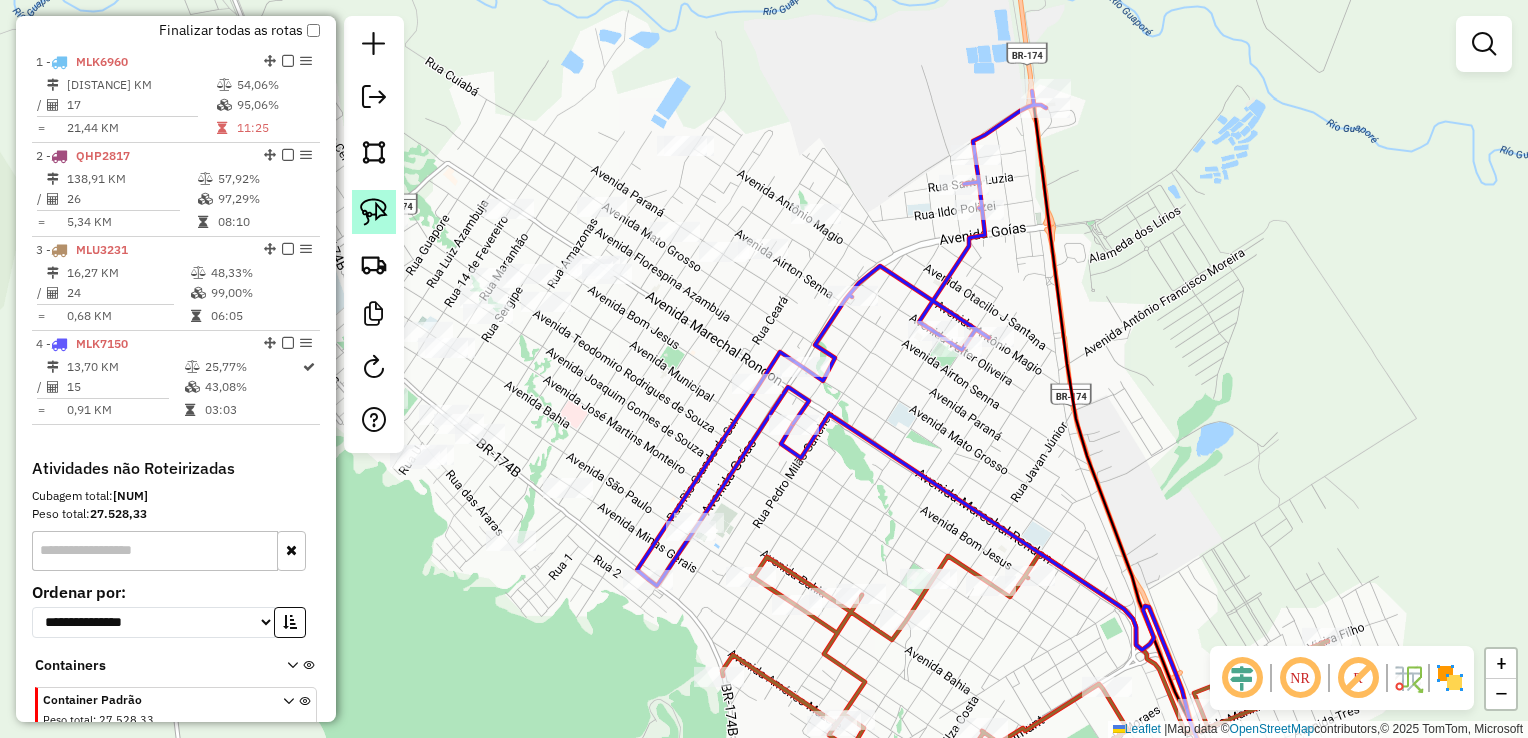 click 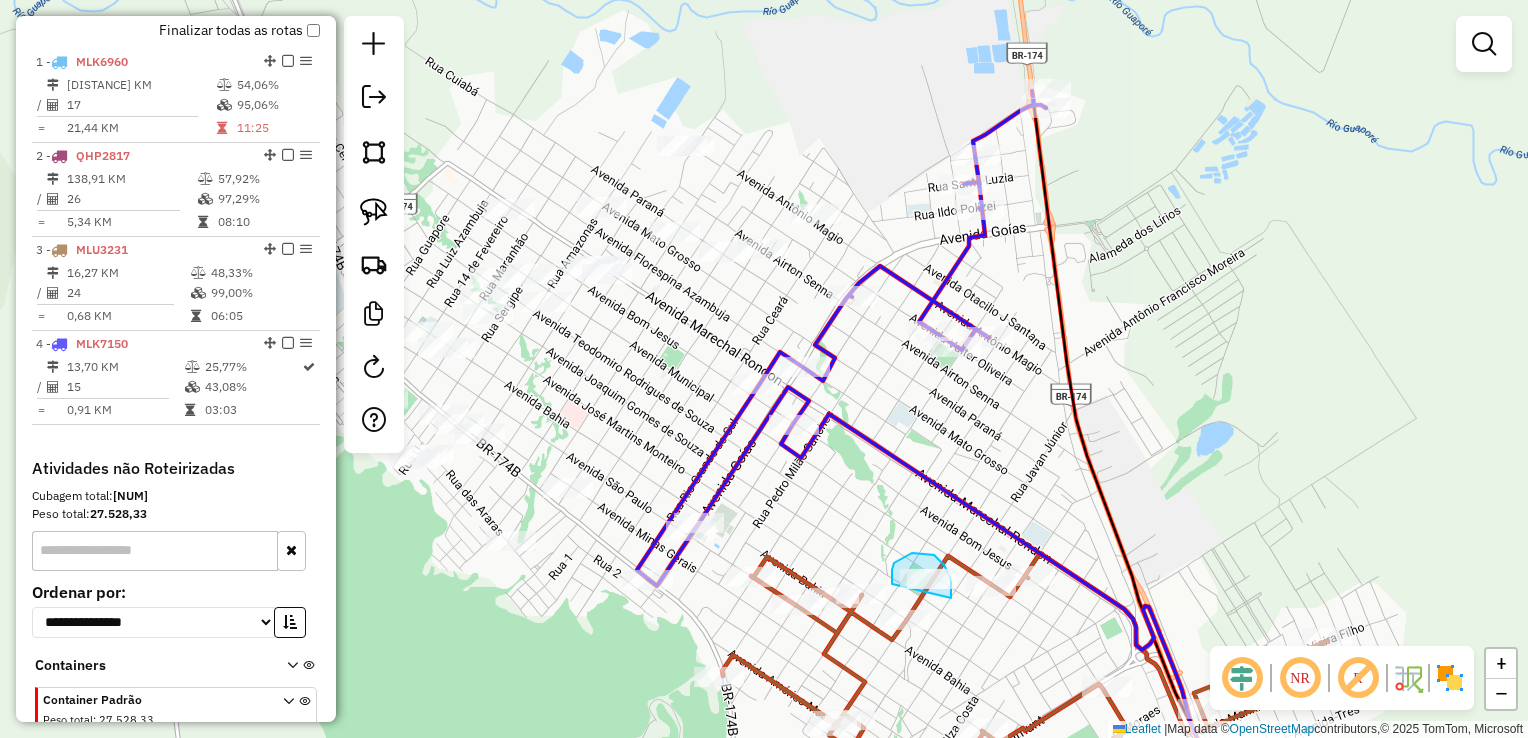 drag, startPoint x: 892, startPoint y: 584, endPoint x: 924, endPoint y: 598, distance: 34.928497 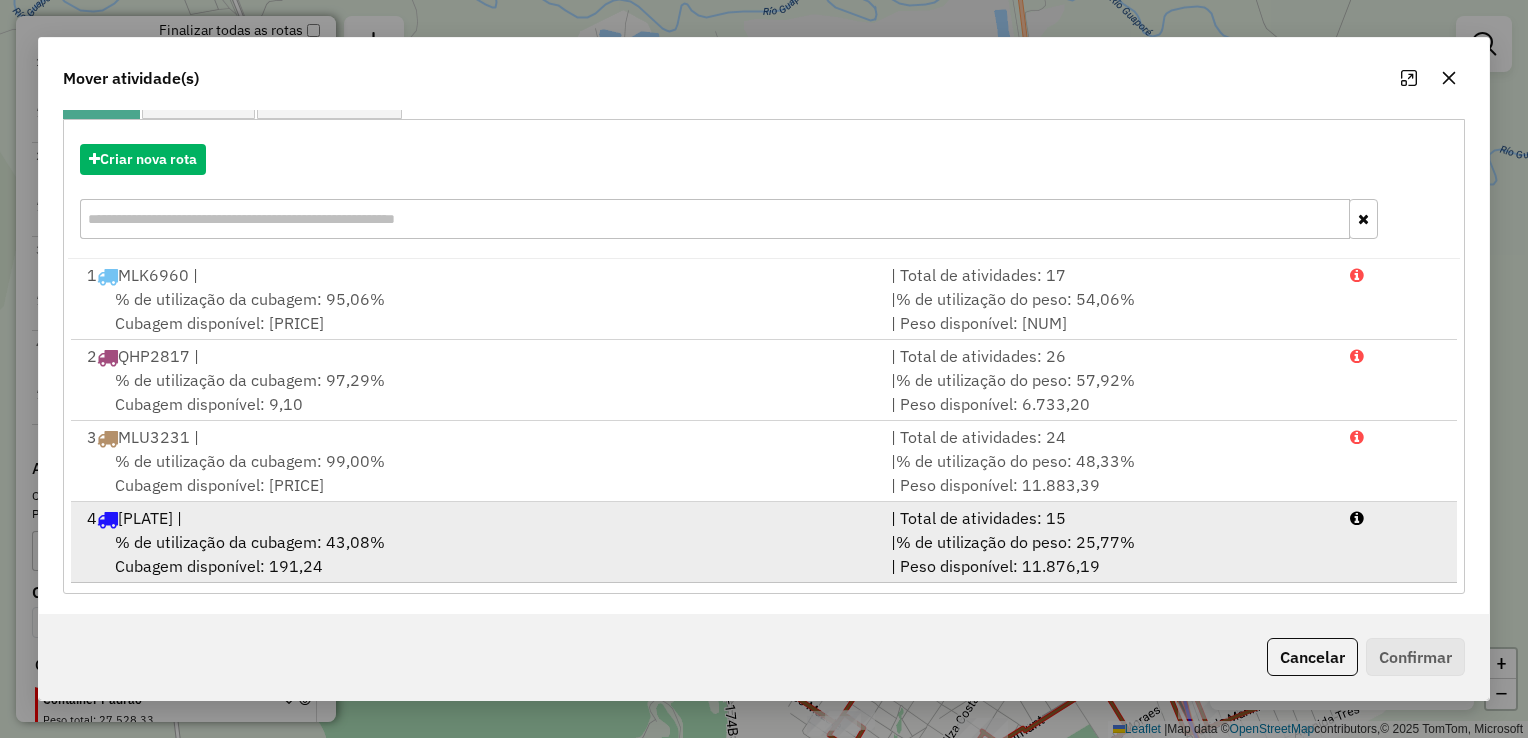 scroll, scrollTop: 201, scrollLeft: 0, axis: vertical 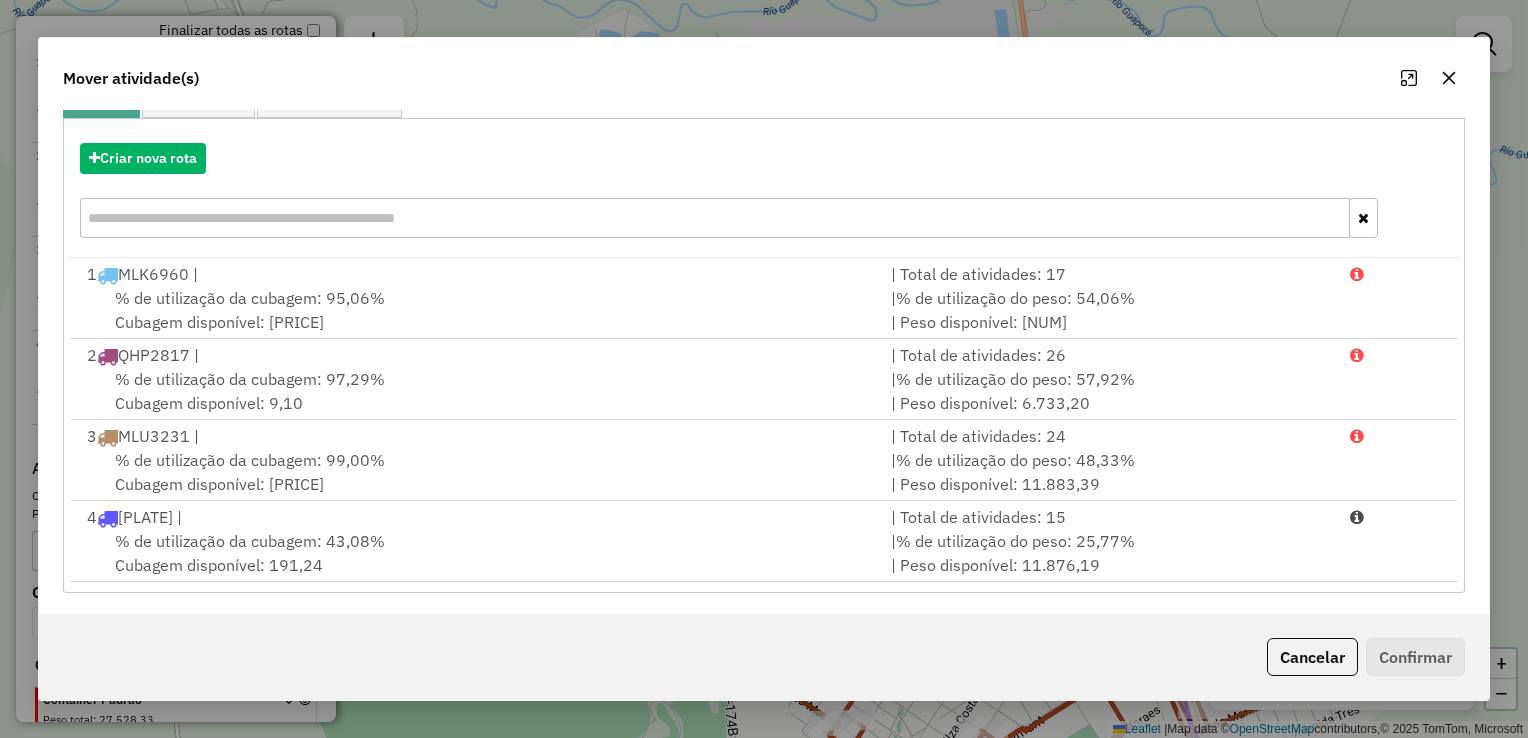 drag, startPoint x: 310, startPoint y: 551, endPoint x: 665, endPoint y: 618, distance: 361.2672 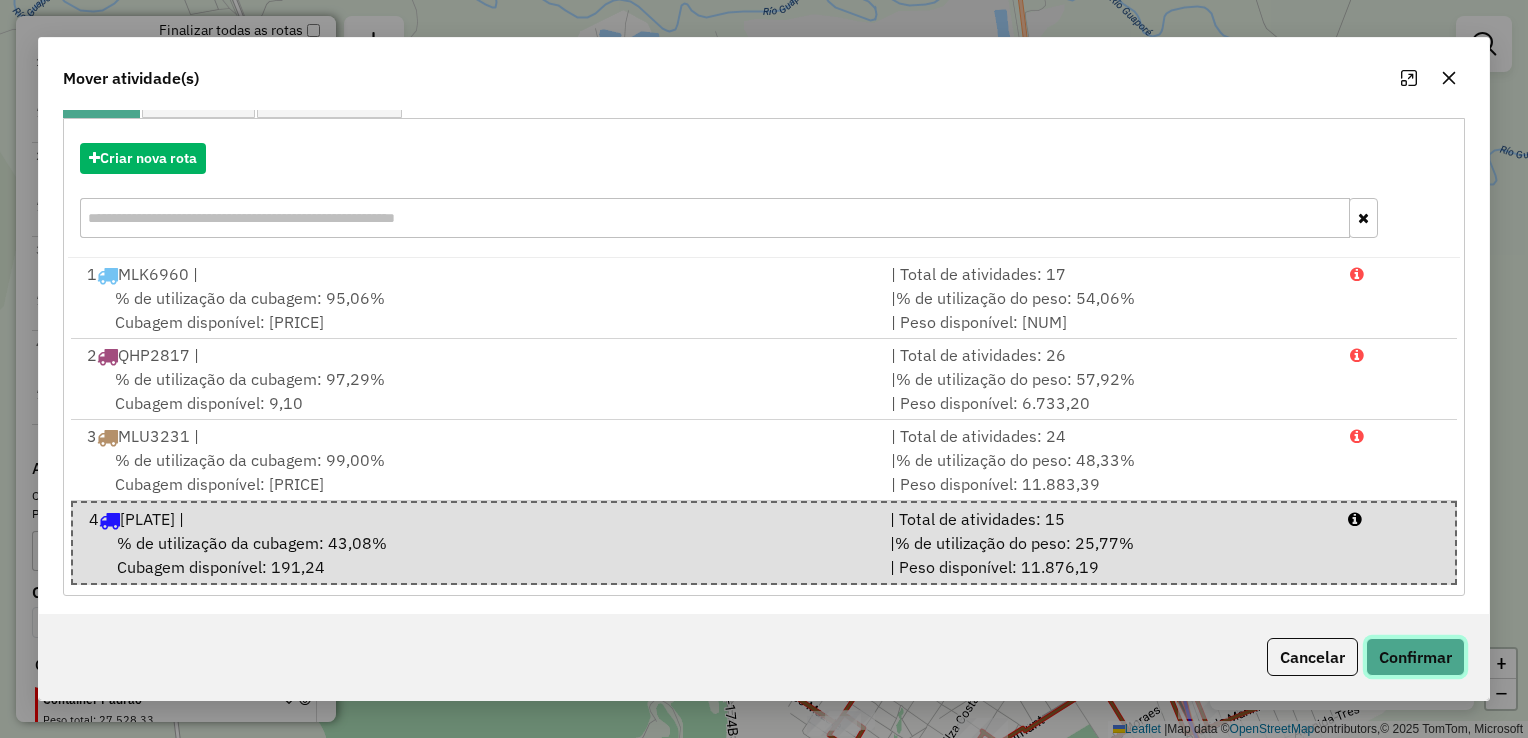 click on "Confirmar" 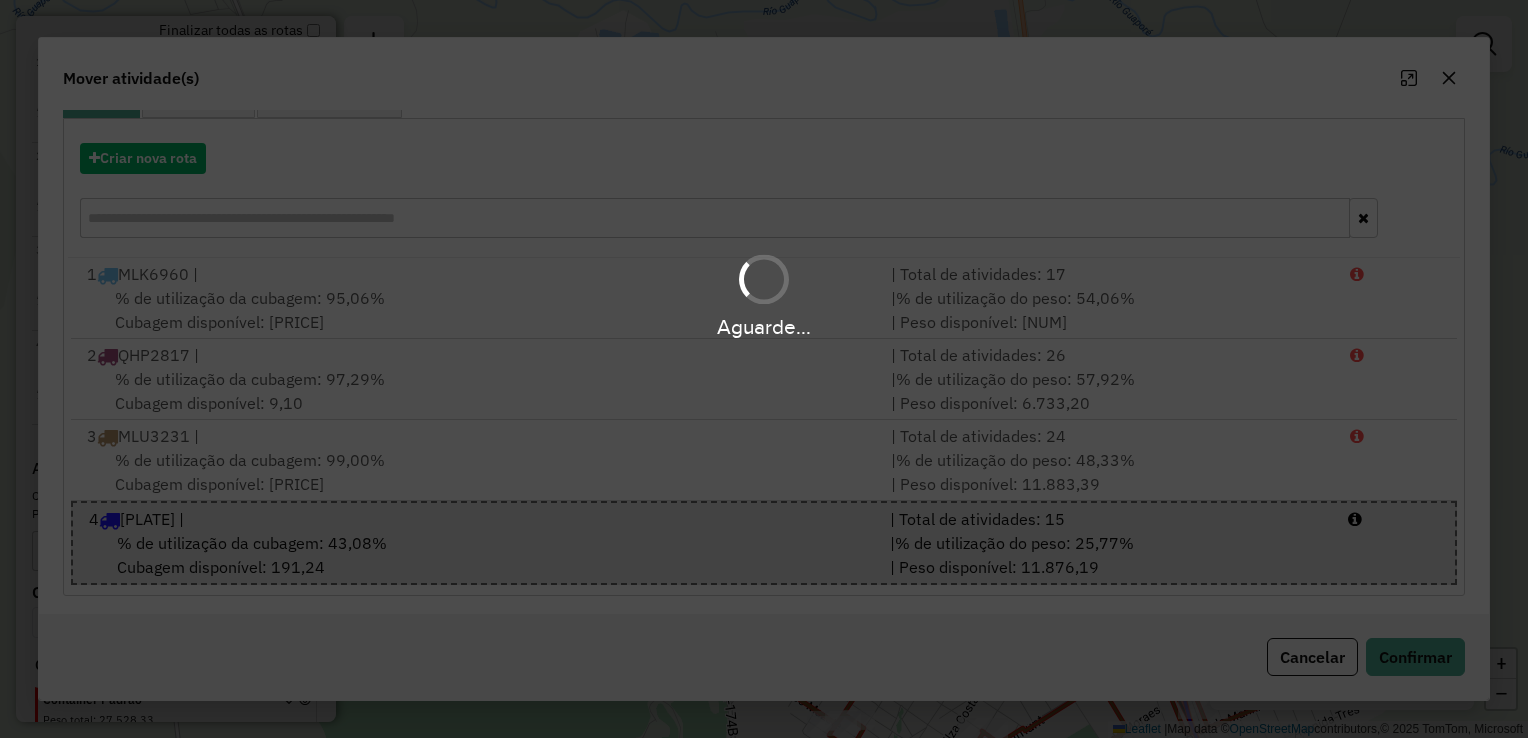 scroll, scrollTop: 0, scrollLeft: 0, axis: both 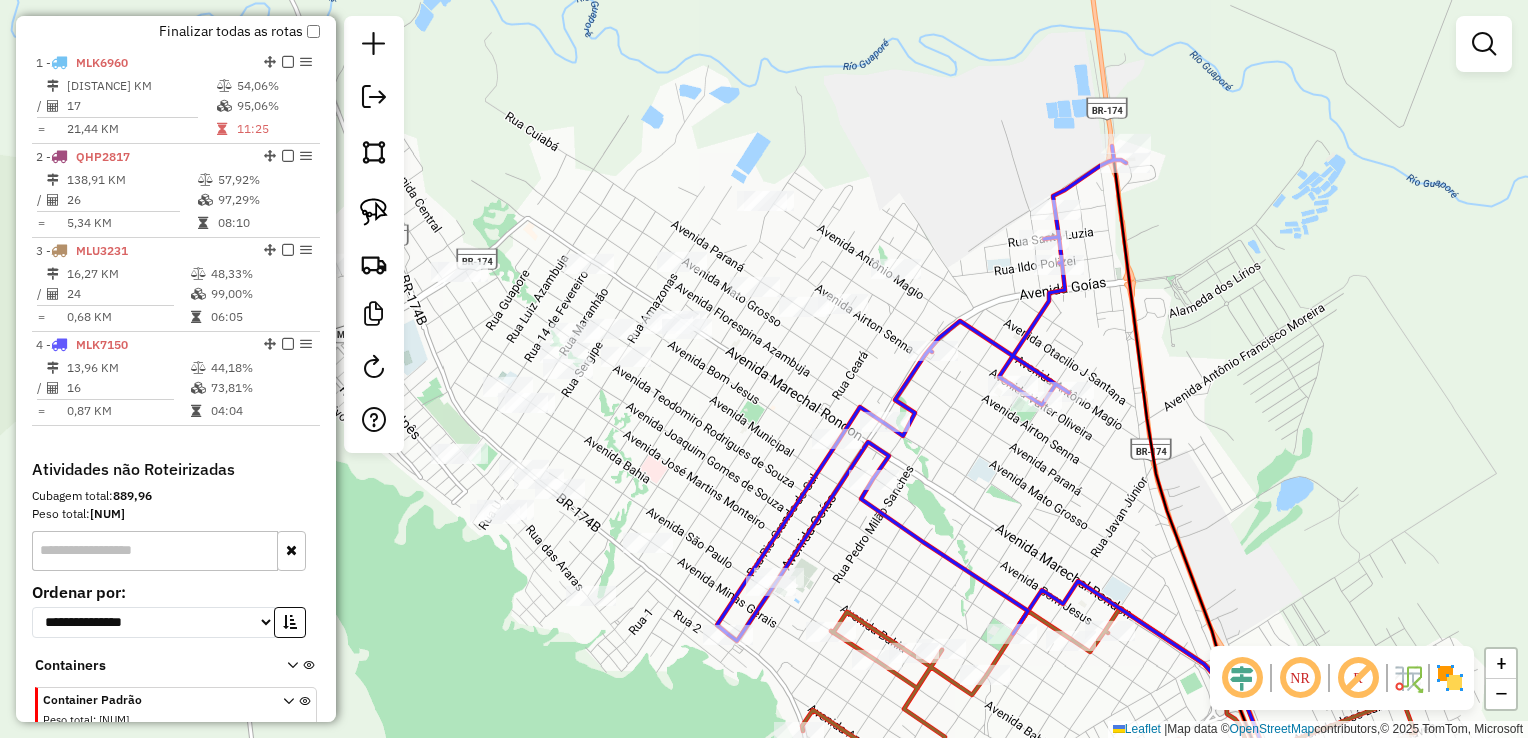 drag, startPoint x: 725, startPoint y: 442, endPoint x: 827, endPoint y: 430, distance: 102.70345 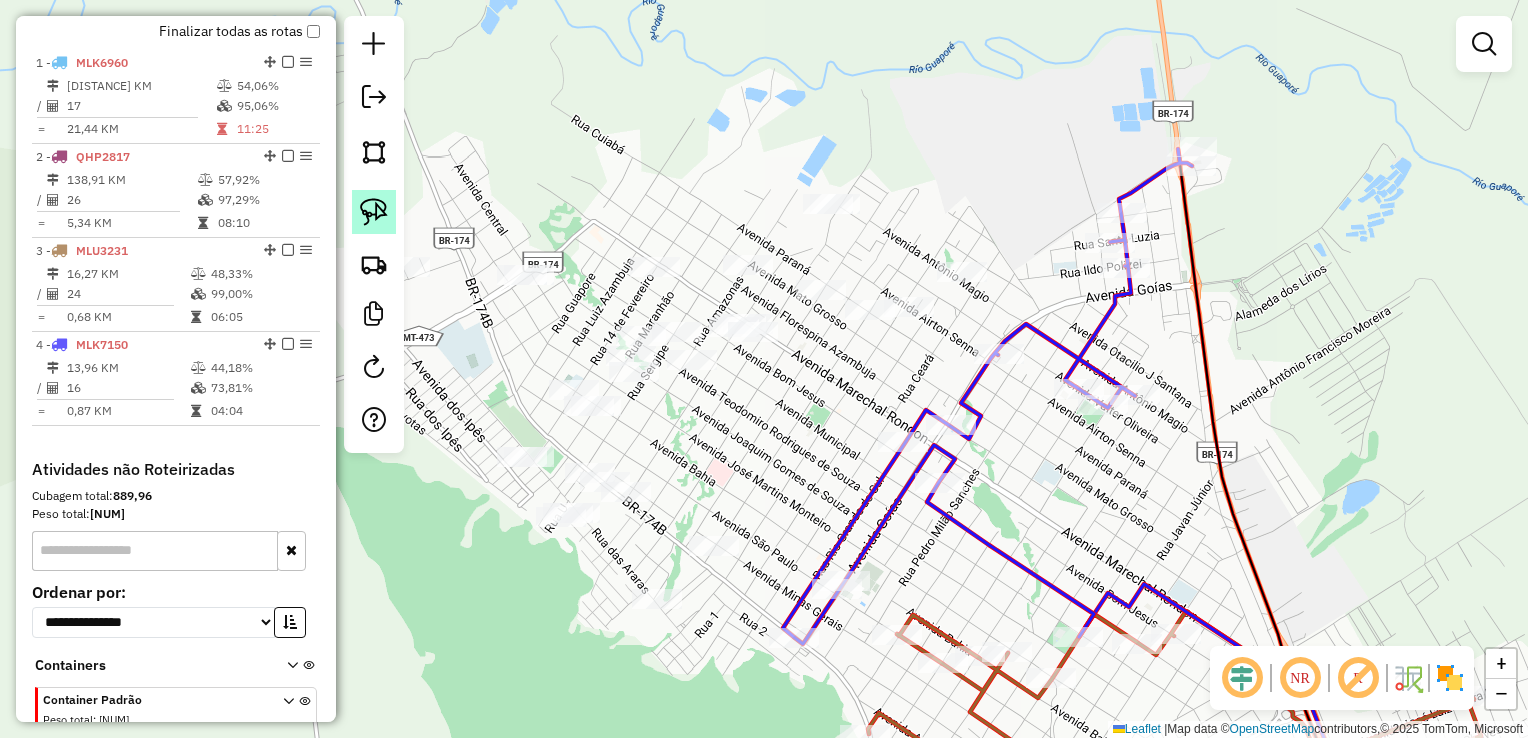 click 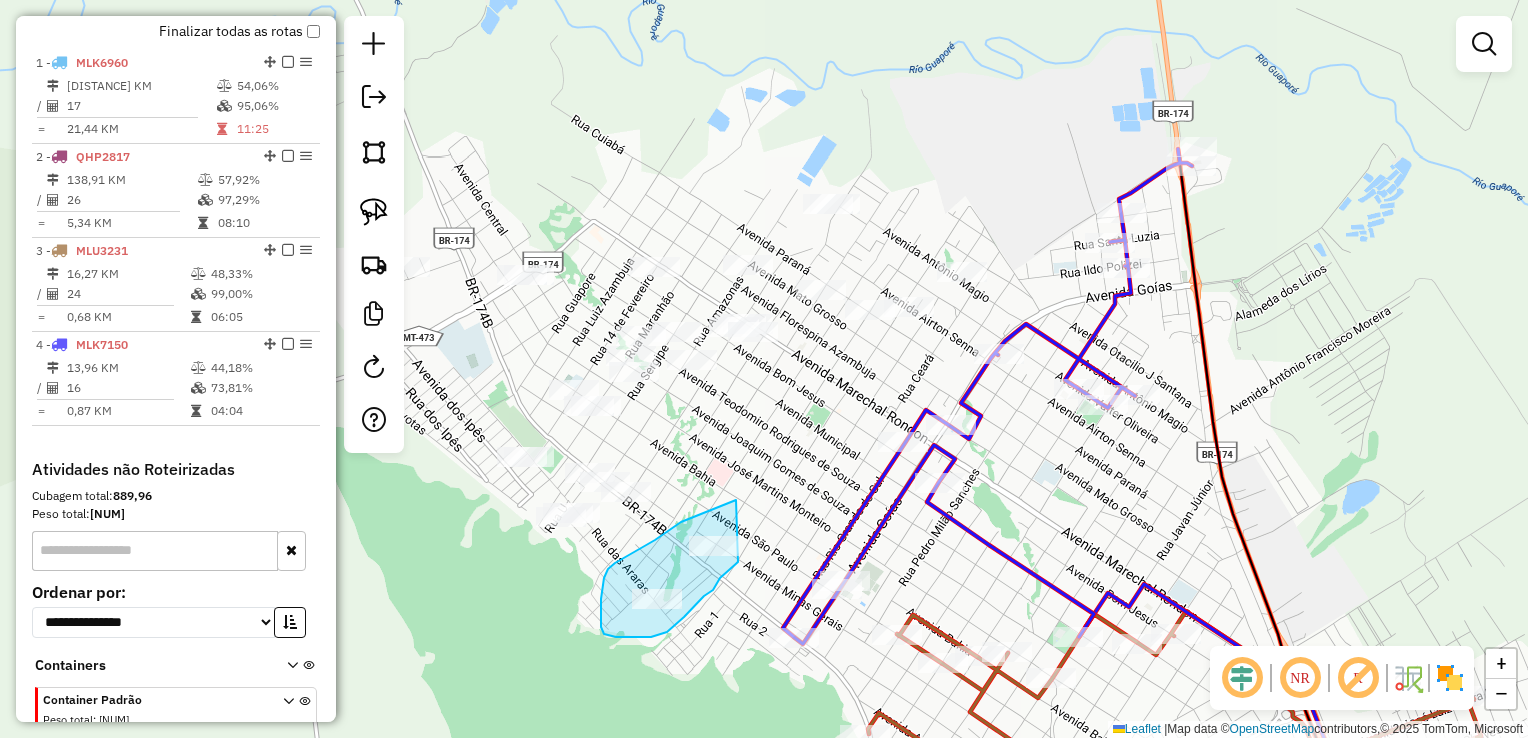 drag, startPoint x: 608, startPoint y: 569, endPoint x: 751, endPoint y: 558, distance: 143.42245 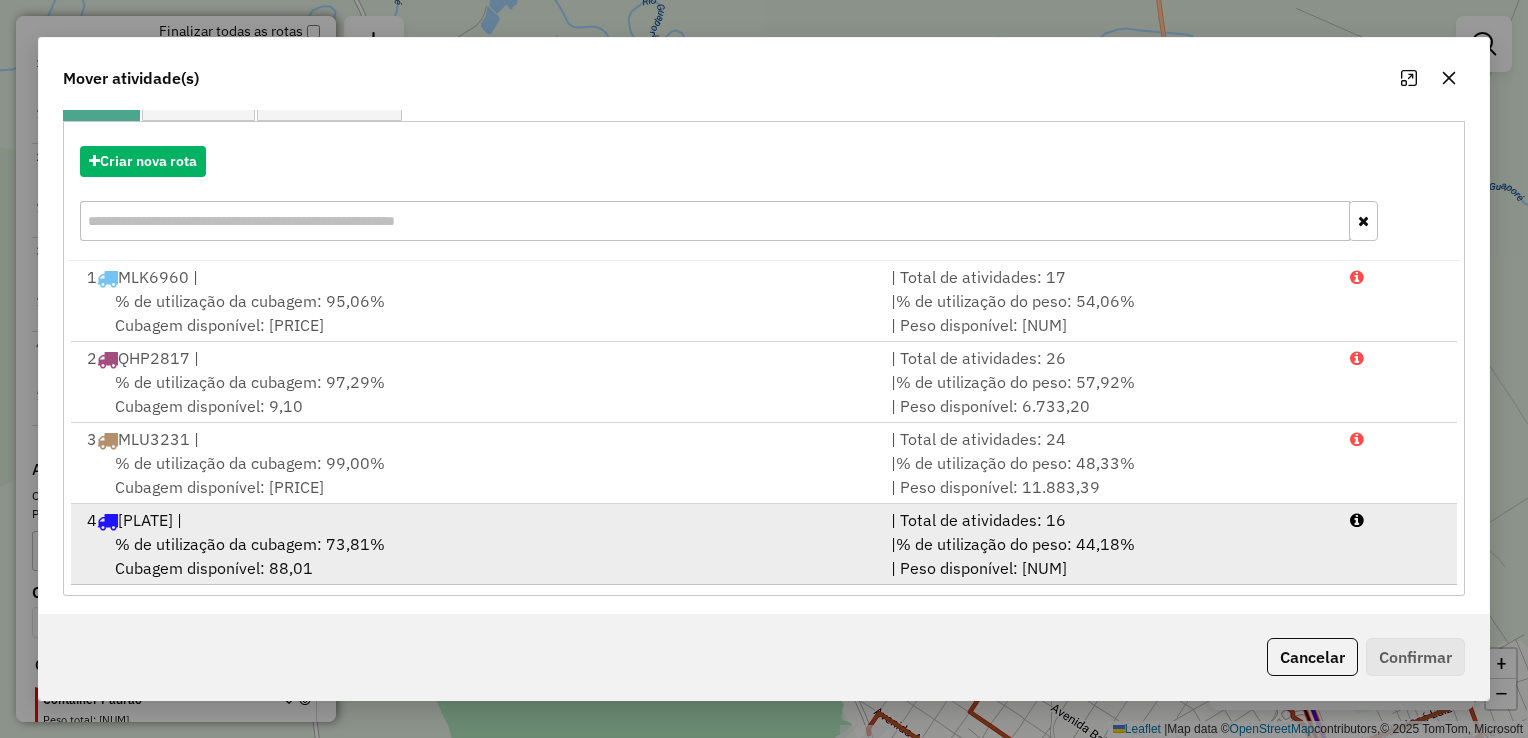 scroll, scrollTop: 201, scrollLeft: 0, axis: vertical 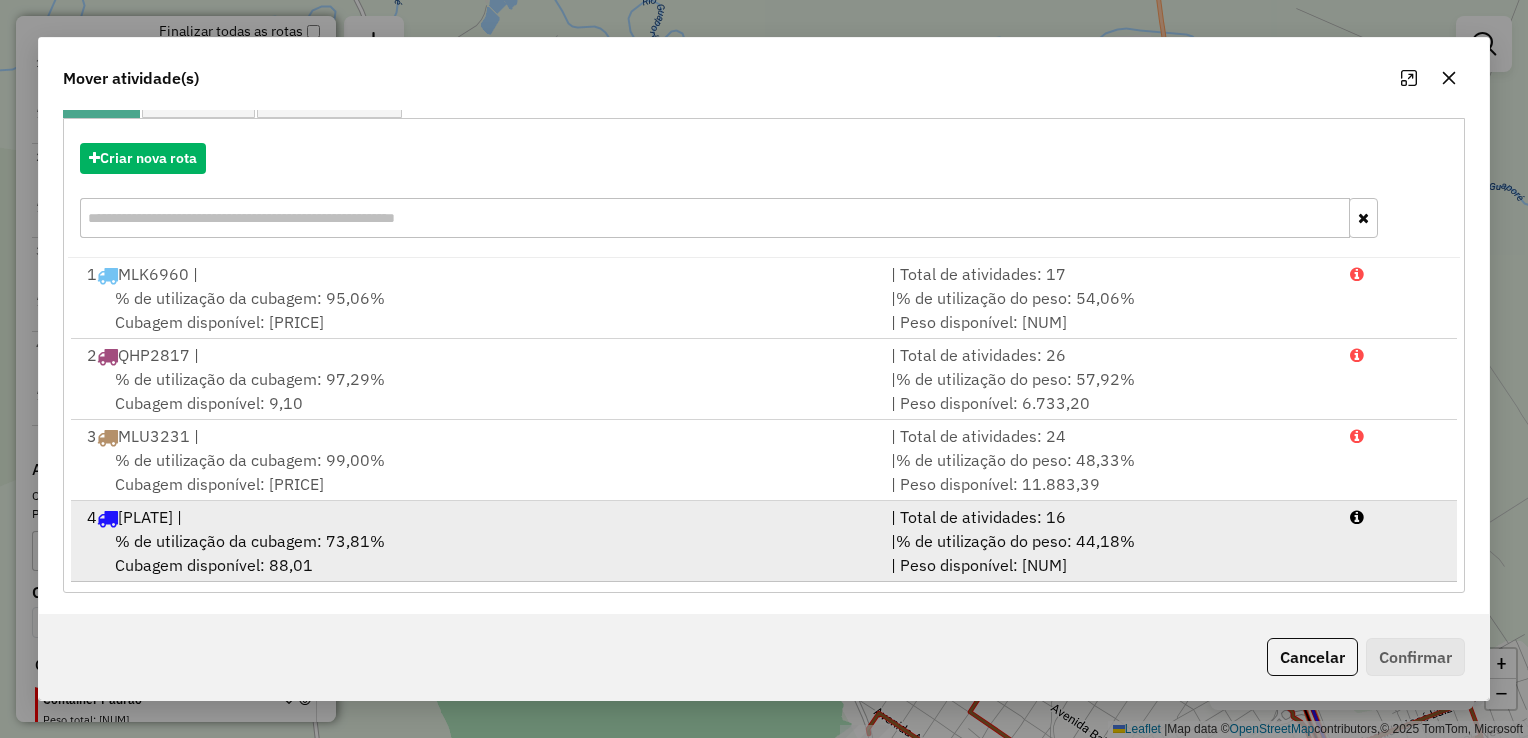 click on "% de utilização da cubagem: 73,81%  Cubagem disponível: 88,01" at bounding box center [477, 553] 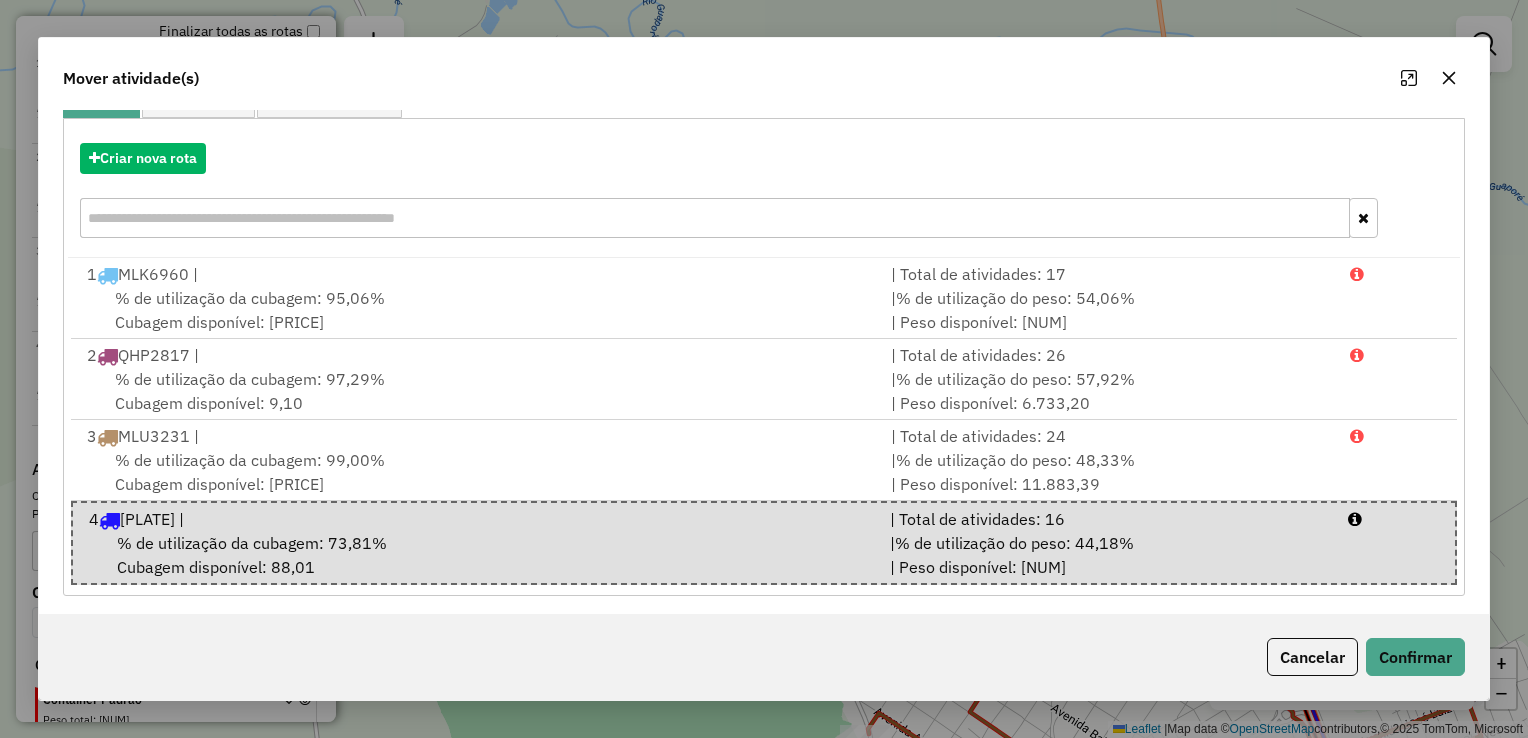 drag, startPoint x: 1388, startPoint y: 682, endPoint x: 1437, endPoint y: 677, distance: 49.25444 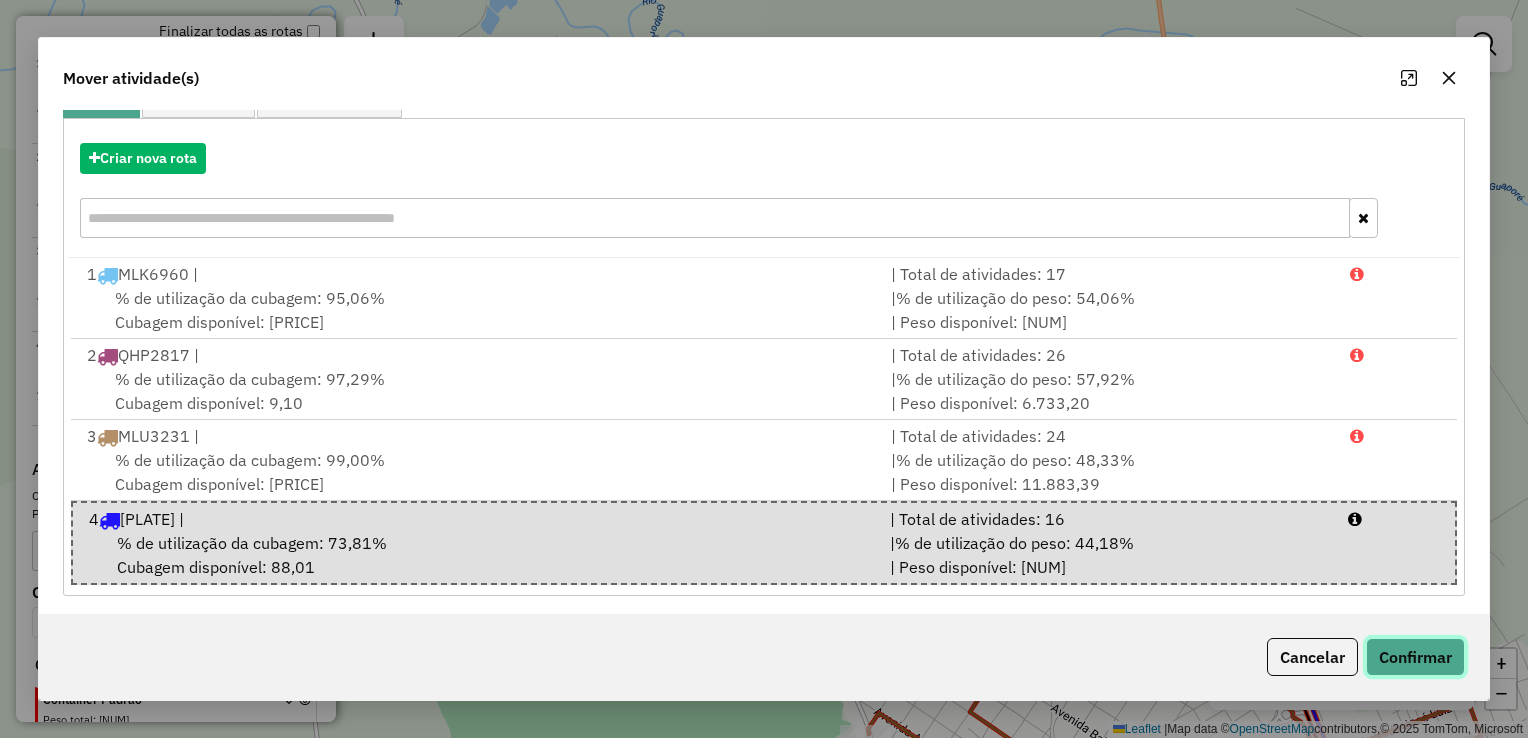 drag, startPoint x: 1423, startPoint y: 672, endPoint x: 1375, endPoint y: 664, distance: 48.6621 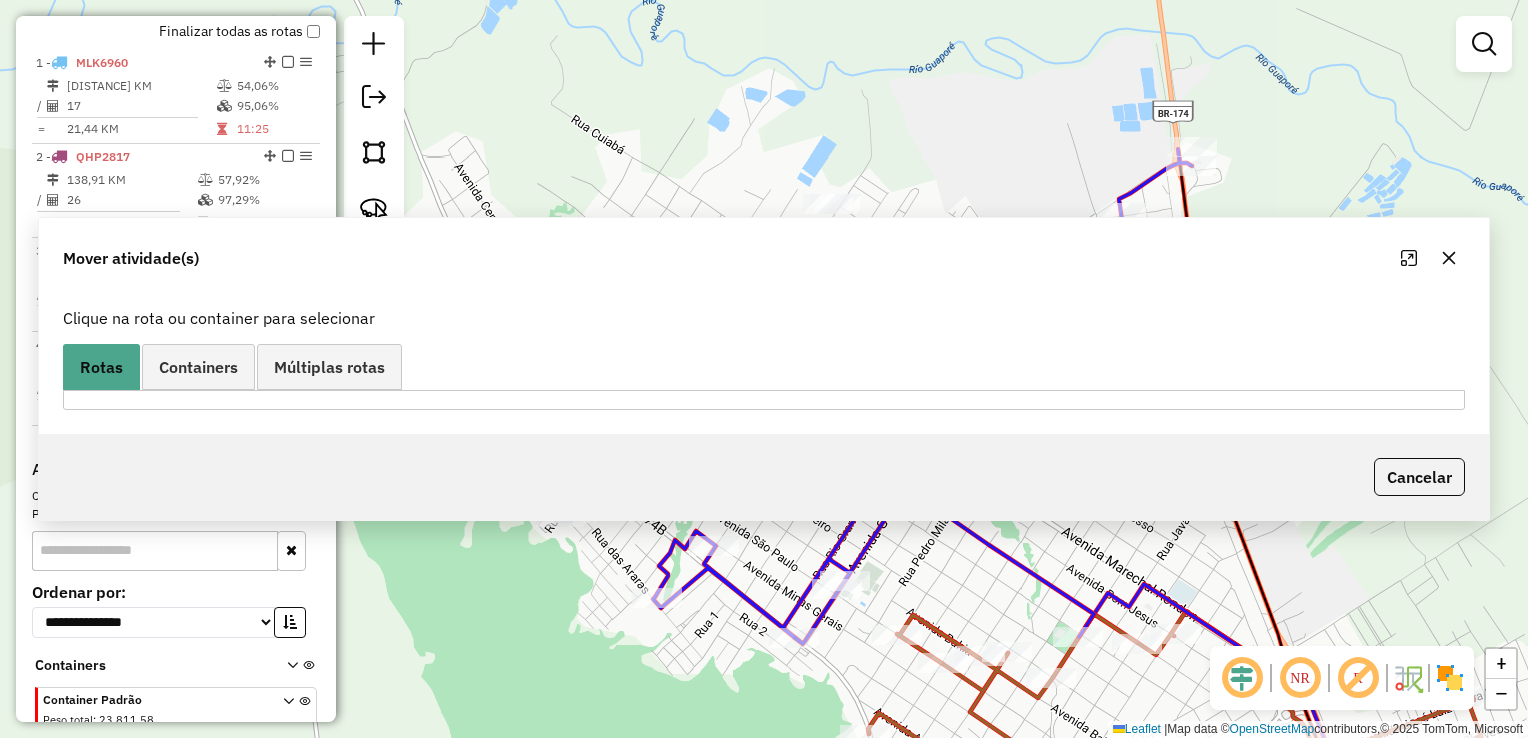scroll, scrollTop: 0, scrollLeft: 0, axis: both 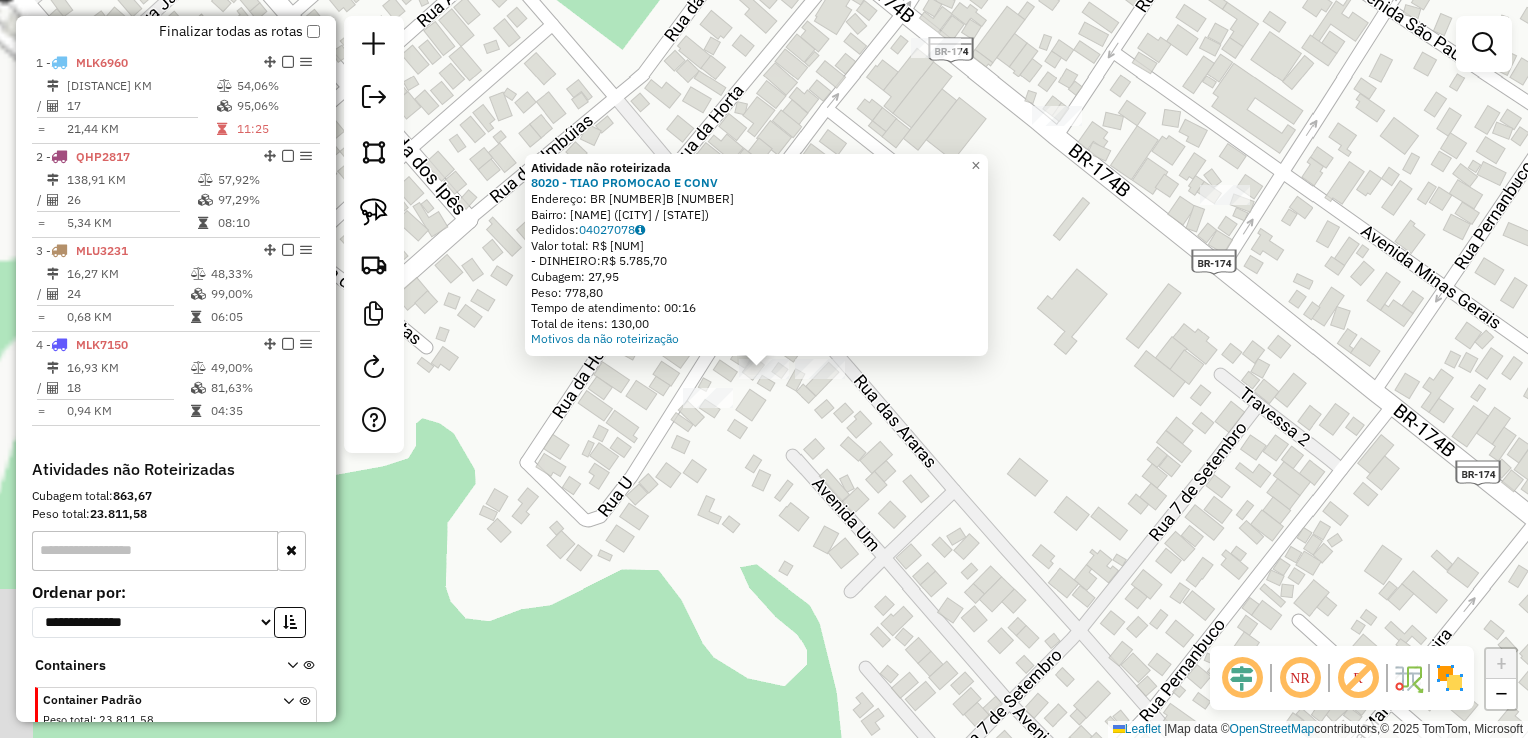 click on "× Atividade não roteirizada 8020 - TIAO PROMOCAO E CONV  Endereço:  BR 174B 174   Bairro: [NEIGHBORHOOD] ([CITY] / [STATE])   Pedidos:  04027078   Valor total: R$ 5.785,70   - DINHEIRO:  R$ 5.785,70   Cubagem: 27,95   Peso: 778,80   Tempo de atendimento: 00:16   Total de itens: 130,00  Motivos da não roteirização × Janela de atendimento Grade de atendimento Capacidade Transportadoras Veículos Cliente Pedidos  Rotas Selecione os dias de semana para filtrar as janelas de atendimento  Seg   Ter   Qua   Qui   Sex   Sáb   Dom  Informe o período da janela de atendimento: De: Até:  Filtrar exatamente a janela do cliente  Considerar janela de atendimento padrão  Selecione os dias de semana para filtrar as grades de atendimento  Seg   Ter   Qua   Qui   Sex   Sáb   Dom   Considerar clientes sem dia de atendimento cadastrado  Clientes fora do dia de atendimento selecionado Filtrar as atividades entre os valores definidos abaixo:  Peso mínimo:   Peso máximo:   Cubagem mínima:   De:   Até:  +" 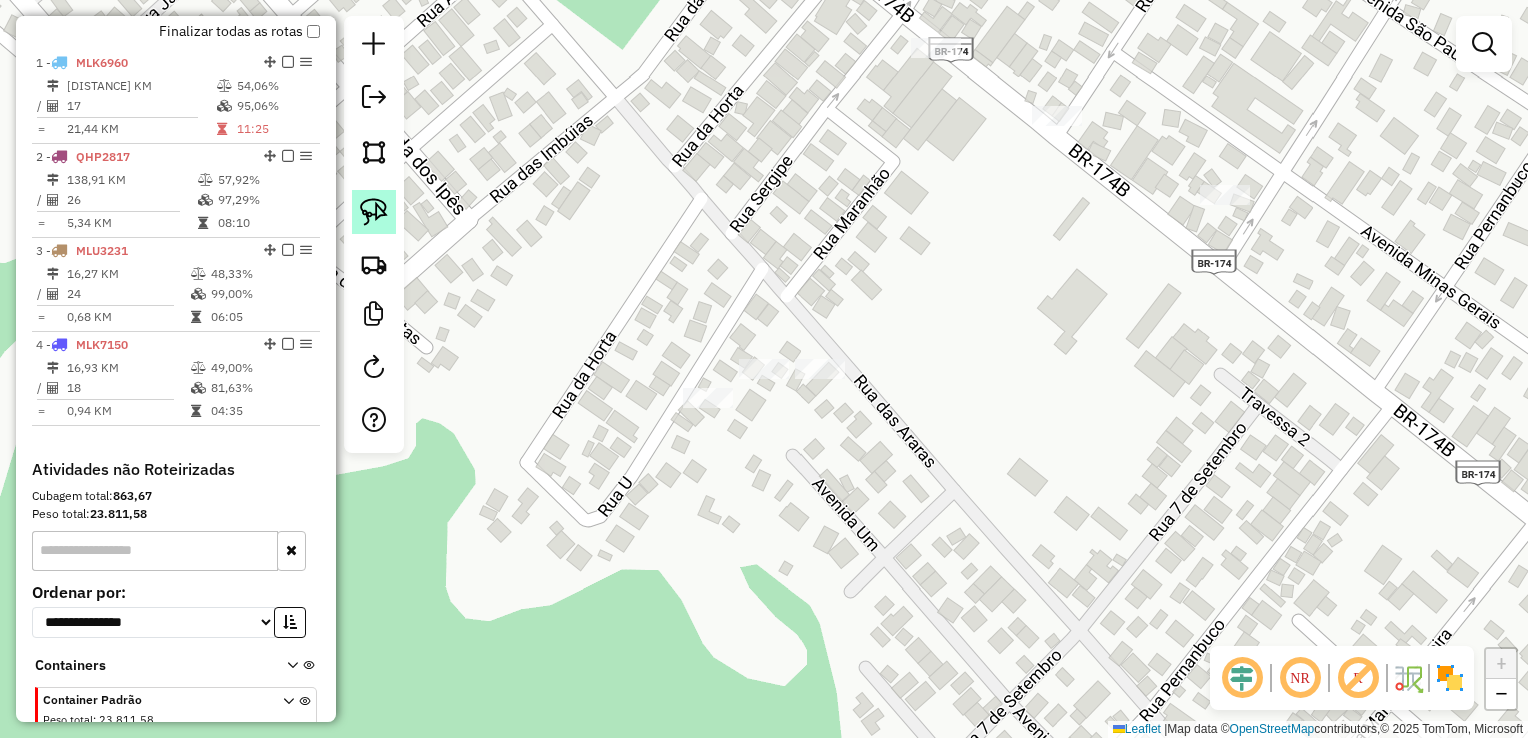 click 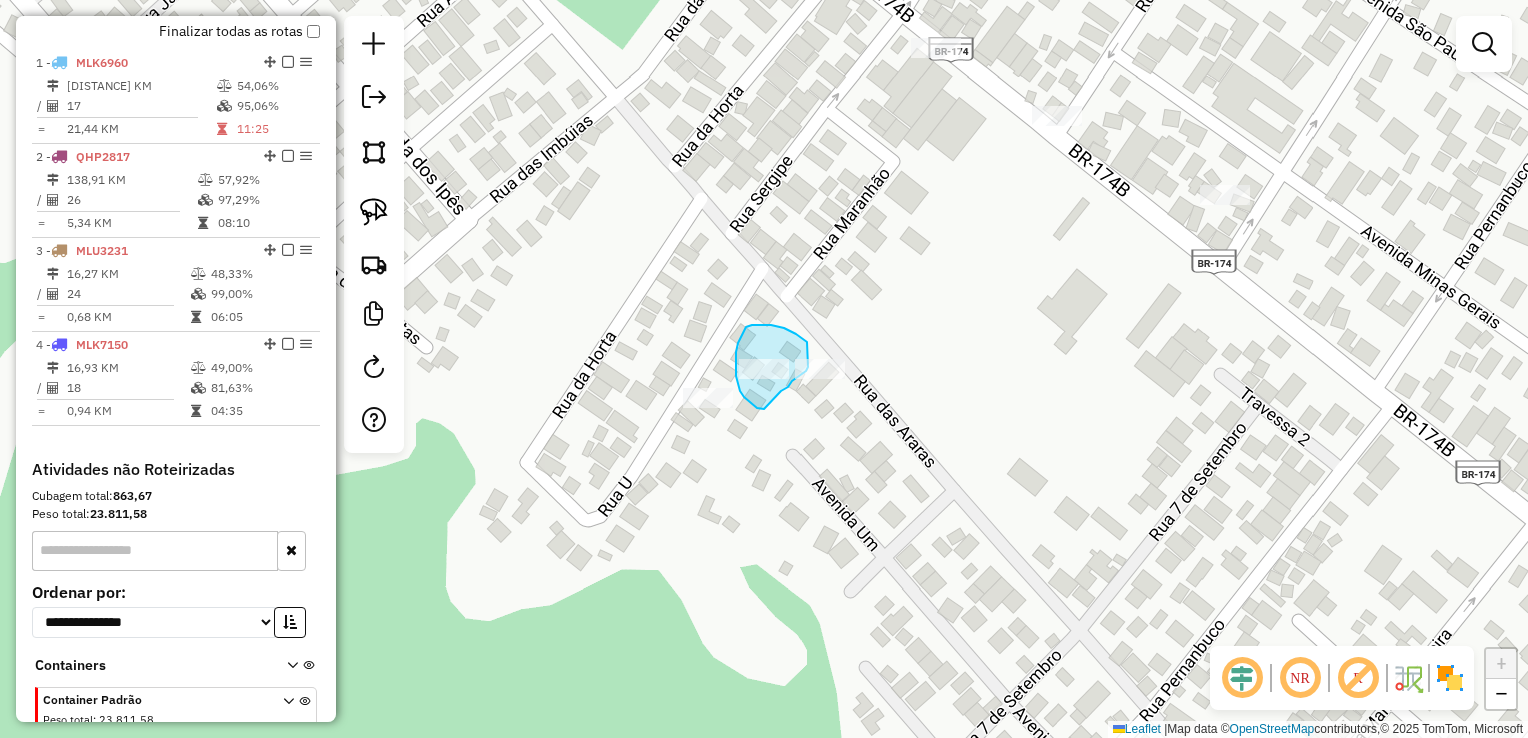 drag, startPoint x: 749, startPoint y: 401, endPoint x: 764, endPoint y: 409, distance: 17 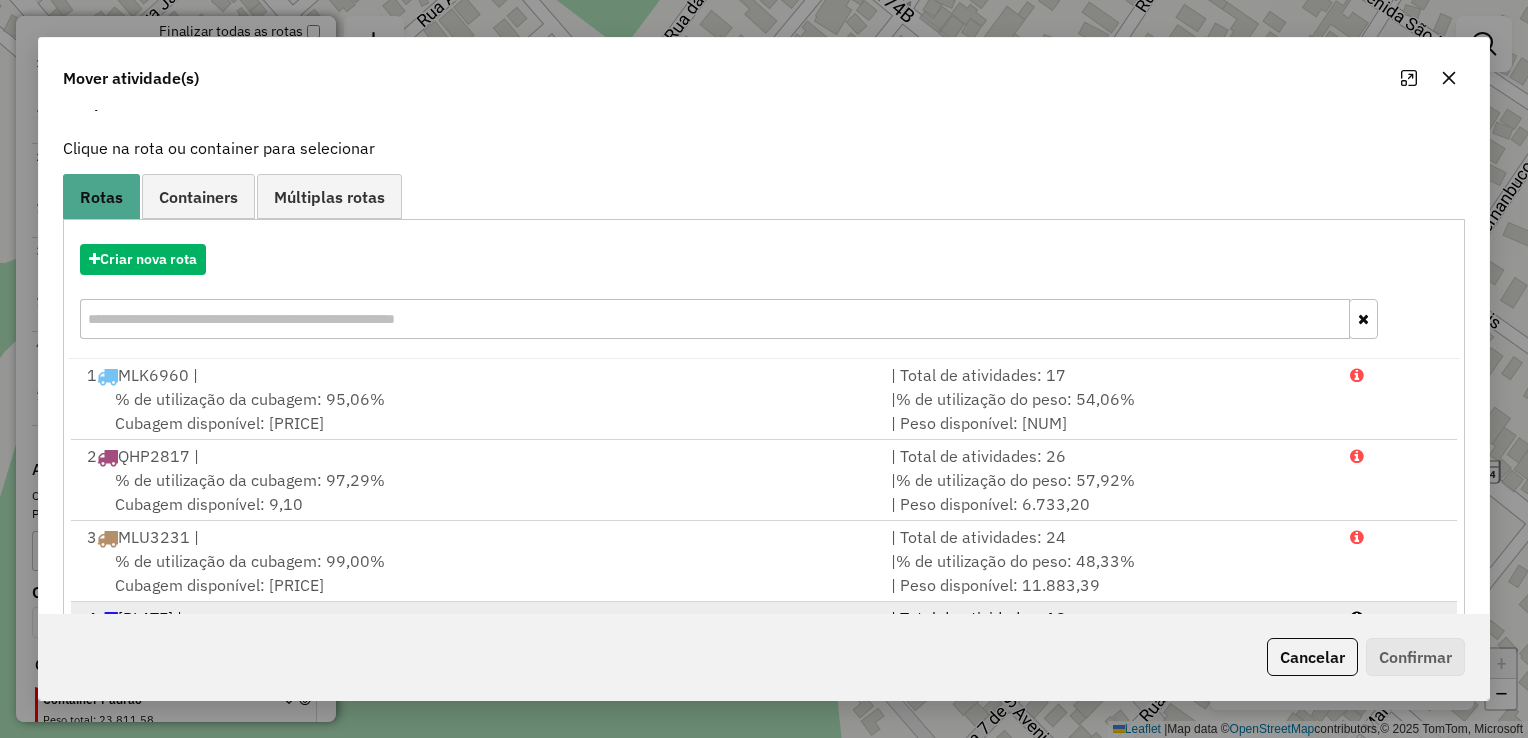 scroll, scrollTop: 201, scrollLeft: 0, axis: vertical 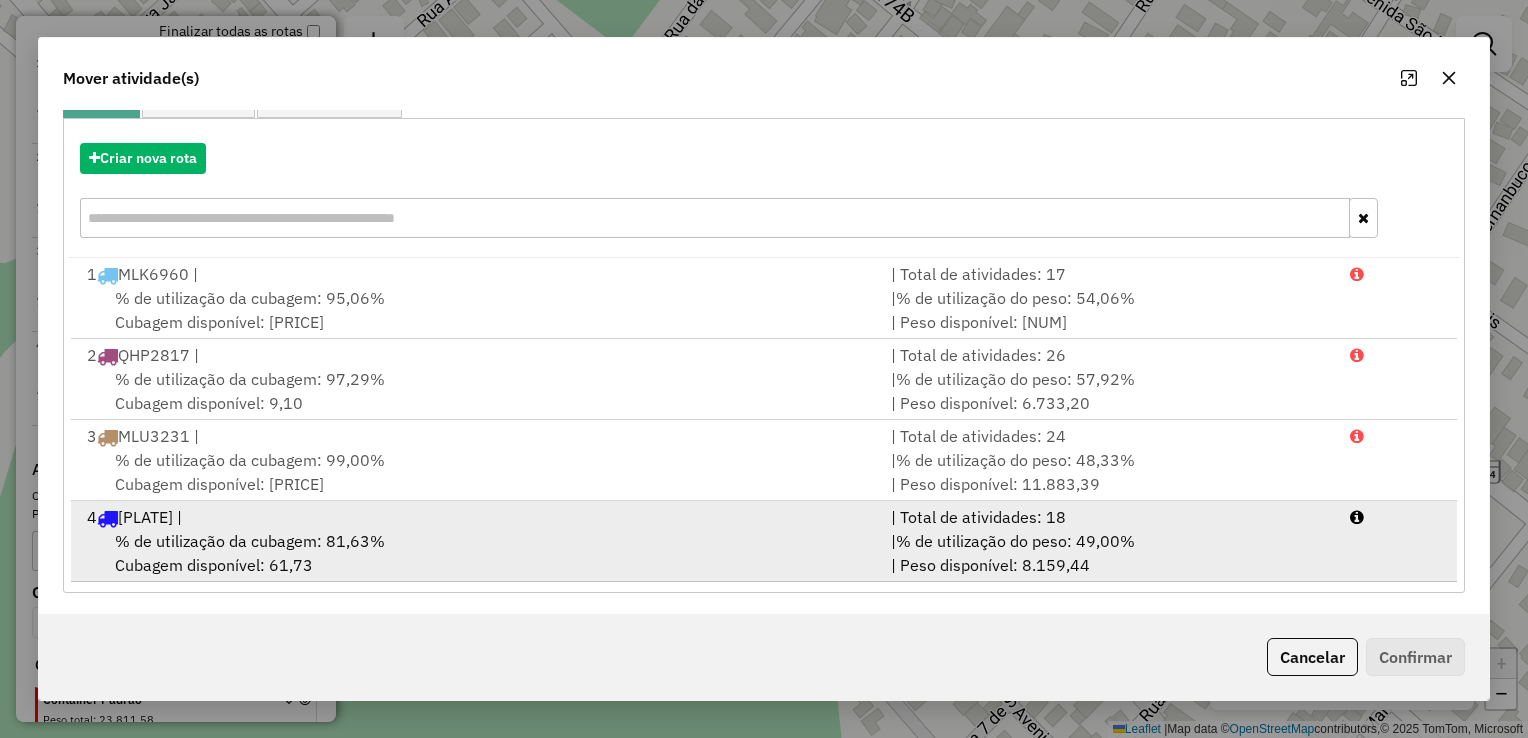 click on "% de utilização da cubagem: 81,63%  Cubagem disponível: 61,73" at bounding box center (477, 553) 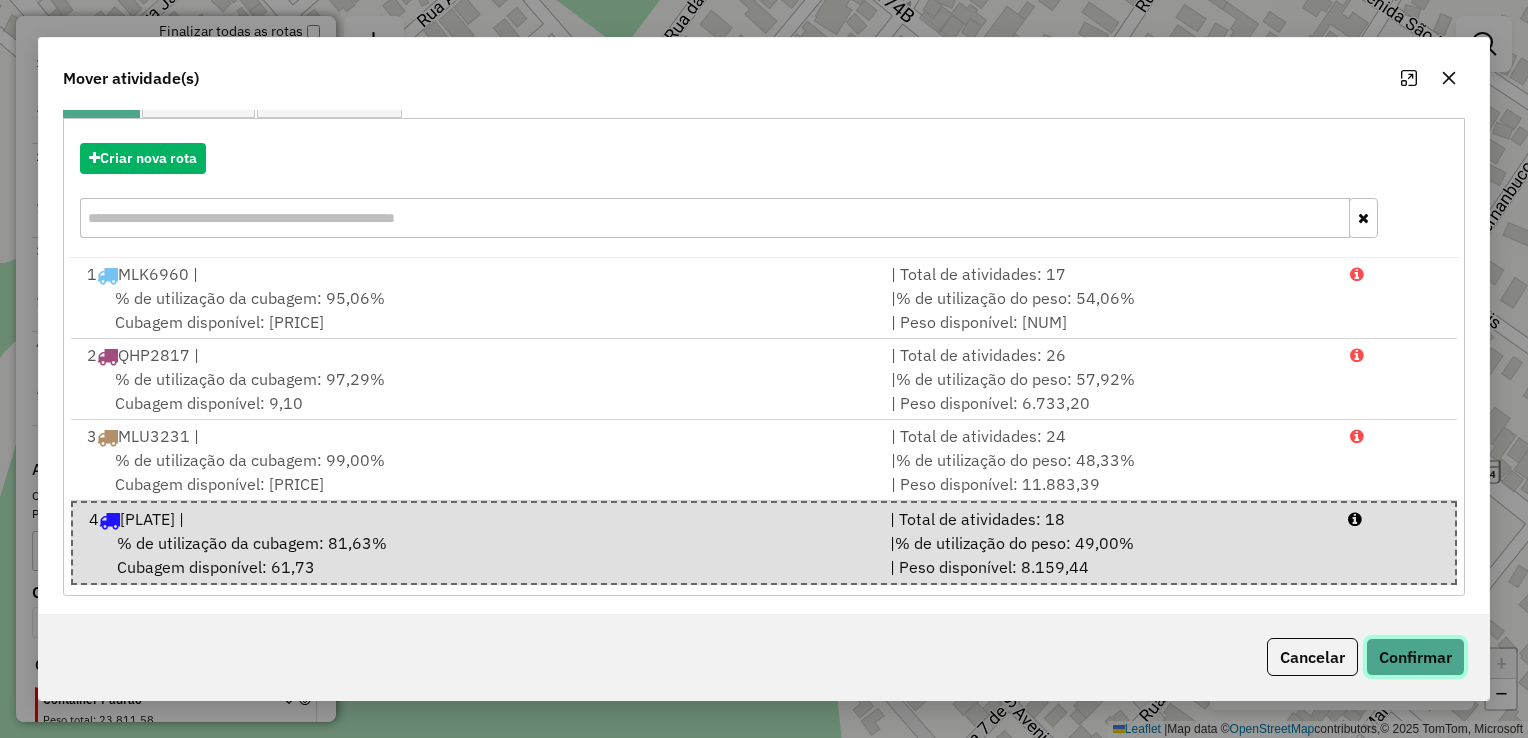 click on "Confirmar" 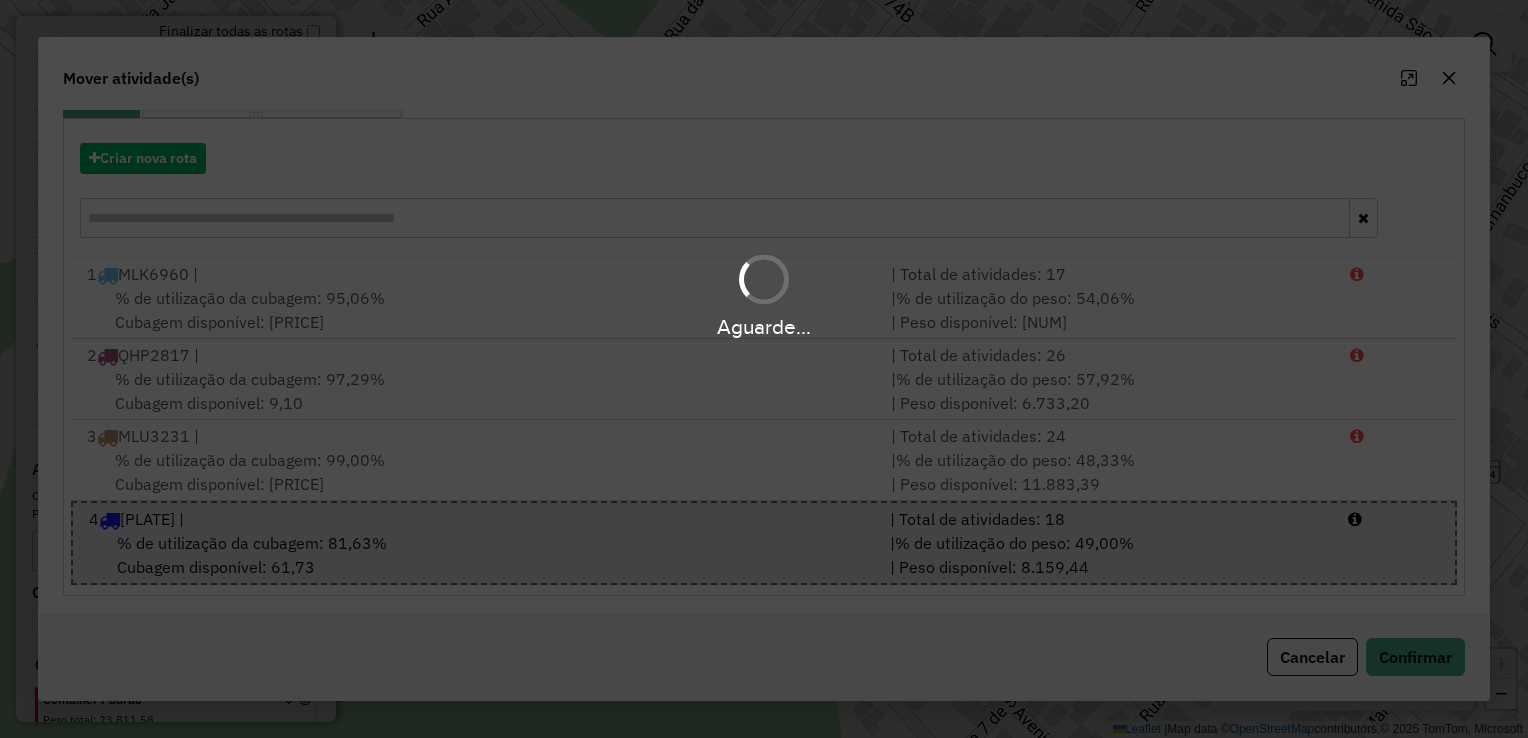scroll, scrollTop: 0, scrollLeft: 0, axis: both 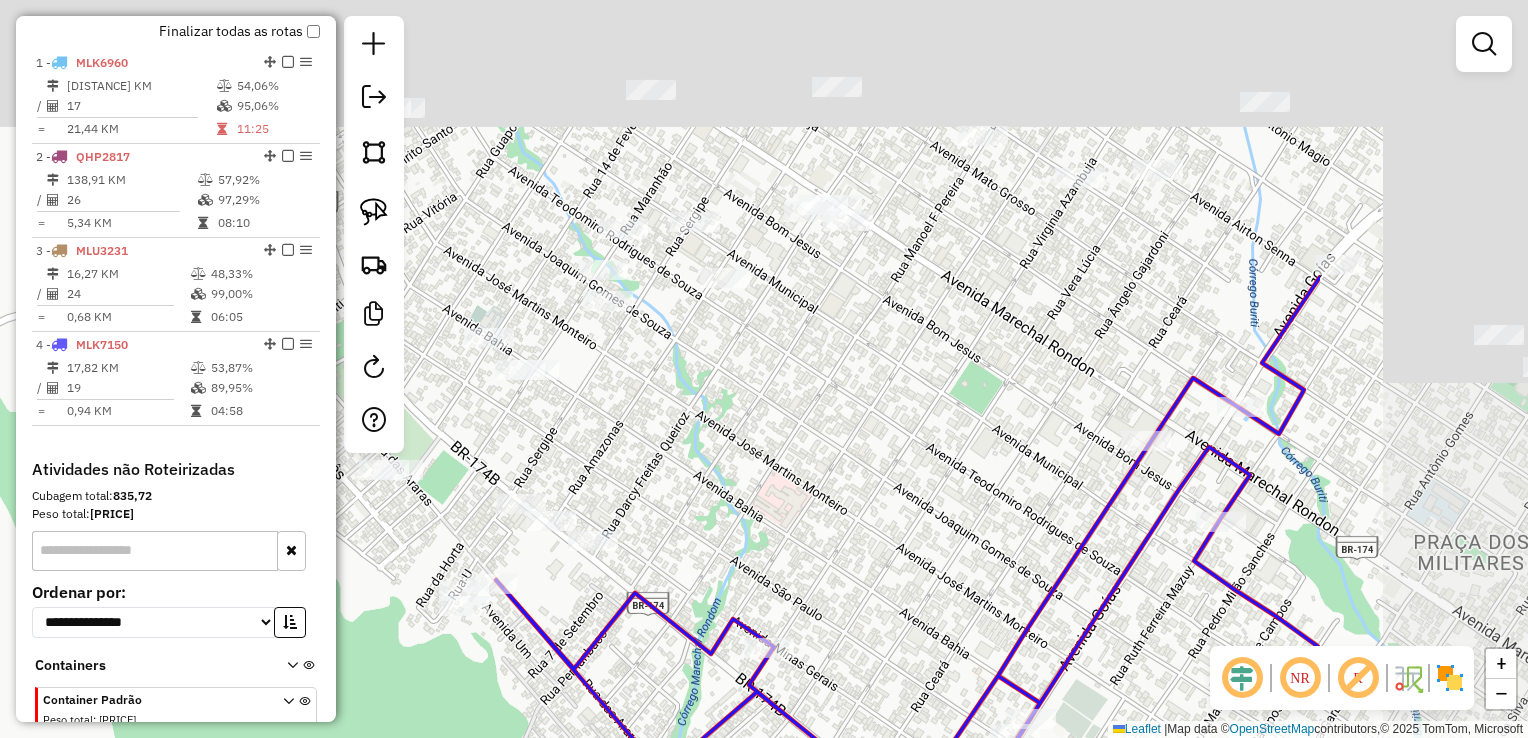 drag, startPoint x: 957, startPoint y: 420, endPoint x: 656, endPoint y: 538, distance: 323.30325 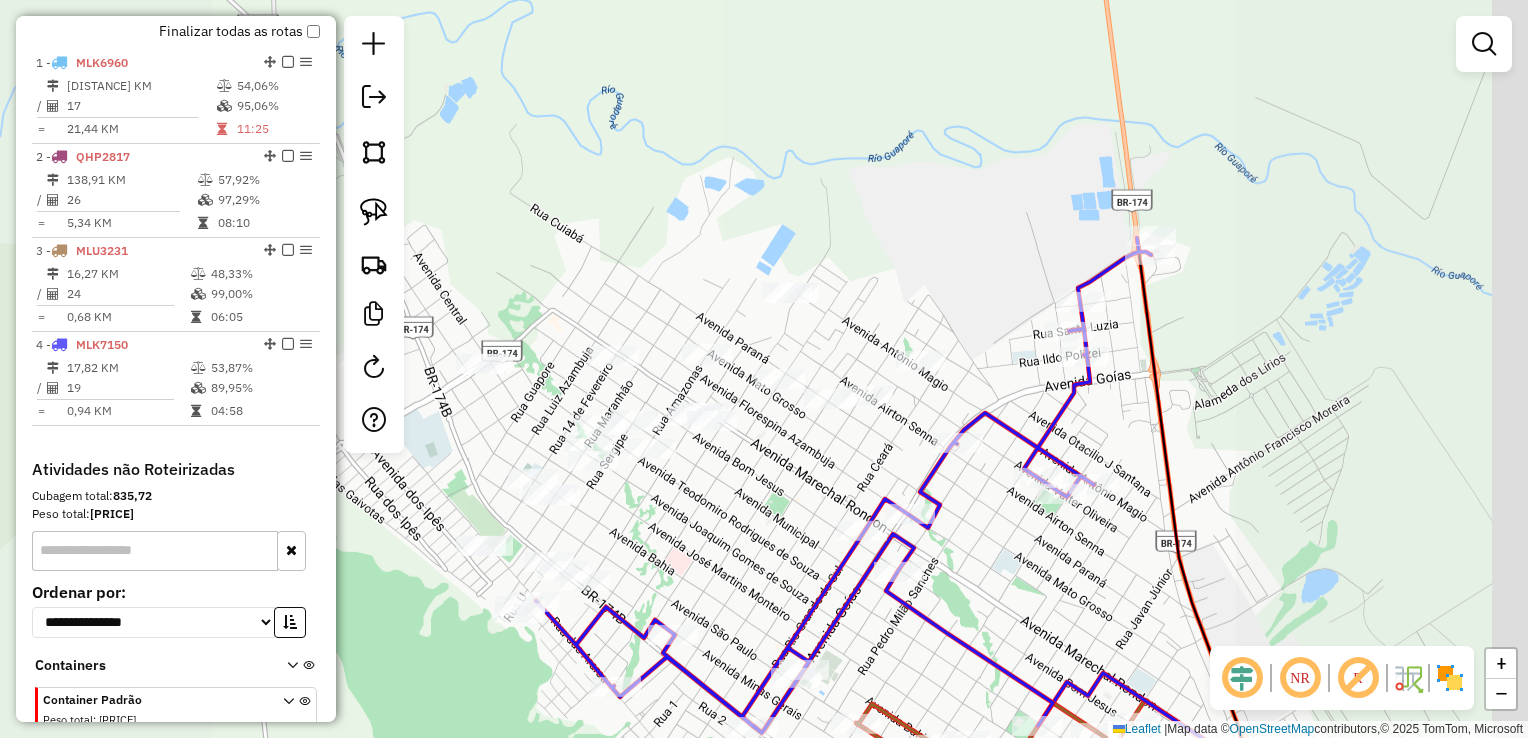 drag, startPoint x: 848, startPoint y: 461, endPoint x: 723, endPoint y: 514, distance: 135.77187 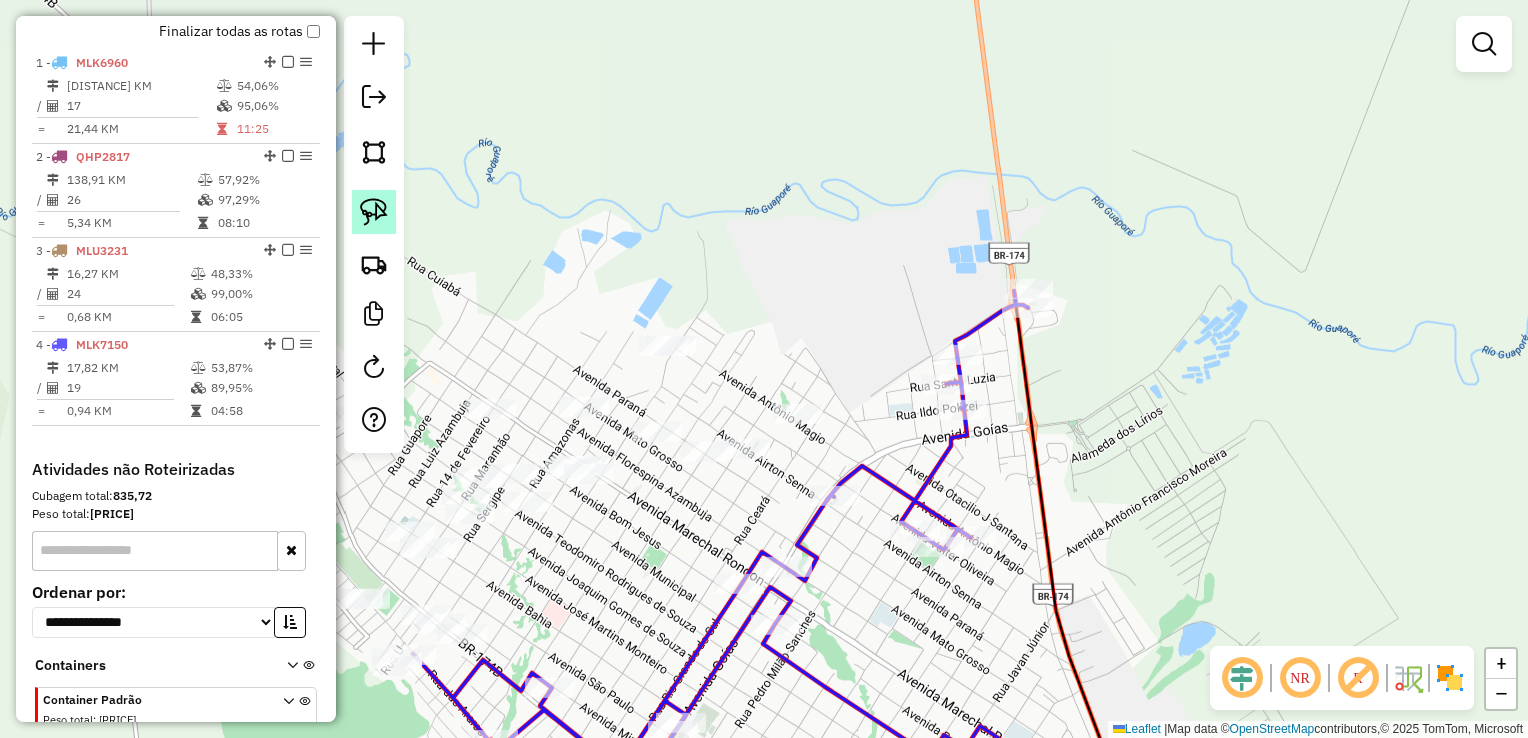 click 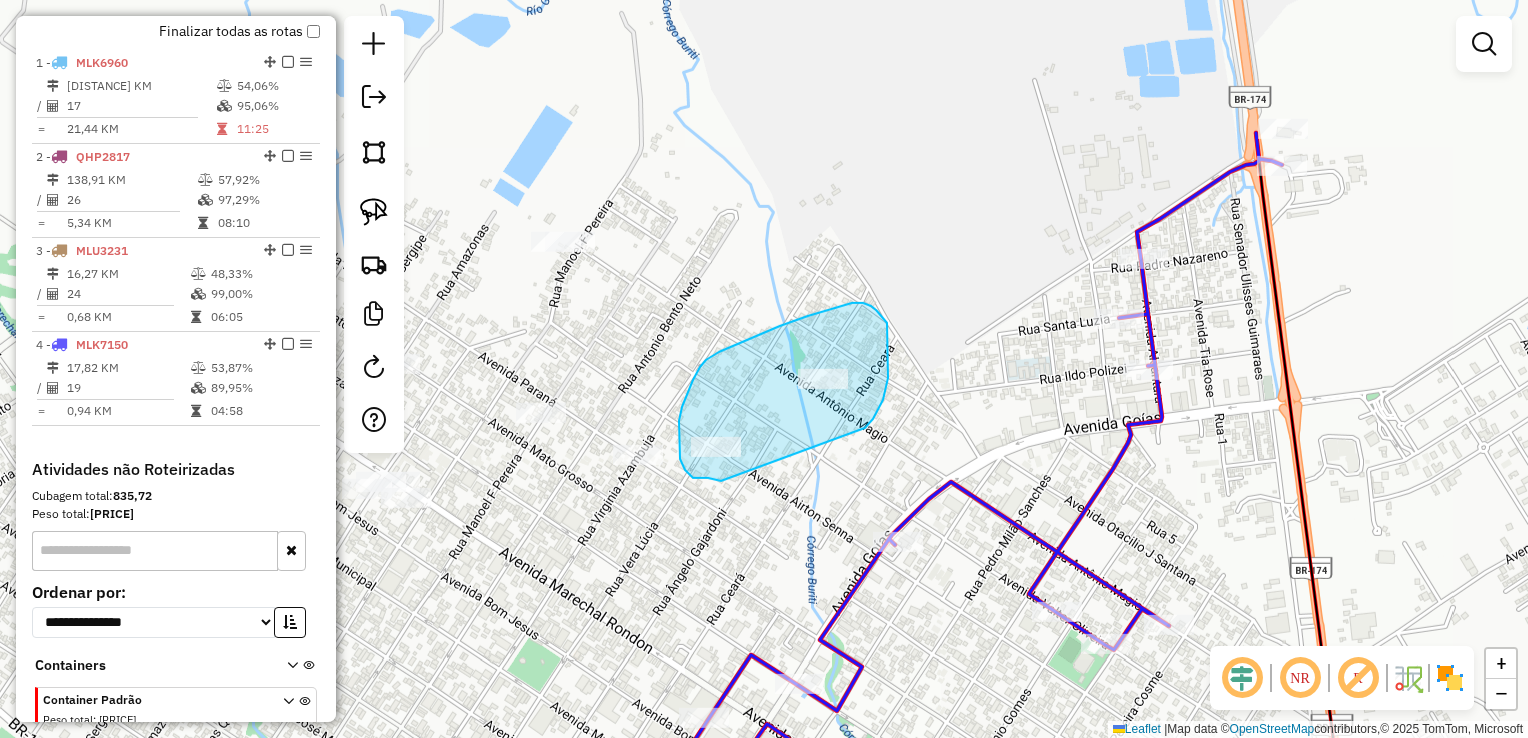 drag, startPoint x: 721, startPoint y: 481, endPoint x: 836, endPoint y: 446, distance: 120.20815 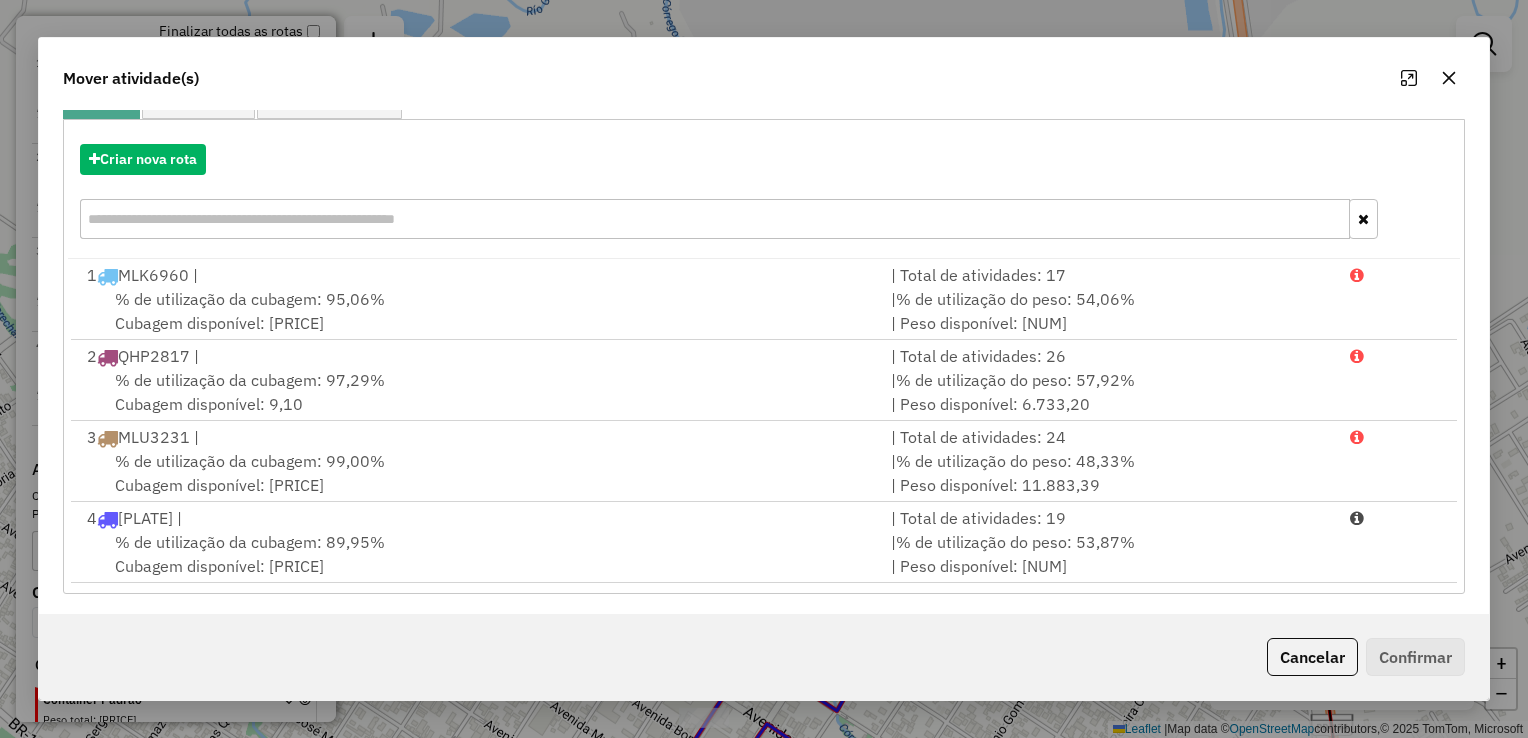 scroll, scrollTop: 201, scrollLeft: 0, axis: vertical 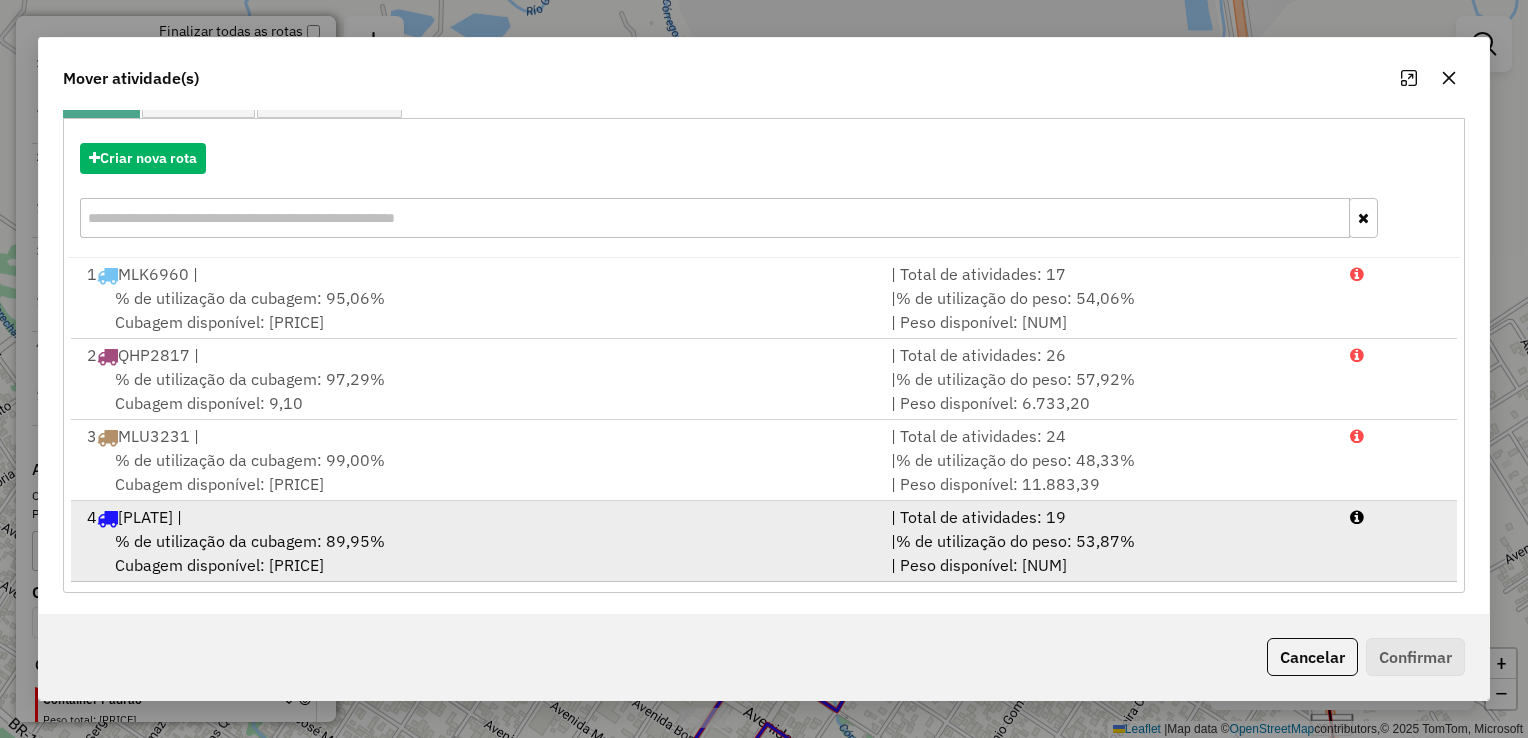 click on "|  % de utilização do peso: 53,87%  | Peso disponível: 7.380,64" at bounding box center (1108, 553) 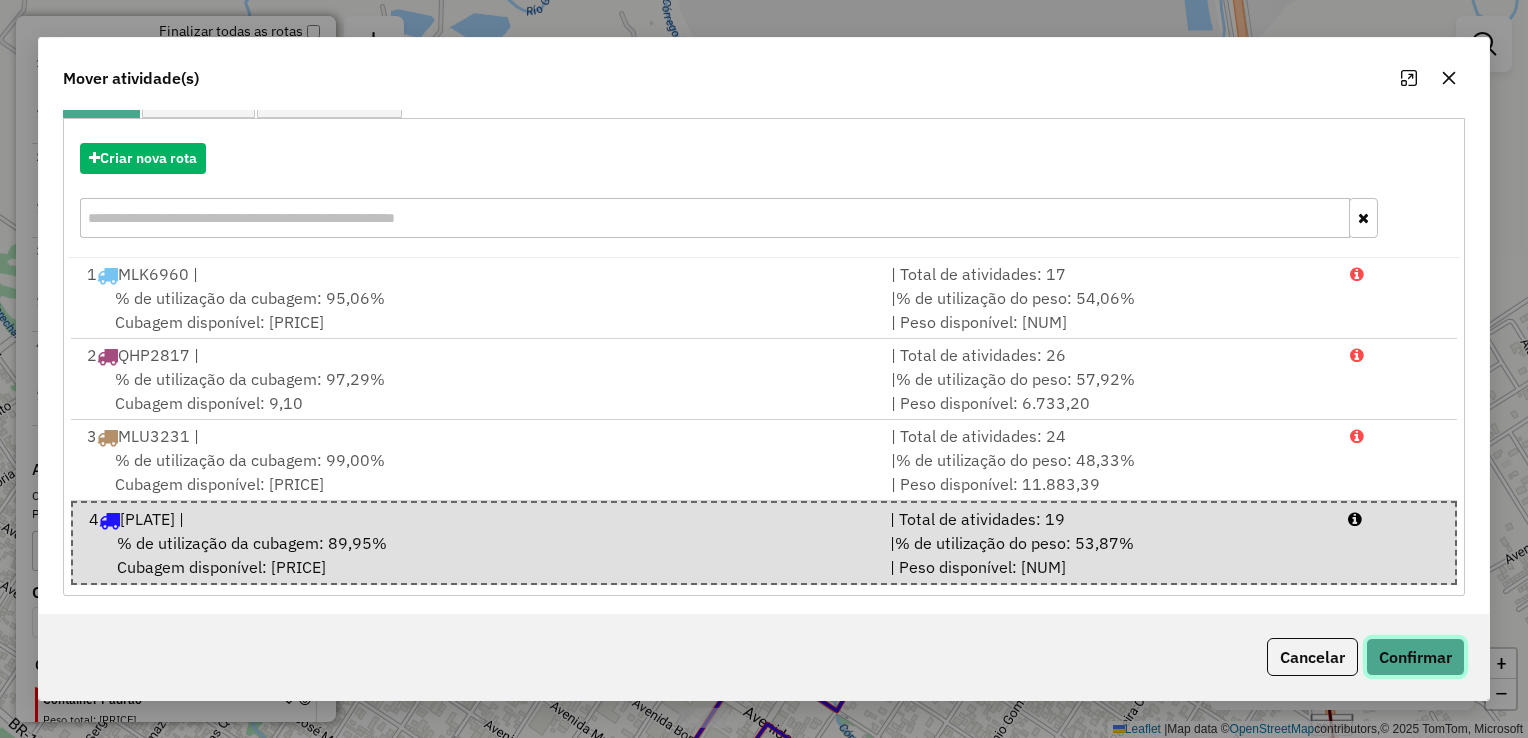 click on "Confirmar" 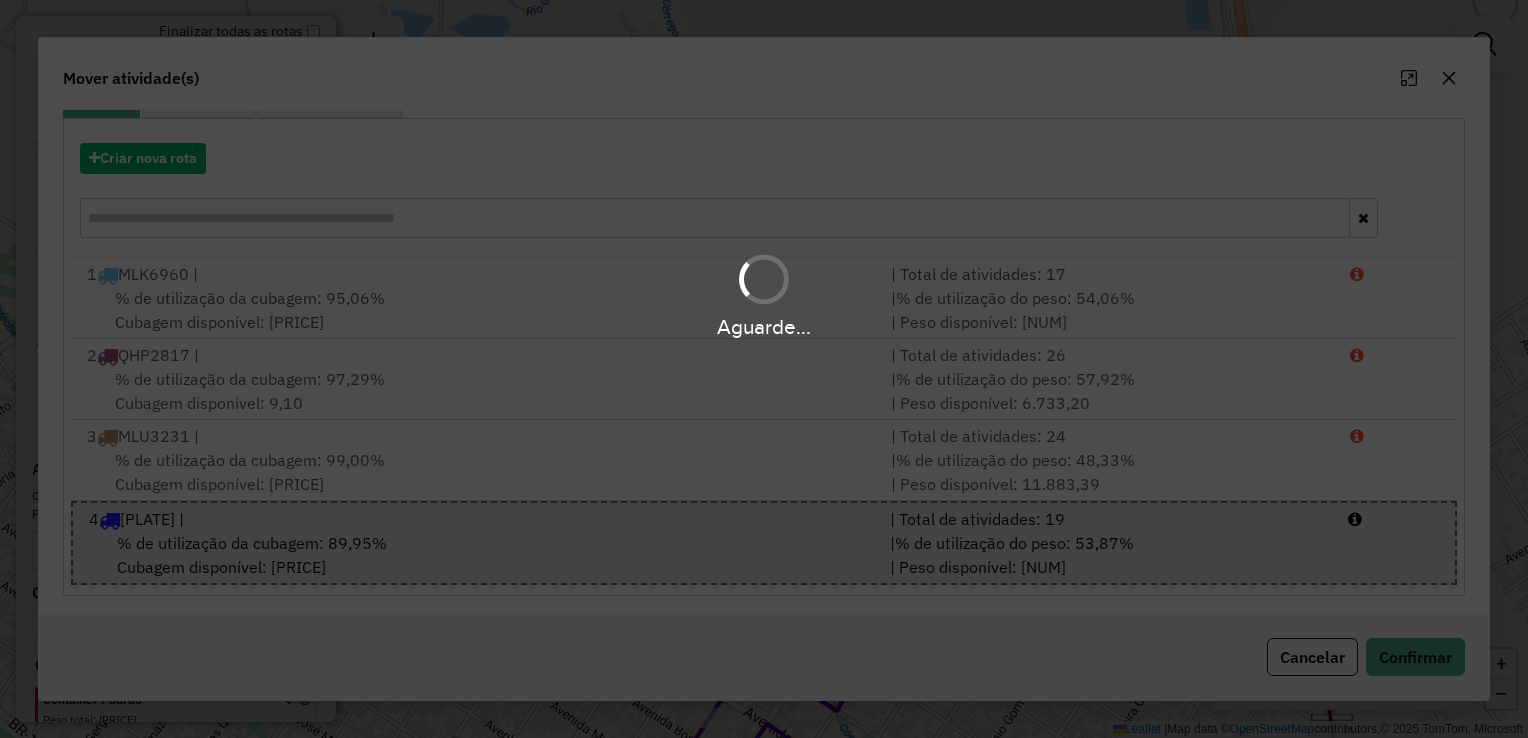 scroll, scrollTop: 0, scrollLeft: 0, axis: both 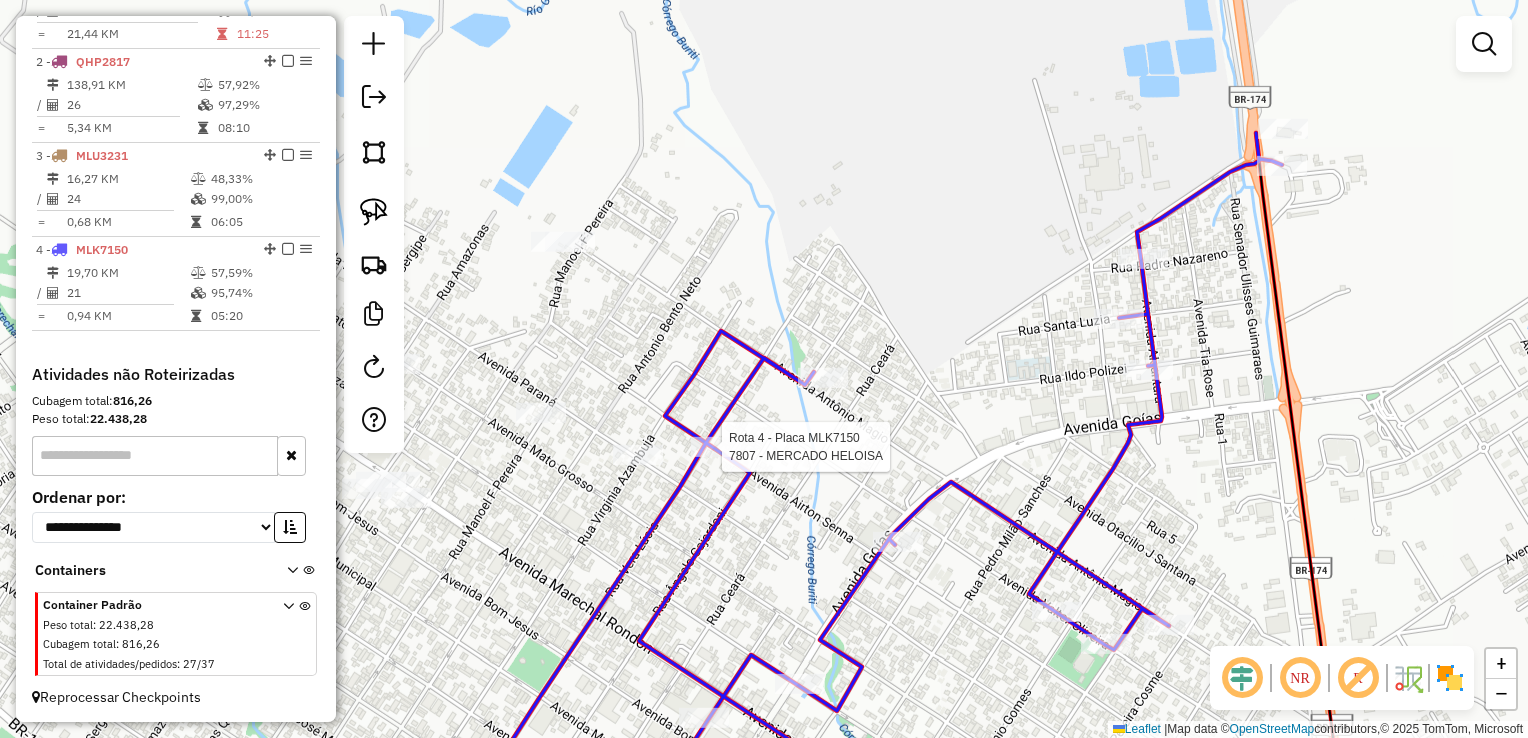 select on "**********" 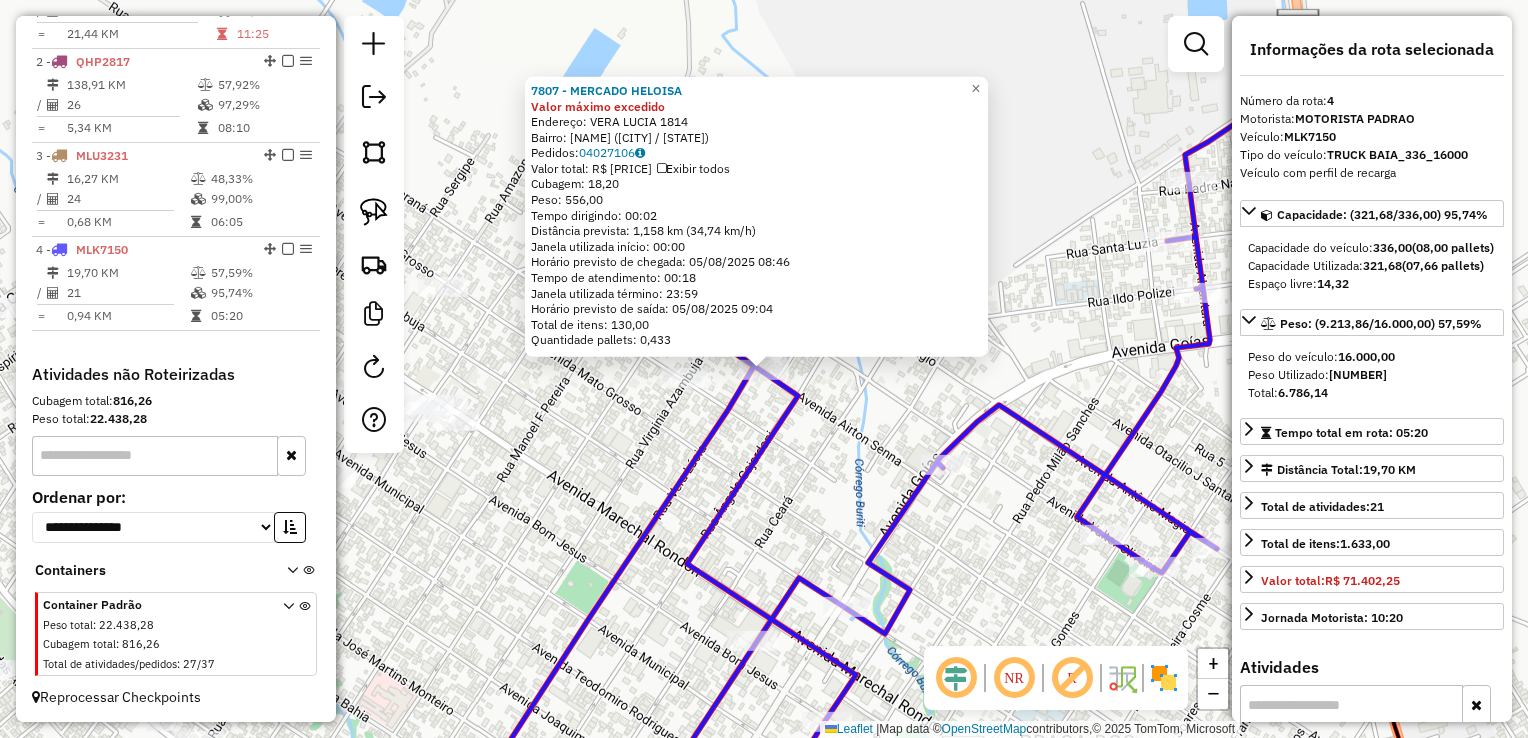 click on "Endereço: VERA LUCIA [NUMBER] Bairro: Parque Santa Cruz ([CITY] / [STATE])" 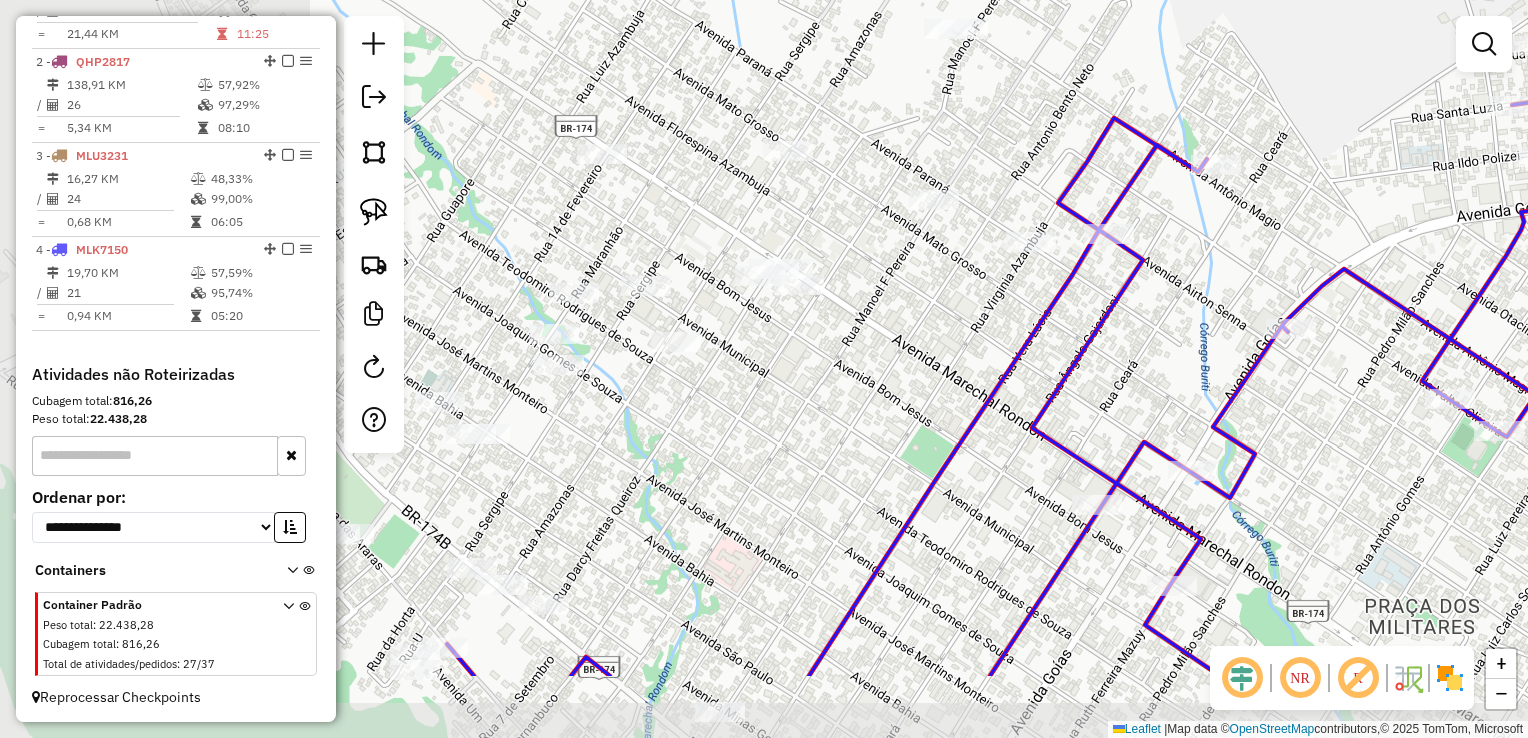 drag, startPoint x: 572, startPoint y: 534, endPoint x: 912, endPoint y: 397, distance: 366.56378 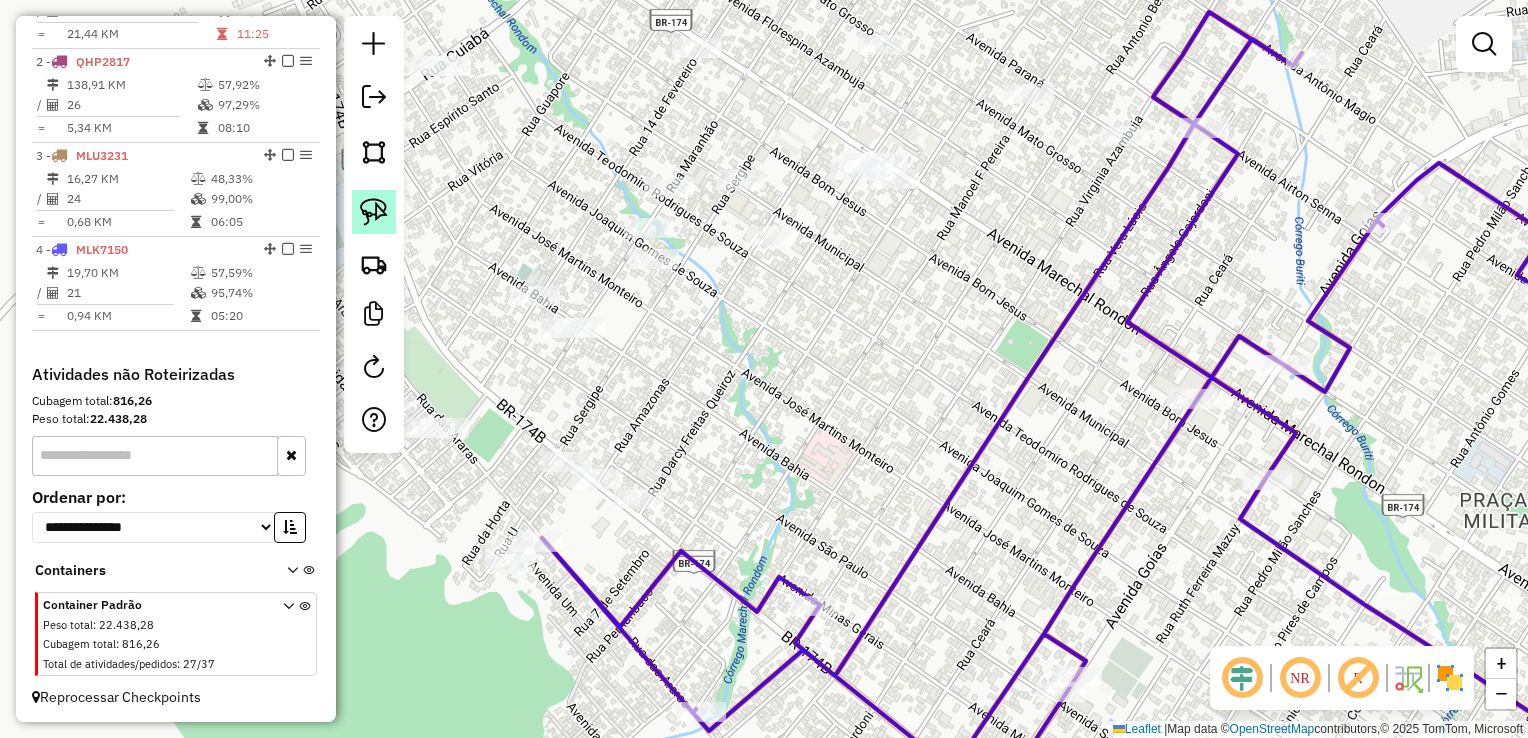 click 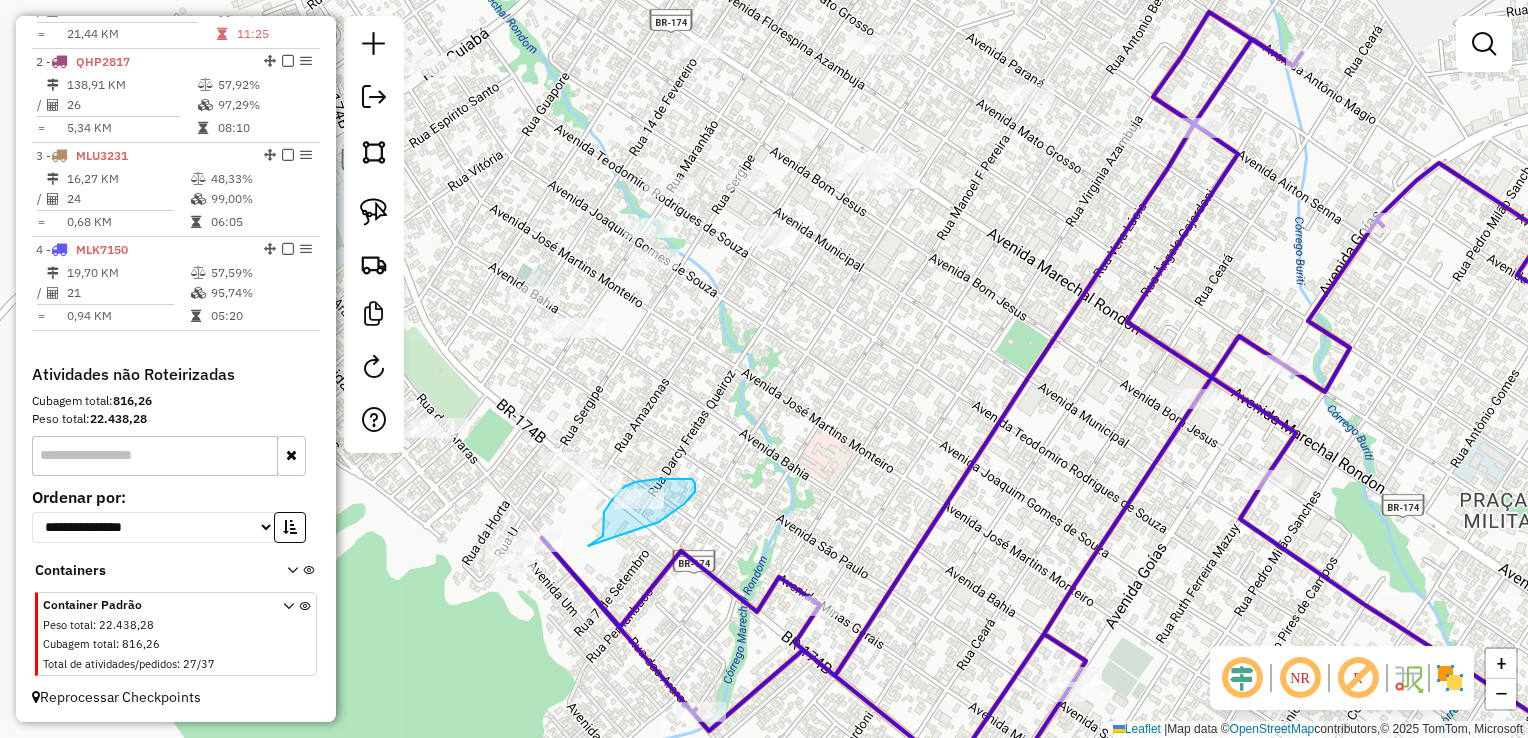 drag, startPoint x: 603, startPoint y: 536, endPoint x: 584, endPoint y: 546, distance: 21.470911 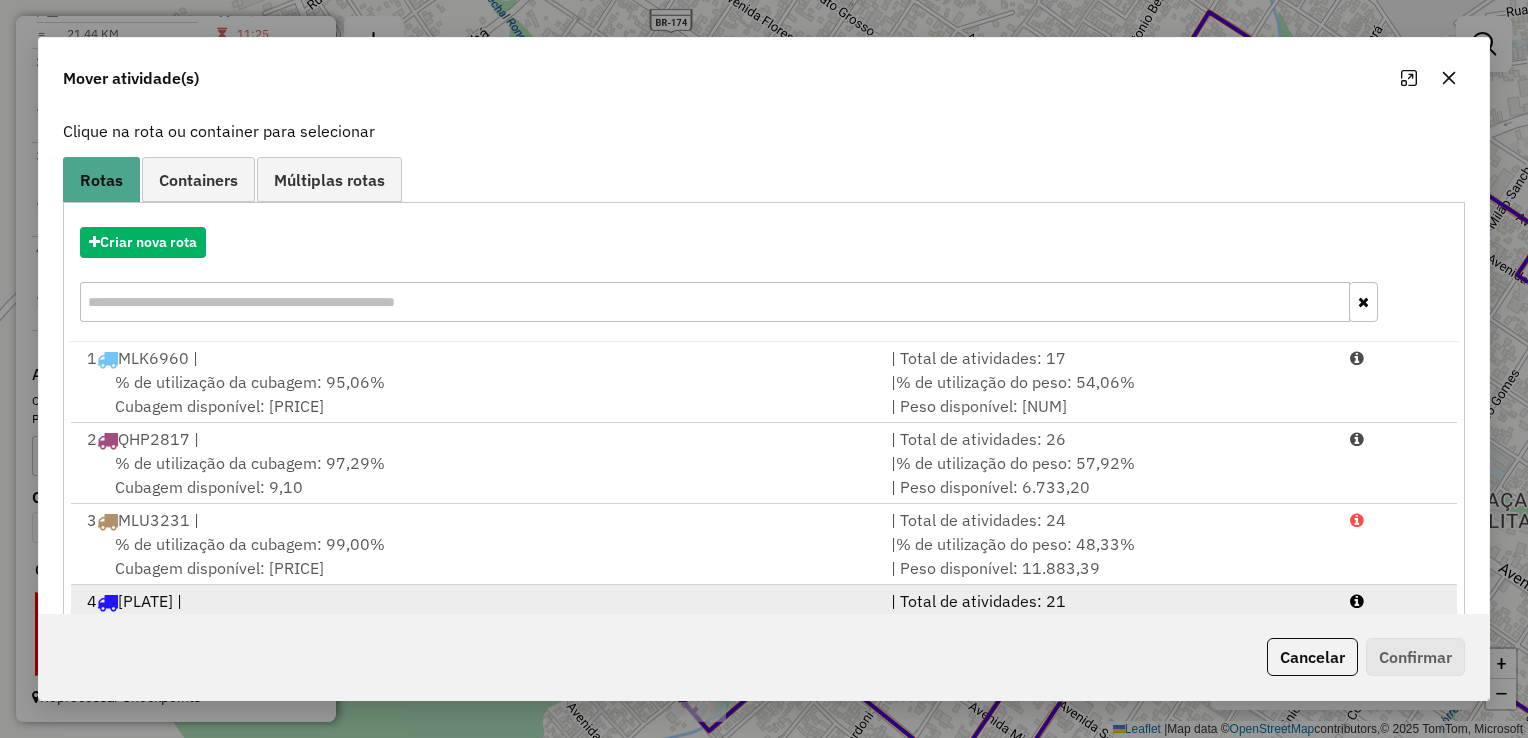scroll, scrollTop: 201, scrollLeft: 0, axis: vertical 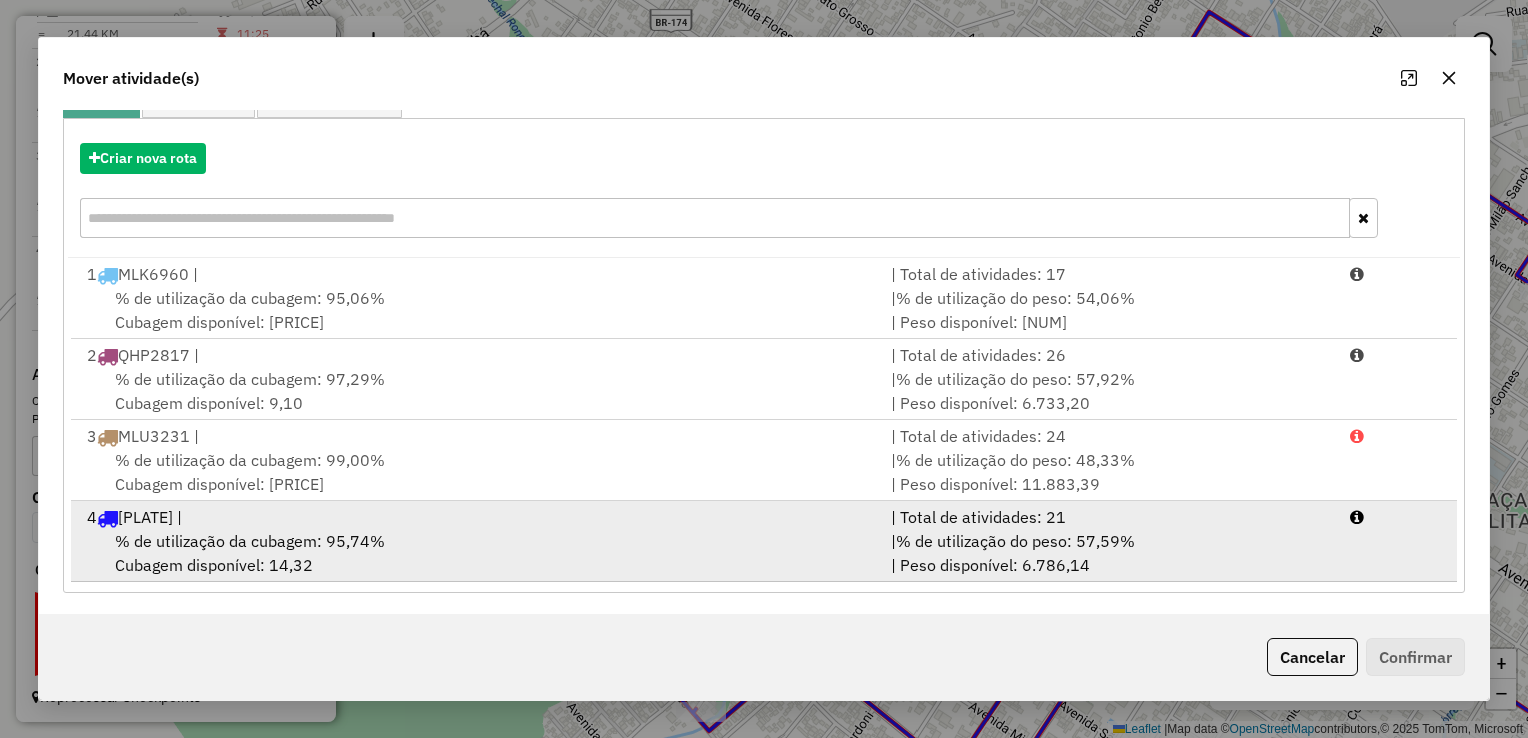 click on "4  MLK7150 |   | Total de atividades: 21  % de utilização da cubagem: 95,74%  Cubagem disponível: 14,32   |  % de utilização do peso: 57,59%  | Peso disponível: 6.786,14" at bounding box center (764, 541) 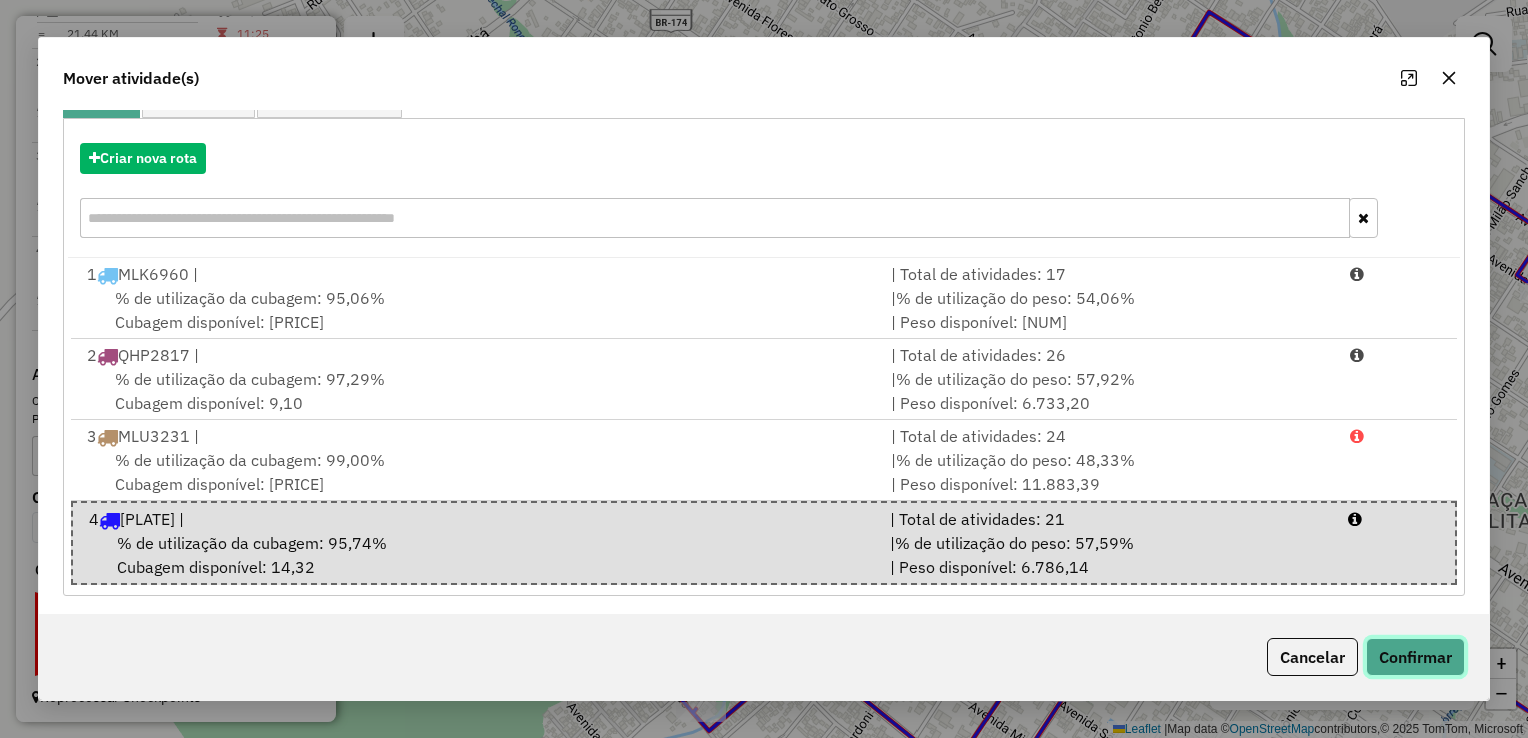 click on "Confirmar" 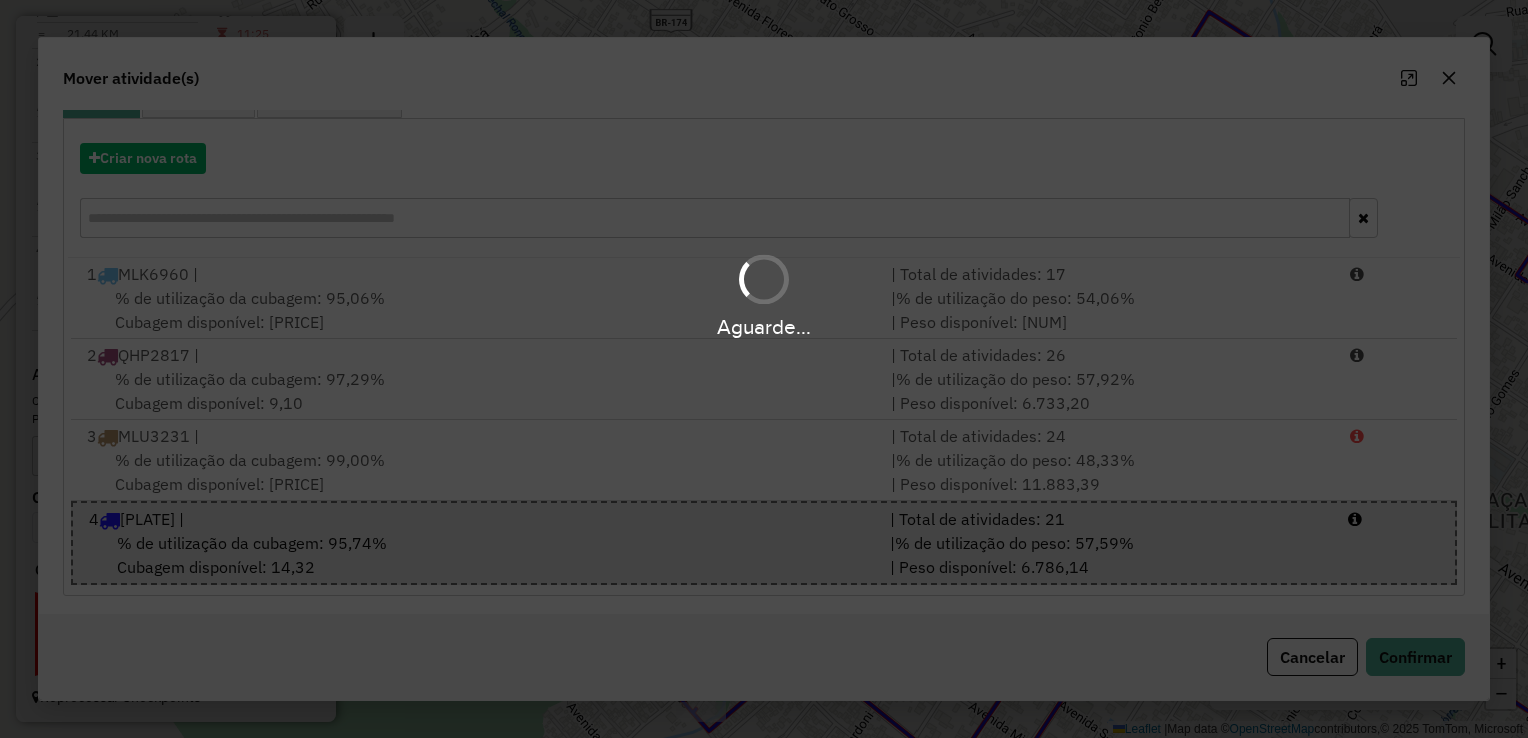 scroll, scrollTop: 0, scrollLeft: 0, axis: both 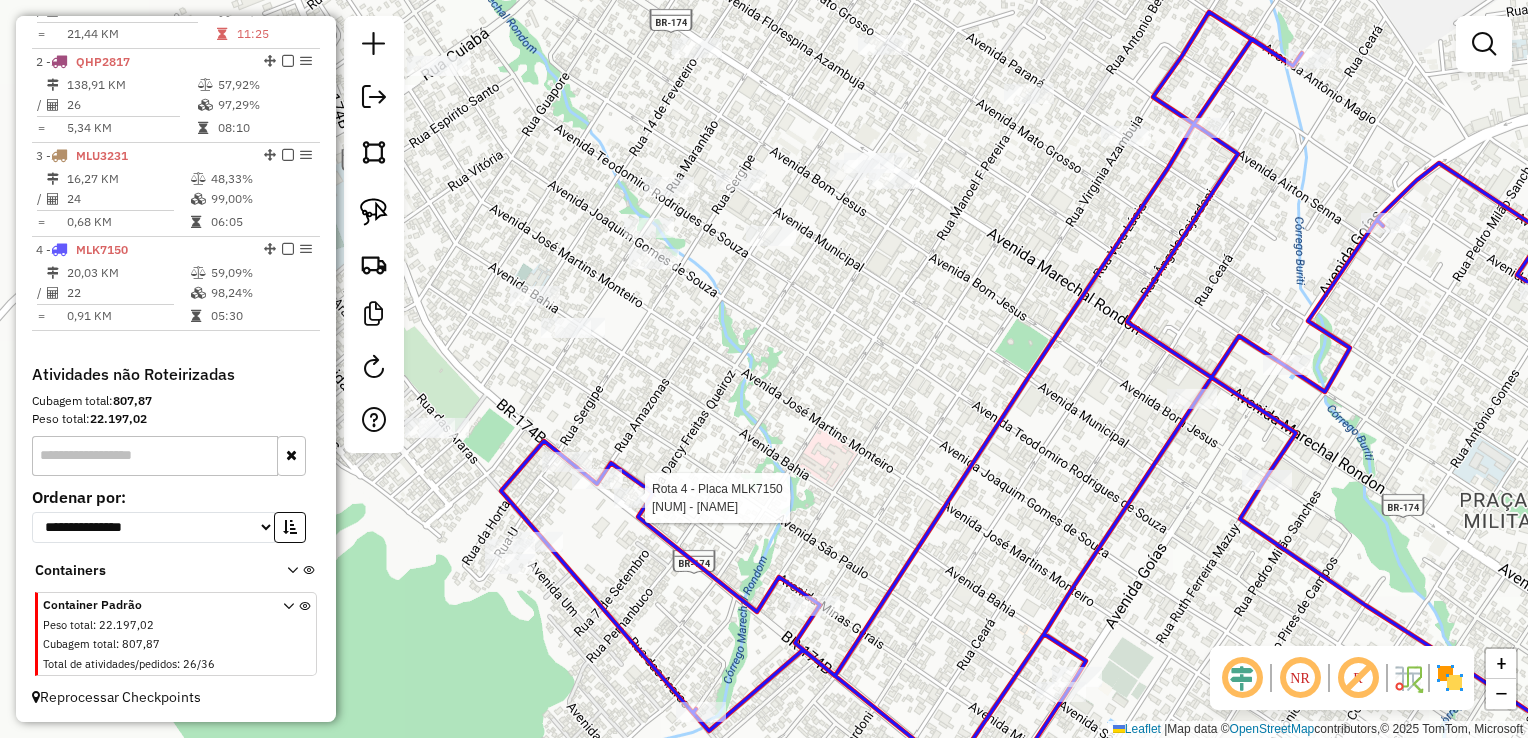 select on "**********" 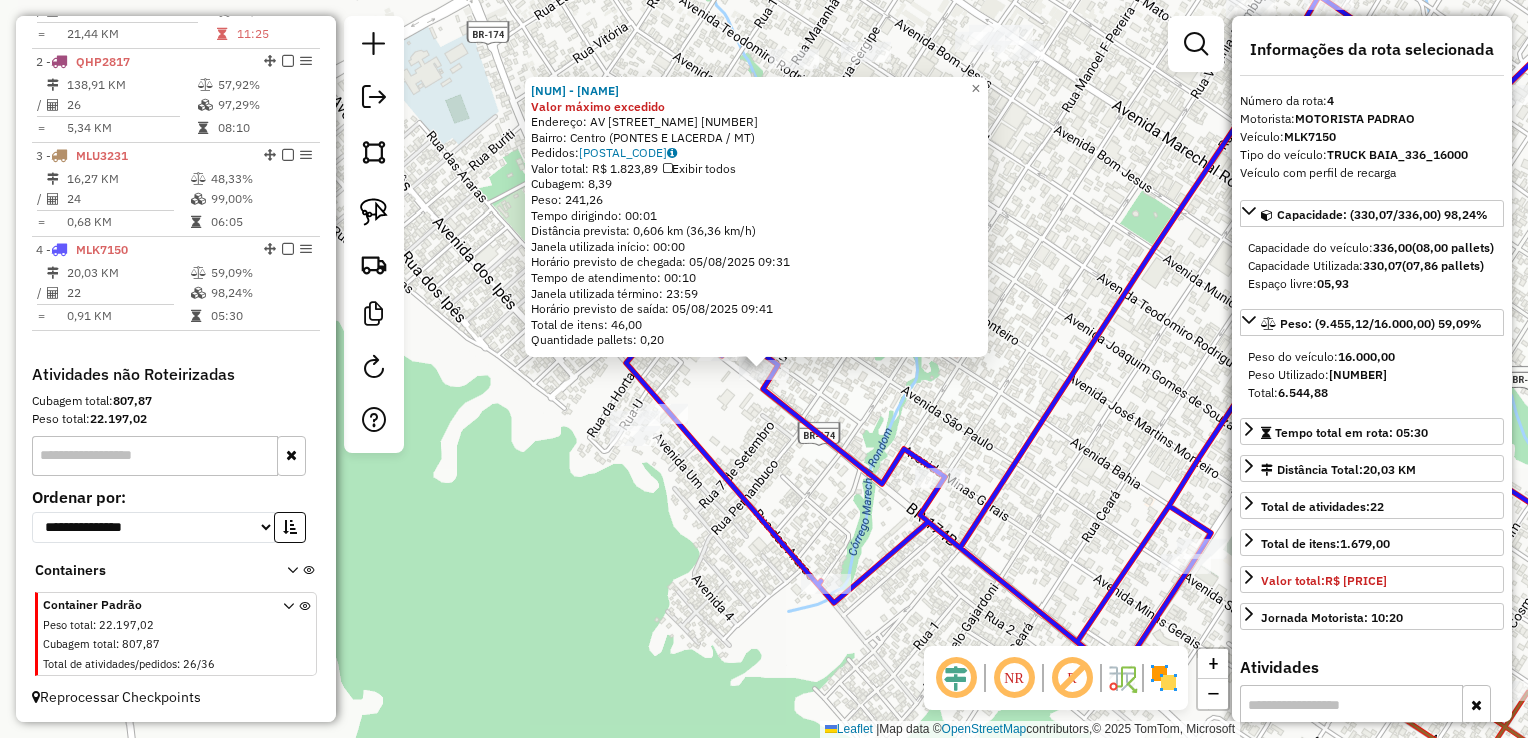 click on "[NUMBER] - [NAME] Valor máximo excedido  Endereço:  AV [NAME] [NUMBER]   Bairro: [NAME] ([CITY] / [STATE])   Pedidos:  [NUMBER]   Valor total: R$ [PRICE]   Exibir todos   Cubagem: [PRICE]  Peso: [PRICE]  Tempo dirigindo: [TIME]   Distância prevista: [PRICE] km ([PRICE] km/h)   Janela utilizada início: [TIME]   Horário previsto de chegada: [DATE] [TIME]   Tempo de atendimento: [TIME]   Janela utilizada término: [TIME]   Horário previsto de saída: [DATE] [TIME]   Total de itens: [PRICE]   Quantidade pallets: [PRICE]  × Janela de atendimento Grade de atendimento Capacidade Transportadoras Veículos Cliente Pedidos  Rotas Selecione os dias de semana para filtrar as janelas de atendimento  Seg   Ter   Qua   Qui   Sex   Sáb   Dom  Informe o período da janela de atendimento: De: Até:  Filtrar exatamente a janela do cliente  Considerar janela de atendimento padrão  Selecione os dias de semana para filtrar as grades de atendimento  Seg   Ter   Qua   Qui   Sex   Sáb   Dom   Peso mínimo:   Peso máximo:  De:" 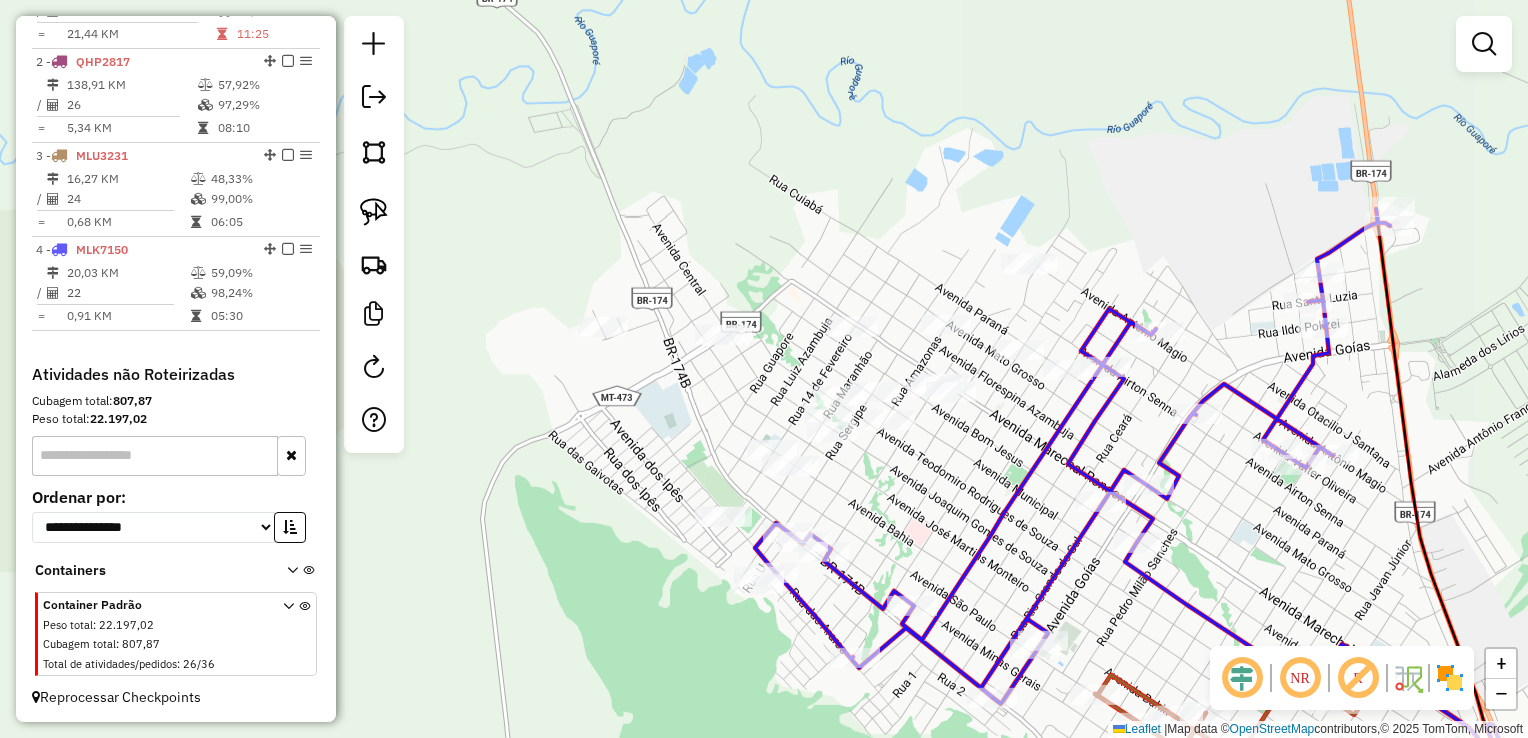drag, startPoint x: 953, startPoint y: 453, endPoint x: 995, endPoint y: 452, distance: 42.0119 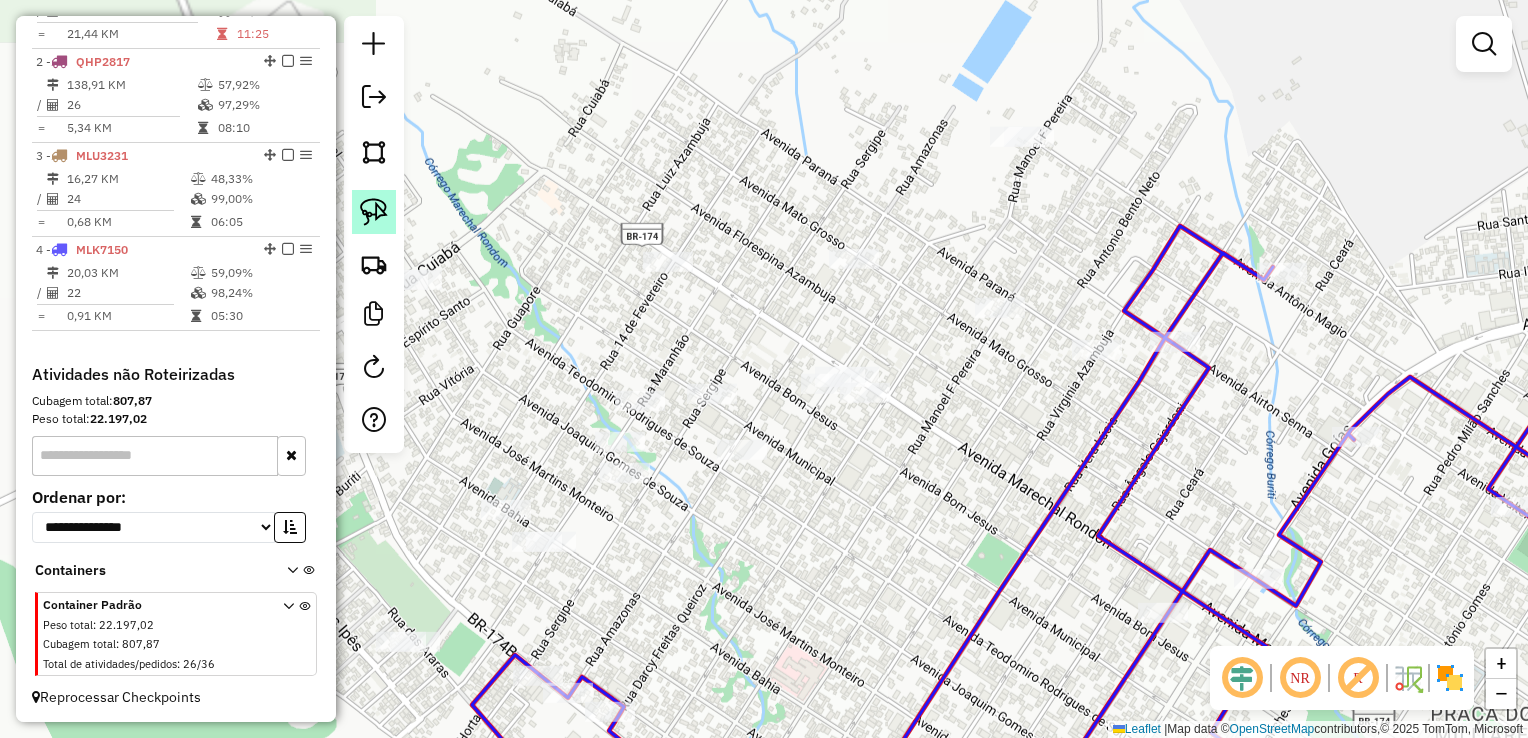 click 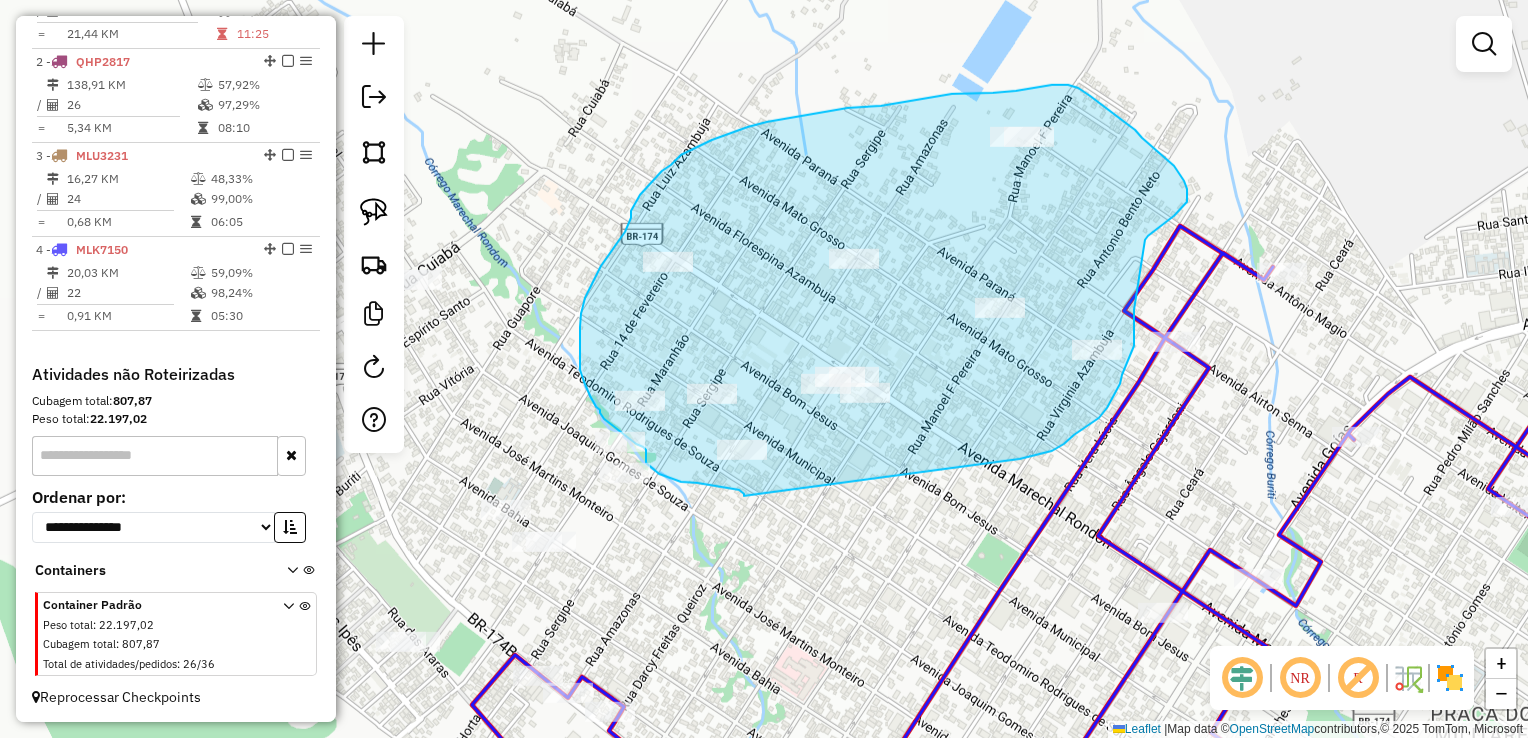 drag, startPoint x: 730, startPoint y: 488, endPoint x: 944, endPoint y: 491, distance: 214.02103 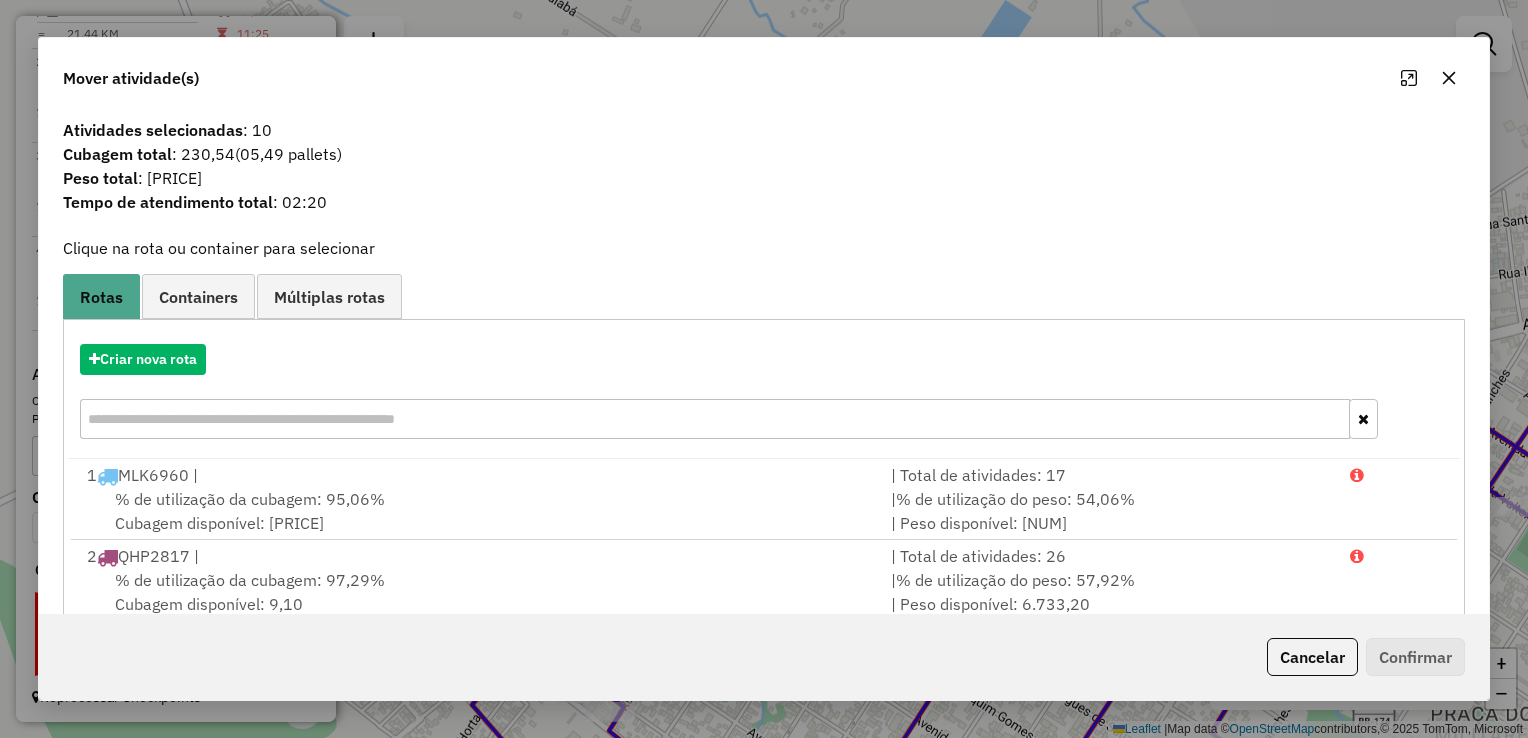 click on "Criar nova rota" at bounding box center (764, 394) 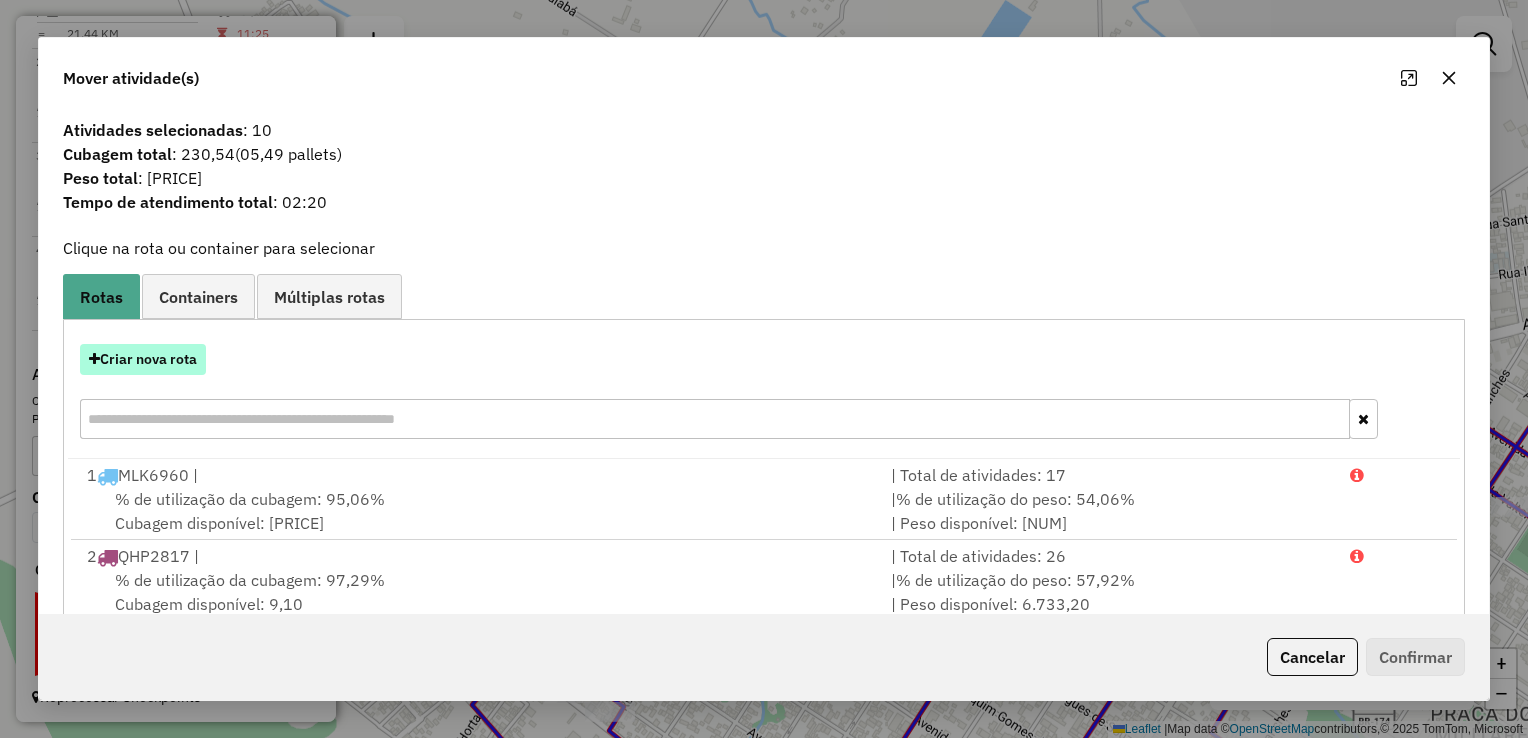 click on "Criar nova rota" at bounding box center (143, 359) 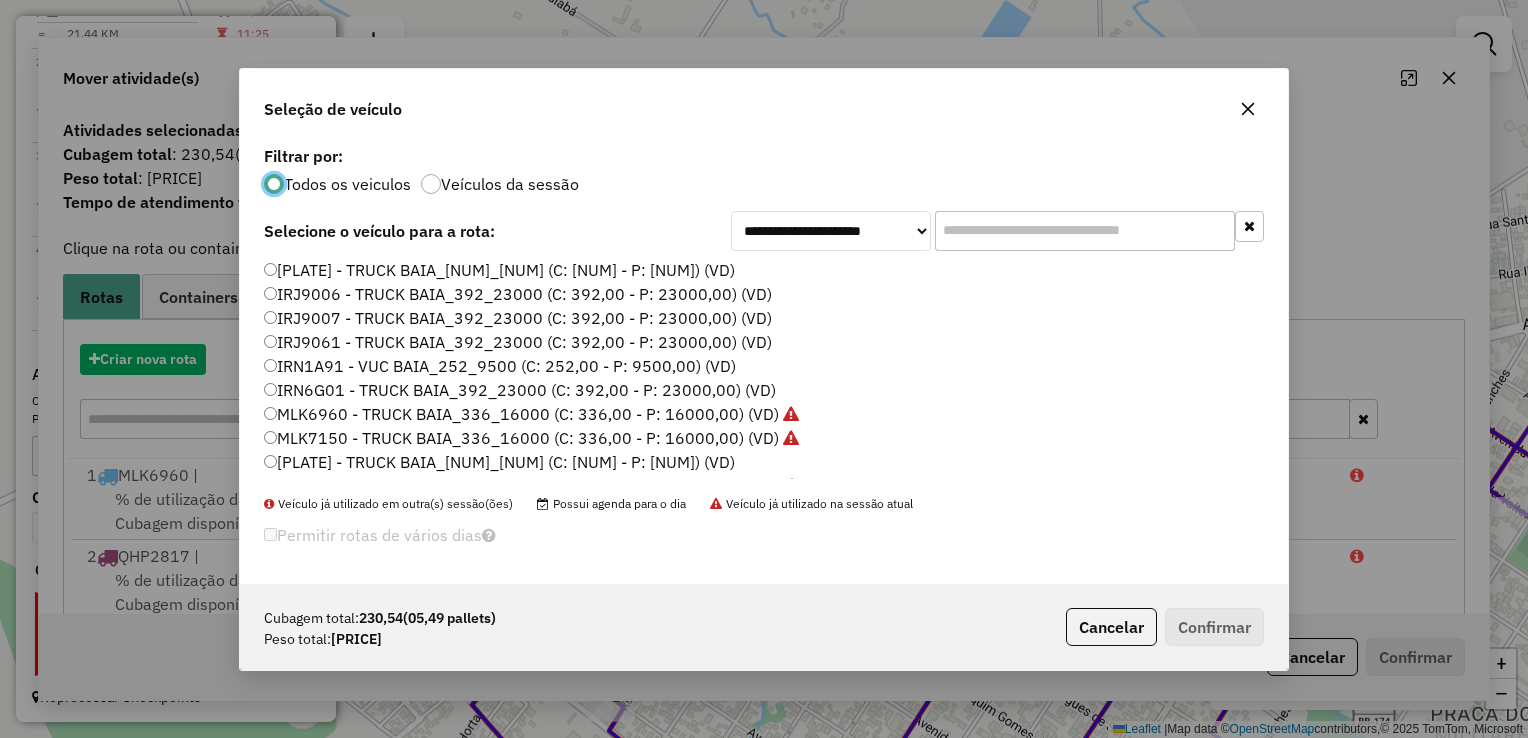 scroll, scrollTop: 10, scrollLeft: 6, axis: both 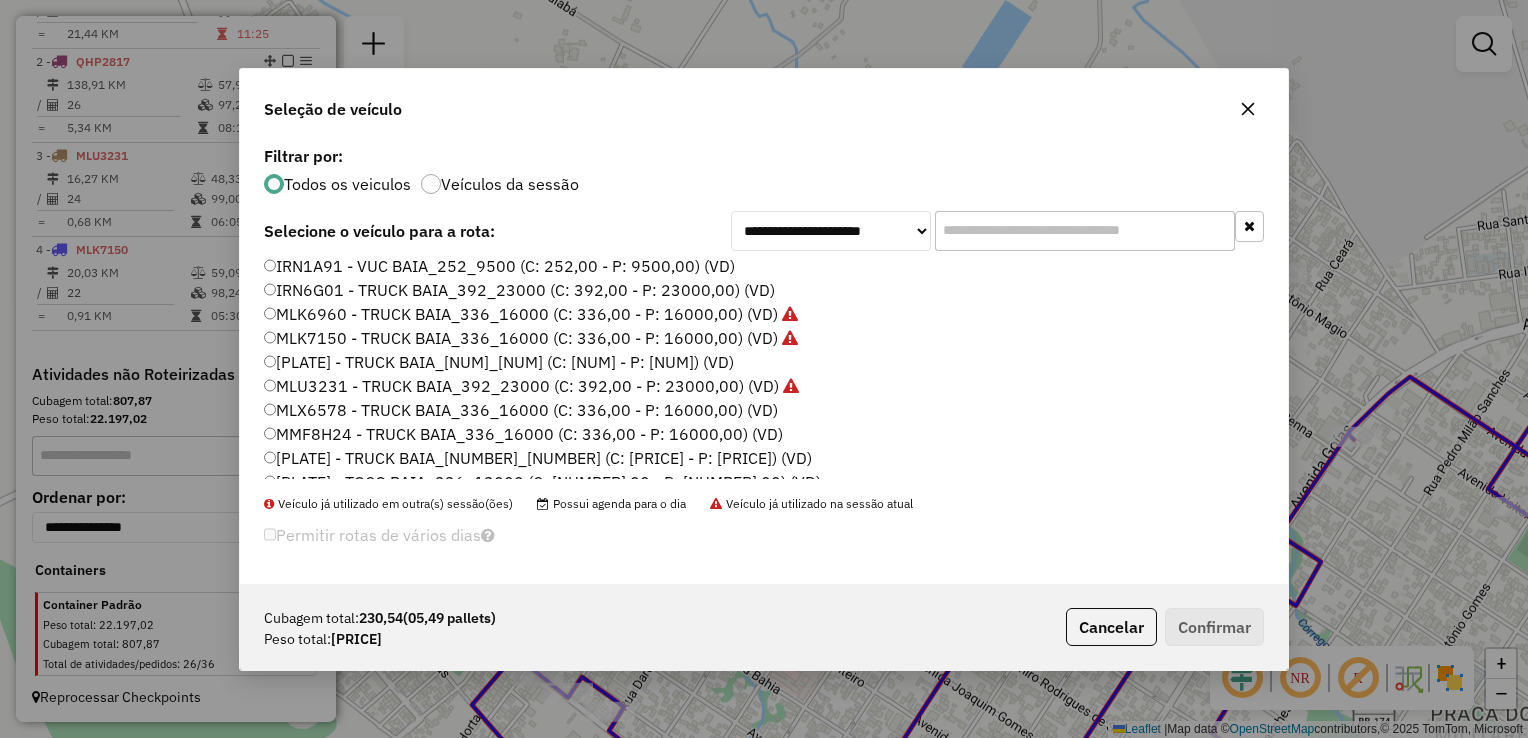click on "[PLATE] - TRUCK BAIA_[NUMBER]_[NUMBER] (C: [PRICE] - P: [PRICE]) (VD)" 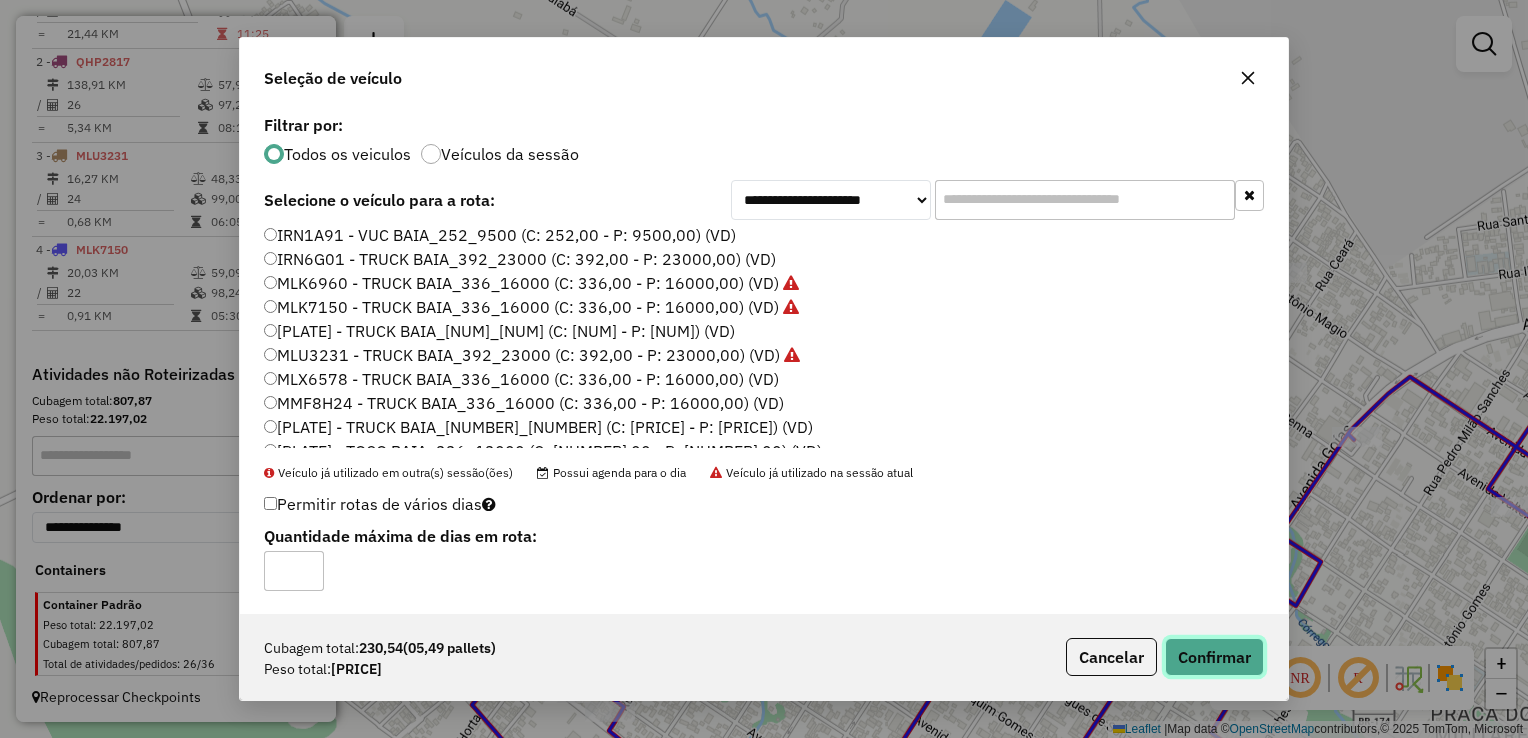 drag, startPoint x: 1251, startPoint y: 664, endPoint x: 1174, endPoint y: 657, distance: 77.31753 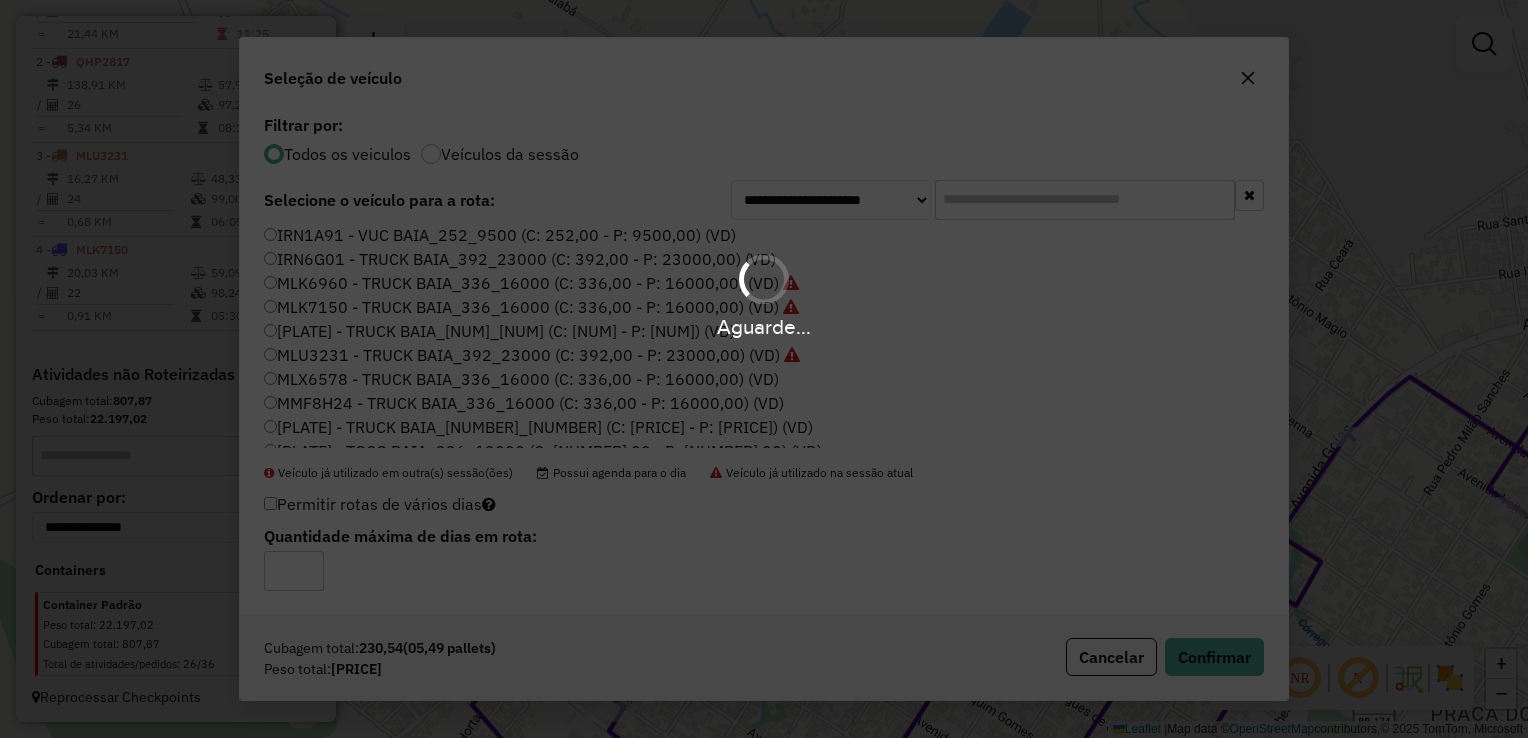 scroll, scrollTop: 836, scrollLeft: 0, axis: vertical 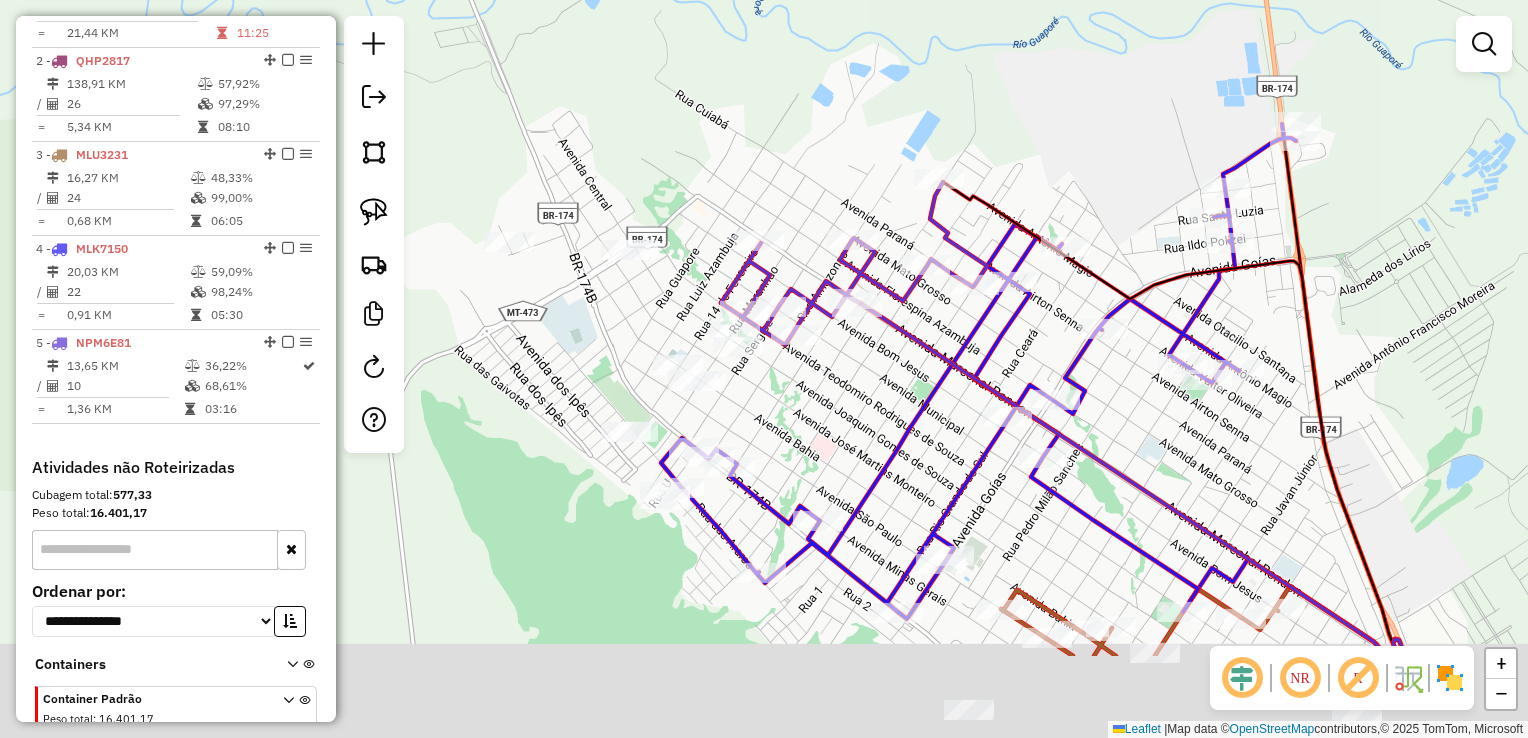drag, startPoint x: 769, startPoint y: 567, endPoint x: 819, endPoint y: 378, distance: 195.50192 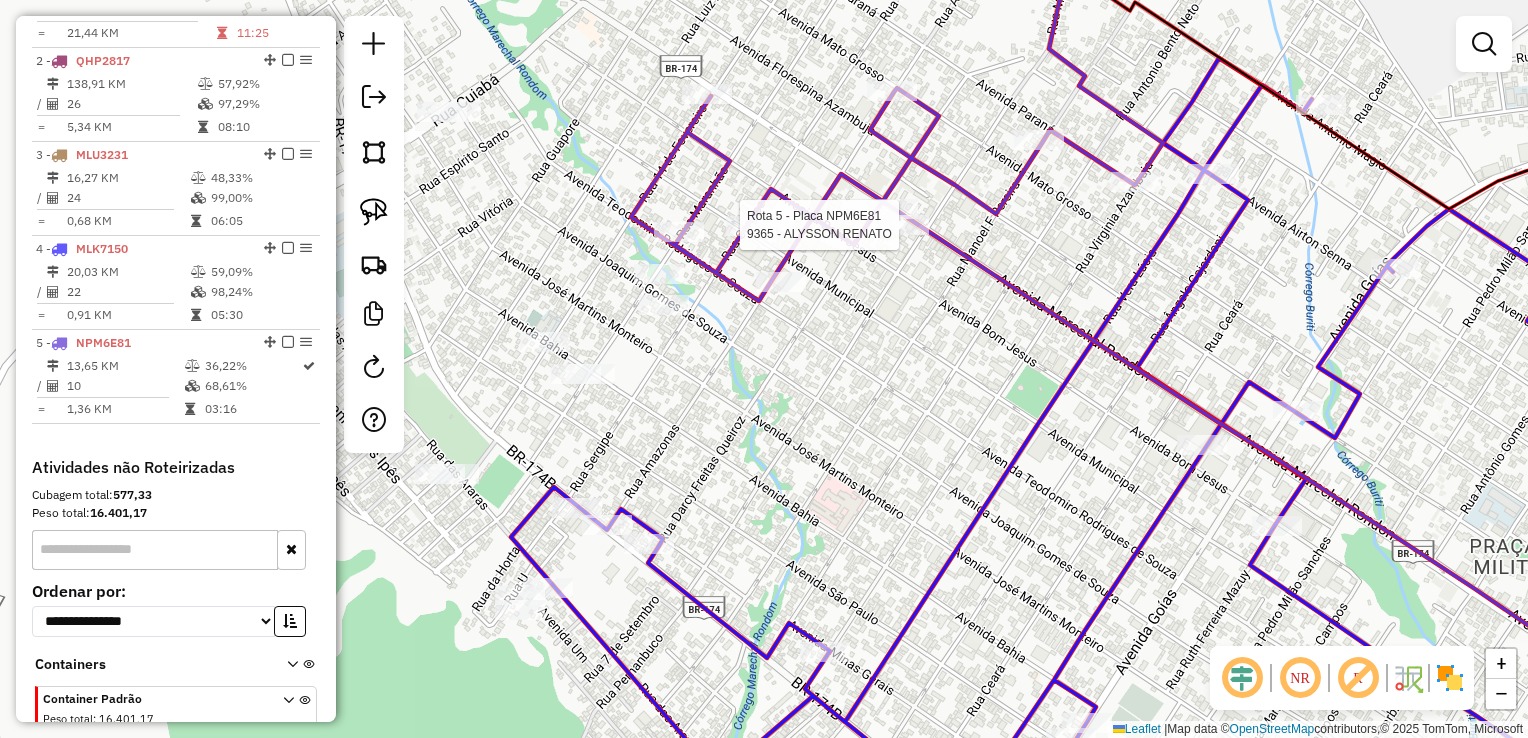 select on "**********" 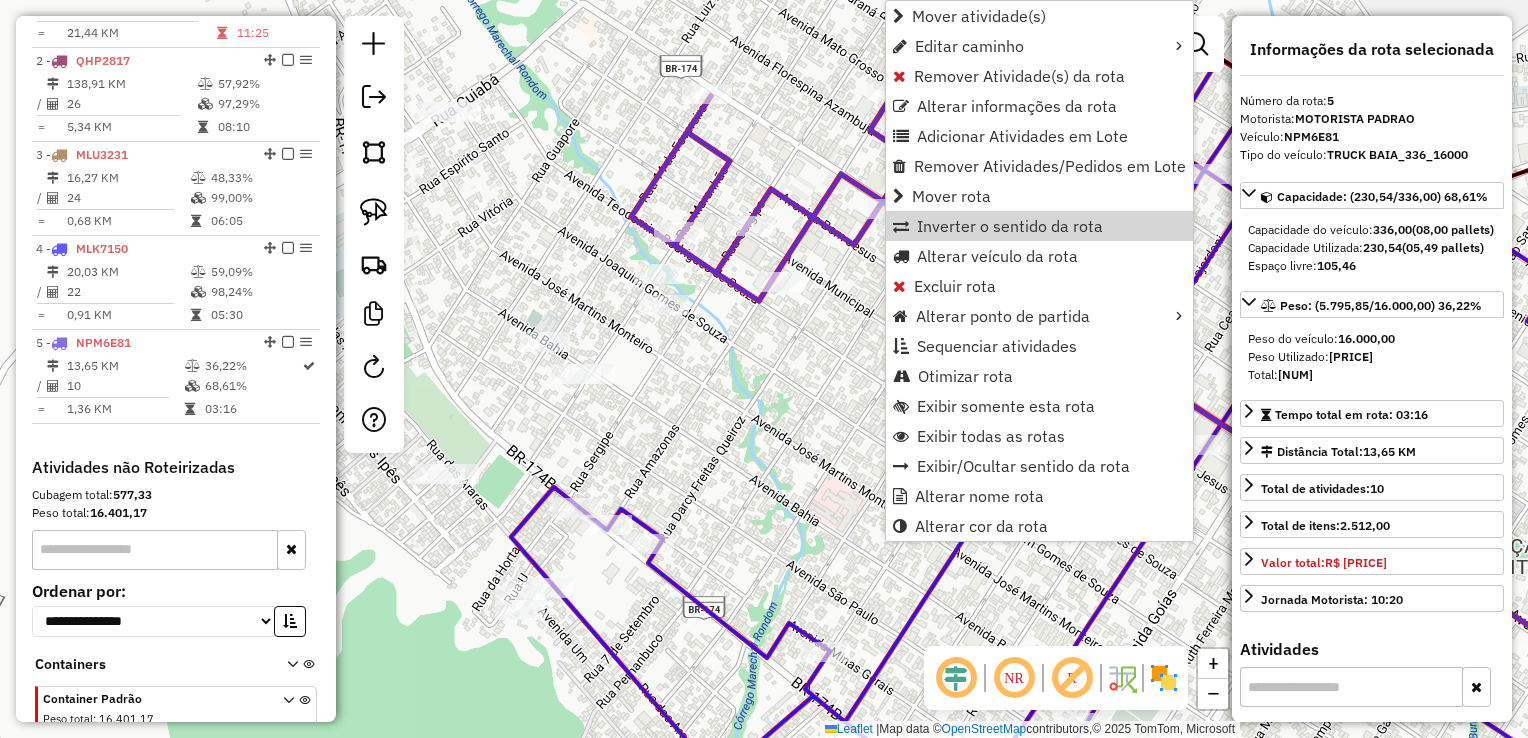 scroll, scrollTop: 929, scrollLeft: 0, axis: vertical 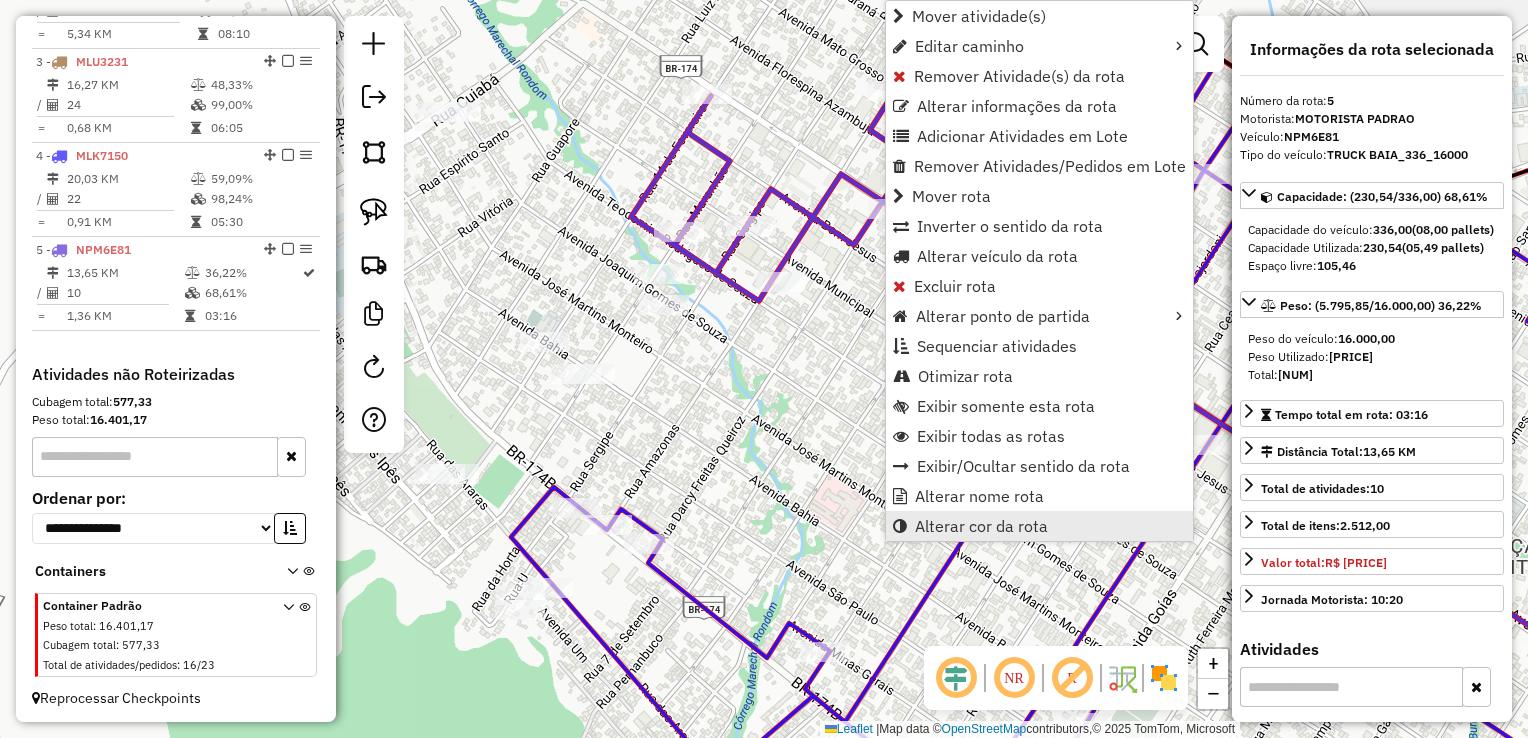 click on "Alterar cor da rota" at bounding box center (981, 526) 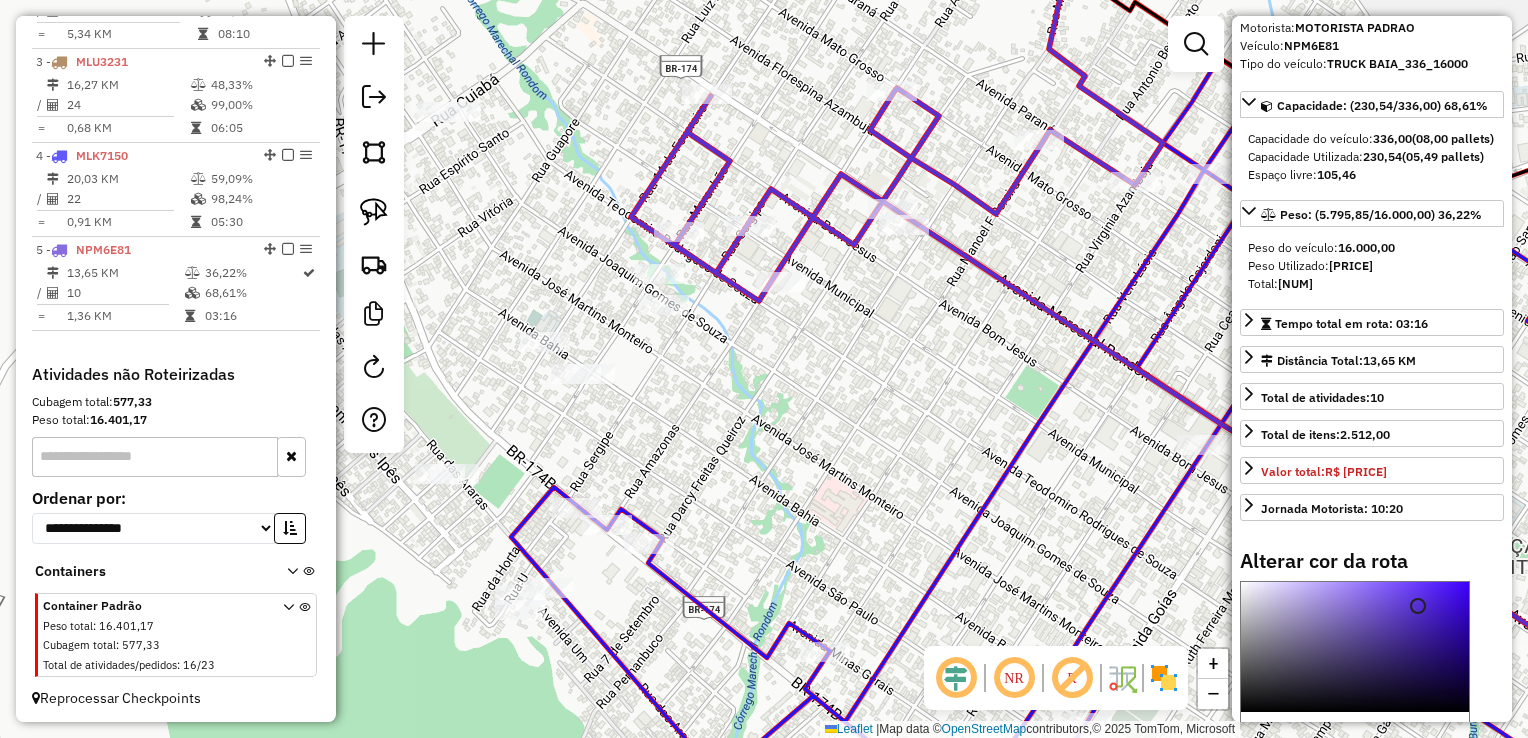 scroll, scrollTop: 200, scrollLeft: 0, axis: vertical 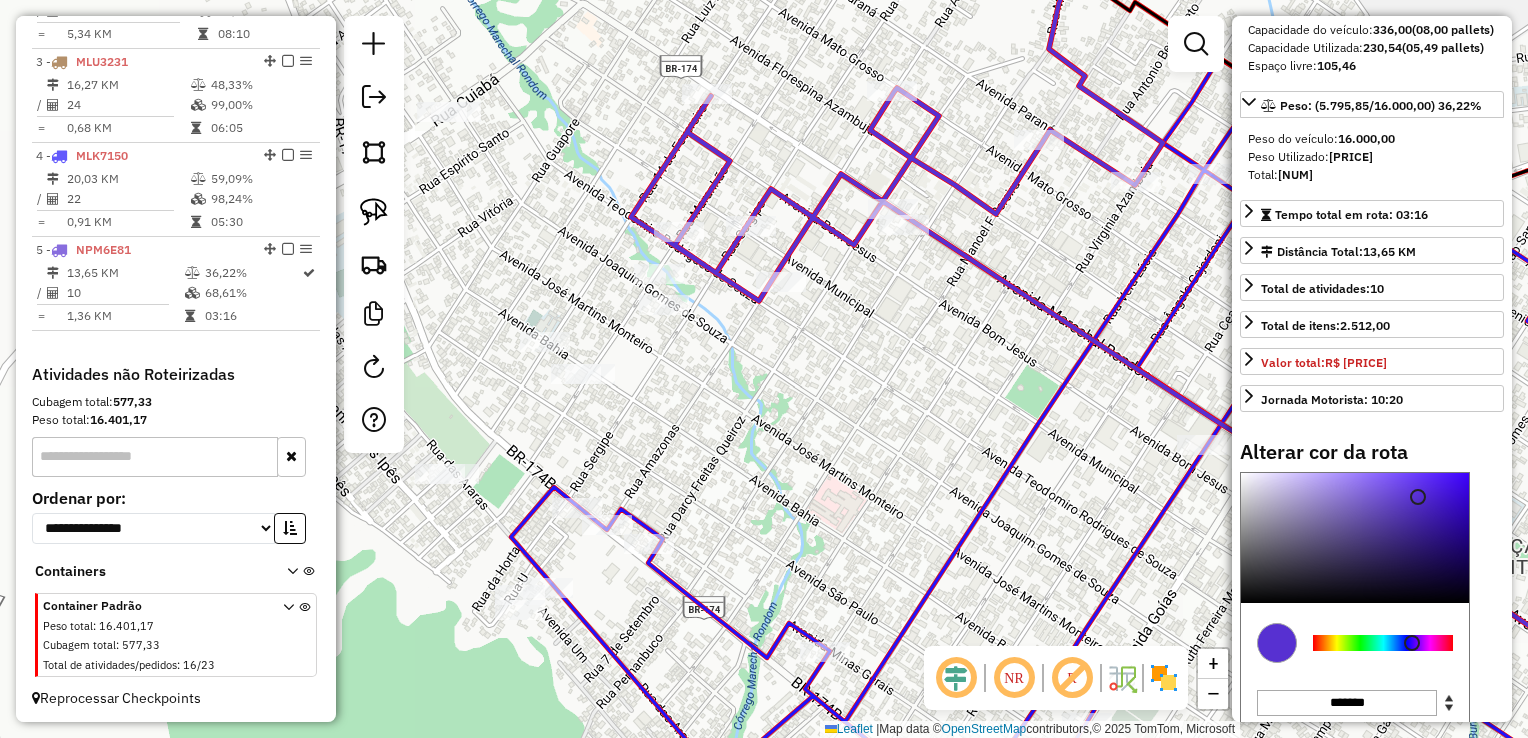 click at bounding box center (1355, 538) 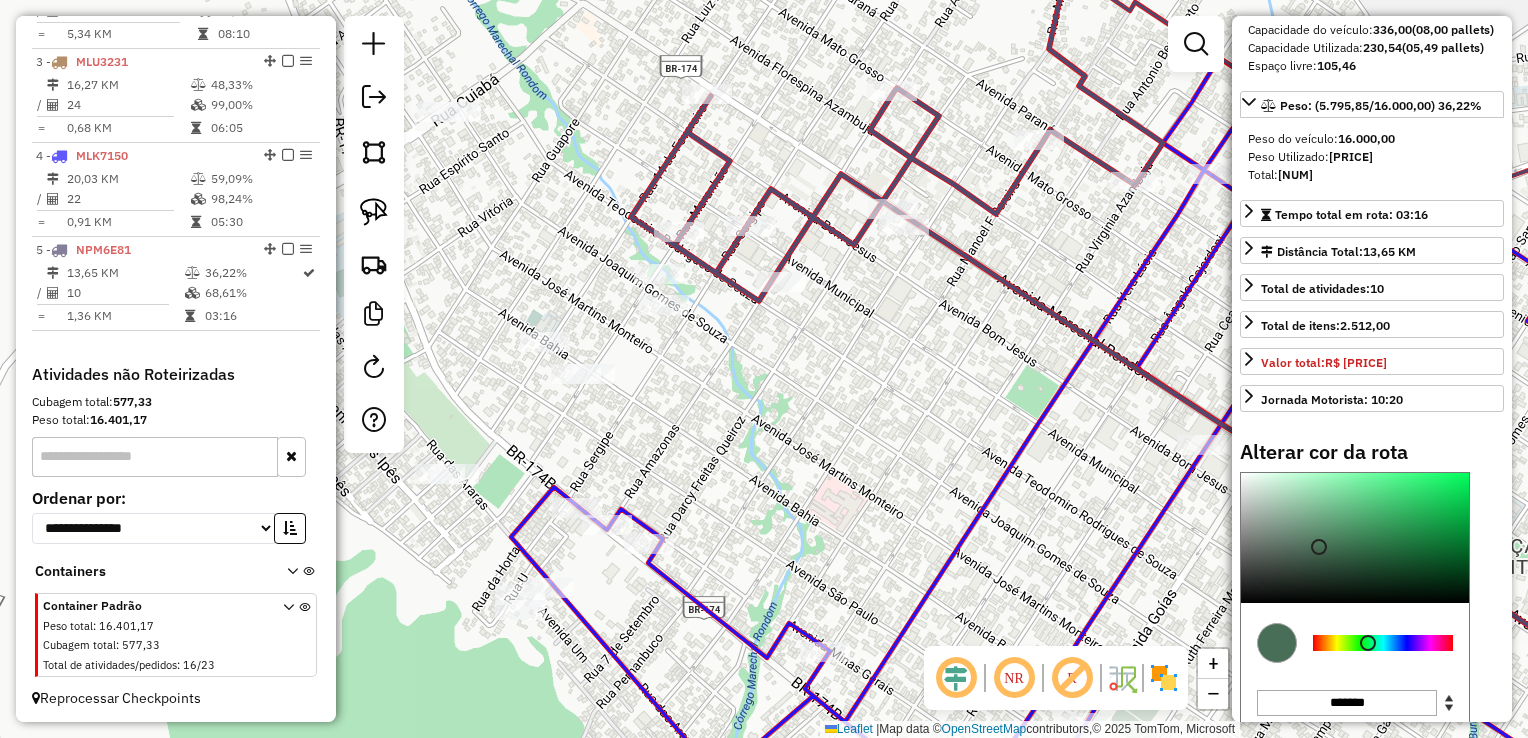 click at bounding box center [1383, 643] 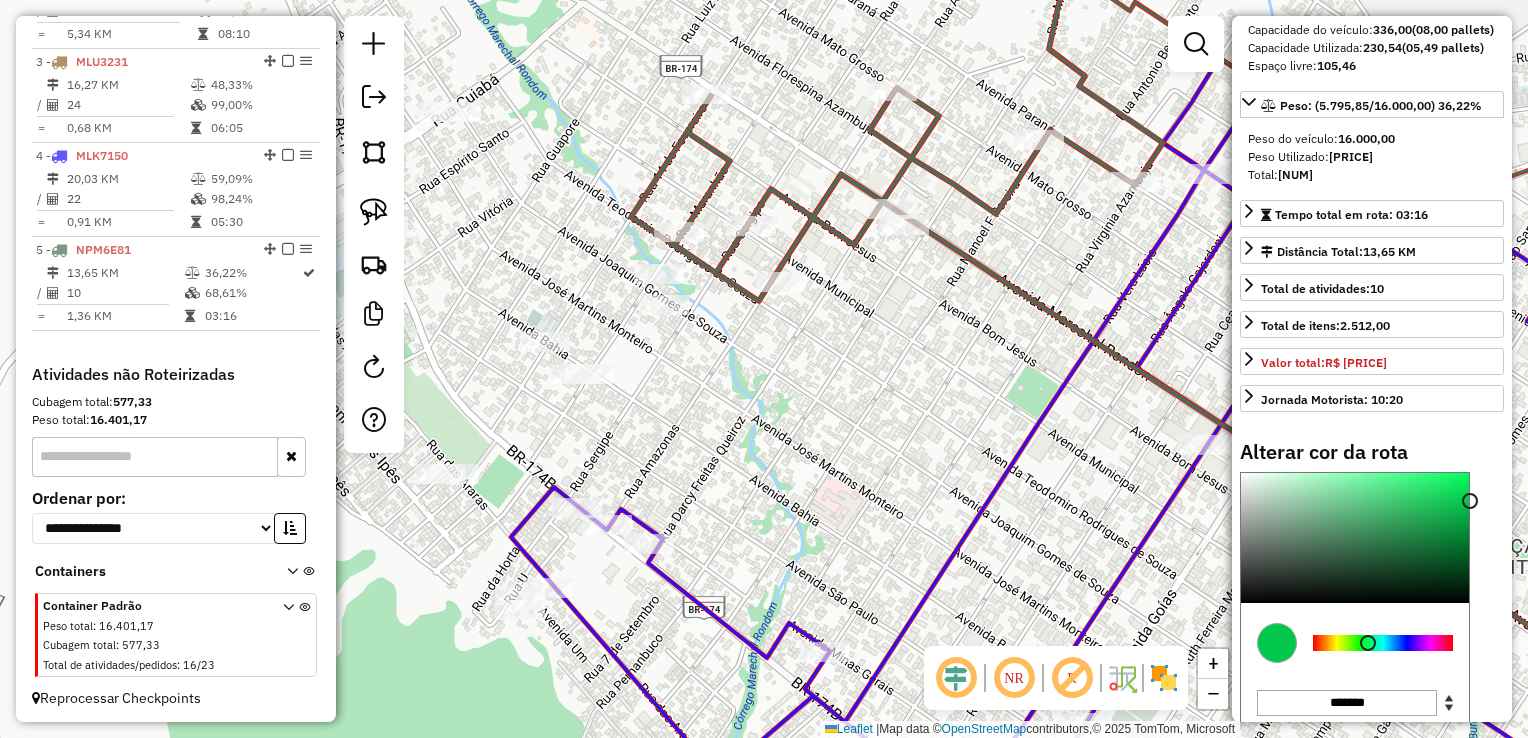 type on "*******" 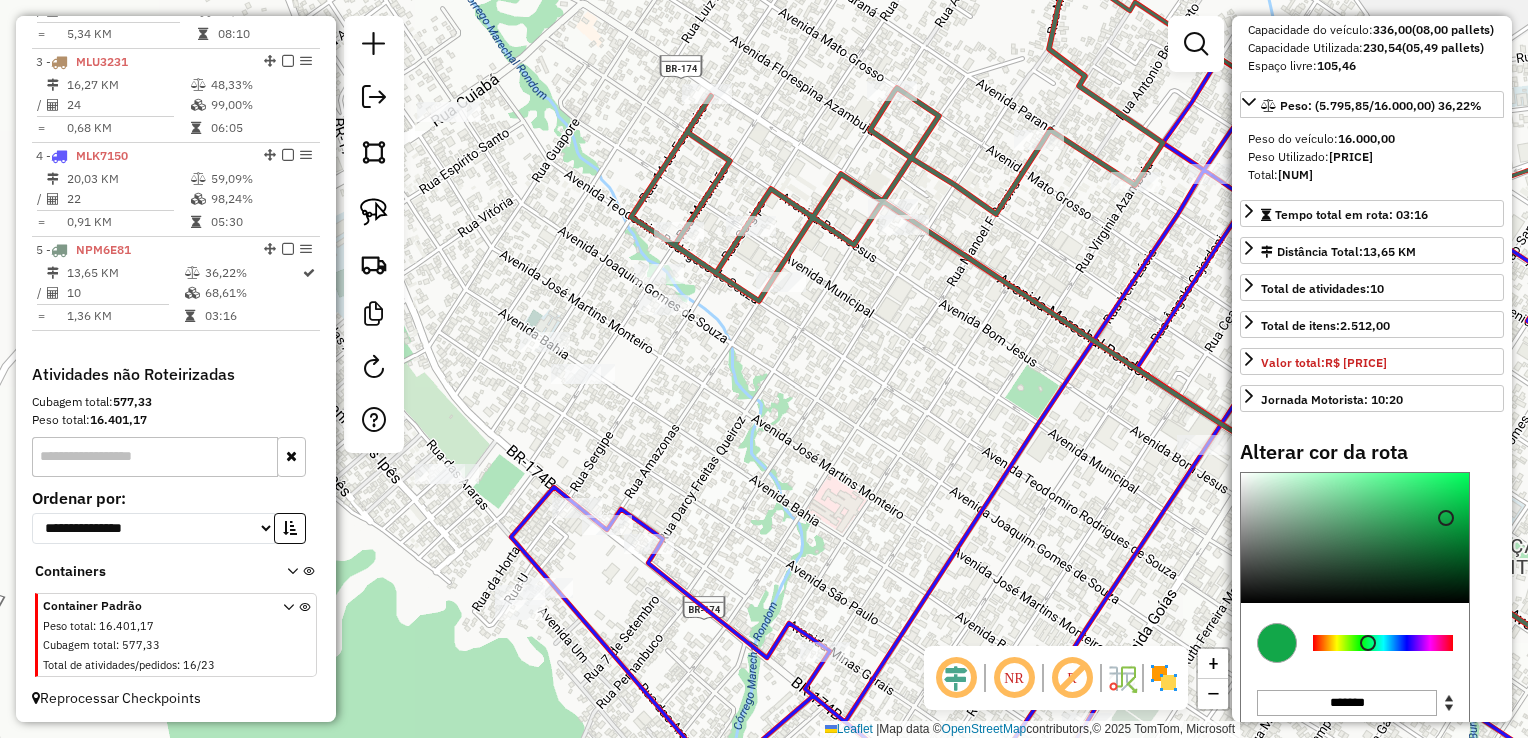 drag, startPoint x: 1319, startPoint y: 582, endPoint x: 1444, endPoint y: 552, distance: 128.5496 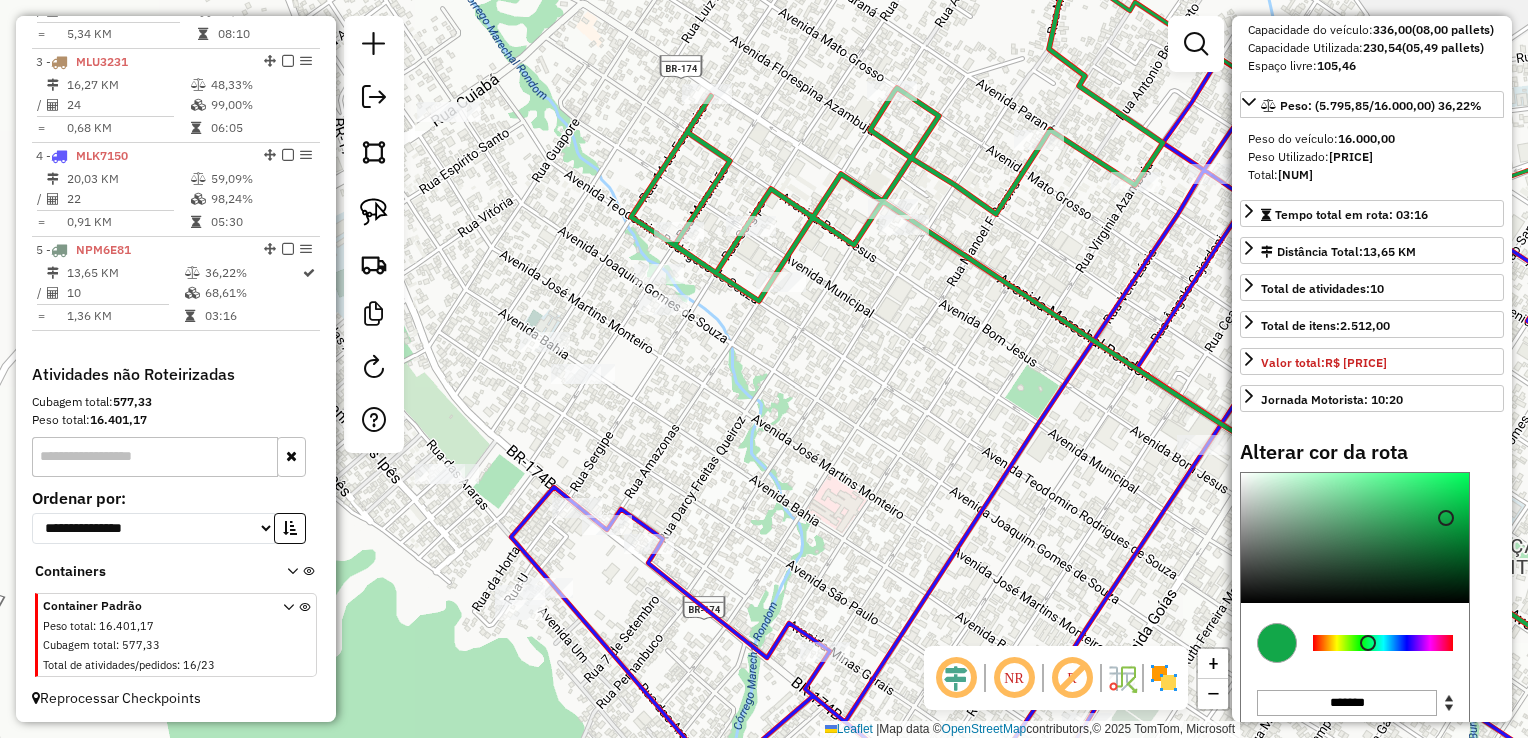 click on "Janela de atendimento Grade de atendimento Capacidade Transportadoras Veículos Cliente Pedidos  Rotas Selecione os dias de semana para filtrar as janelas de atendimento  Seg   Ter   Qua   Qui   Sex   Sáb   Dom  Informe o período da janela de atendimento: De: Até:  Filtrar exatamente a janela do cliente  Considerar janela de atendimento padrão  Selecione os dias de semana para filtrar as grades de atendimento  Seg   Ter   Qua   Qui   Sex   Sáb   Dom   Considerar clientes sem dia de atendimento cadastrado  Clientes fora do dia de atendimento selecionado Filtrar as atividades entre os valores definidos abaixo:  Peso mínimo:   Peso máximo:   Cubagem mínima:   Cubagem máxima:   De:   Até:  Filtrar as atividades entre o tempo de atendimento definido abaixo:  De:   Até:   Considerar capacidade total dos clientes não roteirizados Transportadora: Selecione um ou mais itens Tipo de veículo: Selecione um ou mais itens Veículo: Selecione um ou mais itens Motorista: Selecione um ou mais itens Nome: Rótulo:" 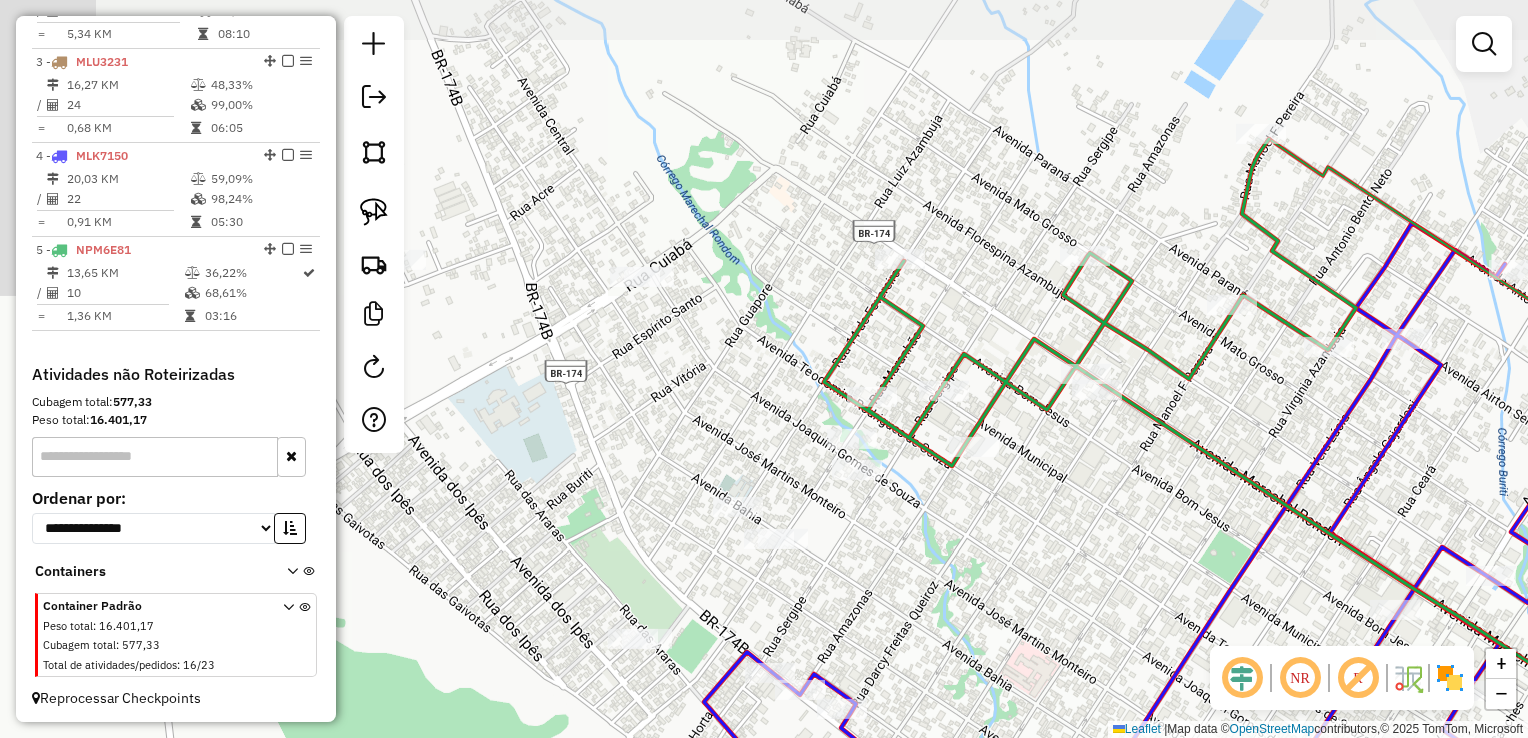 drag, startPoint x: 832, startPoint y: 456, endPoint x: 944, endPoint y: 590, distance: 174.64249 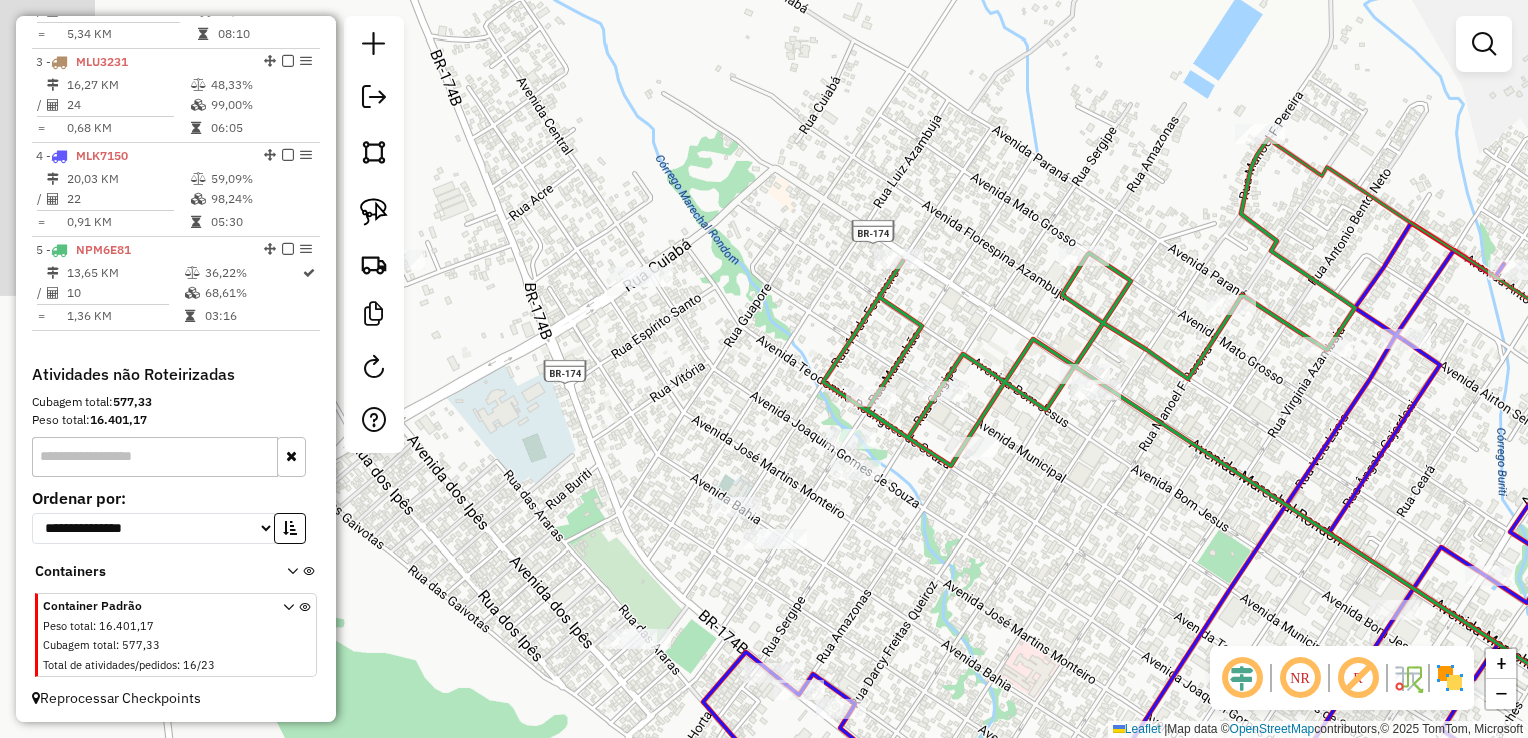 drag, startPoint x: 375, startPoint y: 196, endPoint x: 412, endPoint y: 210, distance: 39.56008 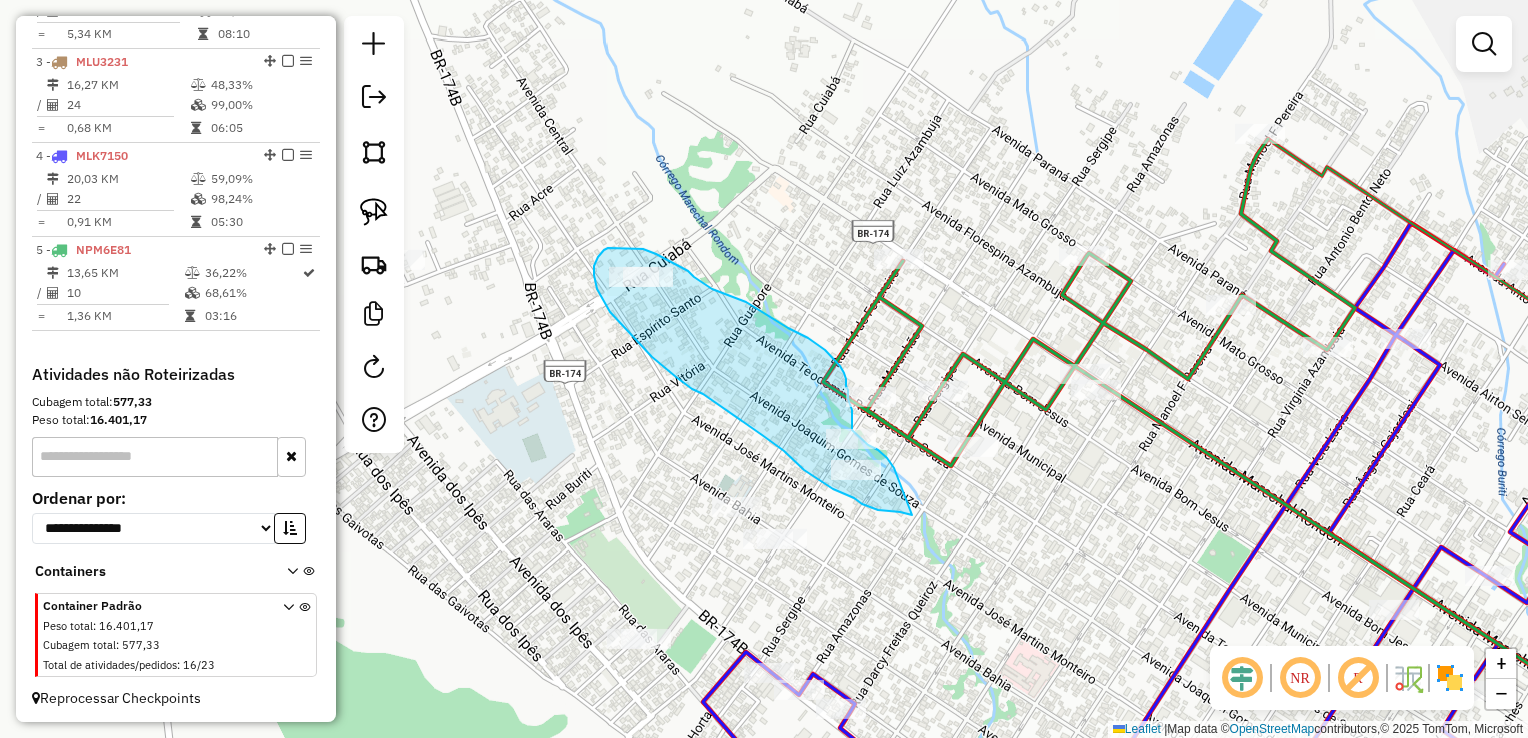drag, startPoint x: 905, startPoint y: 514, endPoint x: 880, endPoint y: 498, distance: 29.681644 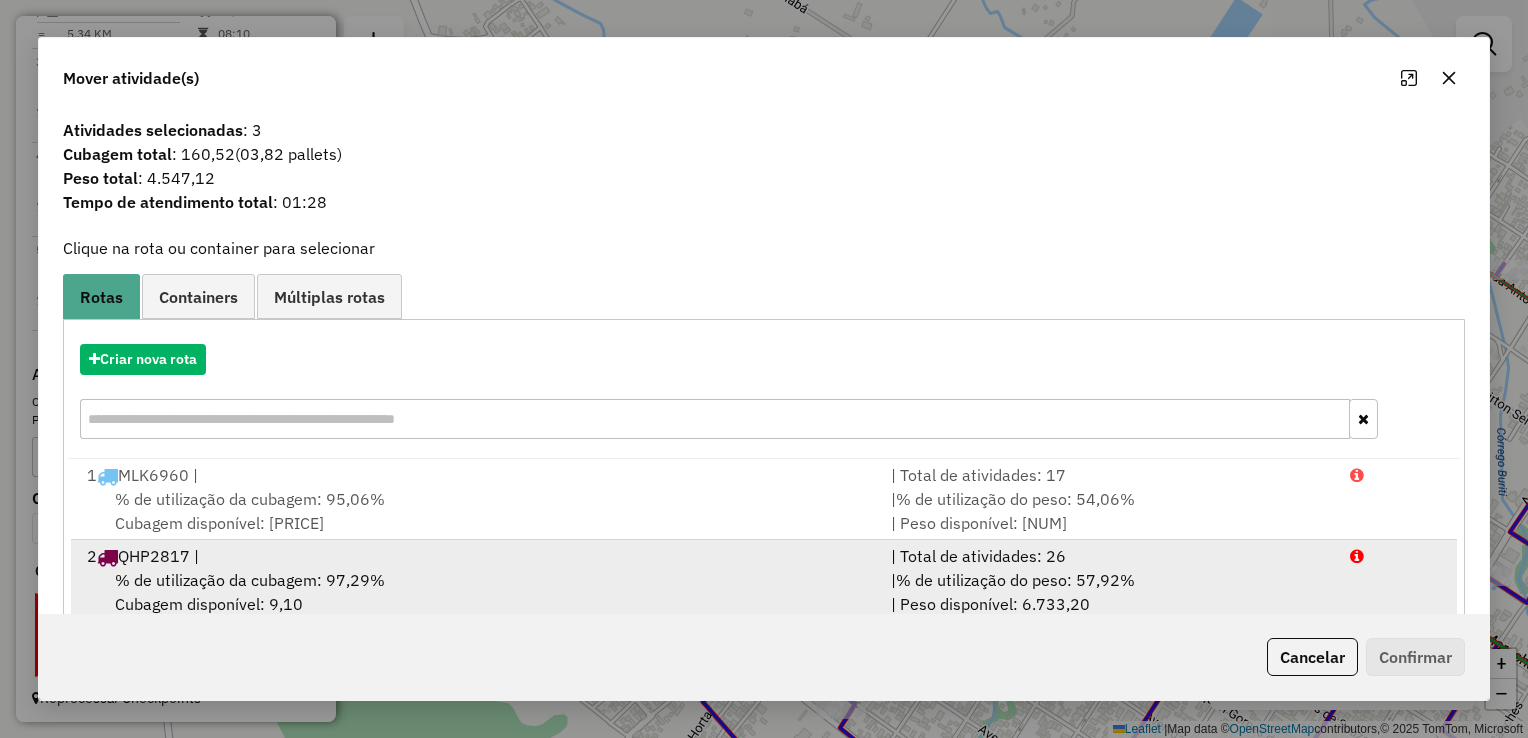 scroll, scrollTop: 4, scrollLeft: 0, axis: vertical 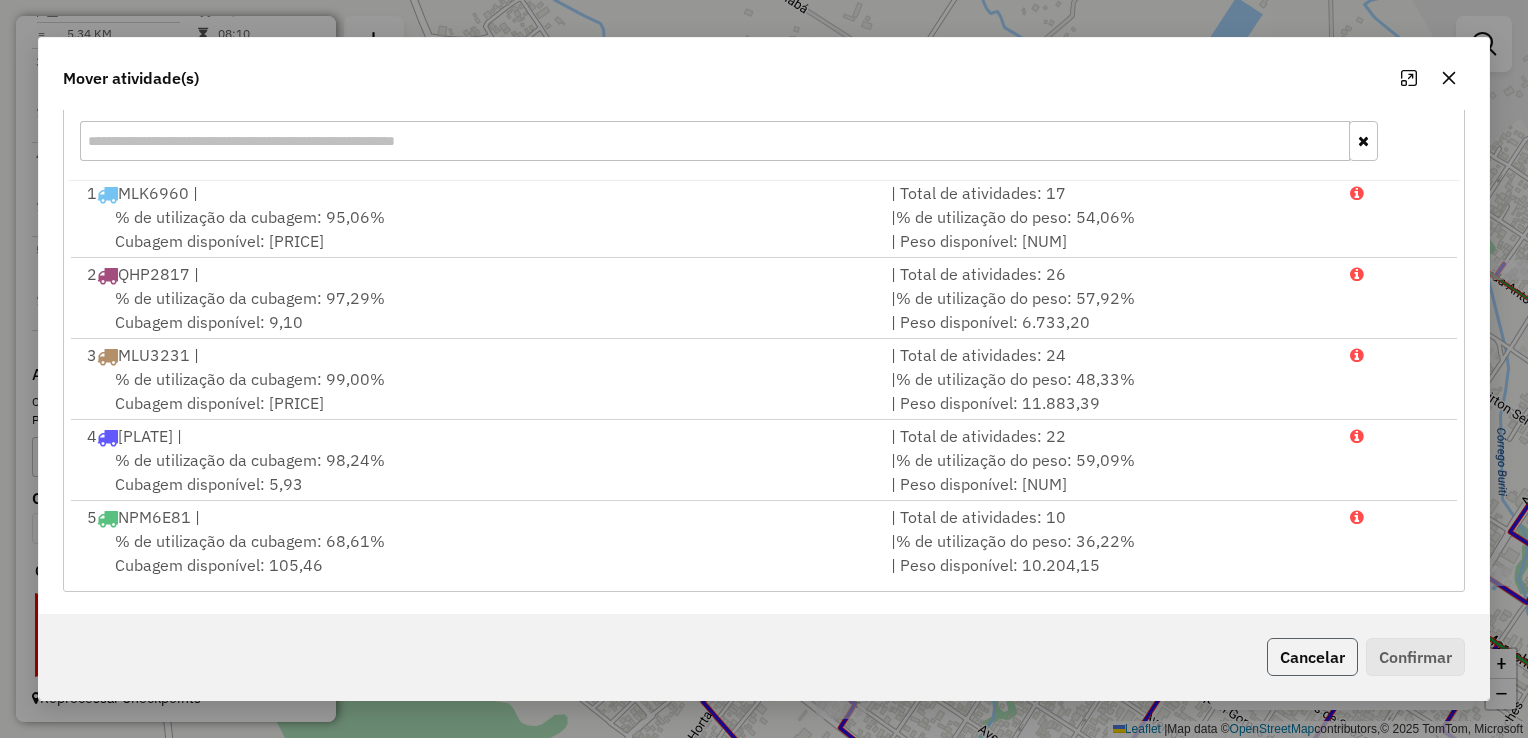 click on "Cancelar" 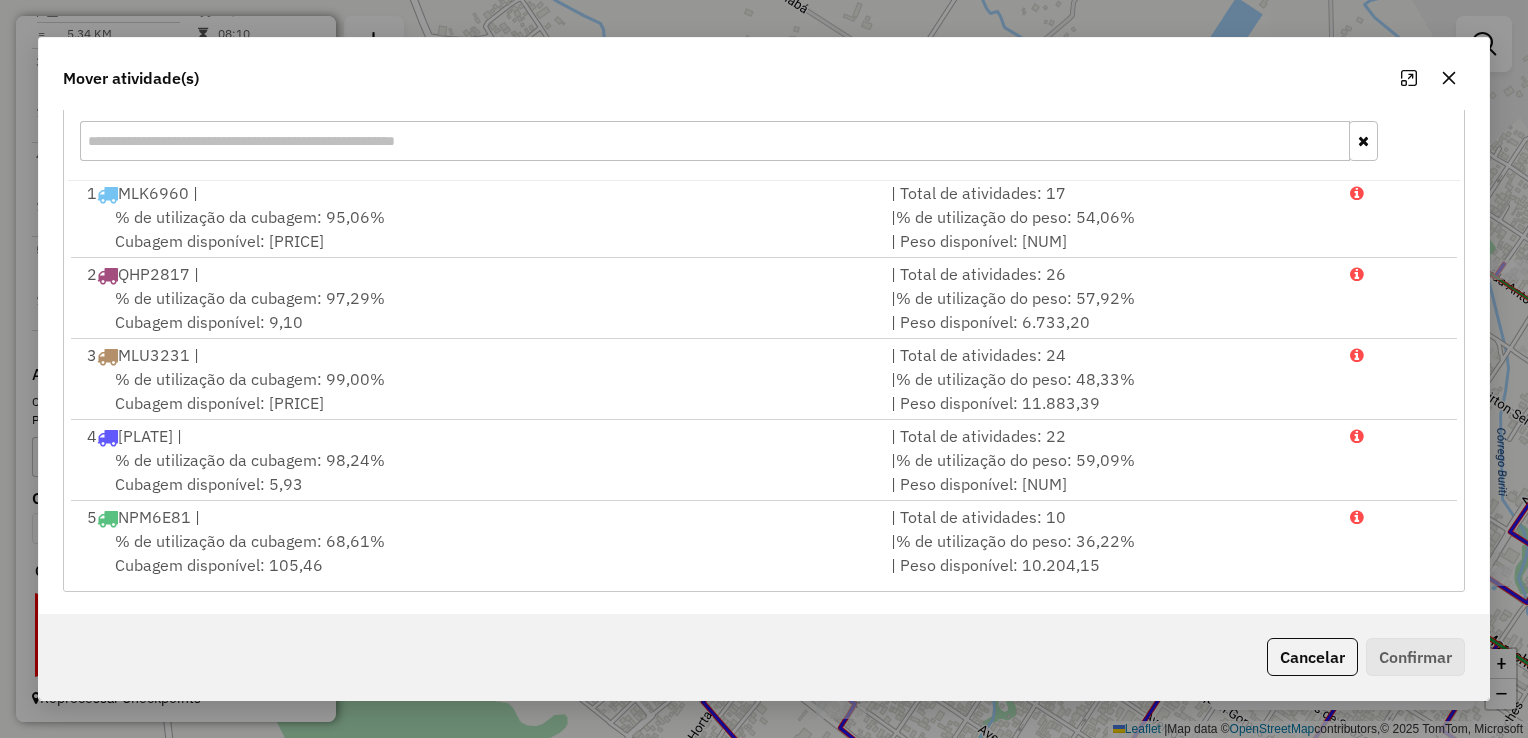 scroll, scrollTop: 0, scrollLeft: 0, axis: both 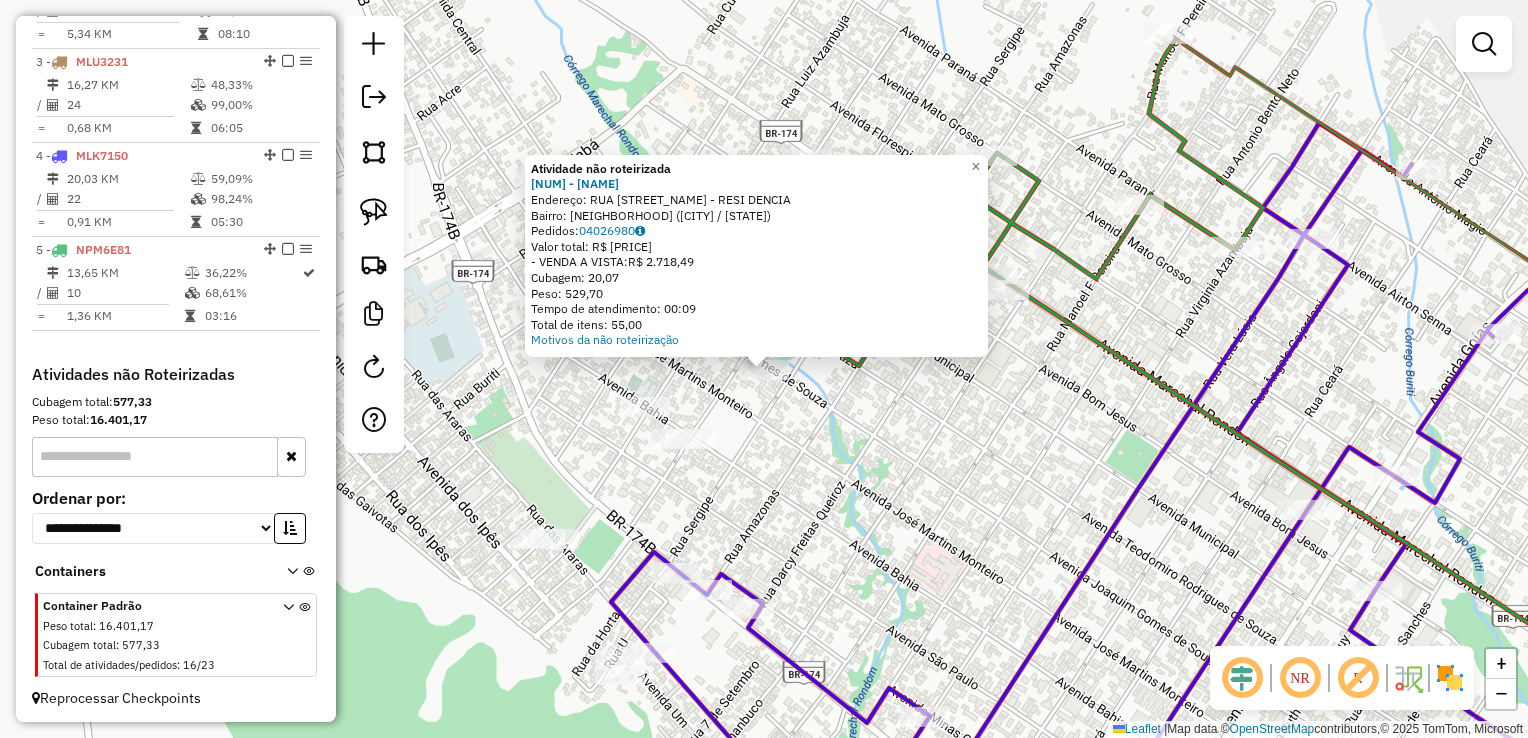 click on "Atividade não roteirizada 8546 - SUZAMARA APARECIDA  Endereço:  RUA [STREET_NAME] - RESI DENCIA   Bairro: [NEIGHBORHOOD] ([CITY] / [STATE])   Pedidos:  04026980   Valor total: R$ 2.718,49   - VENDA A VISTA:  R$ 2.718,49   Cubagem: 20,07   Peso: 529,70   Tempo de atendimento: 00:09   Total de itens: 55,00  Motivos da não roteirização × Janela de atendimento Grade de atendimento Capacidade Transportadoras Veículos Cliente Pedidos  Rotas Selecione os dias de semana para filtrar as janelas de atendimento  Seg   Ter   Qua   Qui   Sex   Sáb   Dom  Informe o período da janela de atendimento: De: Até:  Filtrar exatamente a janela do cliente  Considerar janela de atendimento padrão  Selecione os dias de semana para filtrar as grades de atendimento  Seg   Ter   Qua   Qui   Sex   Sáb   Dom   Considerar clientes sem dia de atendimento cadastrado  Clientes fora do dia de atendimento selecionado Filtrar as atividades entre os valores definidos abaixo:  Peso mínimo:   Peso máximo:   De:   Até:" 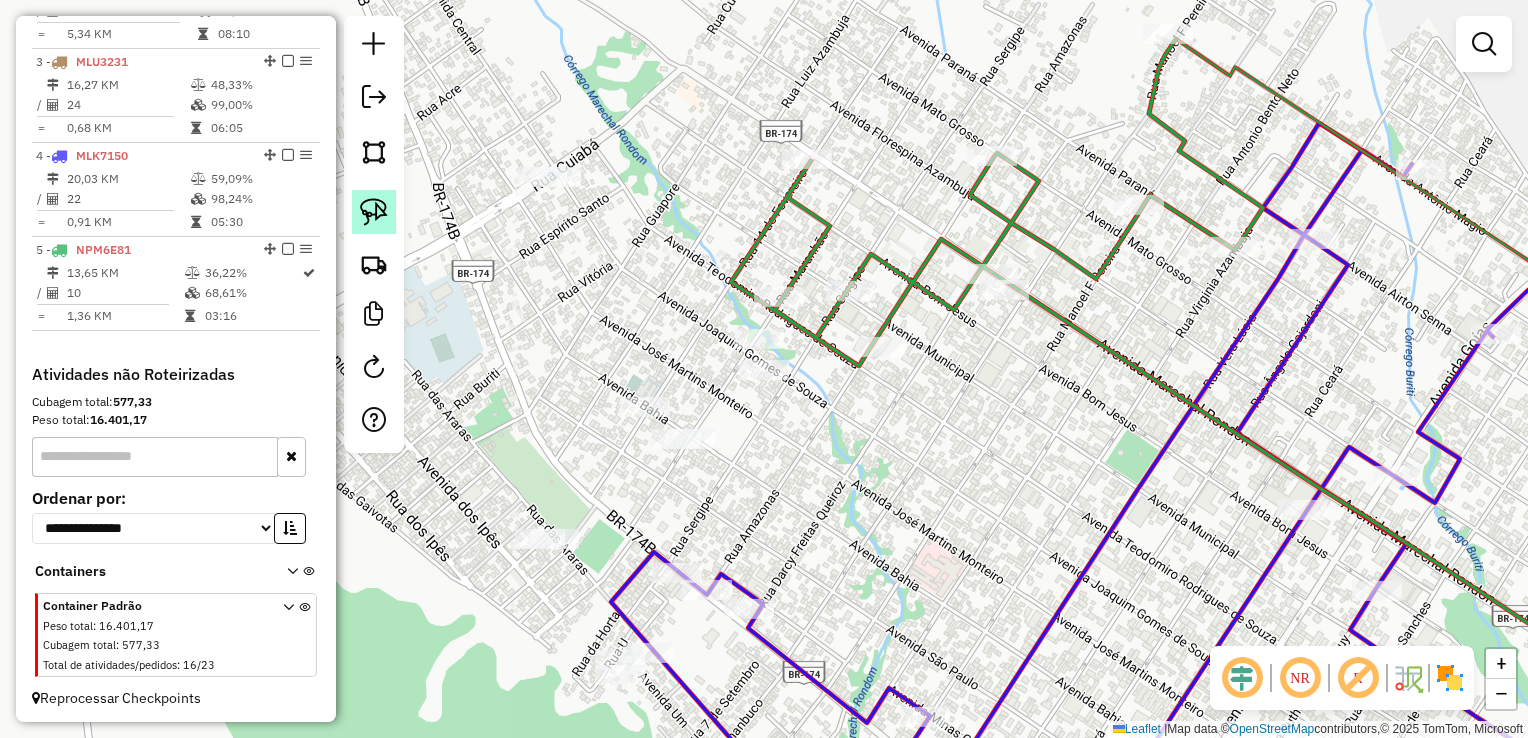 click 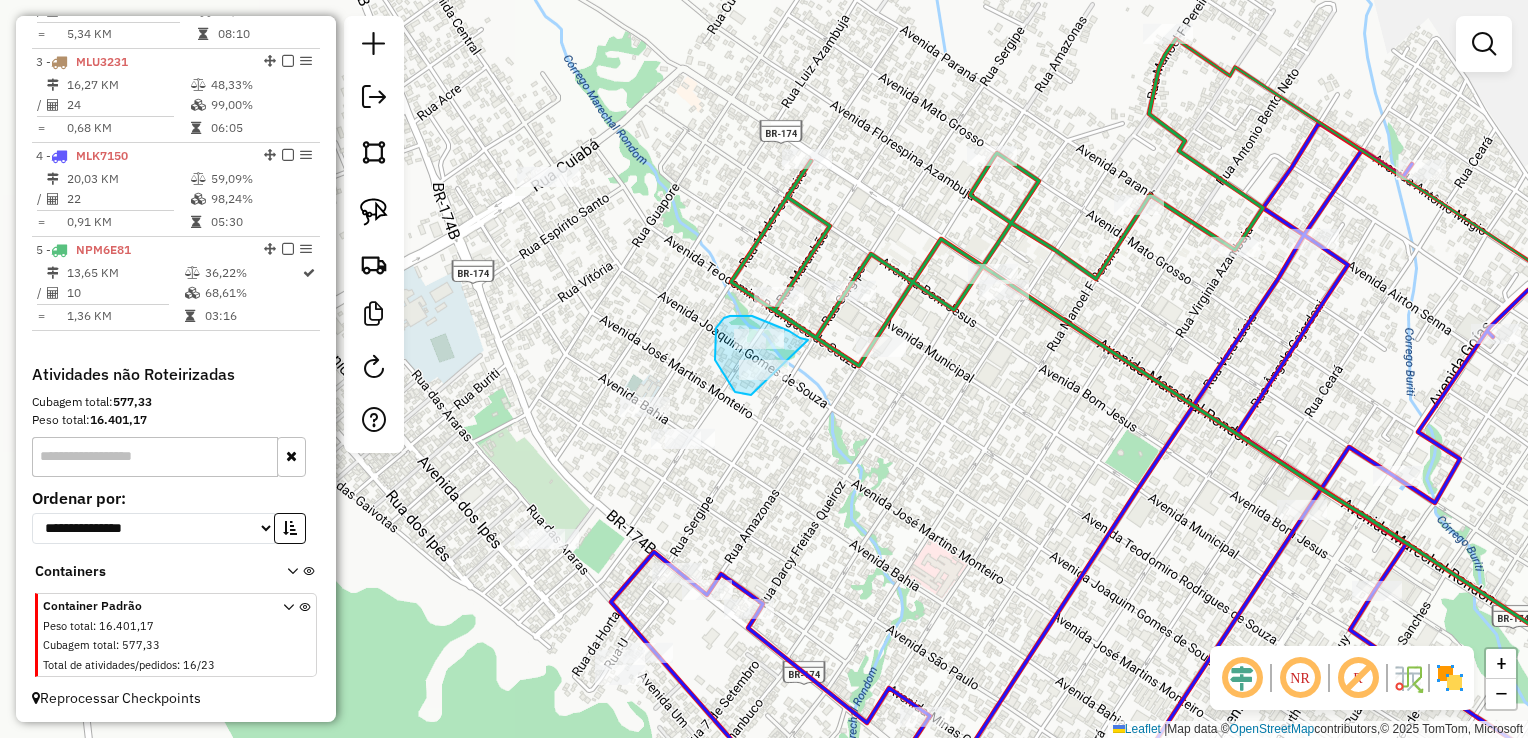 drag, startPoint x: 735, startPoint y: 392, endPoint x: 791, endPoint y: 409, distance: 58.5235 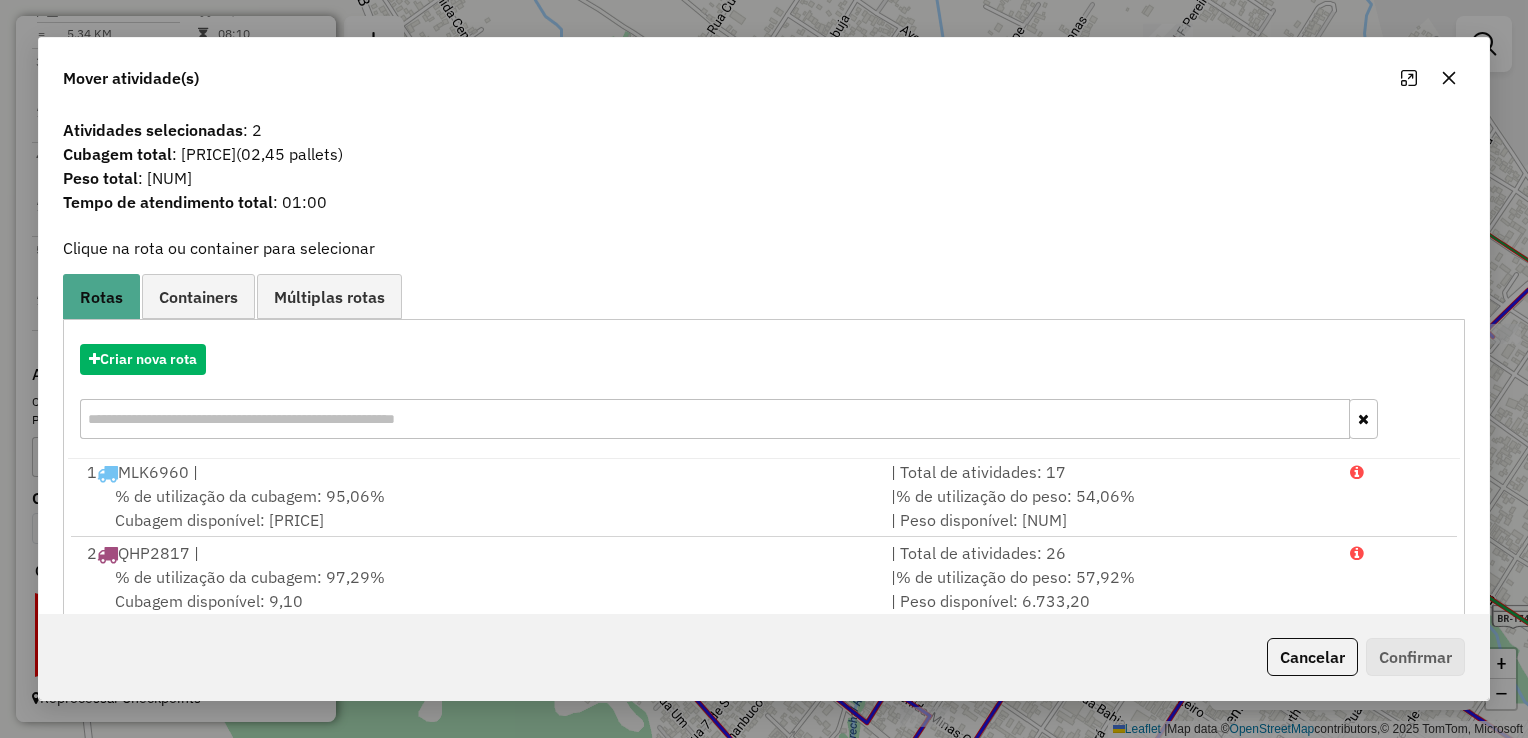 scroll, scrollTop: 4, scrollLeft: 0, axis: vertical 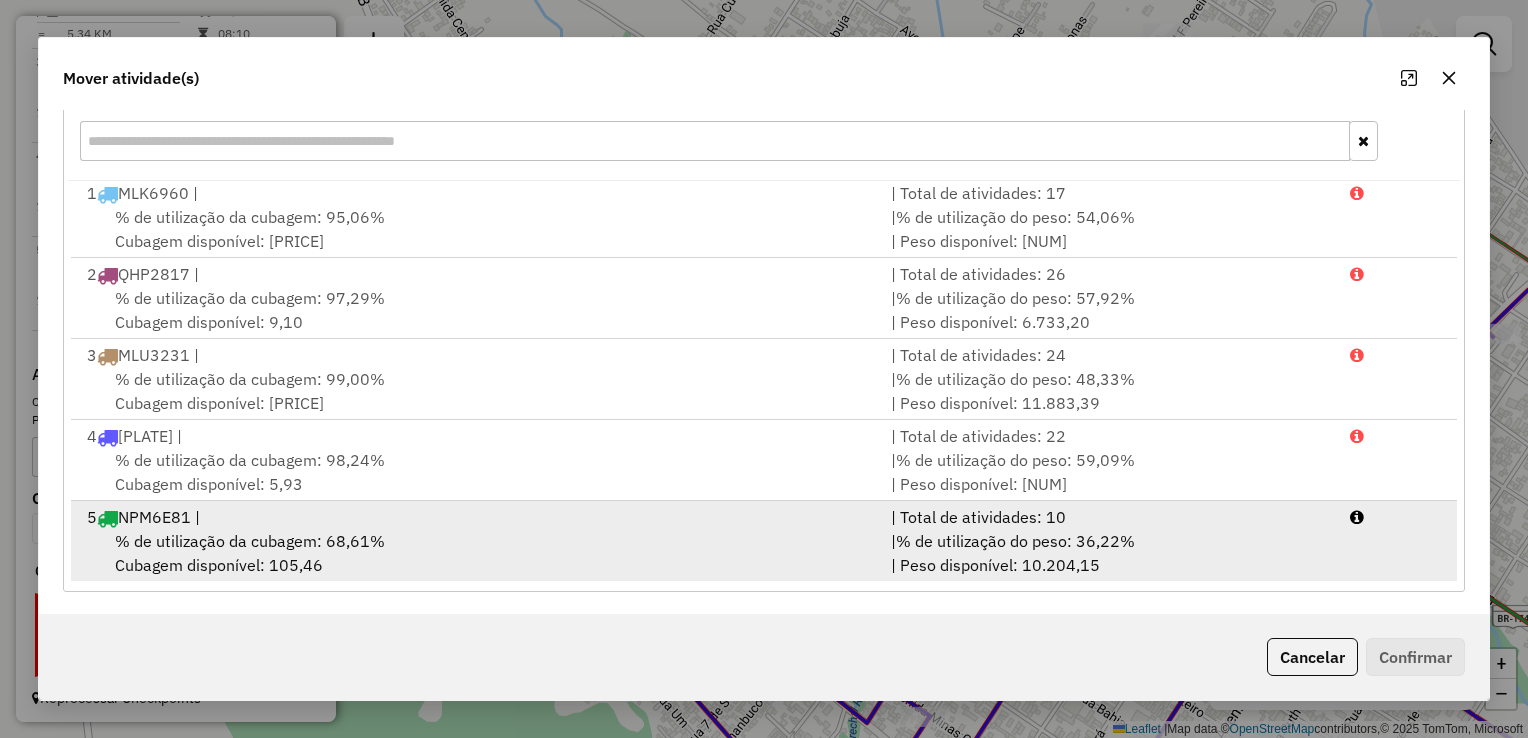 click on "5  [PLATE] |   | Total de atividades: 10  % de utilização da cubagem: [PERCENT]%  Cubagem disponível: [NUM]   |  % de utilização do peso: [PERCENT]%  | Peso disponível: [NUM]" at bounding box center [764, 541] 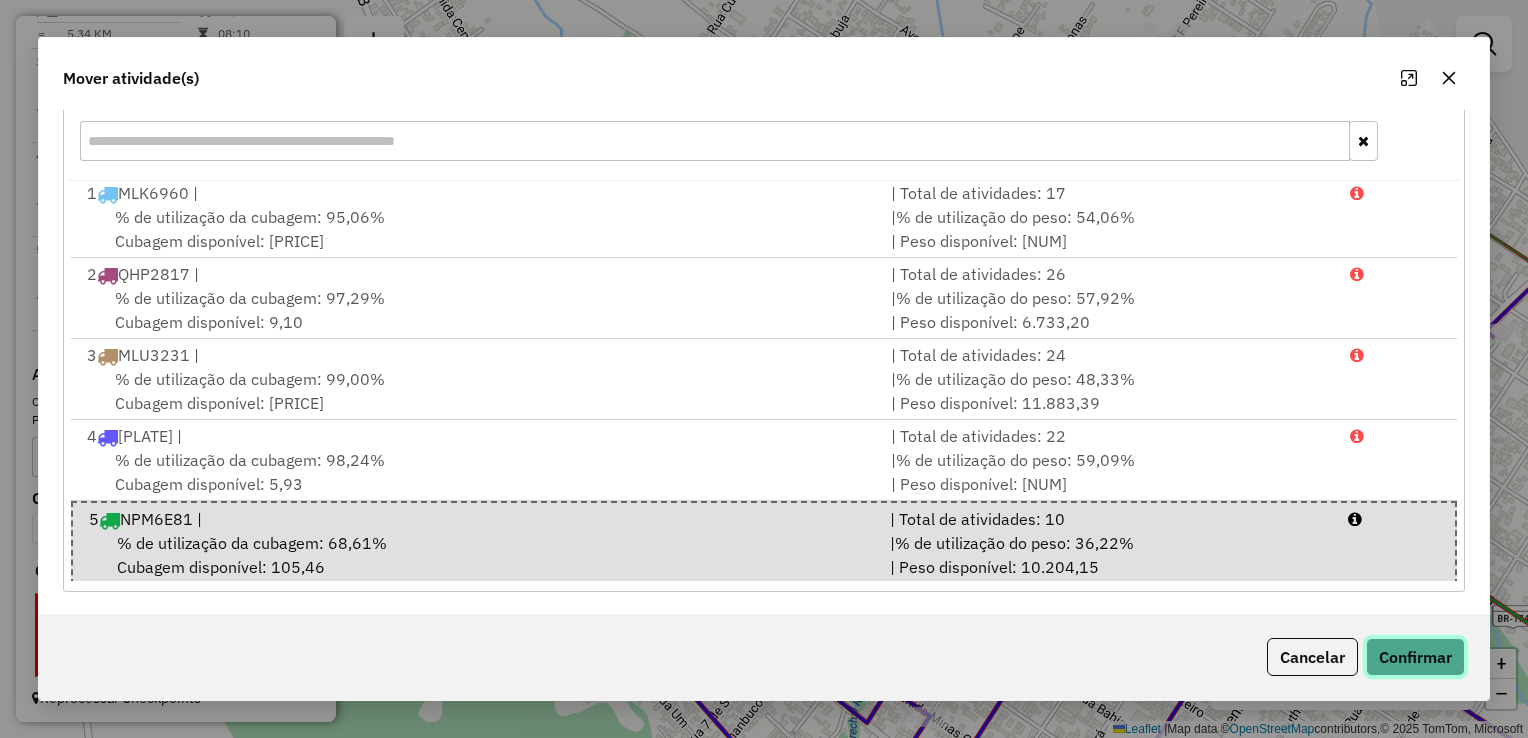 click on "Confirmar" 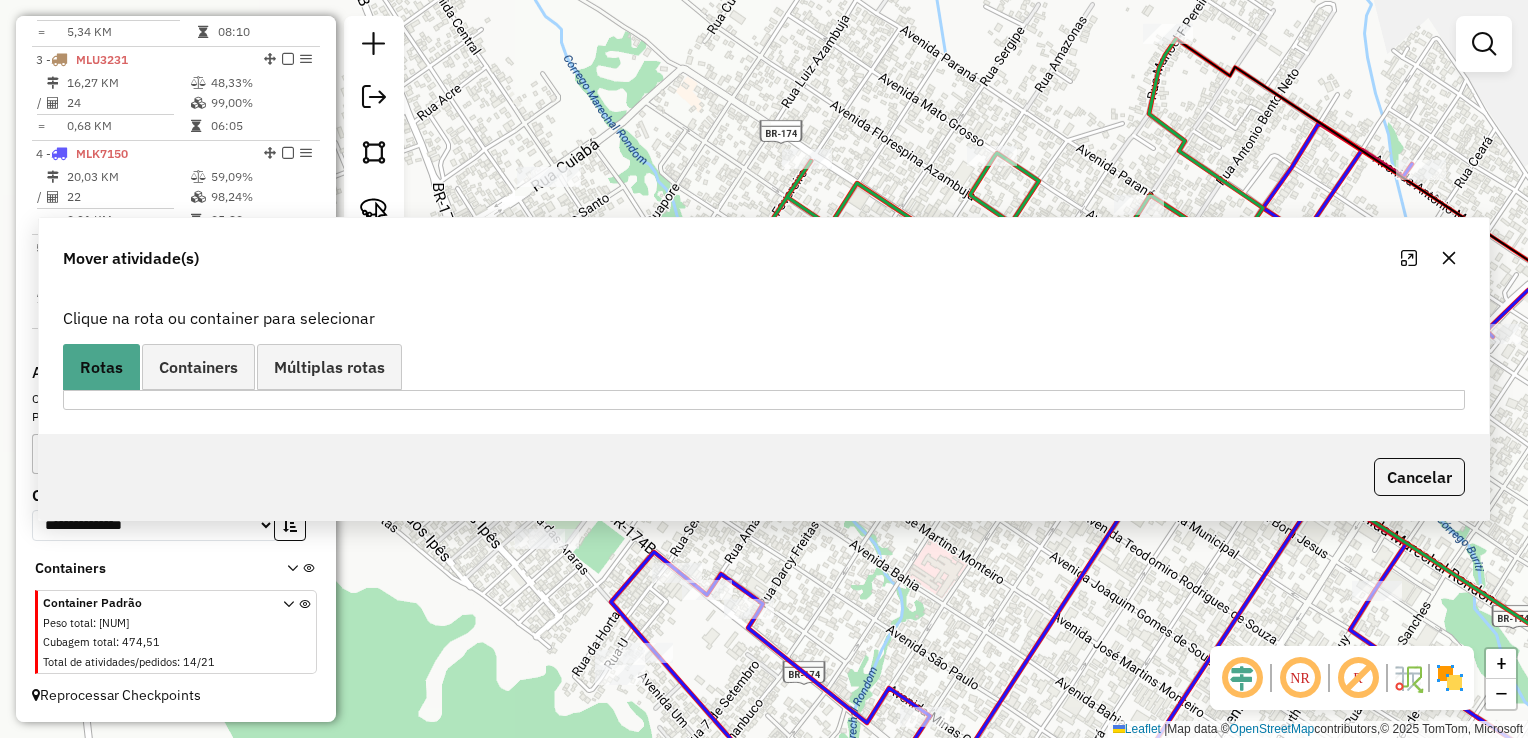 scroll, scrollTop: 904, scrollLeft: 0, axis: vertical 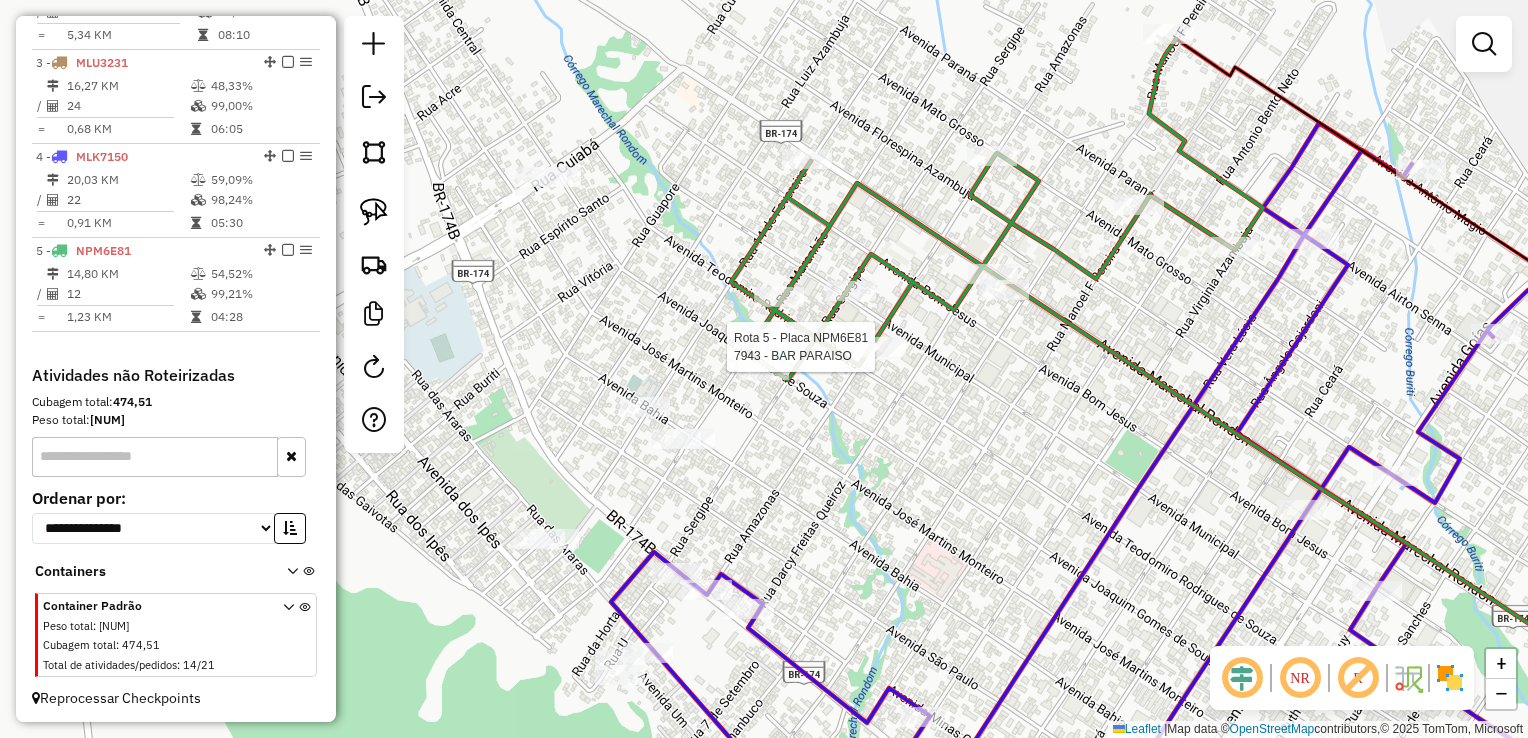 select on "**********" 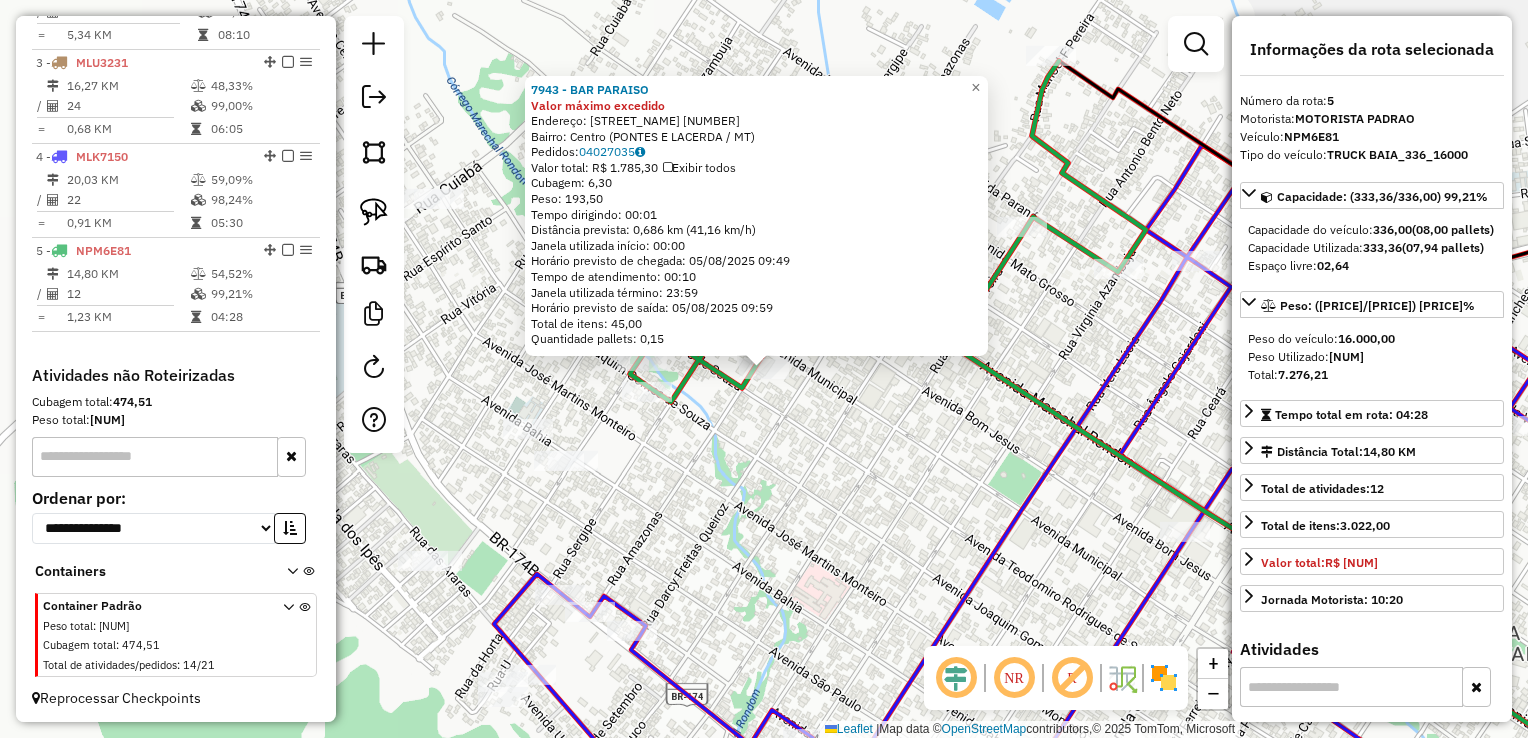 click on "7943 - BAR PARAISO Valor máximo excedido  Endereço:  mato grosso [NUMBER]   Bairro: [NEIGHBORHOOD] ([CITY] / [STATE])   Pedidos:  04027035   Valor total: R$ 1.785,30   Exibir todos   Cubagem: 6,30  Peso: 193,50  Tempo dirigindo: 00:01   Distância prevista: 0,686 km (41,16 km/h)   Janela utilizada início: 00:00   Horário previsto de chegada: 05/08/2025 09:49   Tempo de atendimento: 00:10   Janela utilizada término: 23:59   Horário previsto de saída: 05/08/2025 09:59   Total de itens: 45,00   Quantidade pallets: 0,15  × Janela de atendimento Grade de atendimento Capacidade Transportadoras Veículos Cliente Pedidos  Rotas Selecione os dias de semana para filtrar as janelas de atendimento  Seg   Ter   Qua   Qui   Sex   Sáb   Dom  Informe o período da janela de atendimento: De: Até:  Filtrar exatamente a janela do cliente  Considerar janela de atendimento padrão  Selecione os dias de semana para filtrar as grades de atendimento  Seg   Ter   Qua   Qui   Sex   Sáb   Dom   Peso mínimo:   Peso máximo:   De:  +" 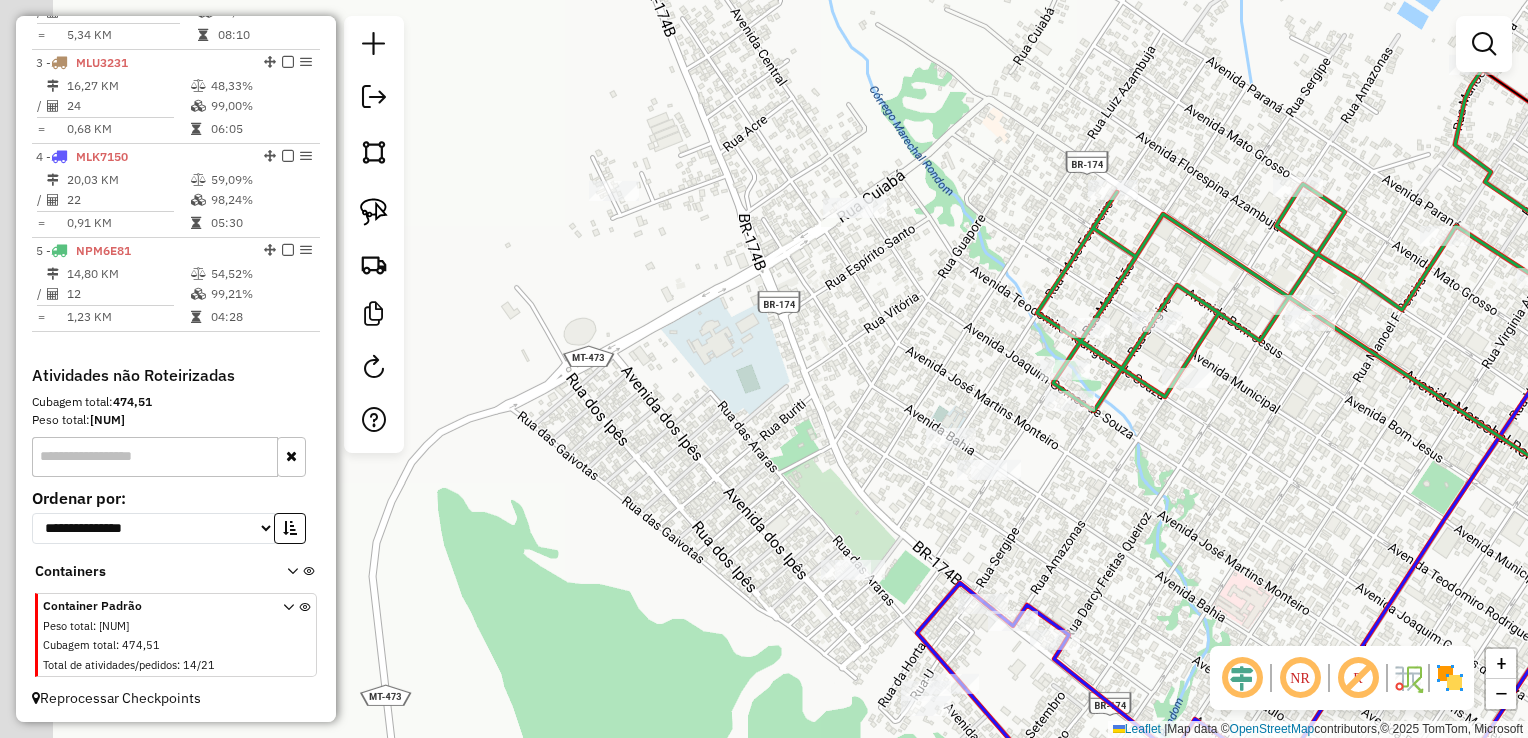 drag, startPoint x: 845, startPoint y: 522, endPoint x: 1222, endPoint y: 544, distance: 377.64136 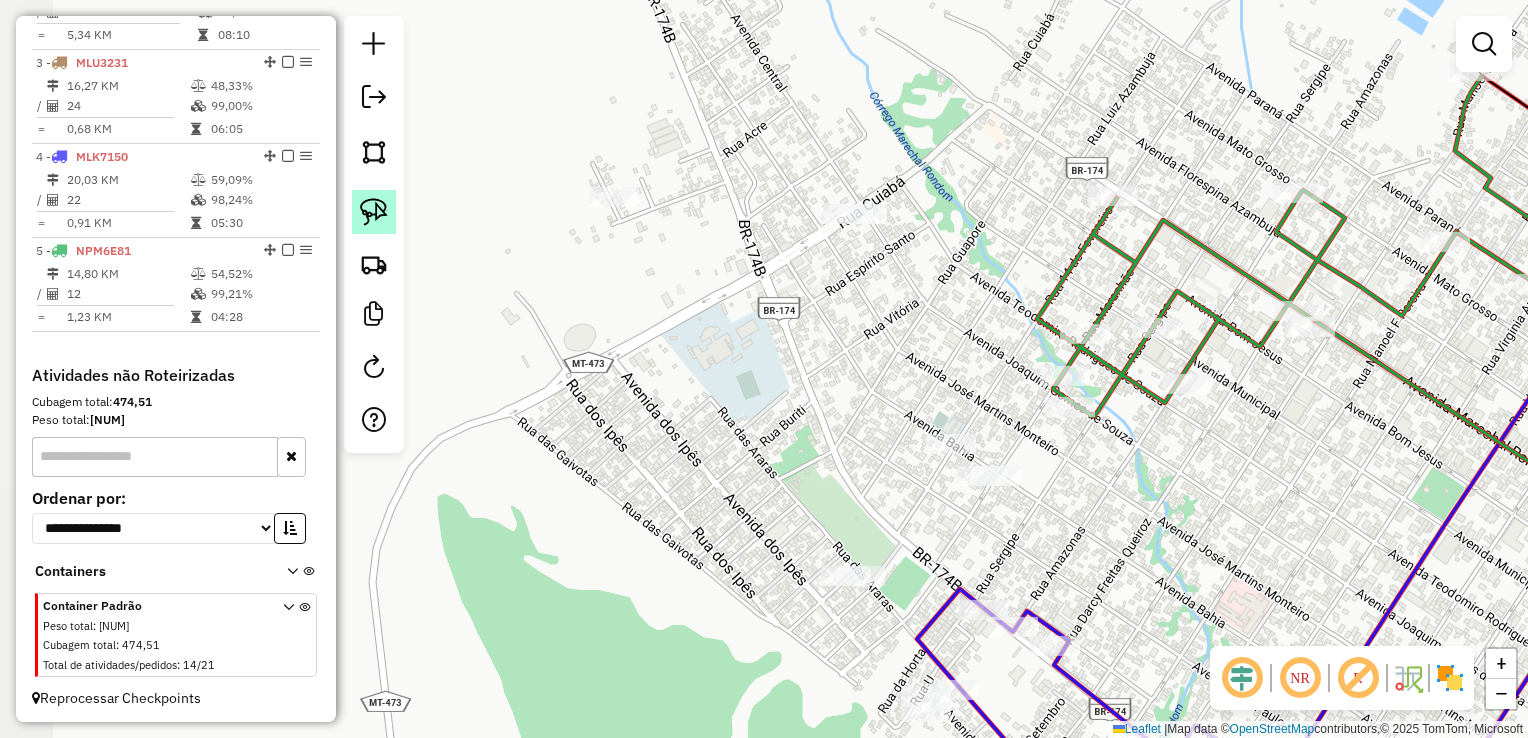 click 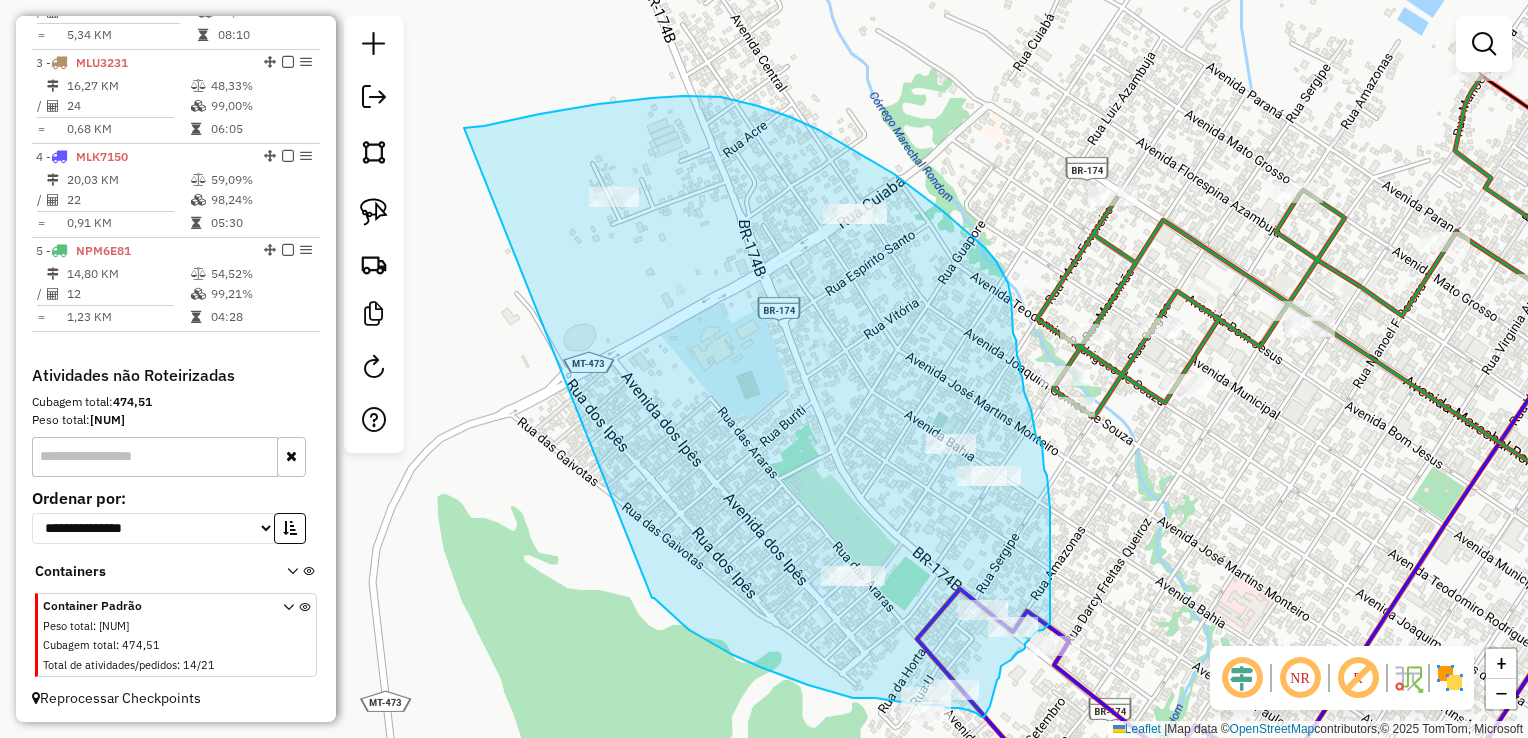 drag, startPoint x: 464, startPoint y: 128, endPoint x: 652, endPoint y: 598, distance: 506.2055 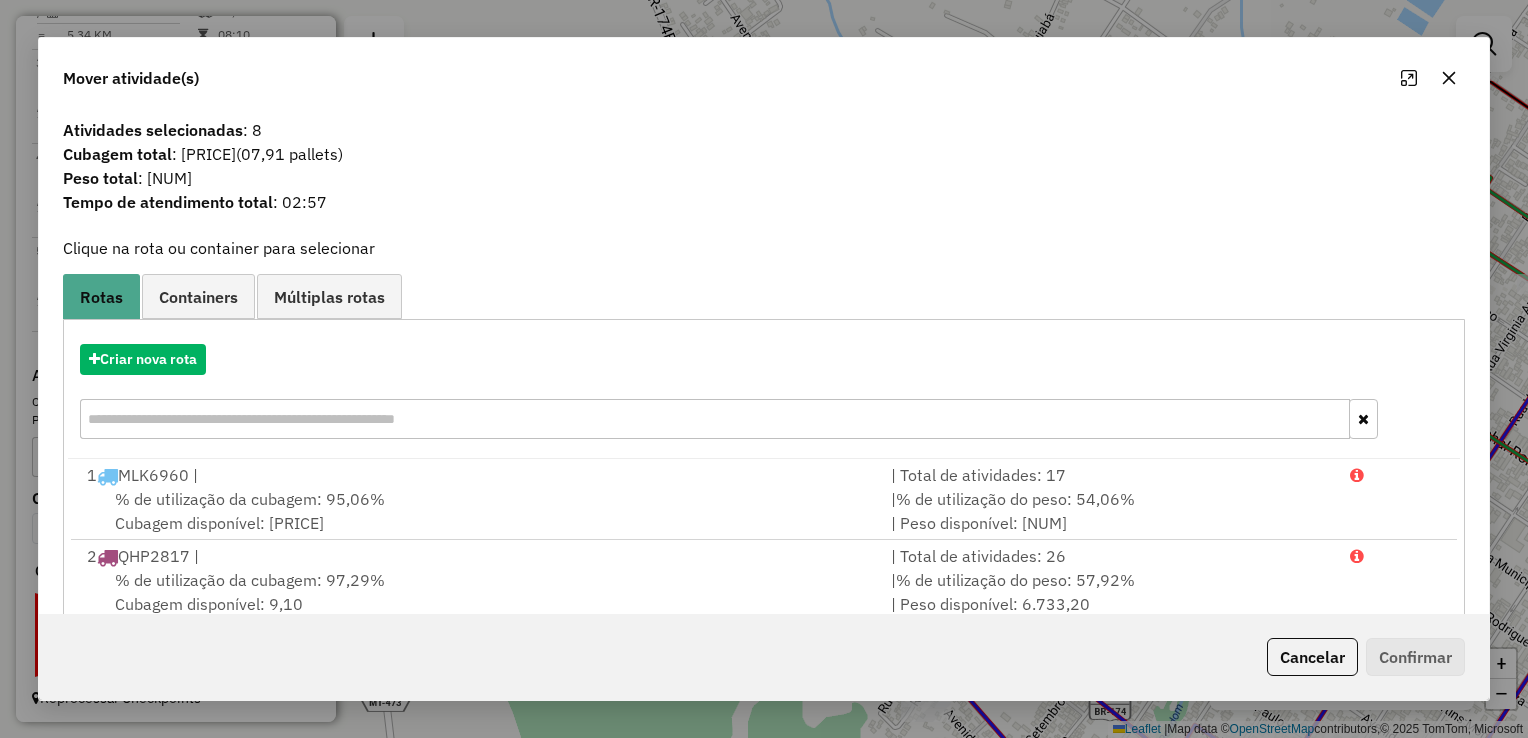 drag, startPoint x: 67, startPoint y: 361, endPoint x: 80, endPoint y: 361, distance: 13 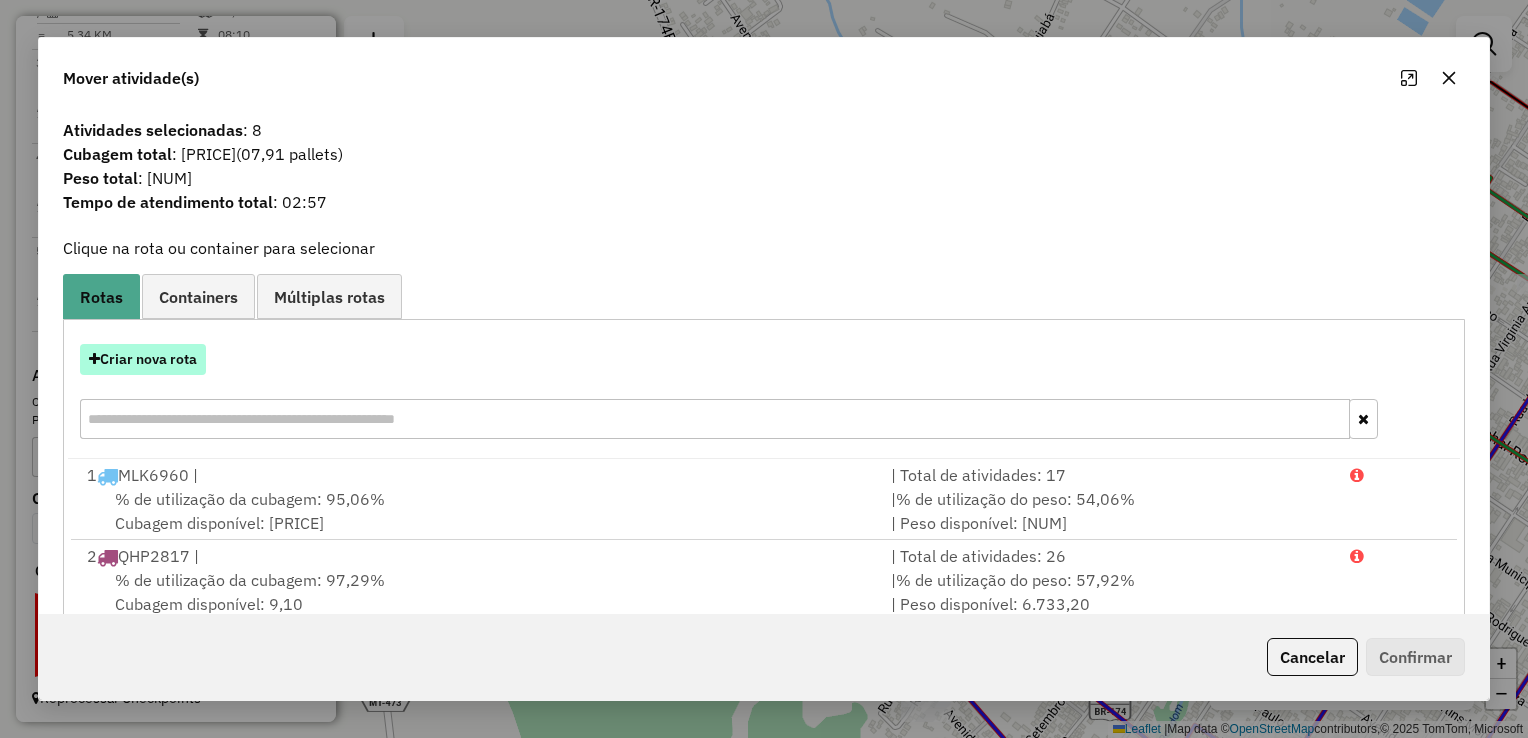 click on "Criar nova rota   1  [PLATE] |   | Total de atividades: 17  % de utilização da cubagem: 95,06%  Cubagem disponível: [CUBAGE]   |  % de utilização do peso: 54,06%  | Peso disponível: [WEIGHT]   2  [PLATE] |   | Total de atividades: 26  % de utilização da cubagem: 97,29%  Cubagem disponível: [CUBAGE]   |  % de utilização do peso: 57,92%  | Peso disponível: [WEIGHT]   3  [PLATE] |   | Total de atividades: 24  % de utilização da cubagem: 99,00%  Cubagem disponível: [CUBAGE]   |  % de utilização do peso: 48,33%  | Peso disponível: [WEIGHT]   4  [PLATE] |   | Total de atividades: 22  % de utilização da cubagem: 98,24%  Cubagem disponível: [CUBAGE]   |  % de utilização do peso: 59,09%  | Peso disponível: [WEIGHT]   5  [PLATE] |   | Total de atividades: 12  % de utilização da cubagem: 99,21%  Cubagem disponível: [CUBAGE]   |  % de utilização do peso: 54,52%  | Peso disponível: [WEIGHT]   Criar novo container  Container Padrão  Peso total: [WEIGHT]   Cubagem total: [CUBAGE]  Selecione os Veículos  :" 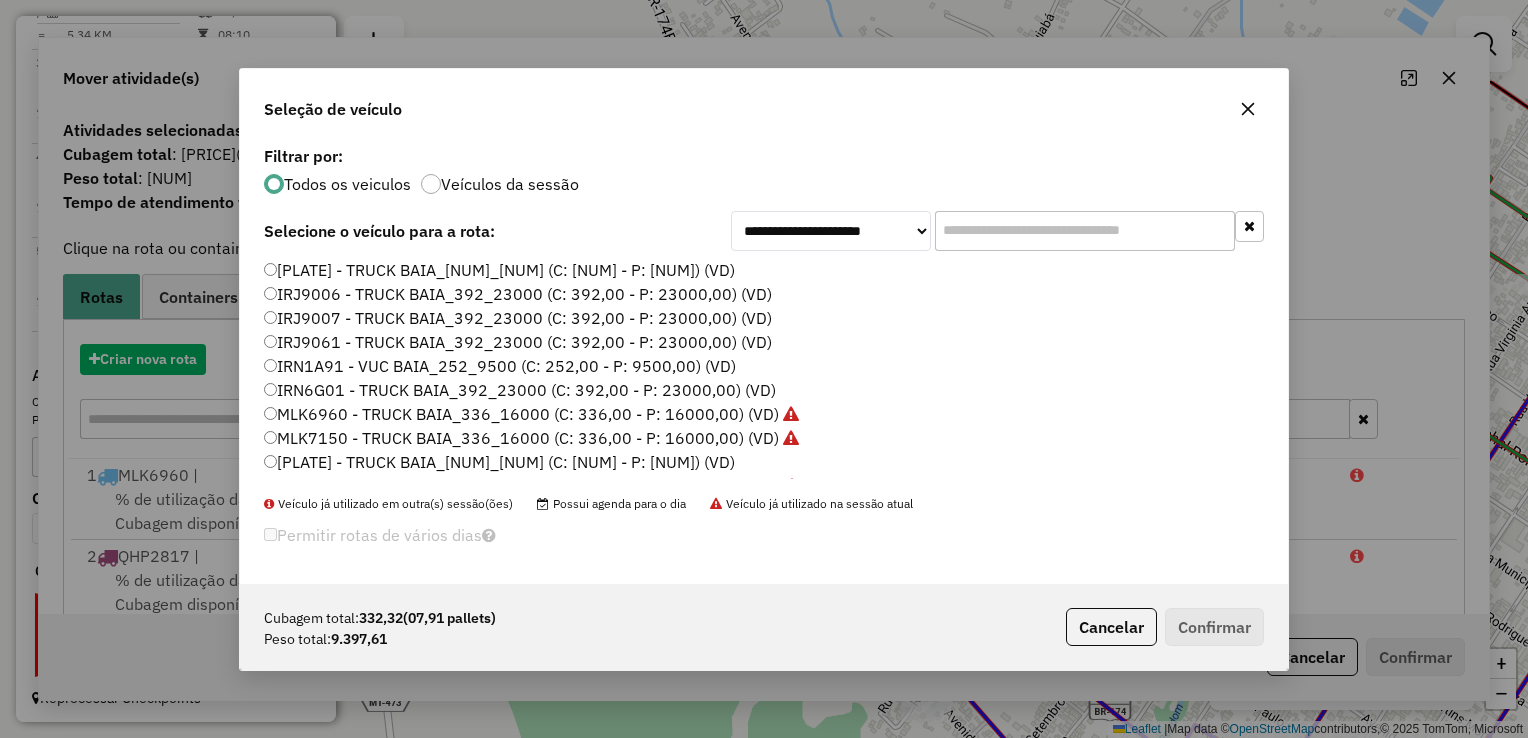 scroll, scrollTop: 10, scrollLeft: 6, axis: both 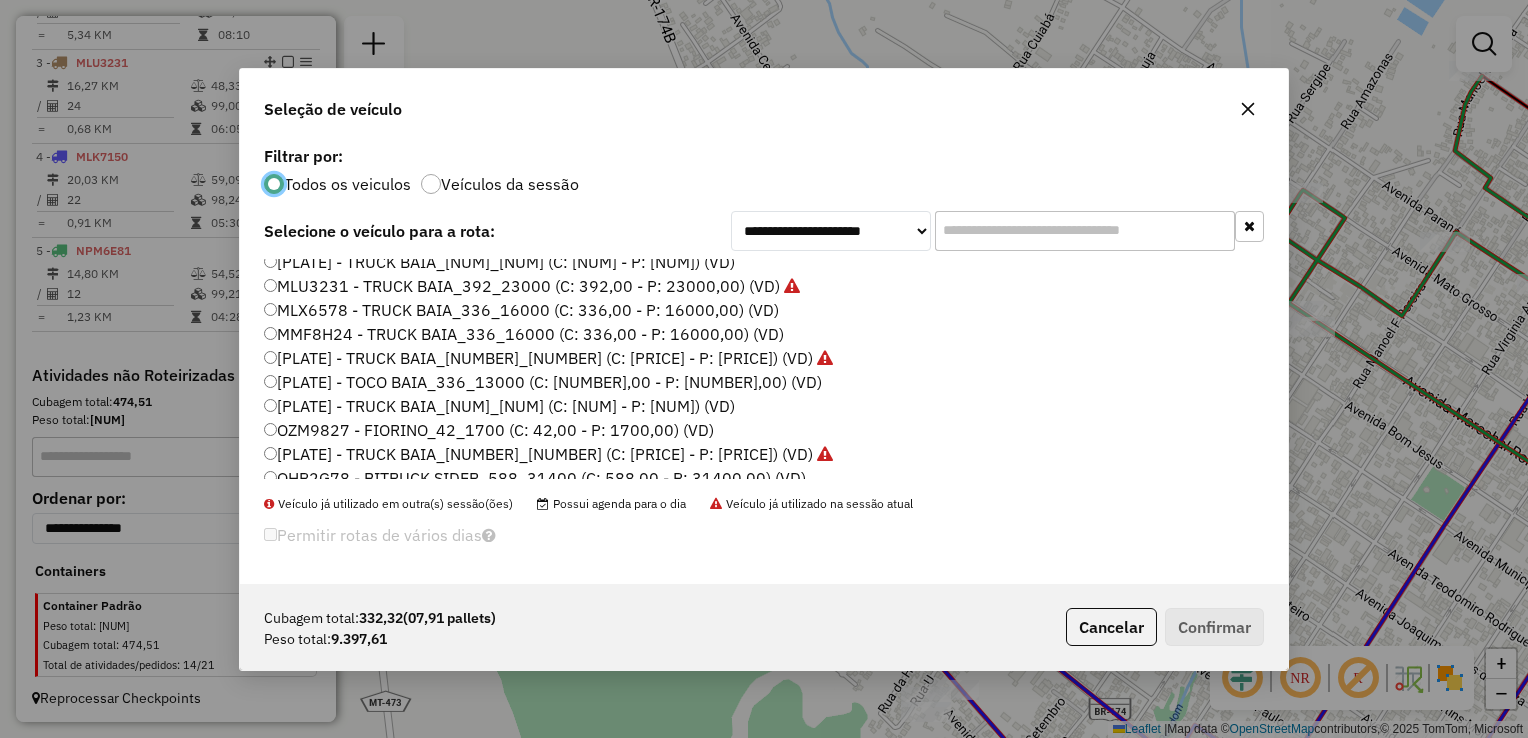 click on "[PLATE] - TRUCK BAIA_[NUM]_[NUM] (C: [NUM] - P: [NUM]) (VD)" 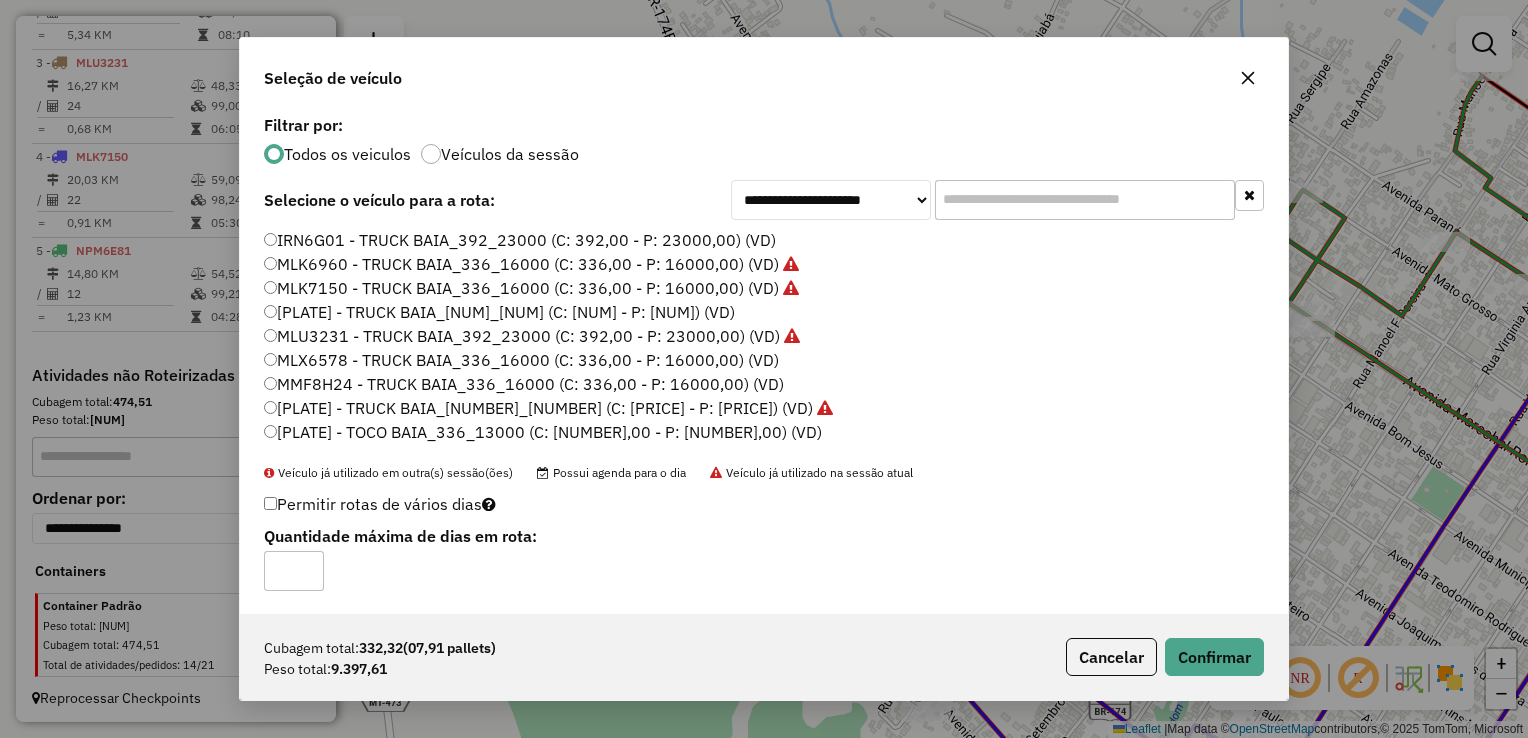 scroll, scrollTop: 0, scrollLeft: 0, axis: both 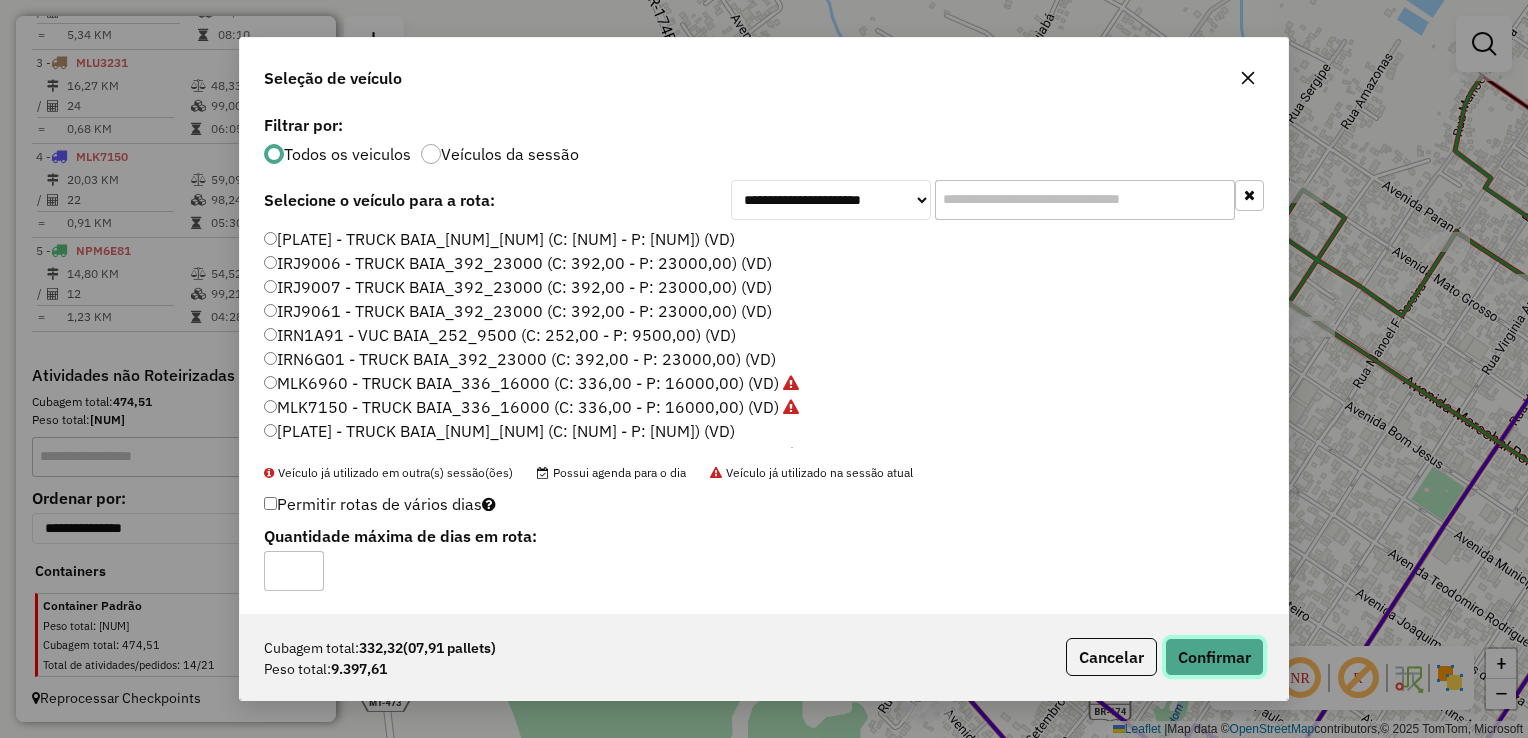 click on "Confirmar" 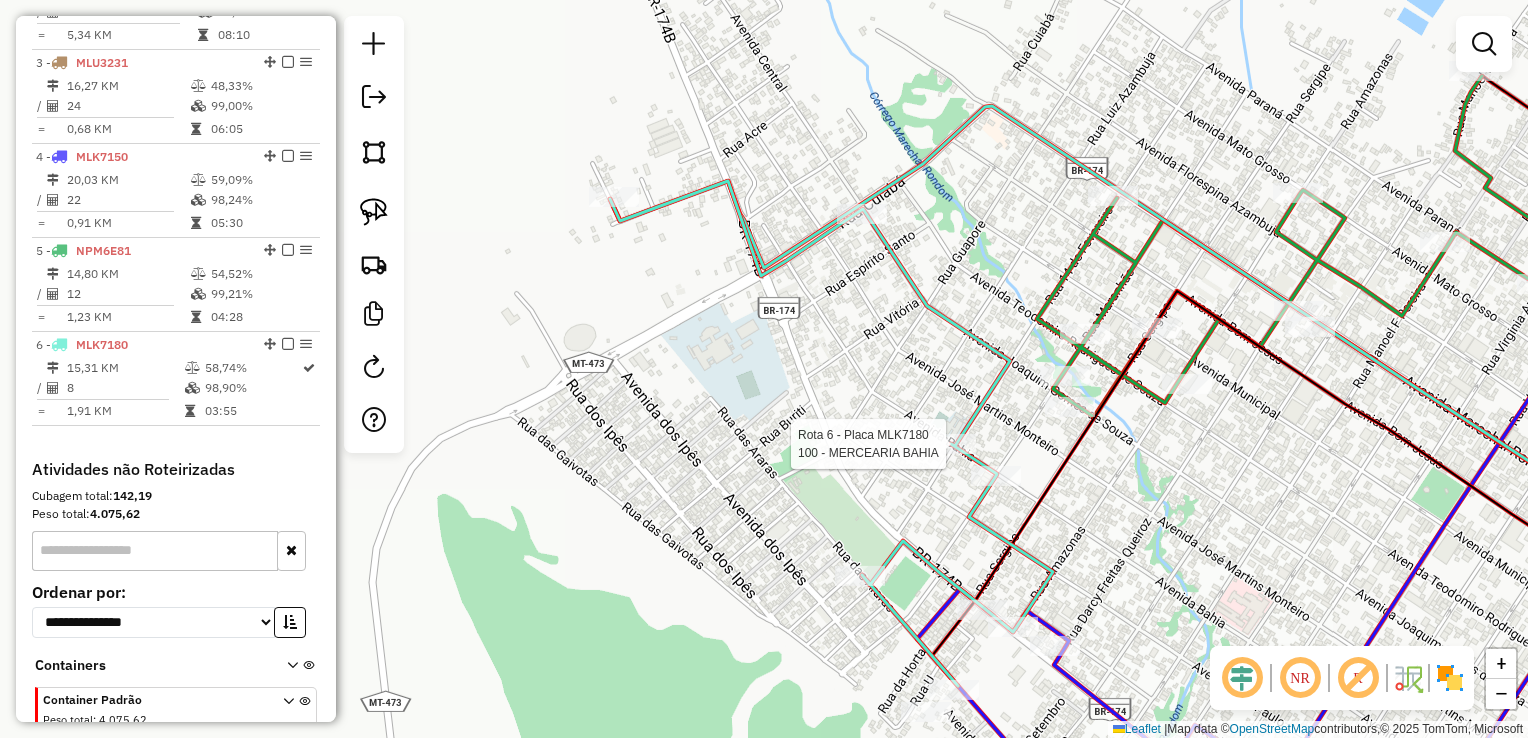 click 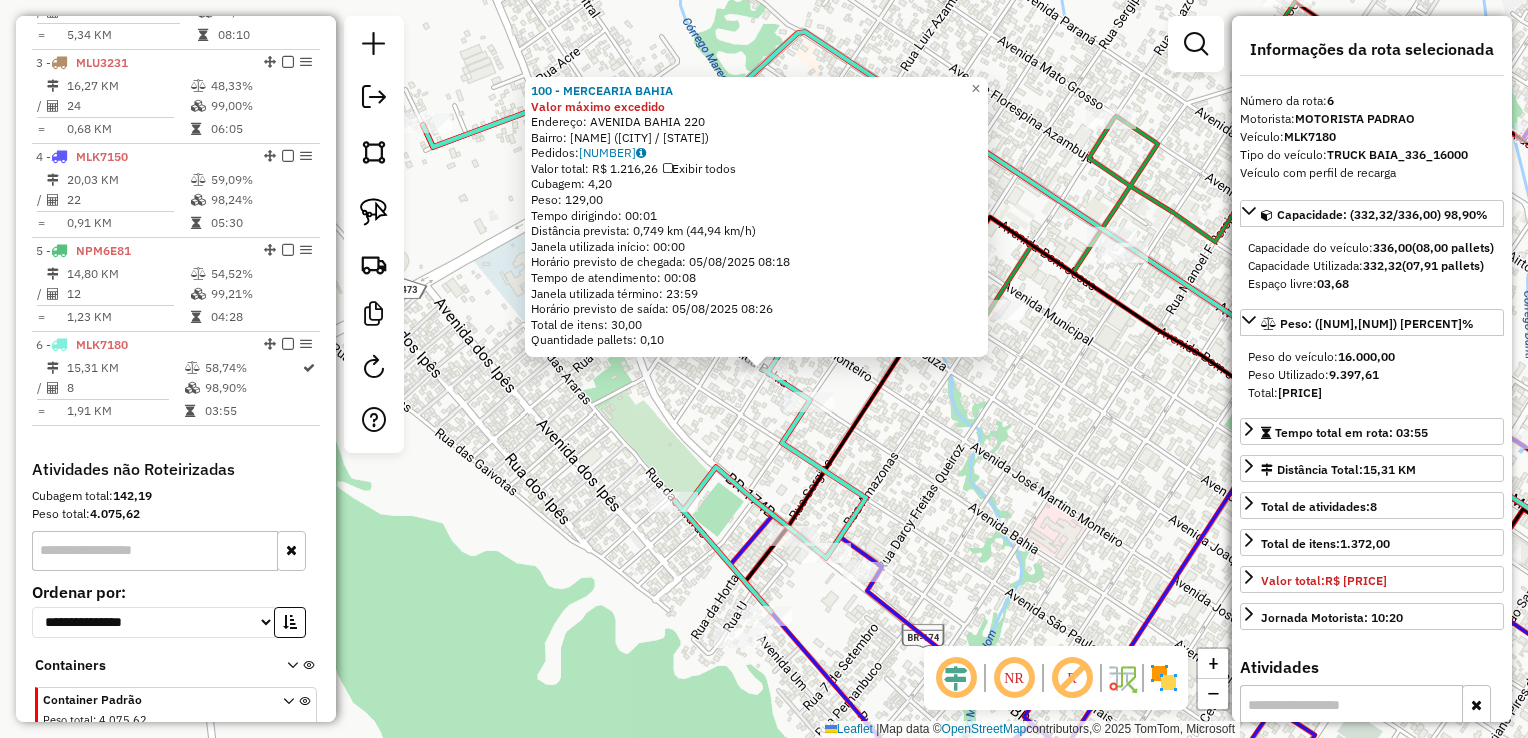 scroll, scrollTop: 998, scrollLeft: 0, axis: vertical 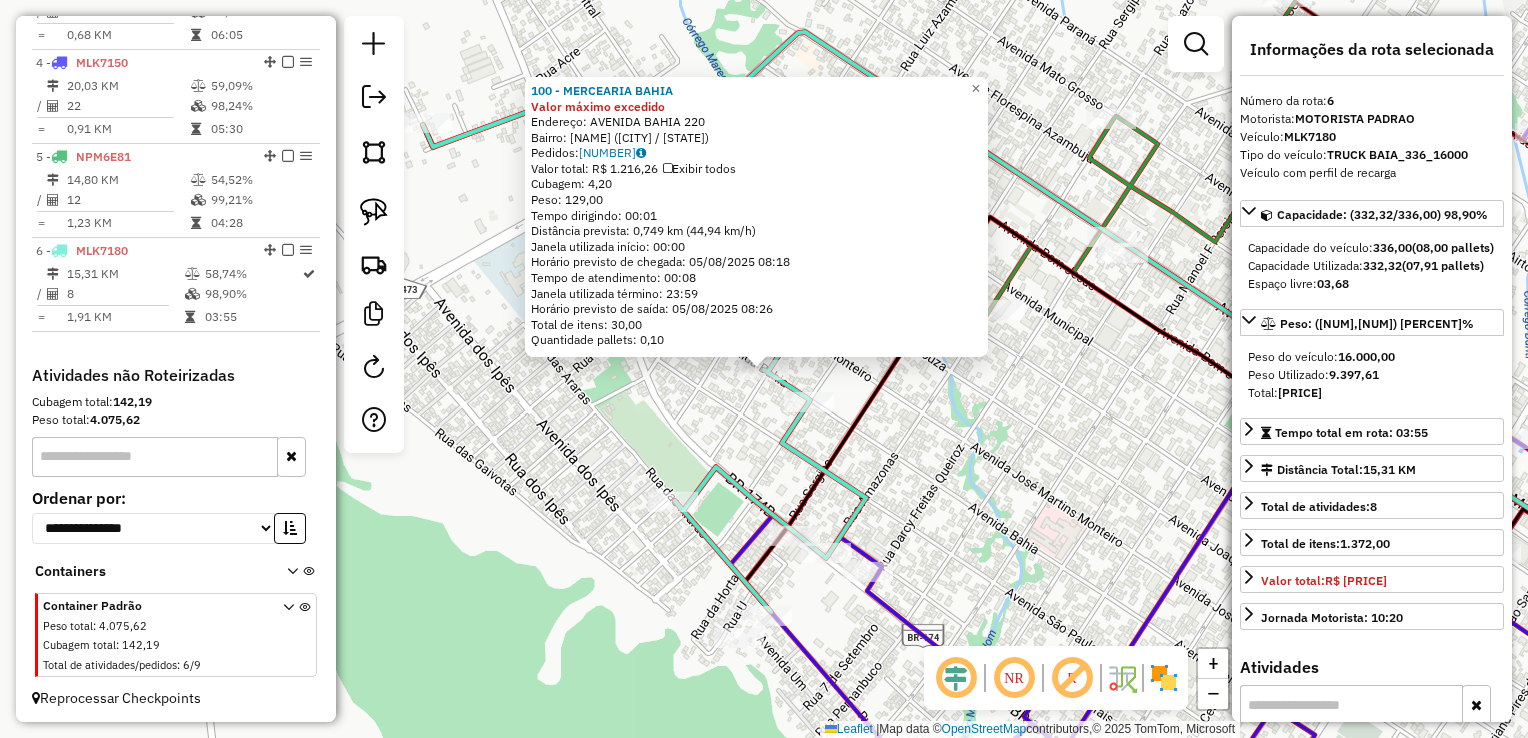 click on "[NUMBER] - [NAME] Valor máximo excedido  Endereço:  AVENIDA [NAME] [NUMBER]   Bairro: [NAME] ([CITY] / [STATE])   Pedidos:  [NUMBER]   Valor total: R$ [PRICE]   Exibir todos   Cubagem: [PRICE]  Peso: [PRICE]  Tempo dirigindo: [TIME]   Distância prevista: [PRICE] km ([PRICE] km/h)   Janela utilizada início: [TIME]   Horário previsto de chegada: [DATE] [TIME]   Tempo de atendimento: [TIME]   Janela utilizada término: [TIME]   Horário previsto de saída: [DATE] [TIME]   Total de itens: [PRICE]   Quantidade pallets: [PRICE]  × Janela de atendimento Grade de atendimento Capacidade Transportadoras Veículos Cliente Pedidos  Rotas Selecione os dias de semana para filtrar as janelas de atendimento  Seg   Ter   Qua   Qui   Sex   Sáb   Dom  Informe o período da janela de atendimento: De: Até:  Filtrar exatamente a janela do cliente  Considerar janela de atendimento padrão  Selecione os dias de semana para filtrar as grades de atendimento  Seg   Ter   Qua   Qui   Sex   Sáb   Dom   Peso mínimo:   De:   De:" 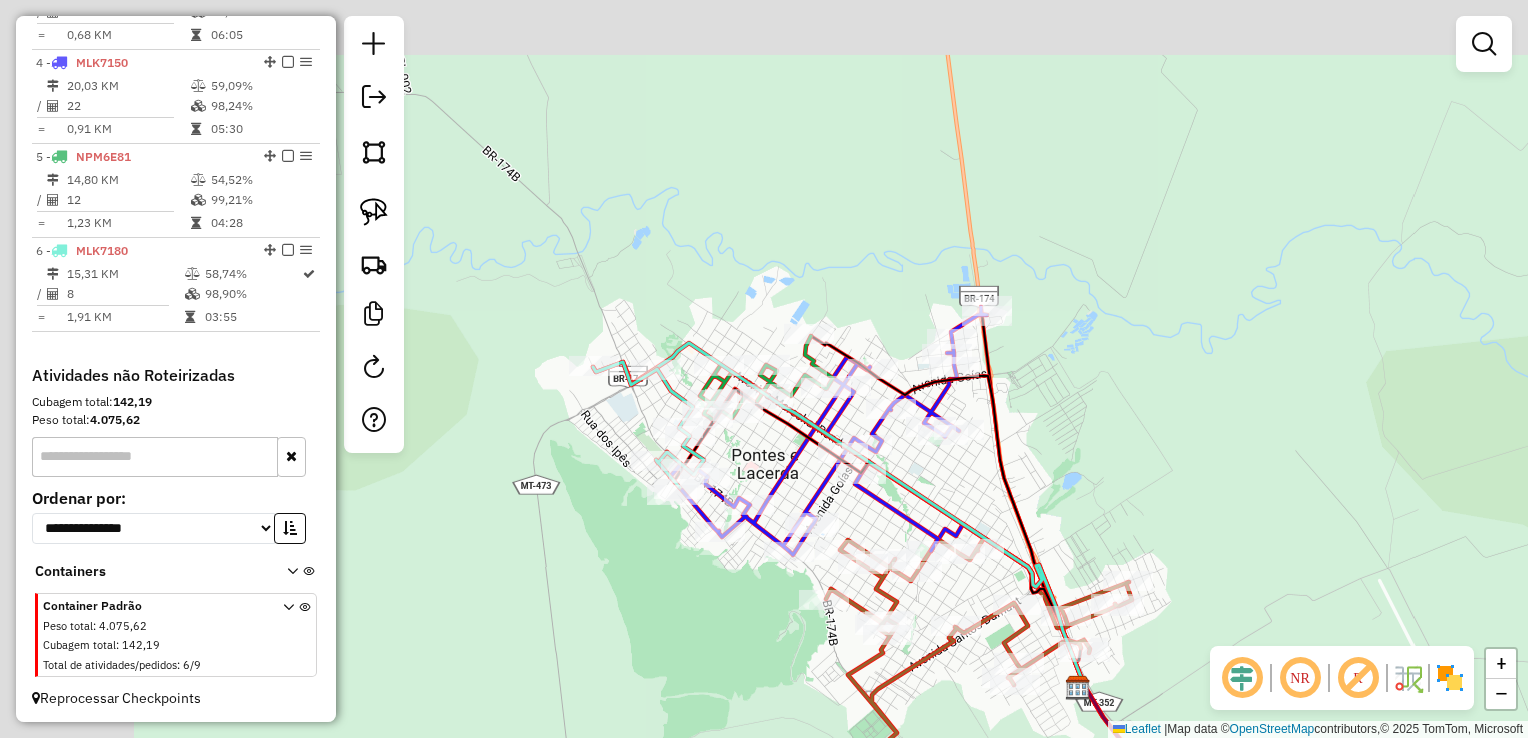 drag, startPoint x: 628, startPoint y: 604, endPoint x: 610, endPoint y: 419, distance: 185.87361 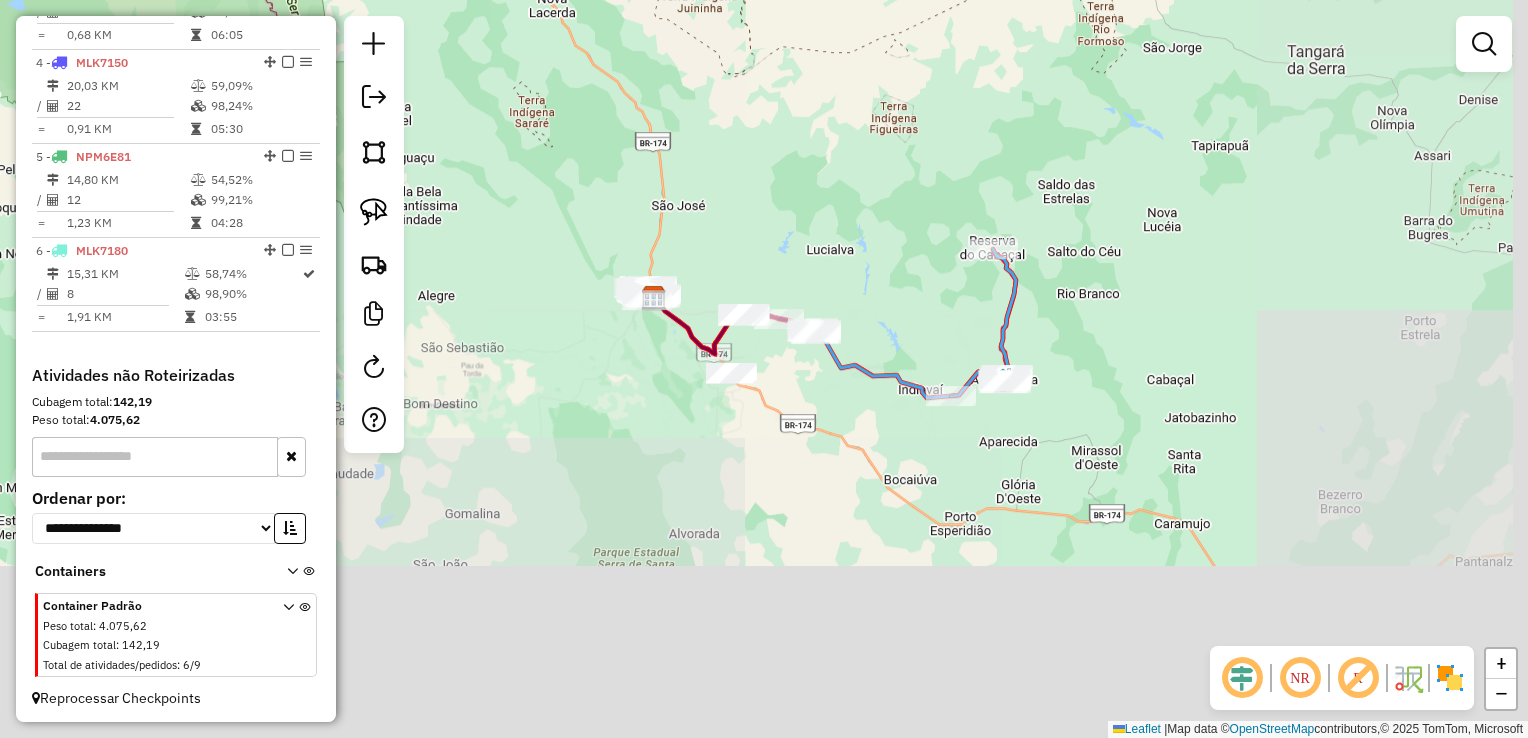 drag, startPoint x: 933, startPoint y: 542, endPoint x: 904, endPoint y: 229, distance: 314.34058 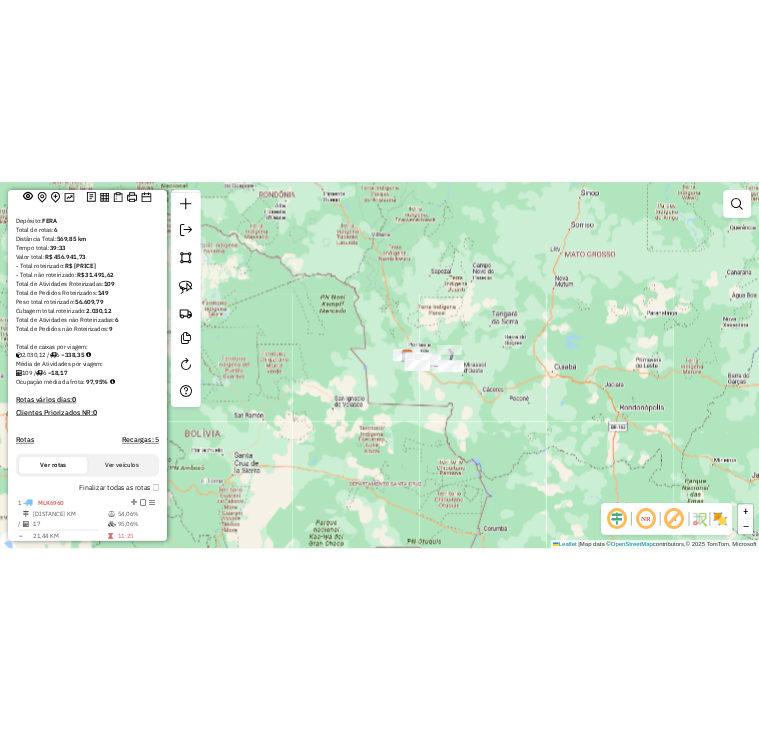 scroll, scrollTop: 0, scrollLeft: 0, axis: both 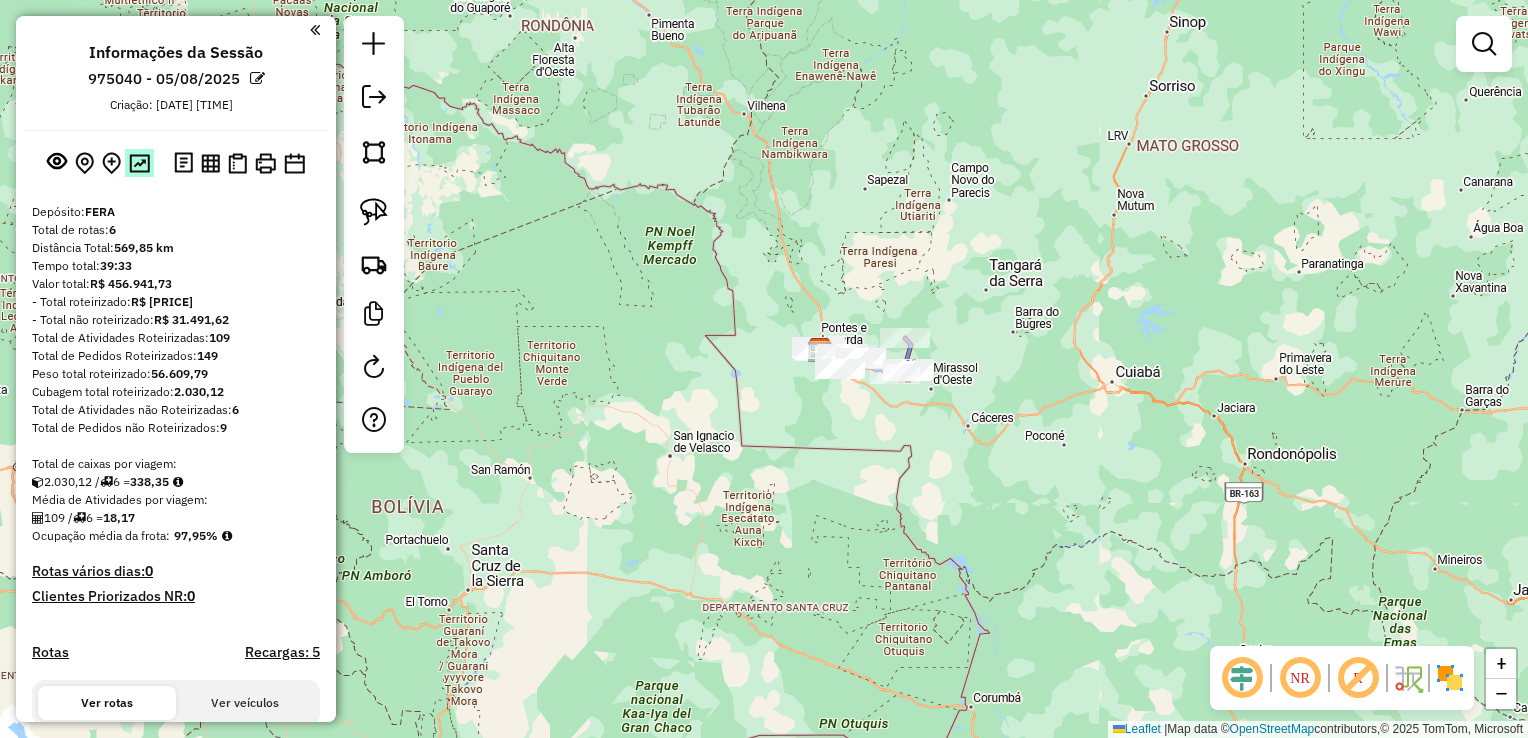 click at bounding box center (139, 163) 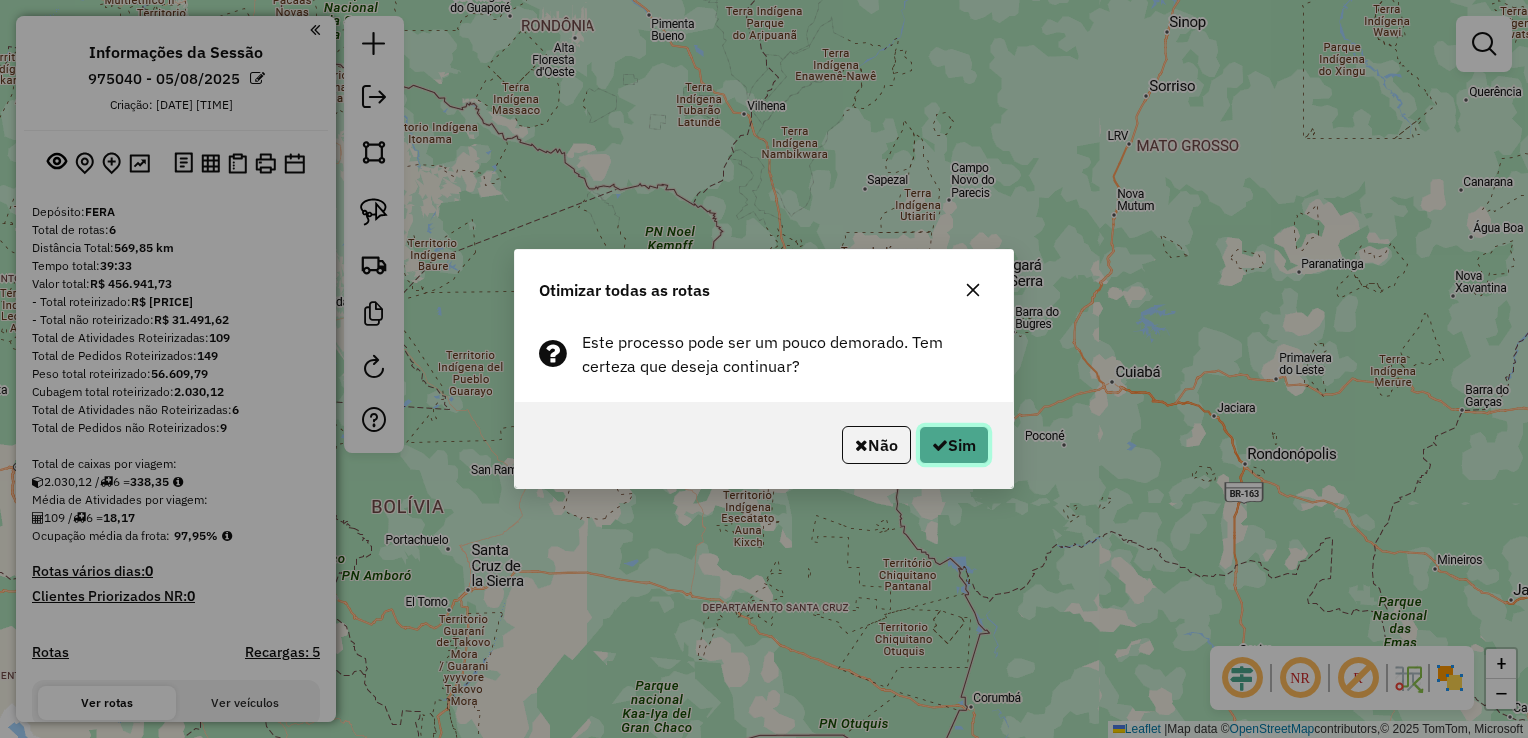 drag, startPoint x: 937, startPoint y: 451, endPoint x: 804, endPoint y: 465, distance: 133.73482 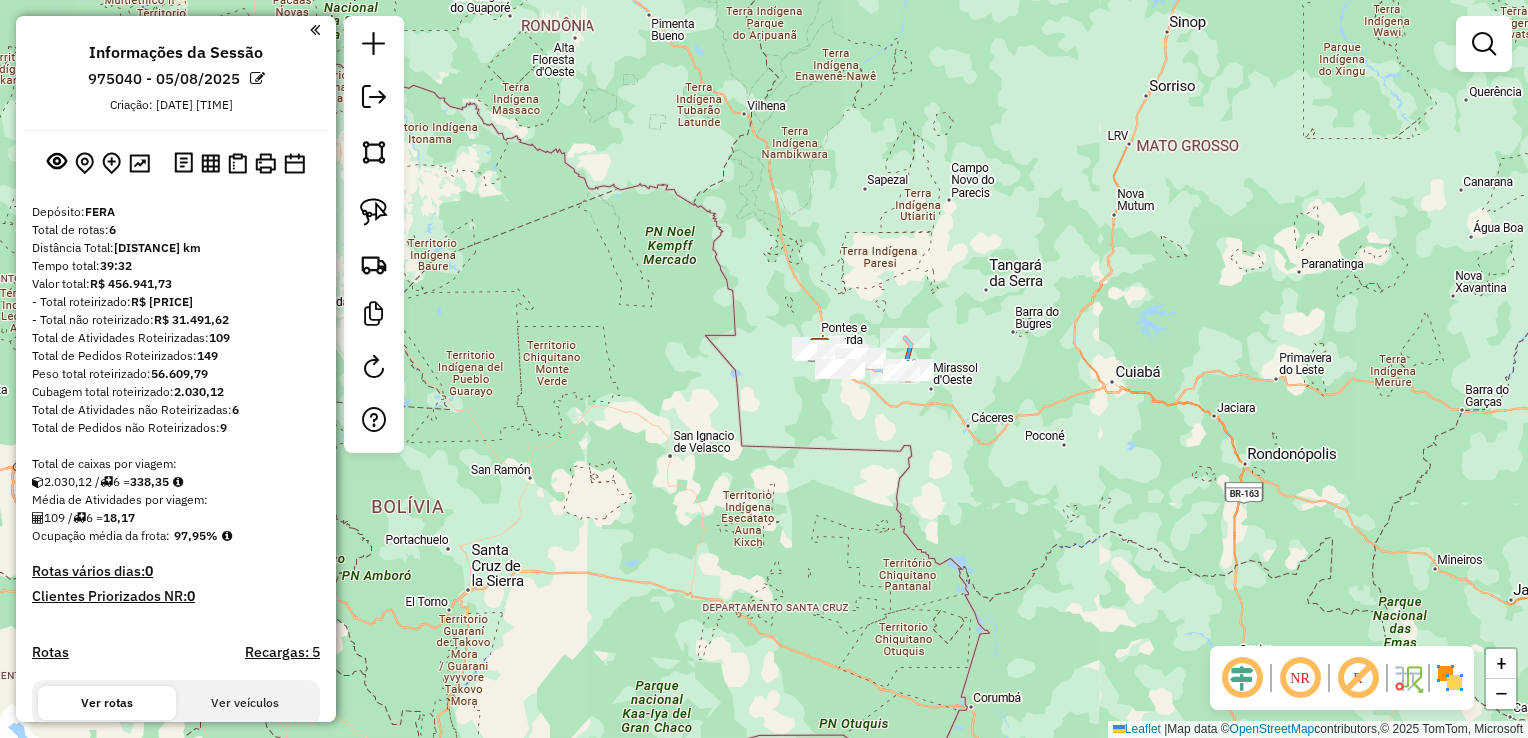 drag, startPoint x: 384, startPoint y: 100, endPoint x: 388, endPoint y: 115, distance: 15.524175 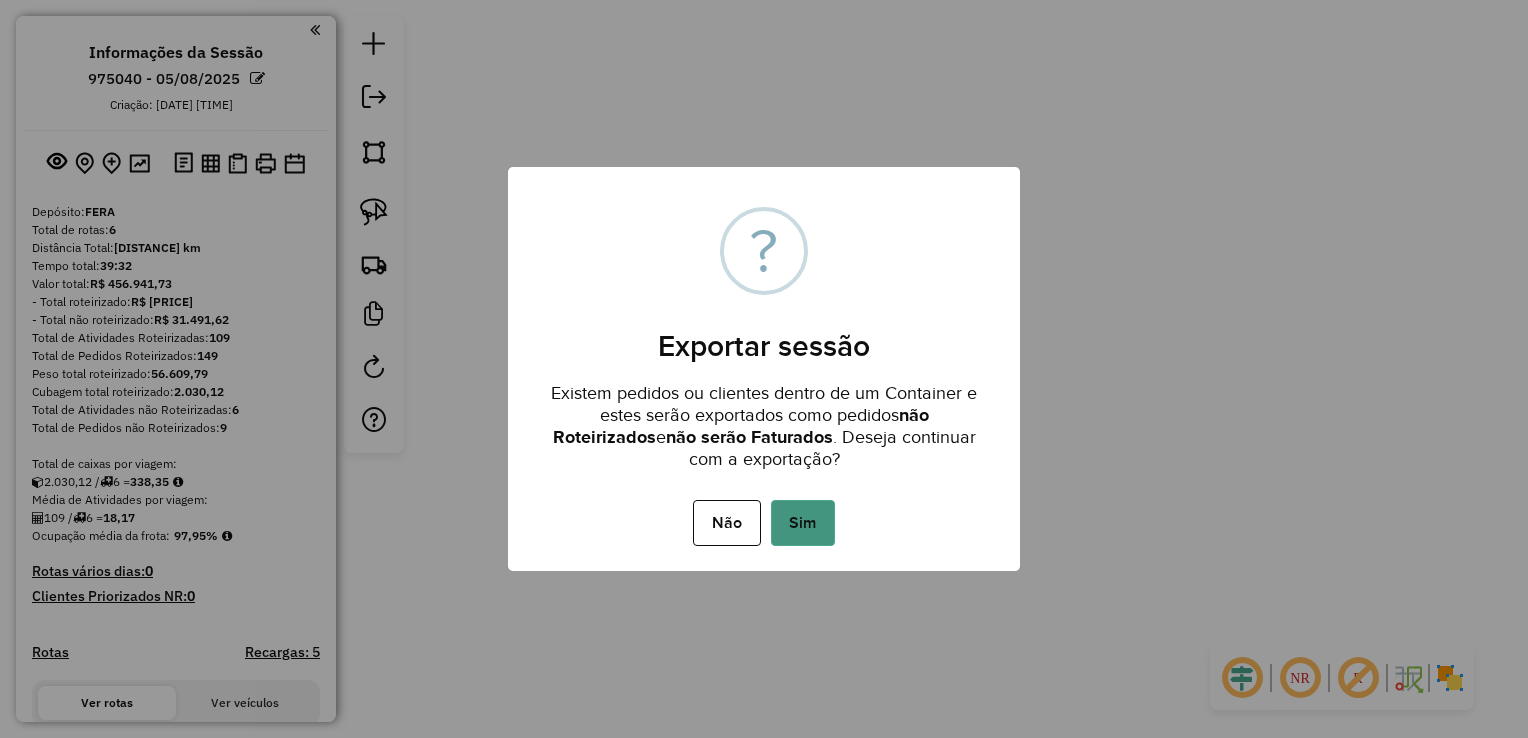click on "Sim" at bounding box center (803, 523) 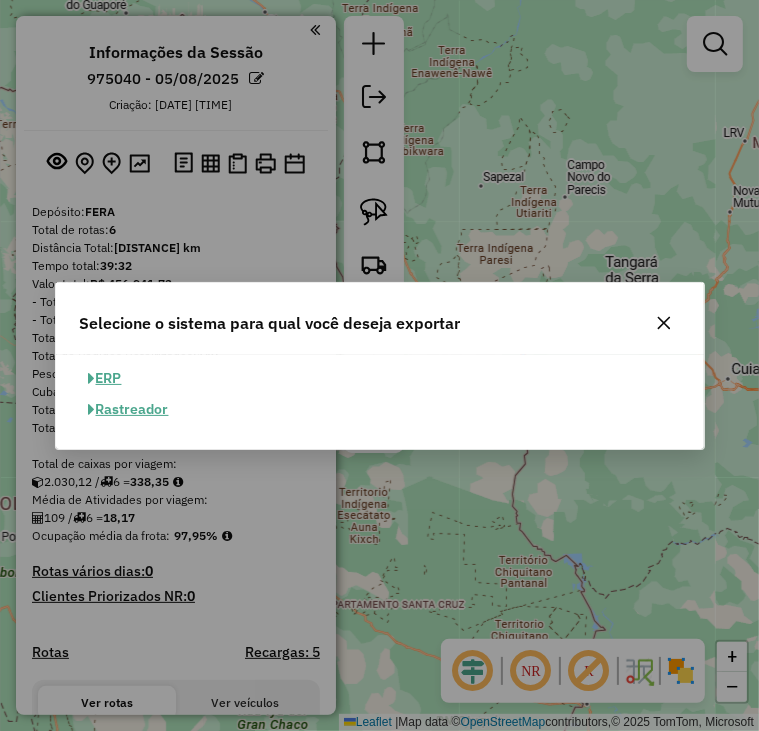 click on "ERP" 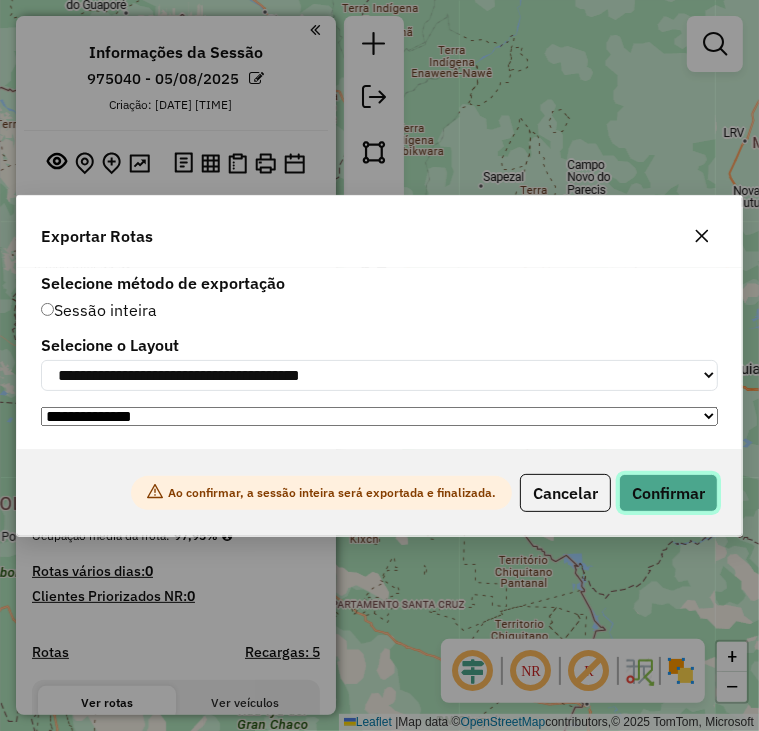 click on "Confirmar" 